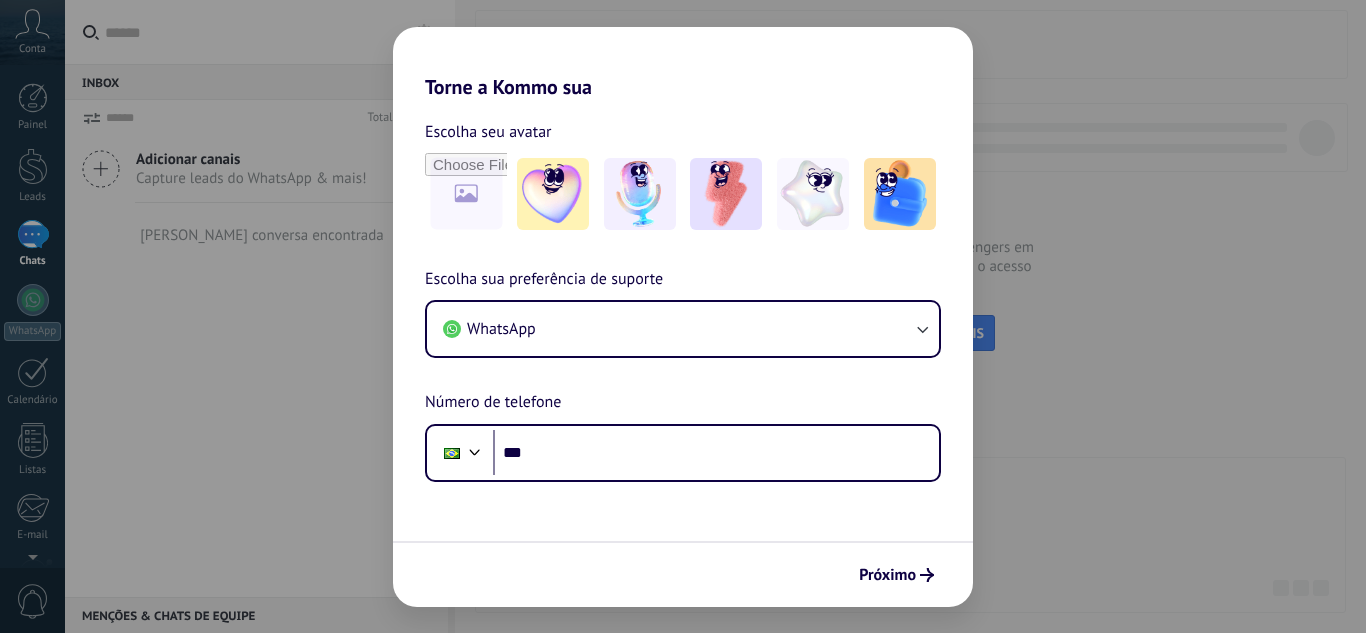 scroll, scrollTop: 0, scrollLeft: 0, axis: both 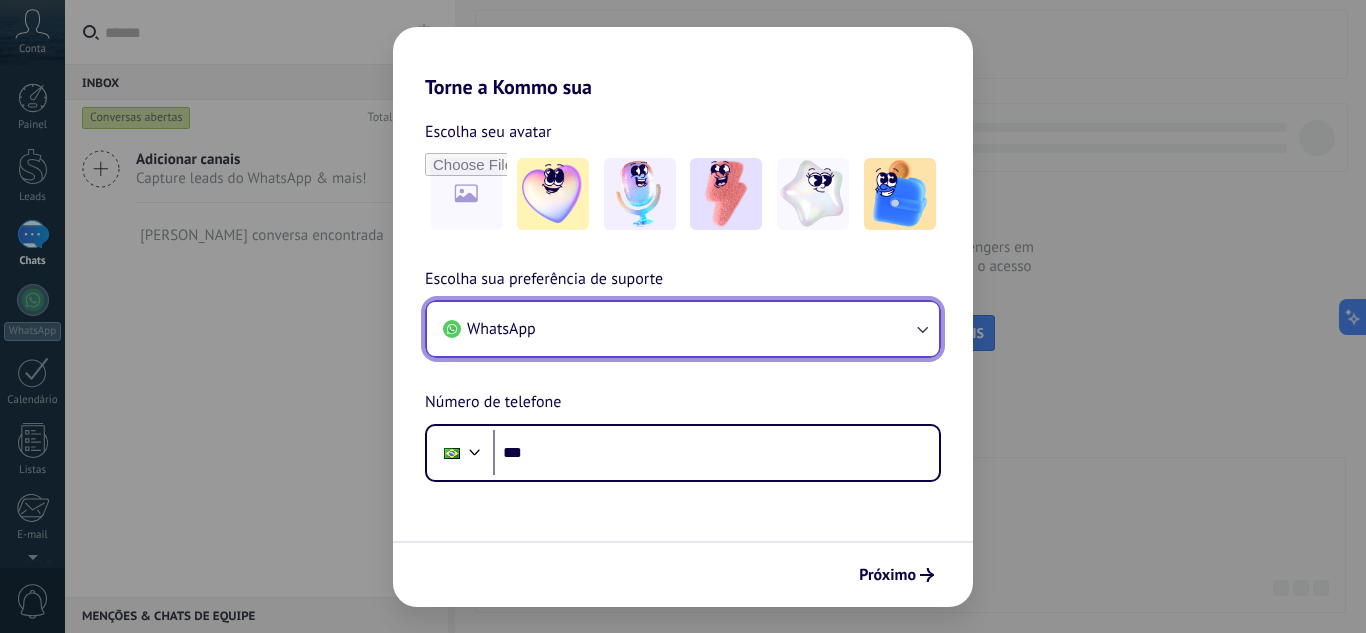 click on "WhatsApp" at bounding box center [683, 329] 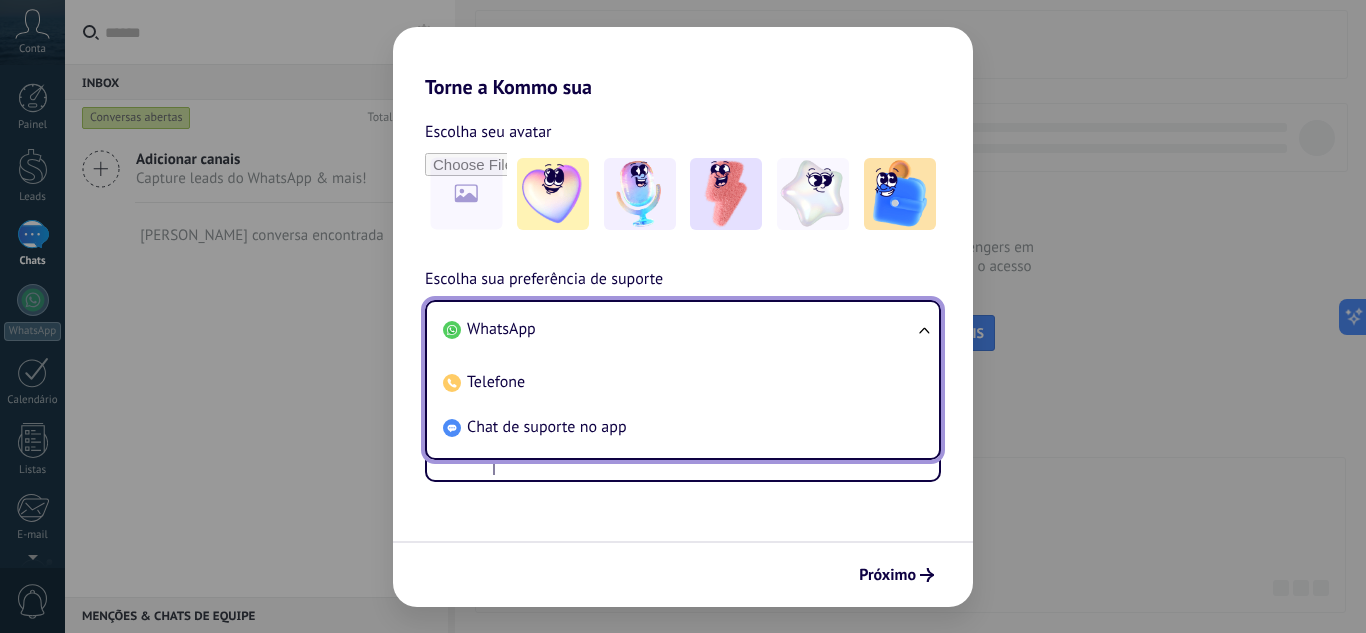 scroll, scrollTop: 0, scrollLeft: 0, axis: both 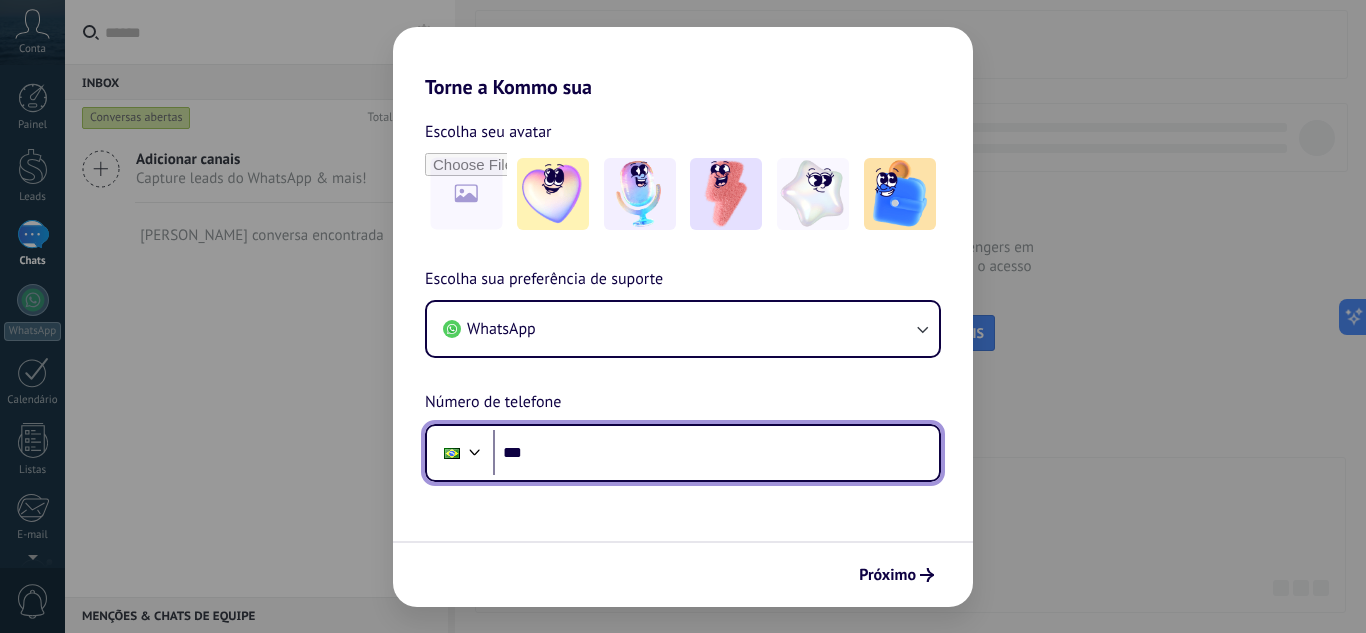 click on "***" at bounding box center [716, 453] 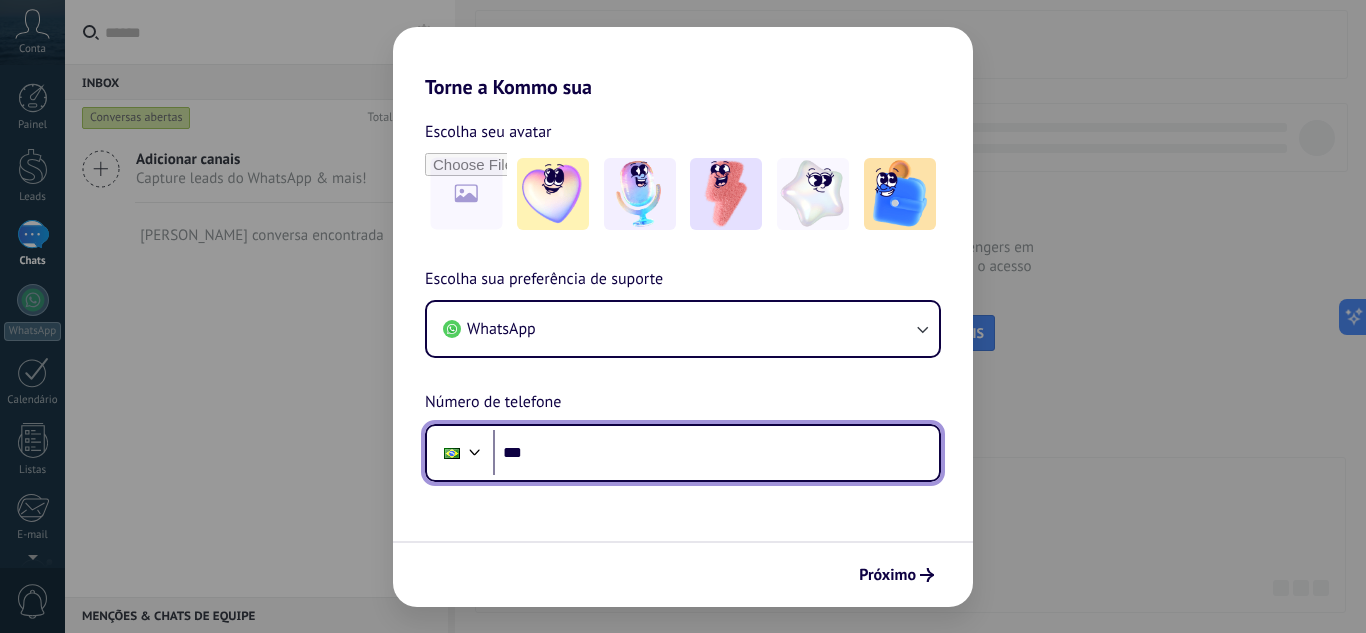 paste on "**********" 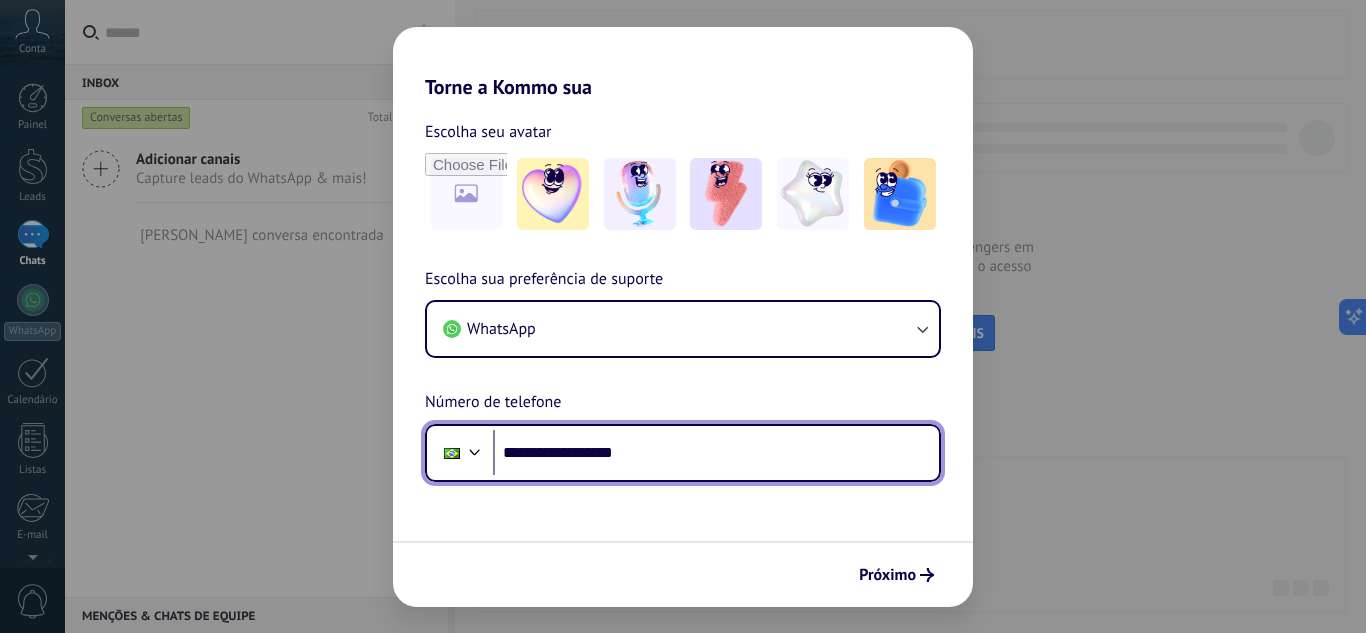 drag, startPoint x: 564, startPoint y: 447, endPoint x: 535, endPoint y: 443, distance: 29.274563 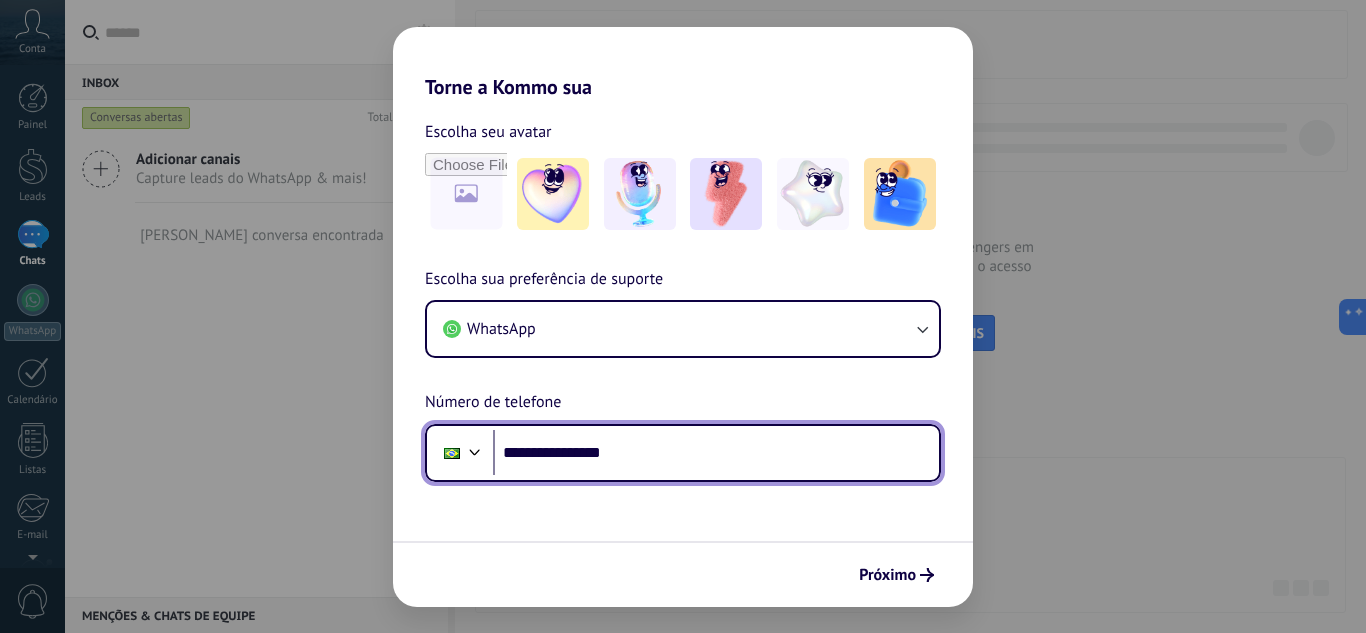 click on "**********" at bounding box center [716, 453] 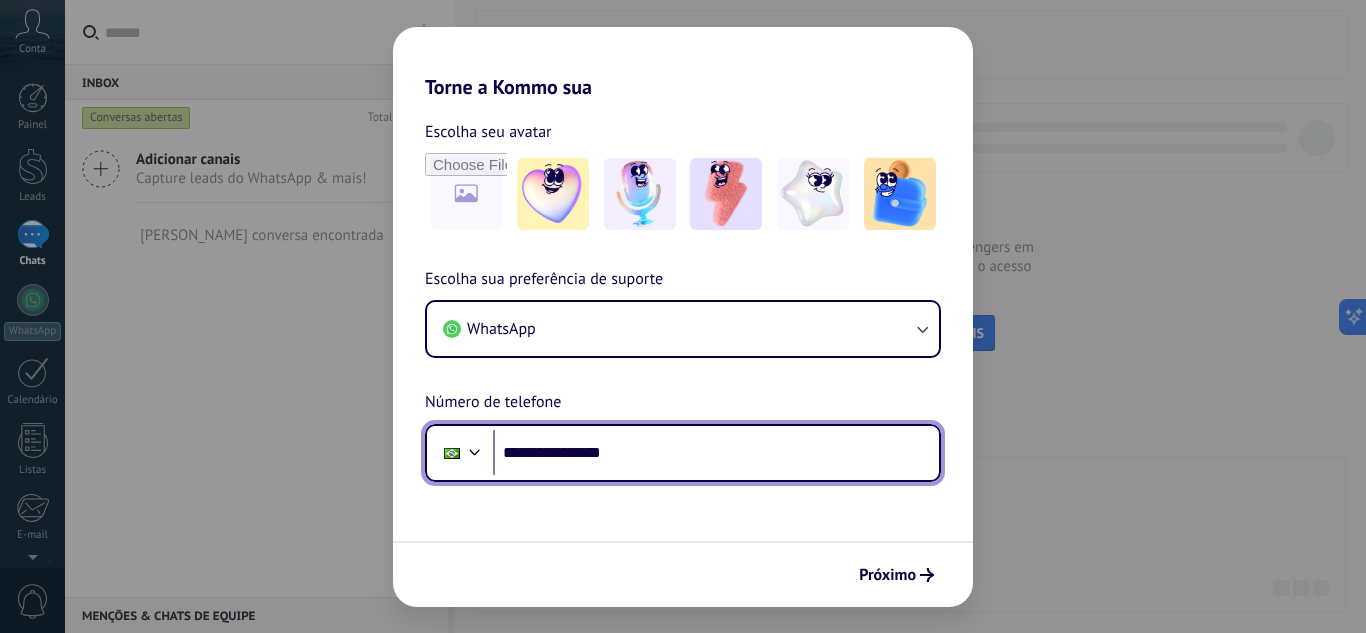 drag, startPoint x: 637, startPoint y: 452, endPoint x: 568, endPoint y: 450, distance: 69.02898 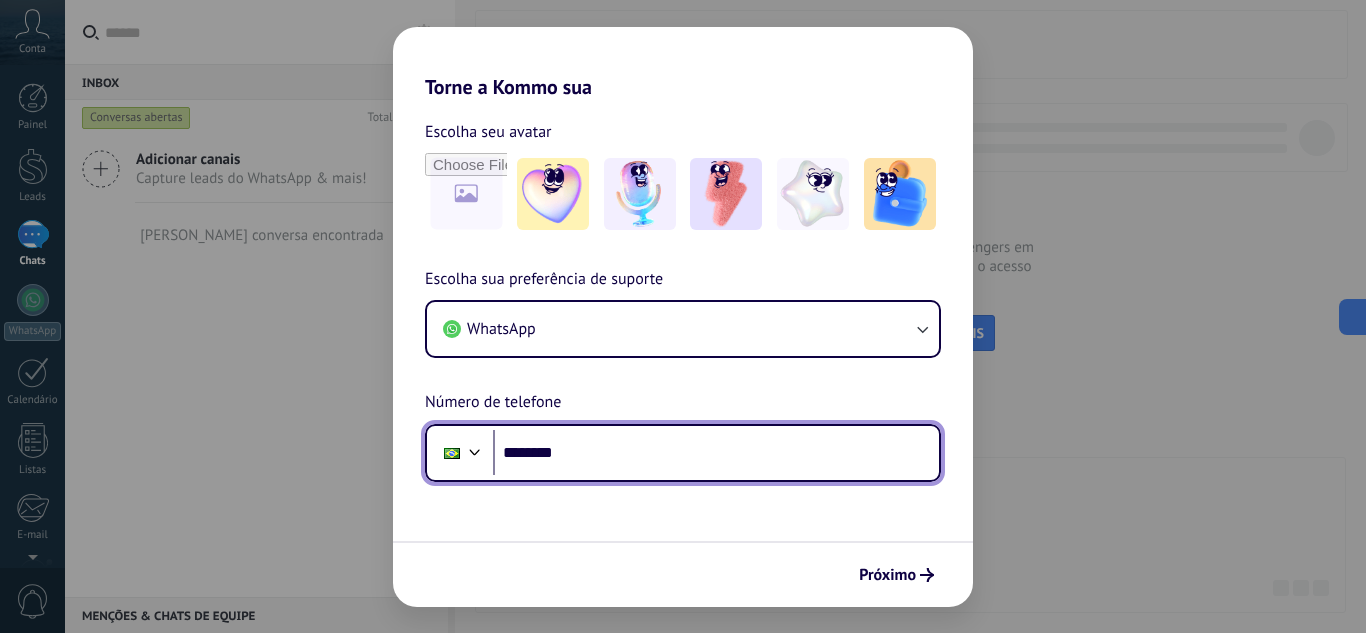 click on "********" at bounding box center [716, 453] 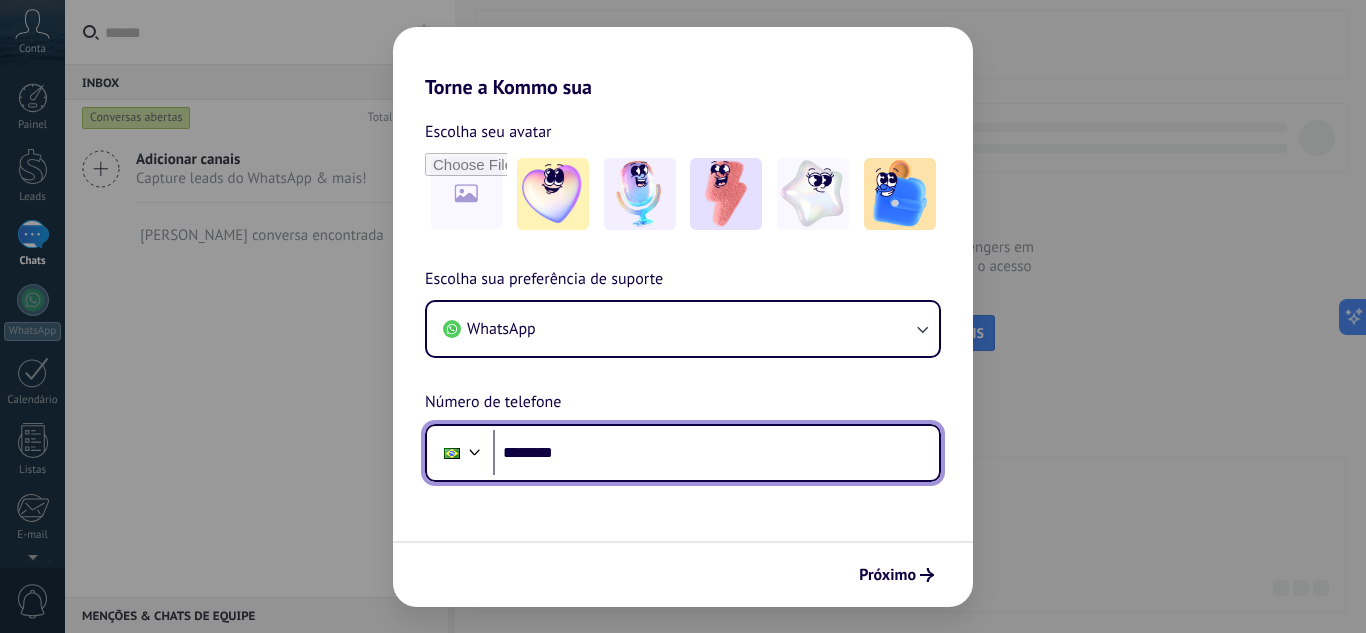 paste on "**********" 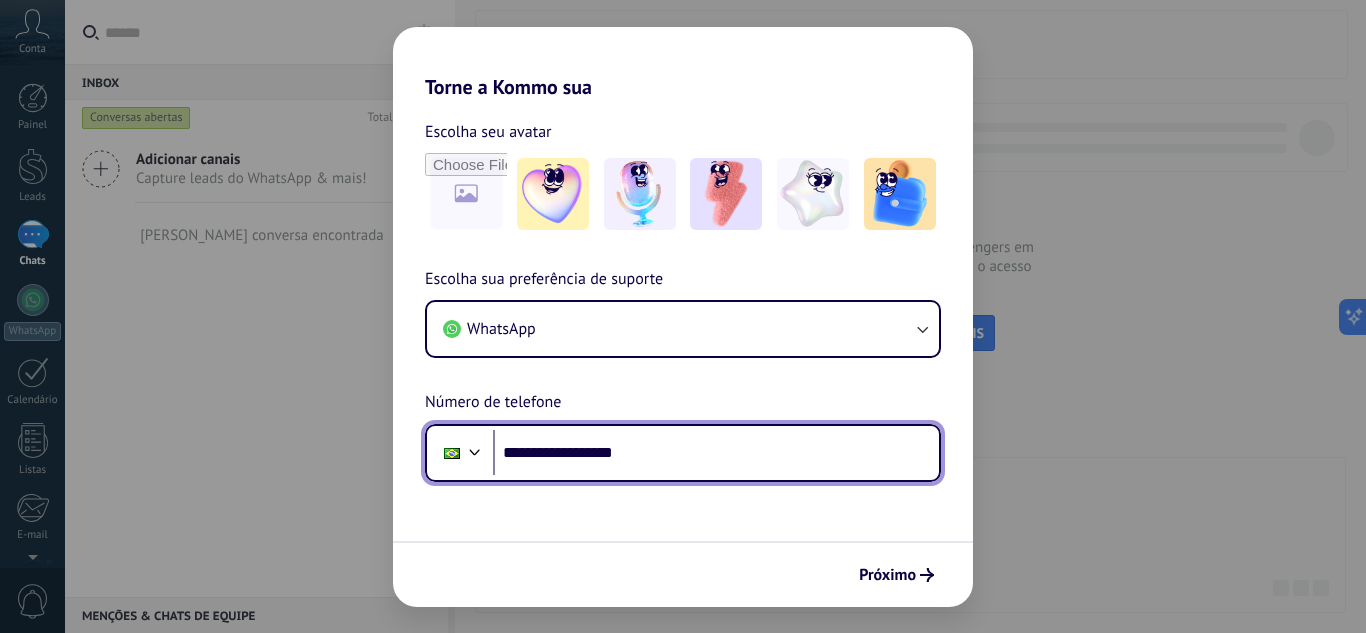 type on "**********" 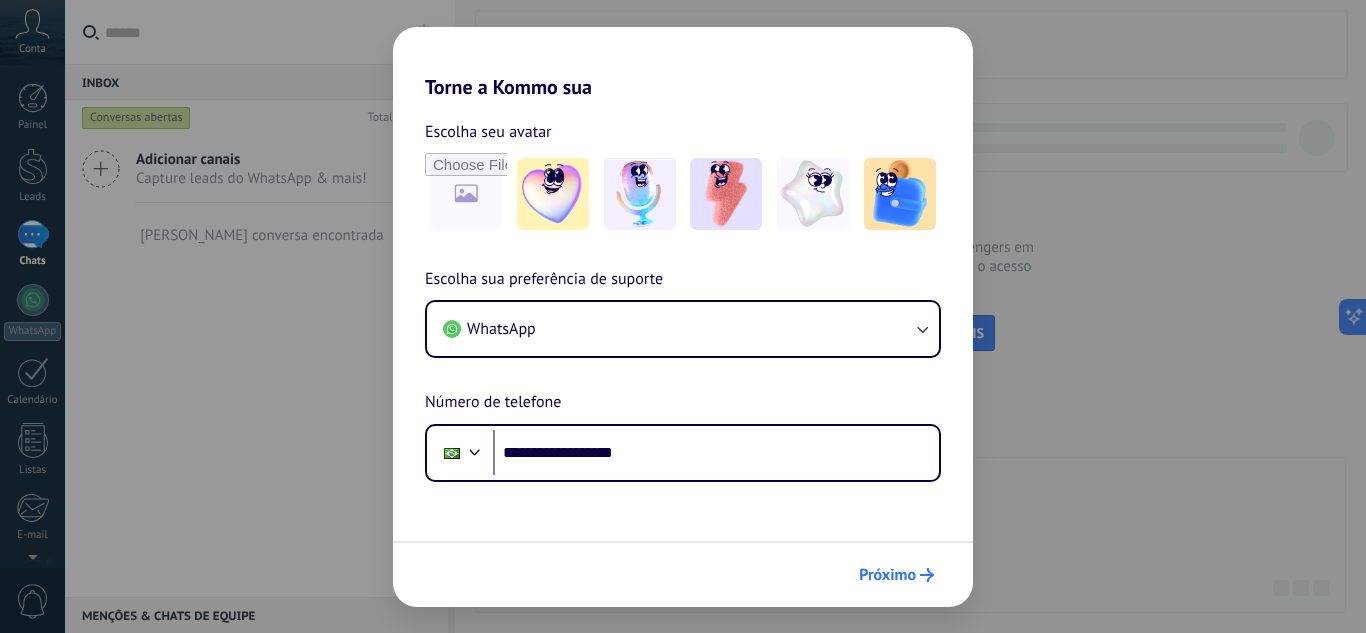 click on "Próximo" at bounding box center [887, 575] 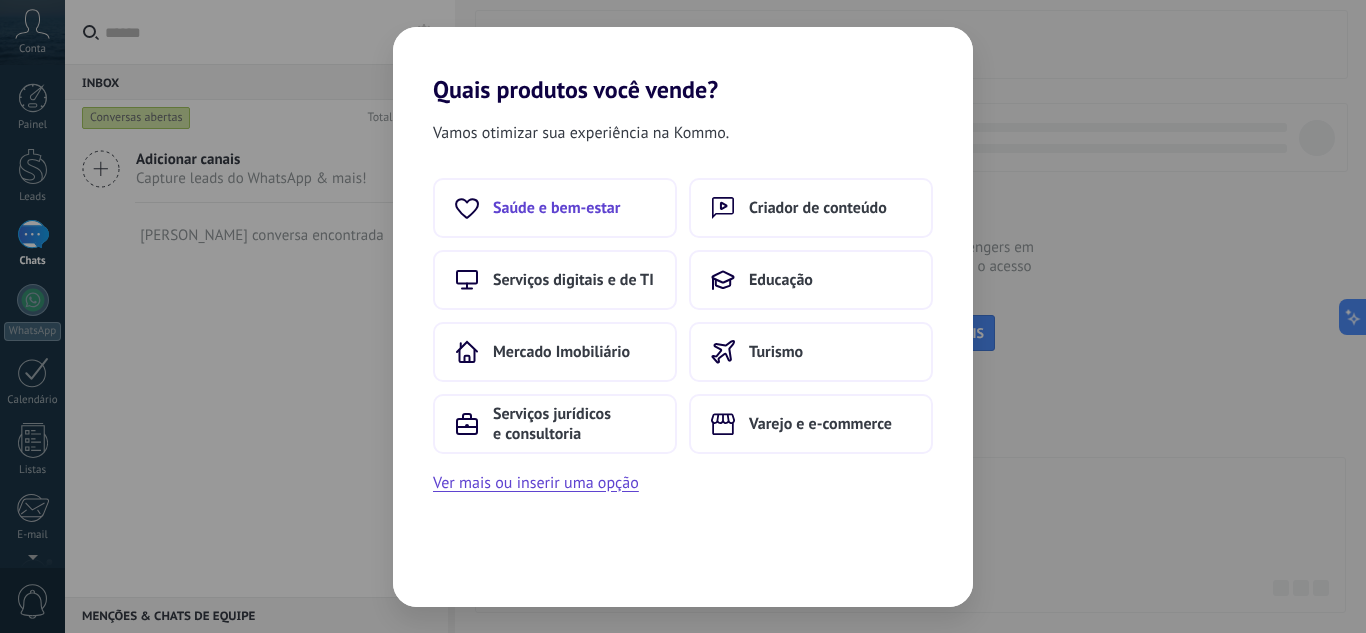 click on "Saúde e bem-estar" at bounding box center (555, 208) 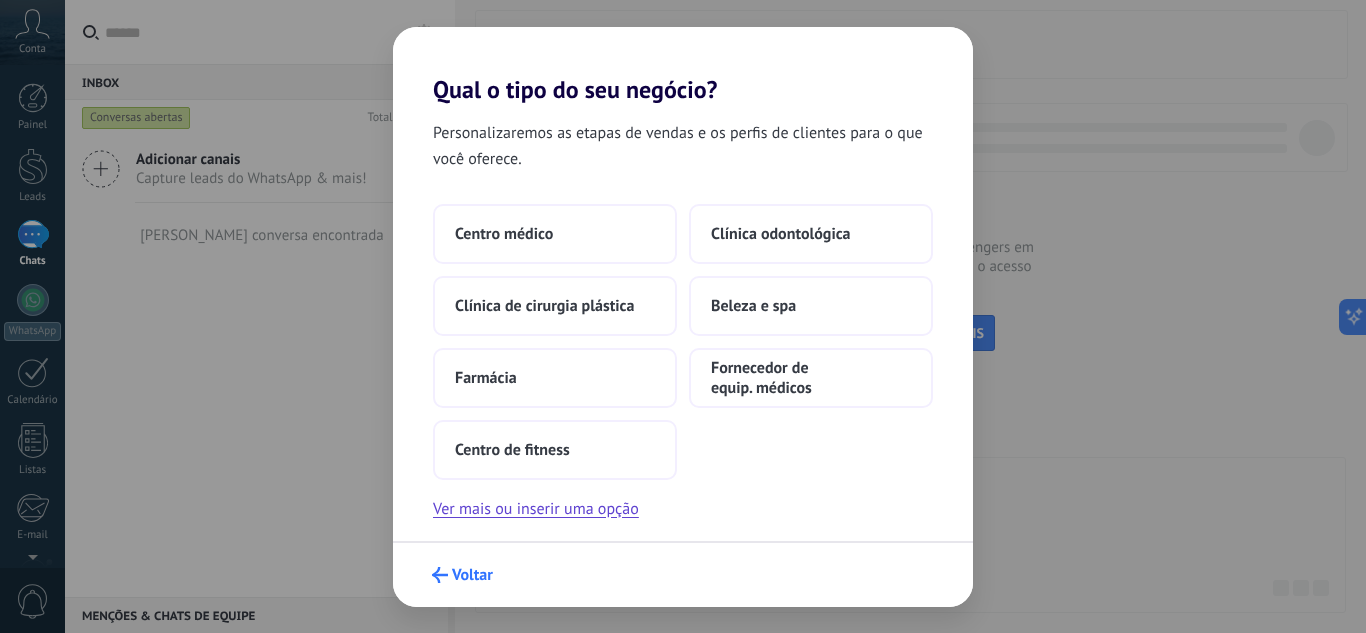 click on "Voltar" at bounding box center (472, 575) 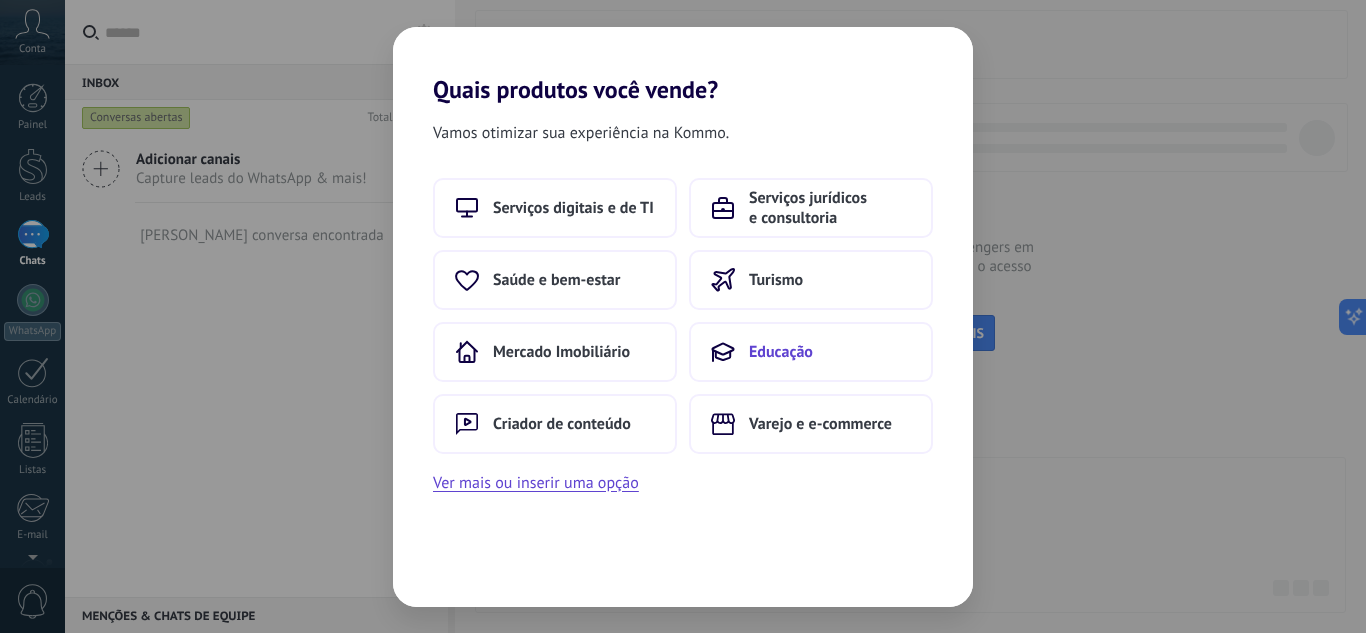 click on "Educação" at bounding box center [781, 352] 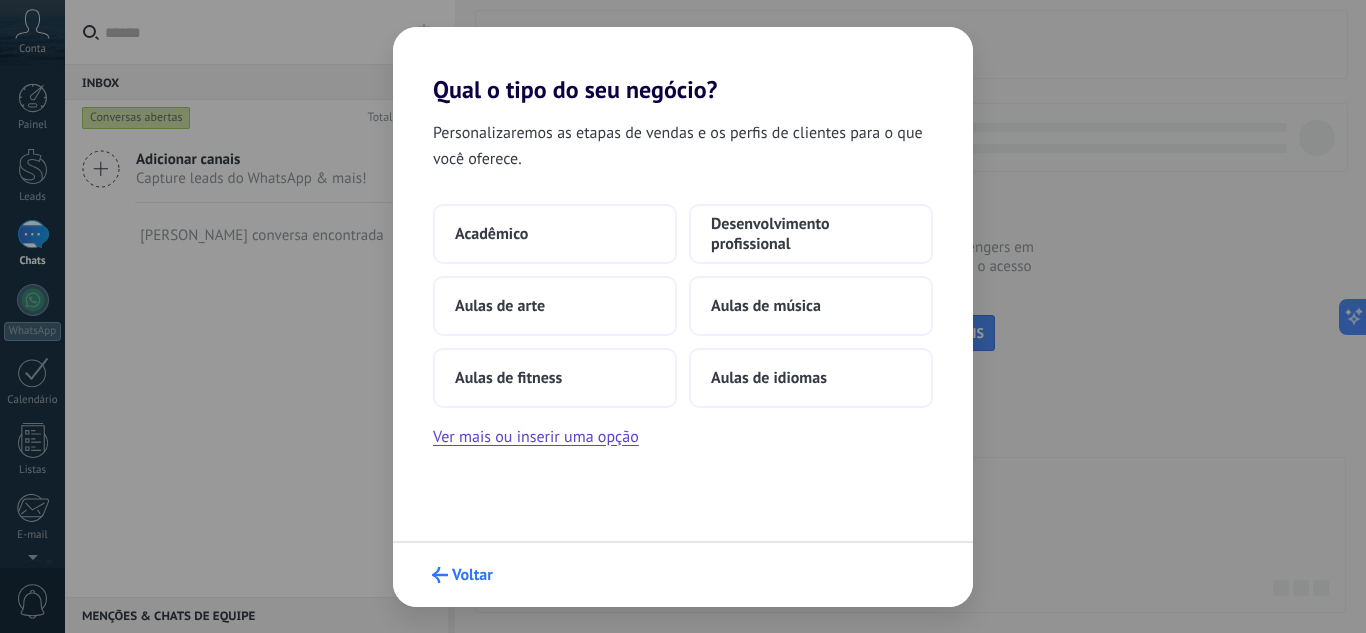 click on "Voltar" at bounding box center [472, 575] 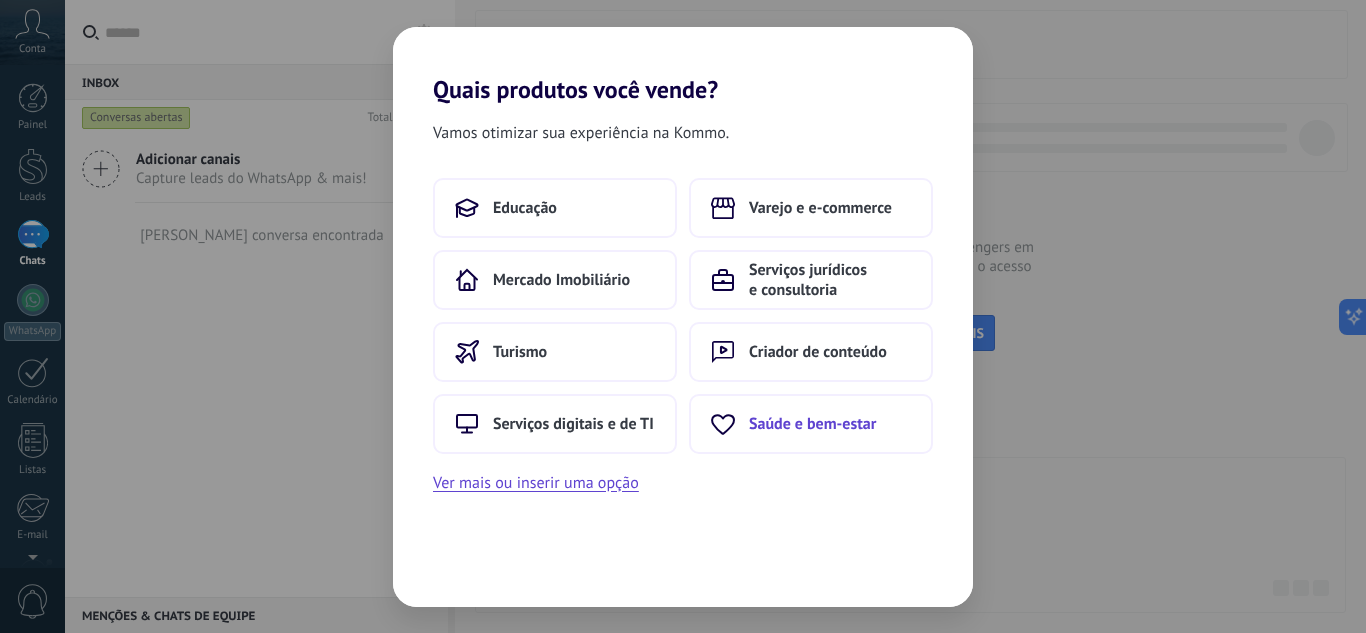 click on "Saúde e bem-estar" at bounding box center (812, 424) 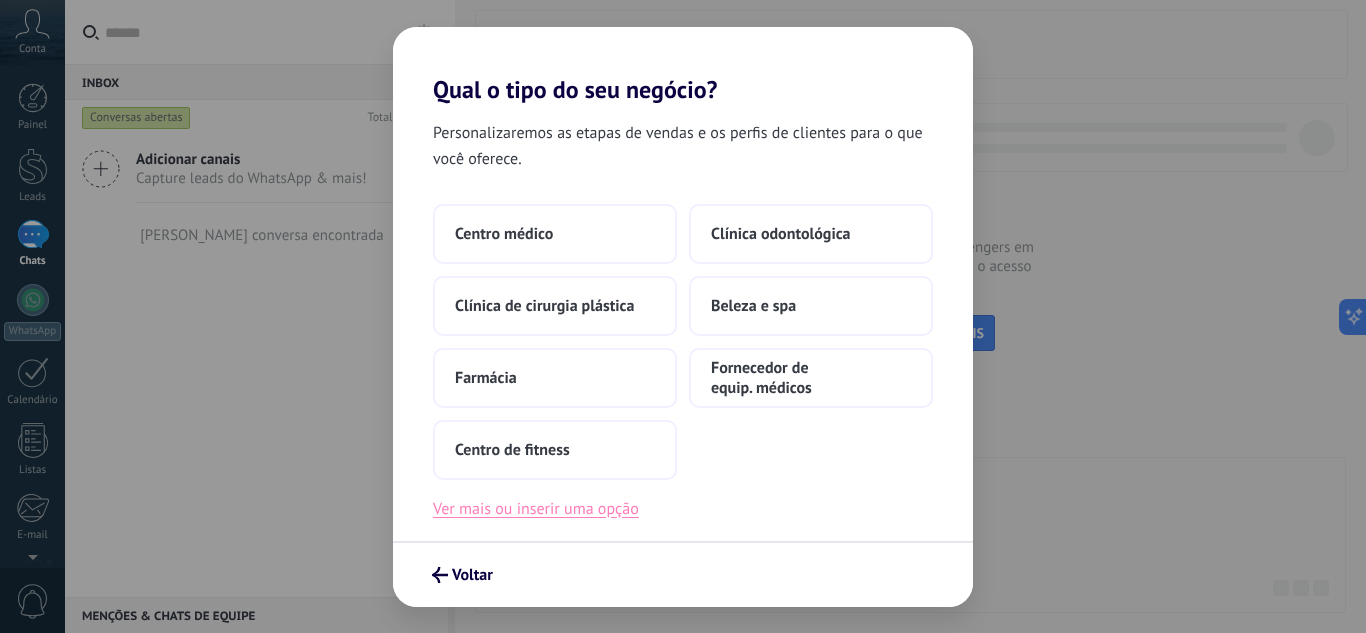 click on "Ver mais ou inserir uma opção" at bounding box center [536, 509] 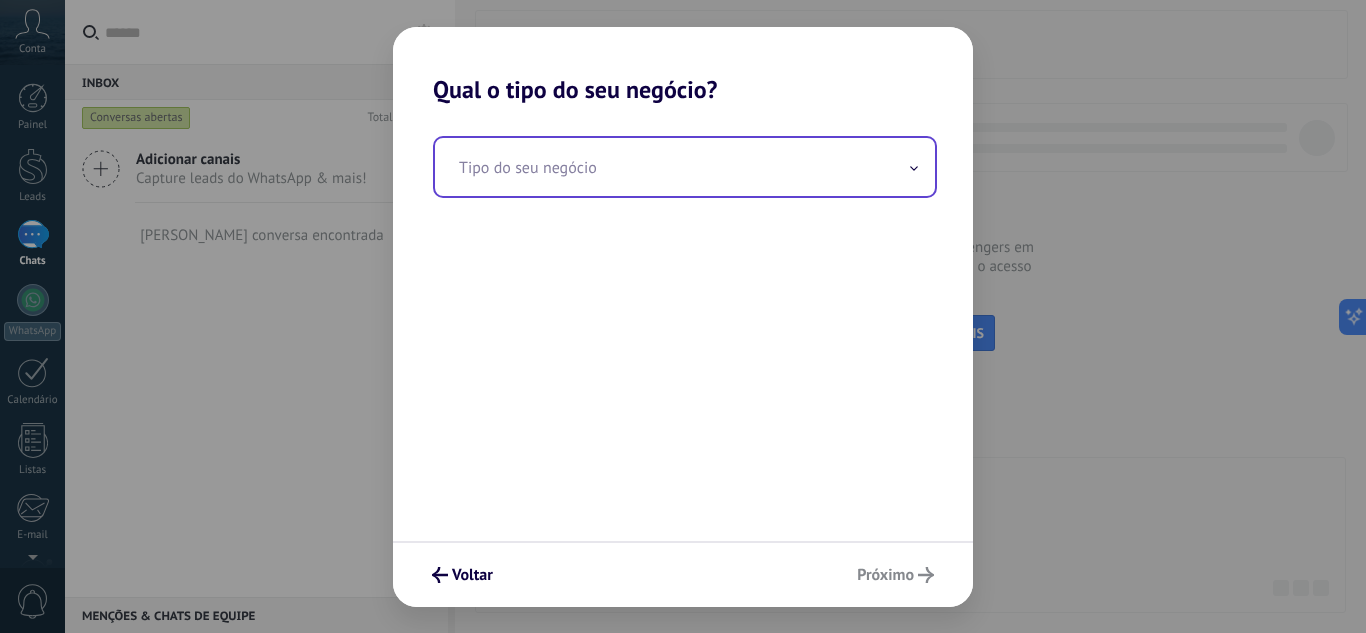 click at bounding box center [685, 167] 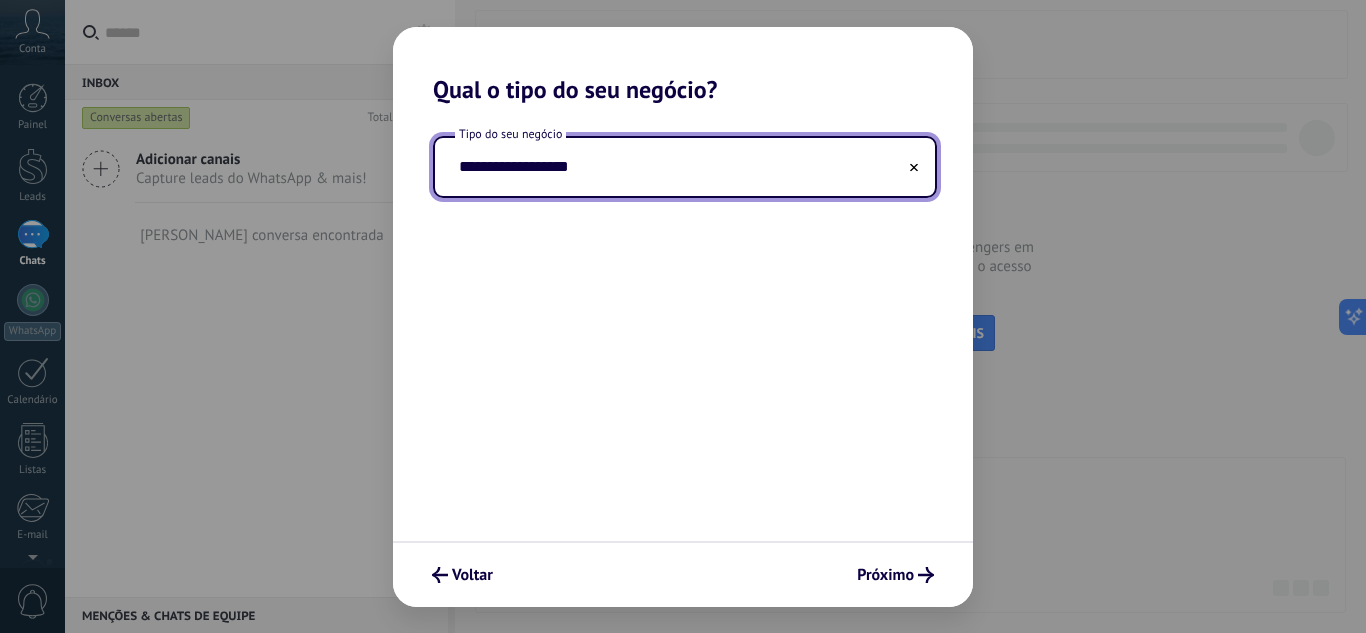click on "**********" at bounding box center (685, 167) 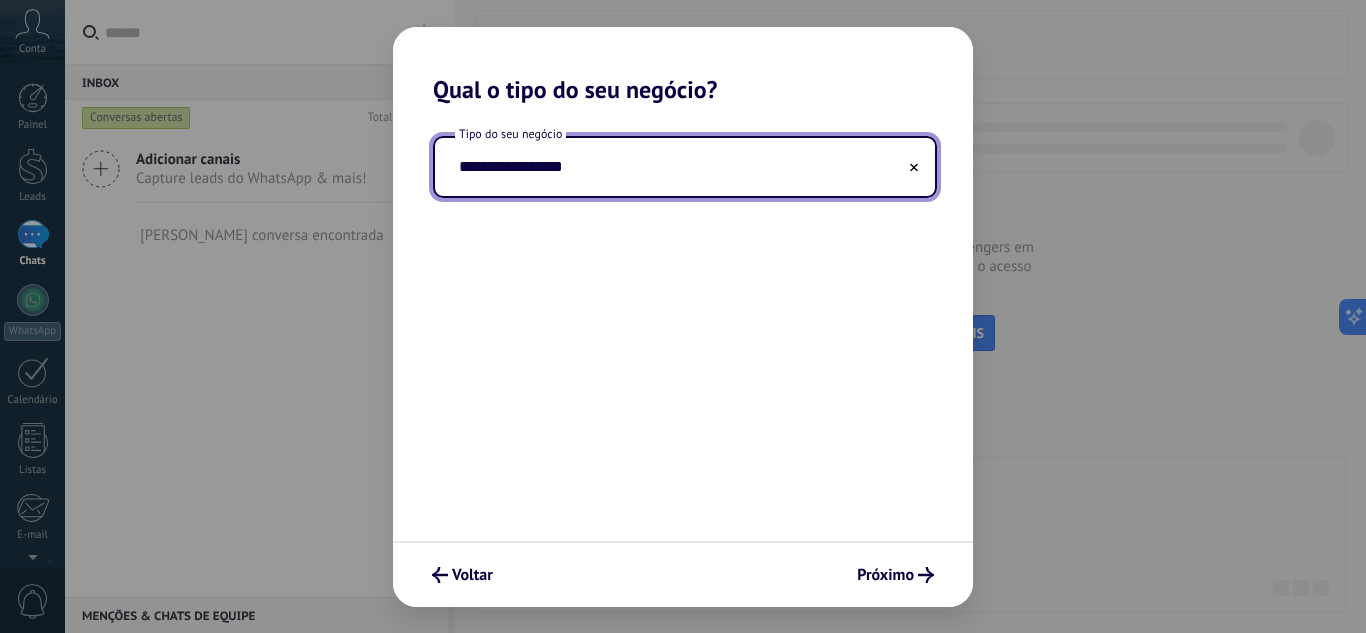click on "**********" at bounding box center [685, 167] 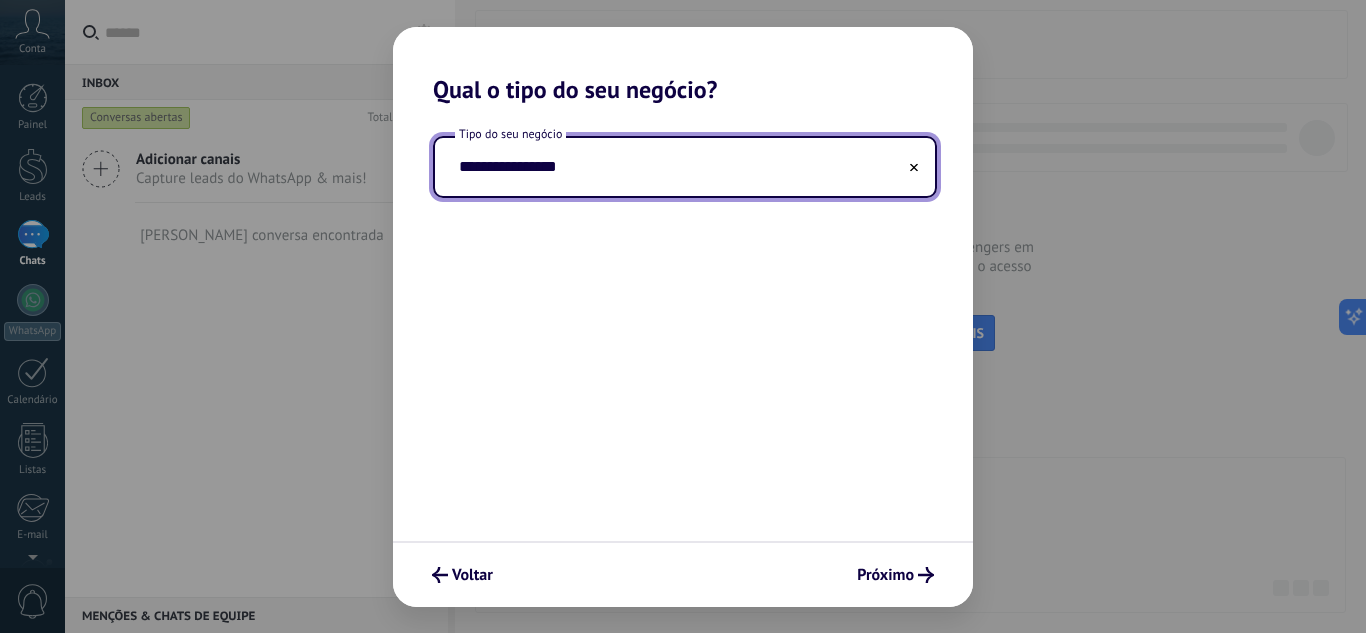 type on "**********" 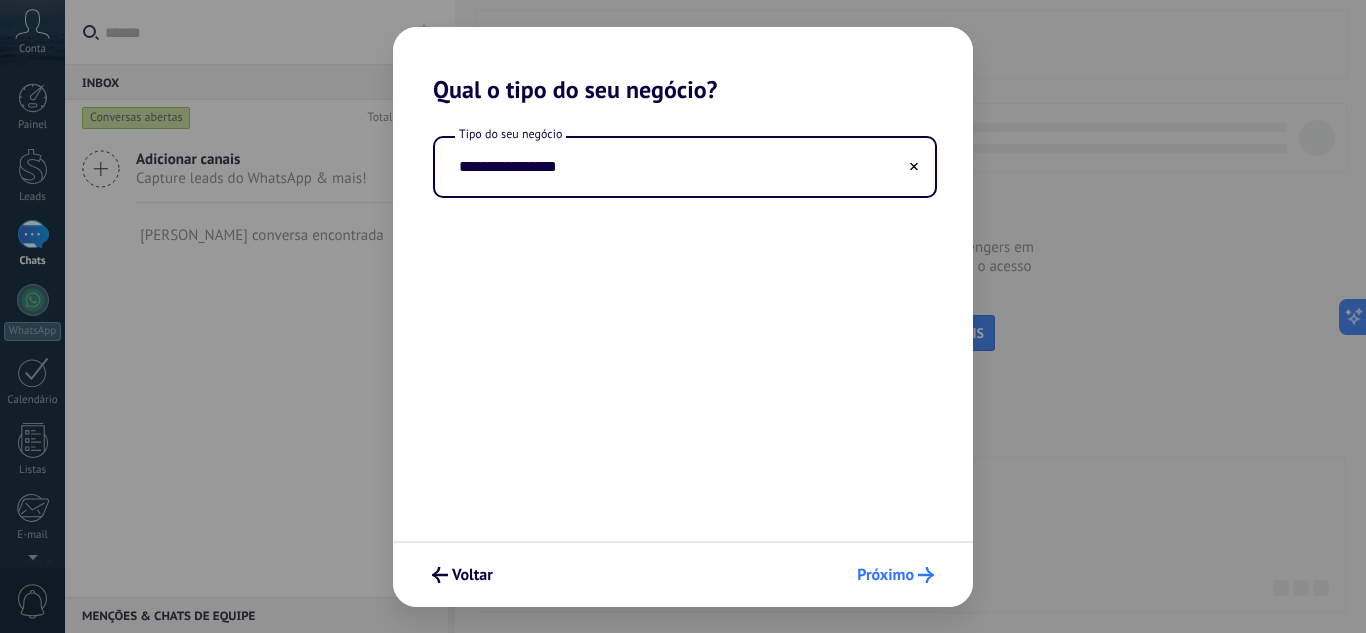 click on "Próximo" at bounding box center [885, 575] 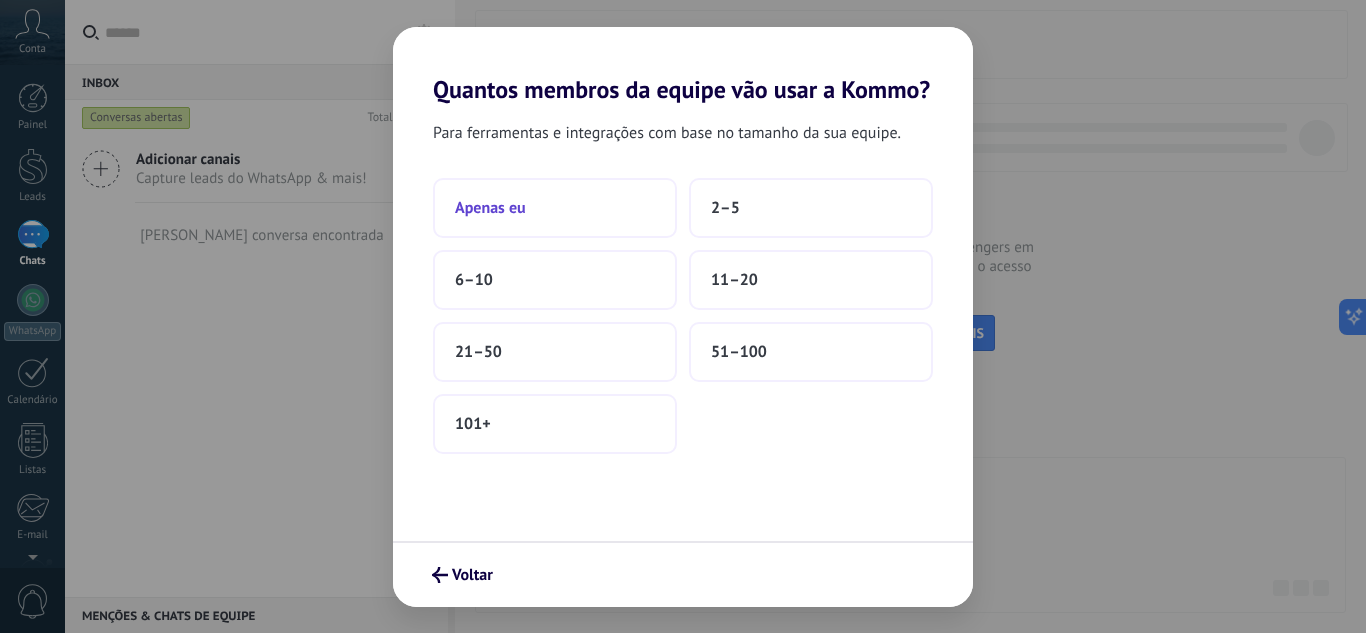click on "Apenas eu" at bounding box center [490, 208] 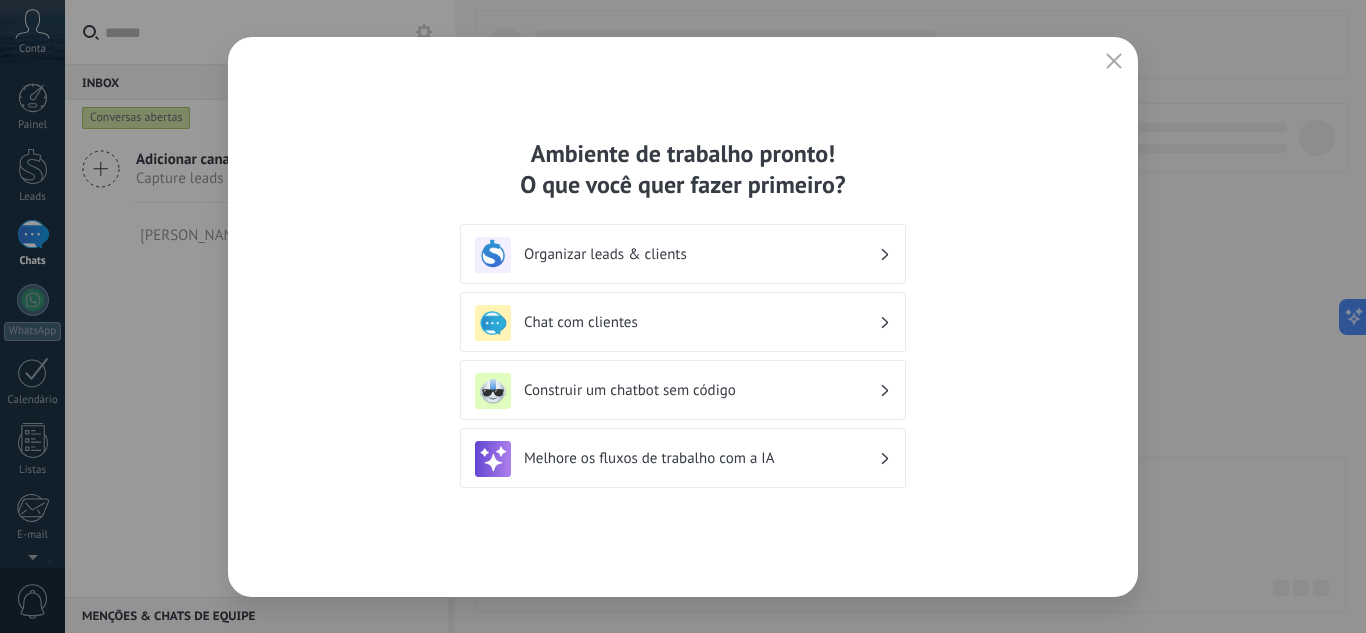 click on "Organizar leads & clients" at bounding box center [701, 254] 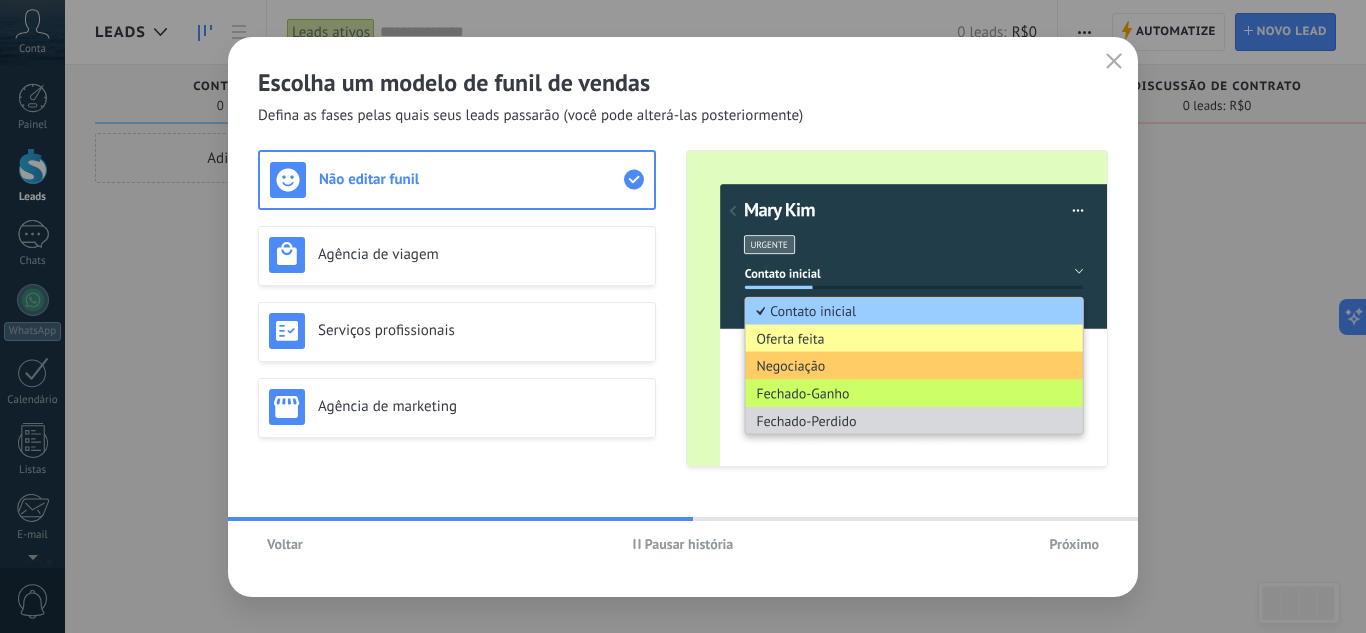 click on "Voltar" at bounding box center [285, 544] 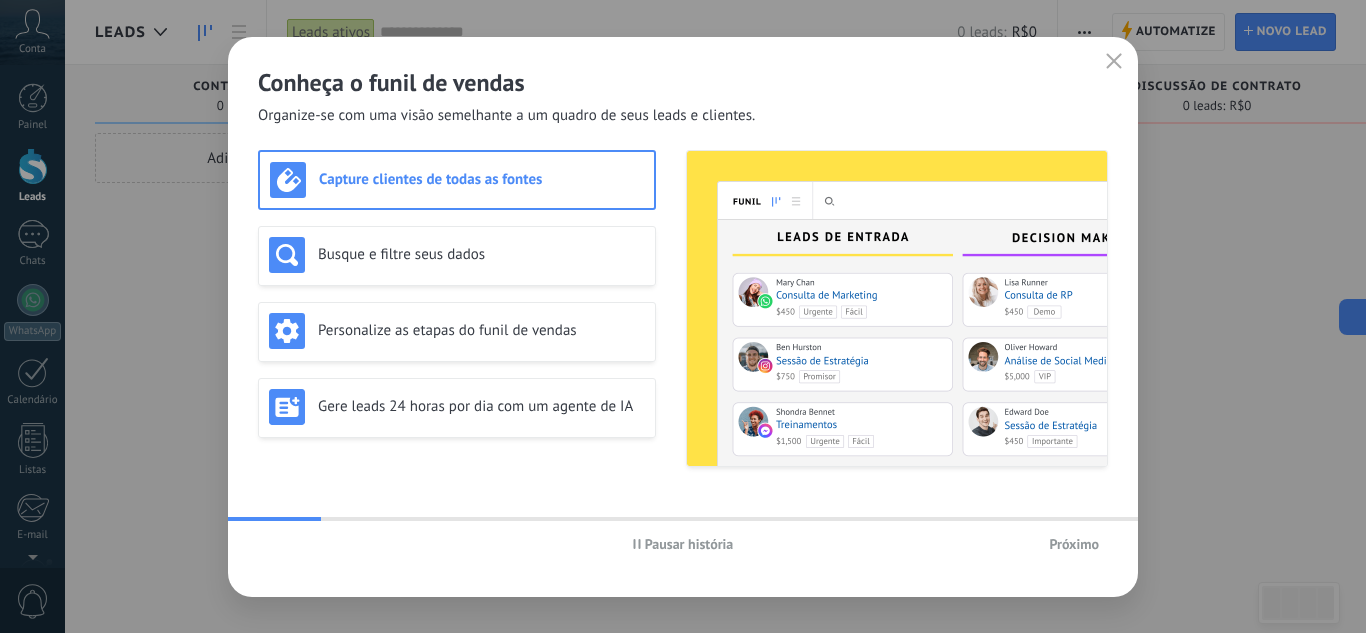 click on "Pausar história" at bounding box center [689, 544] 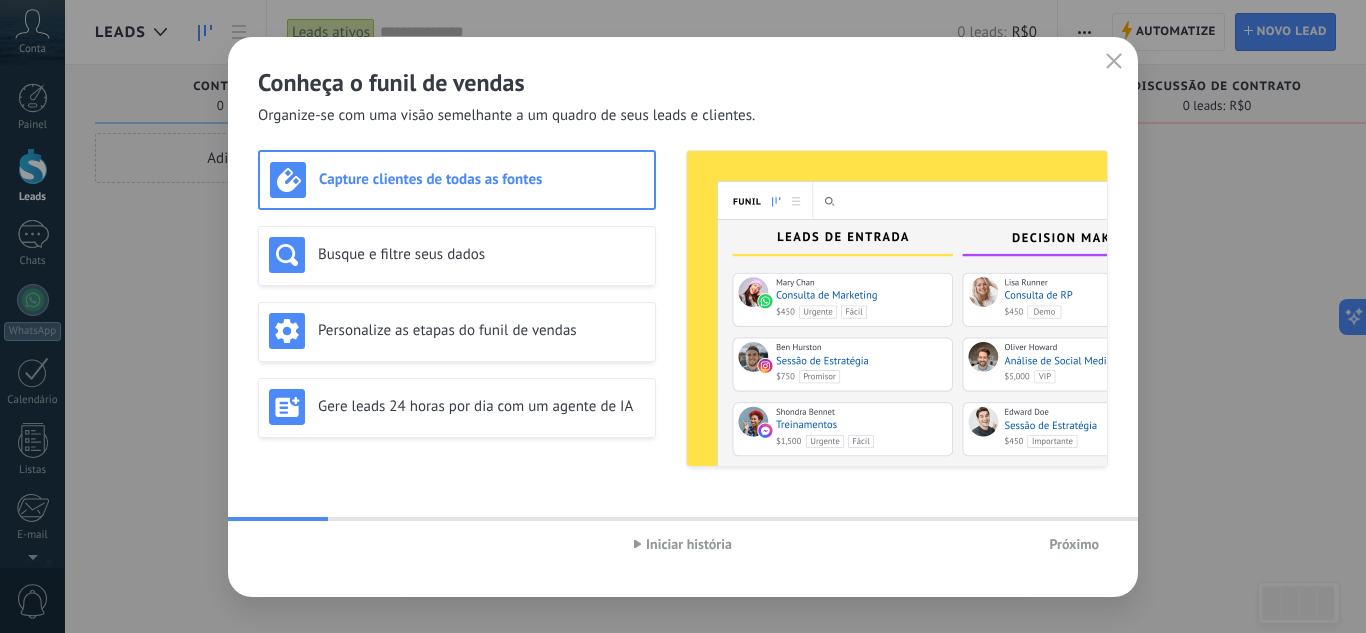 click on "Iniciar história" at bounding box center [689, 544] 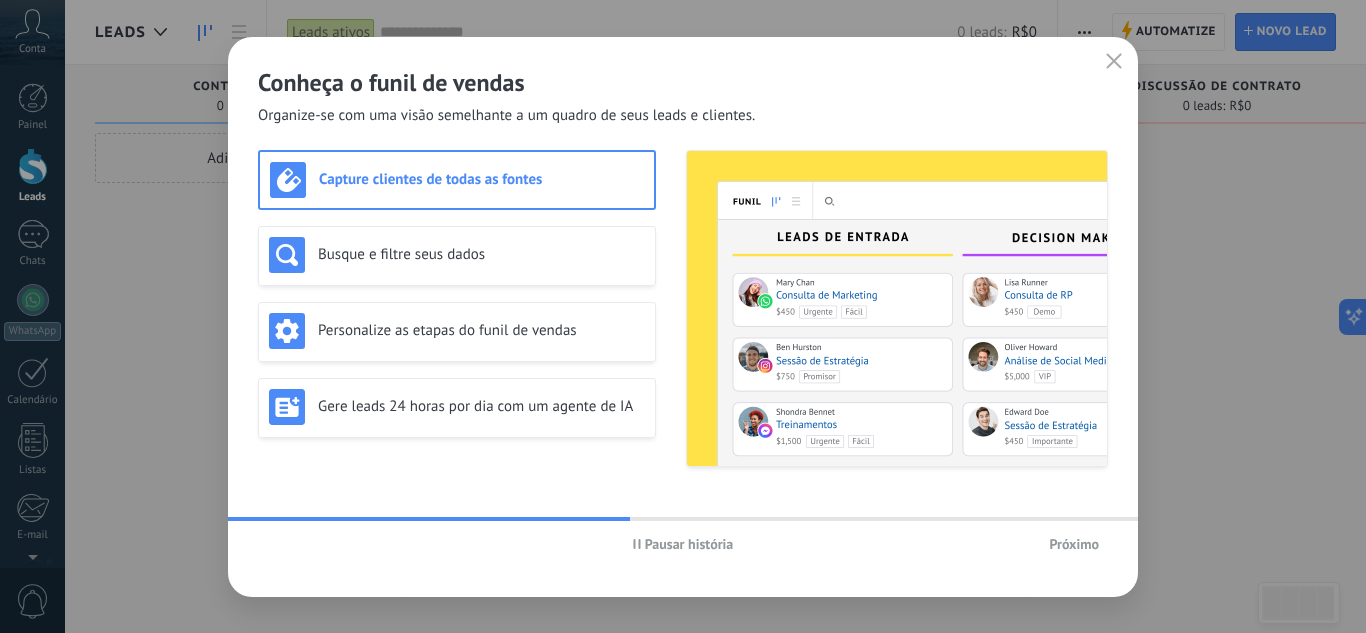 click on "Próximo" at bounding box center [1074, 544] 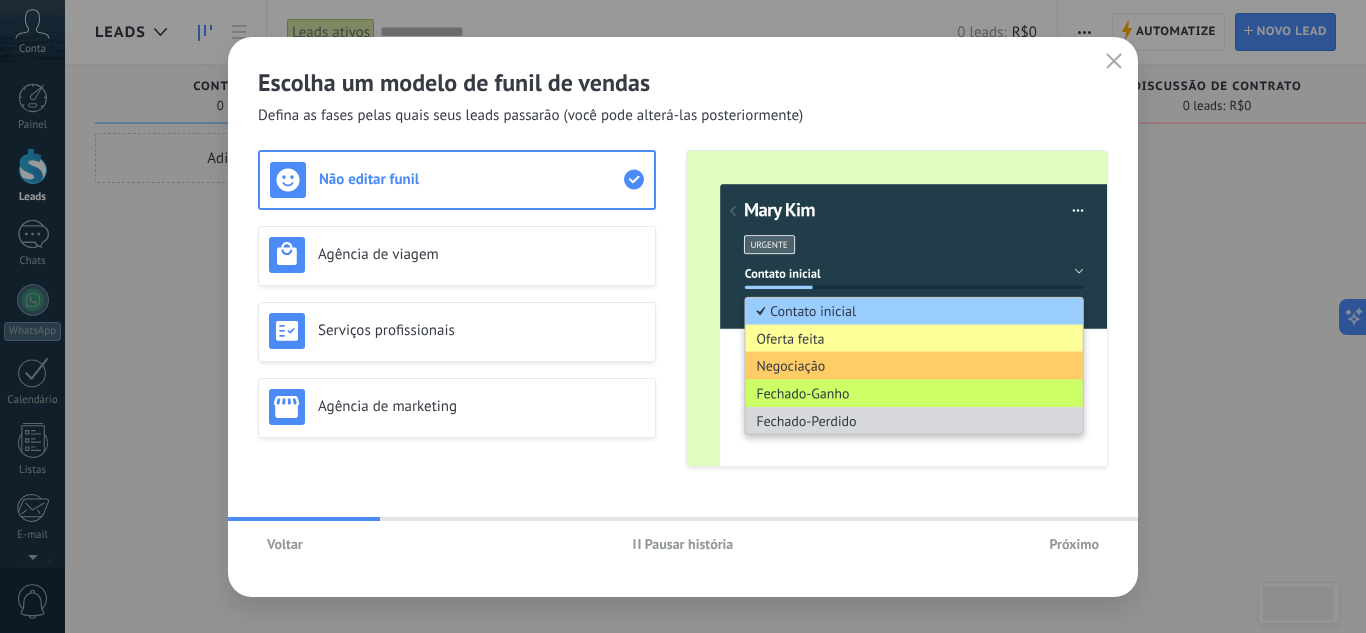 click on "Pausar história" at bounding box center [689, 544] 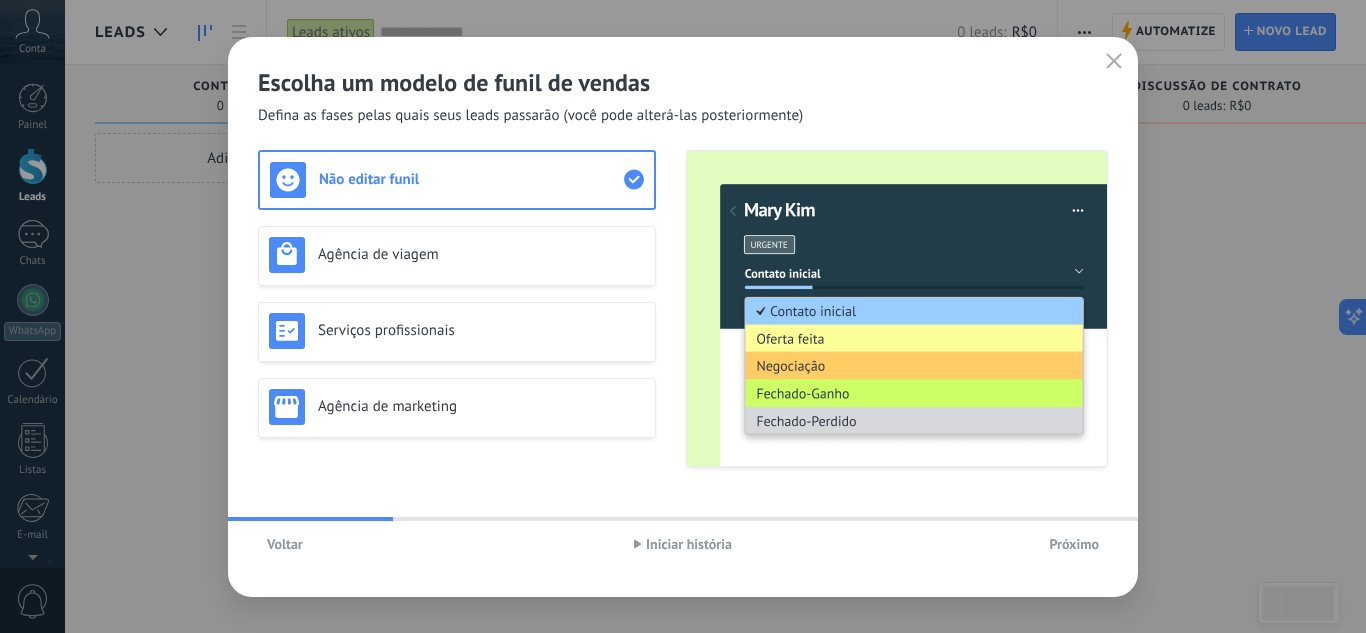 click on "Iniciar história" at bounding box center (689, 544) 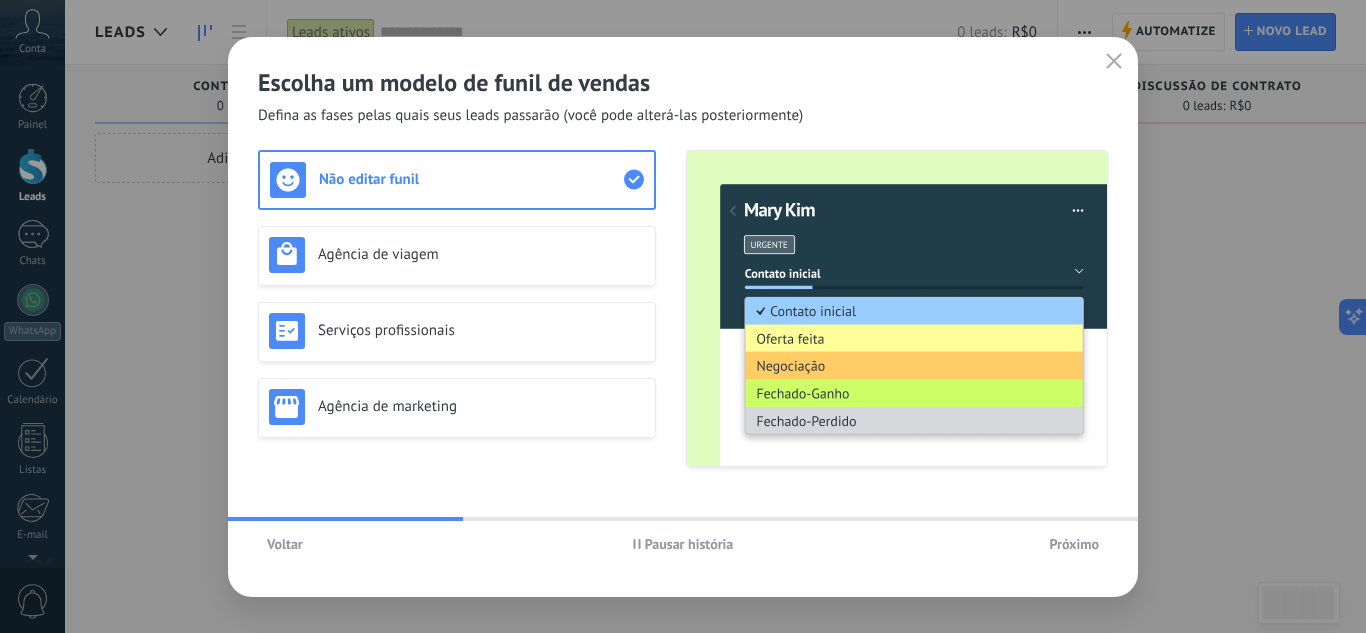 click on "Próximo" at bounding box center (1074, 544) 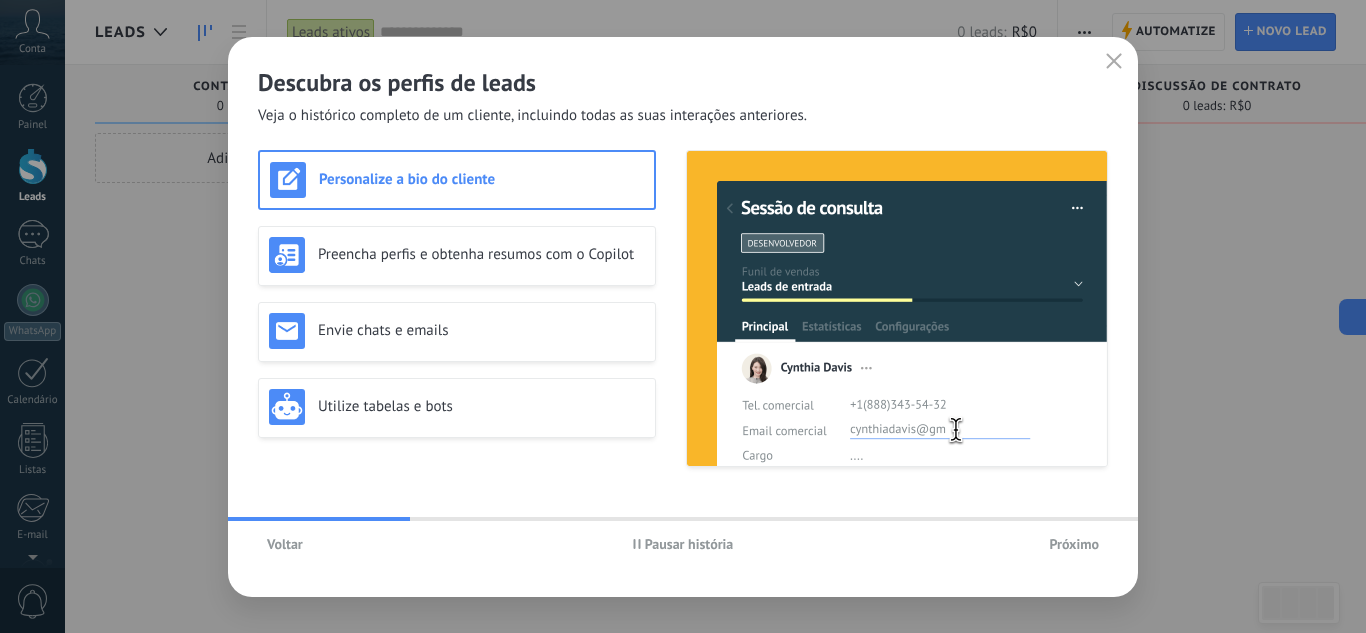 click on "Pausar história" at bounding box center (689, 544) 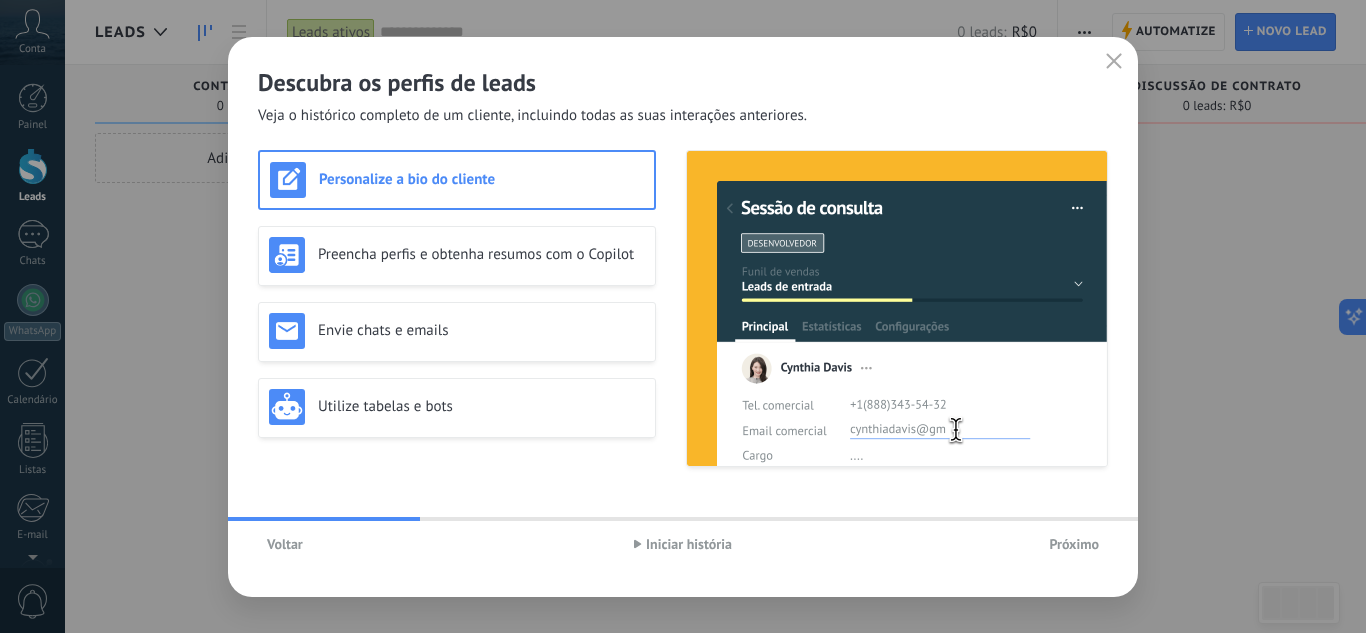 click on "Iniciar história" at bounding box center [689, 544] 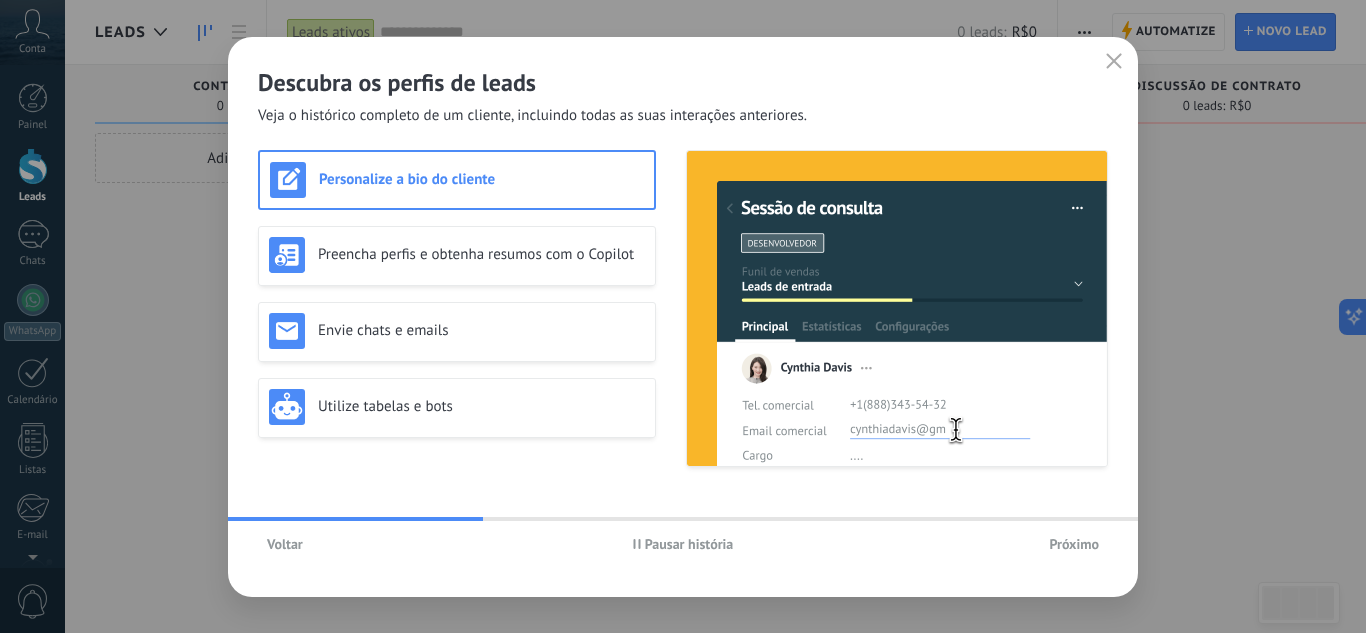 click on "Próximo" at bounding box center (1074, 544) 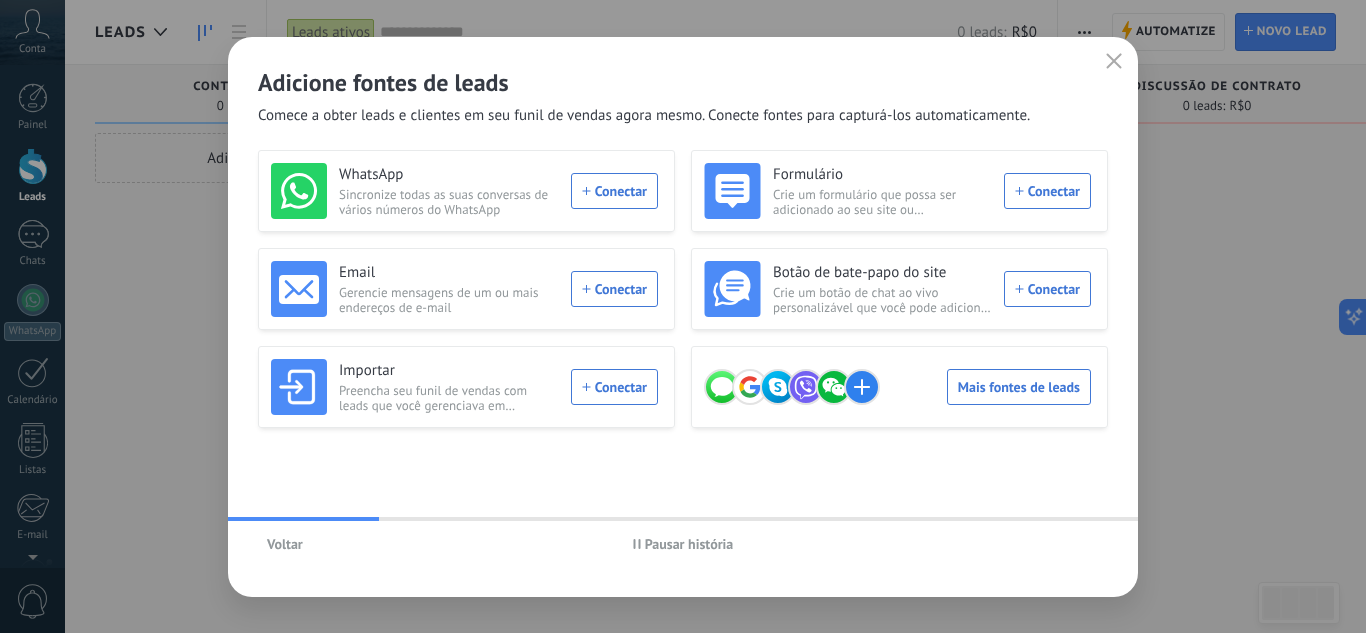 click on "Pausar história" at bounding box center (689, 544) 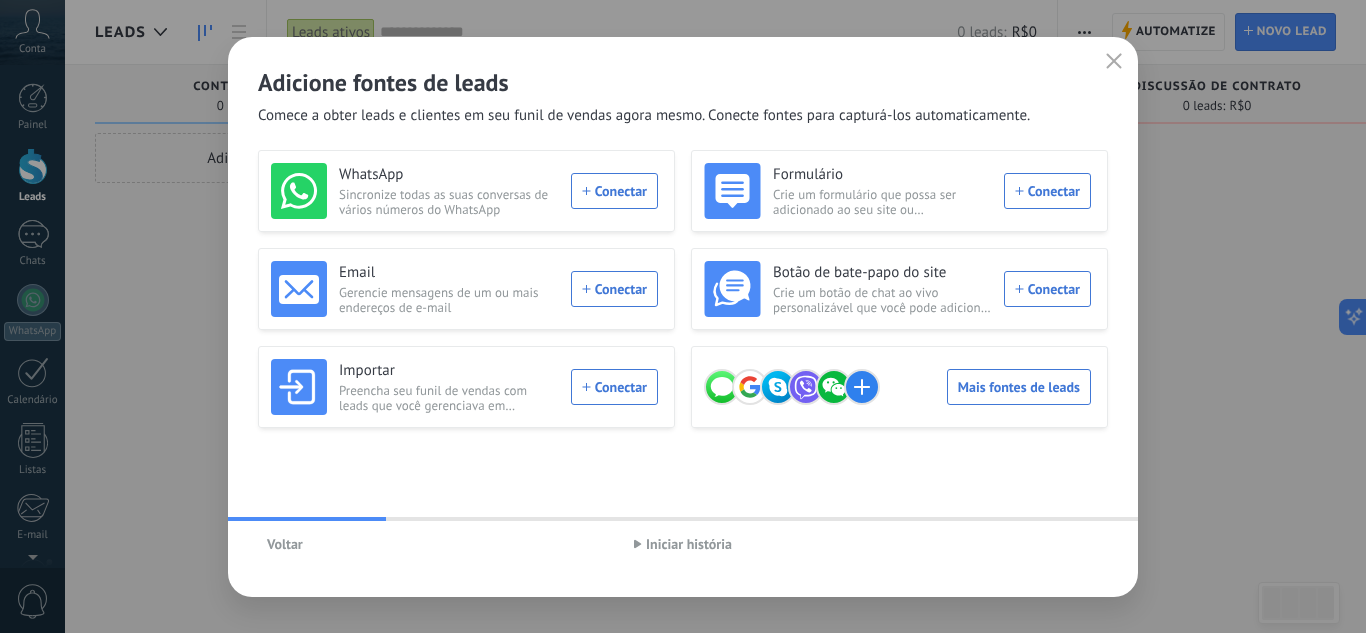 click on "Iniciar história" at bounding box center [689, 544] 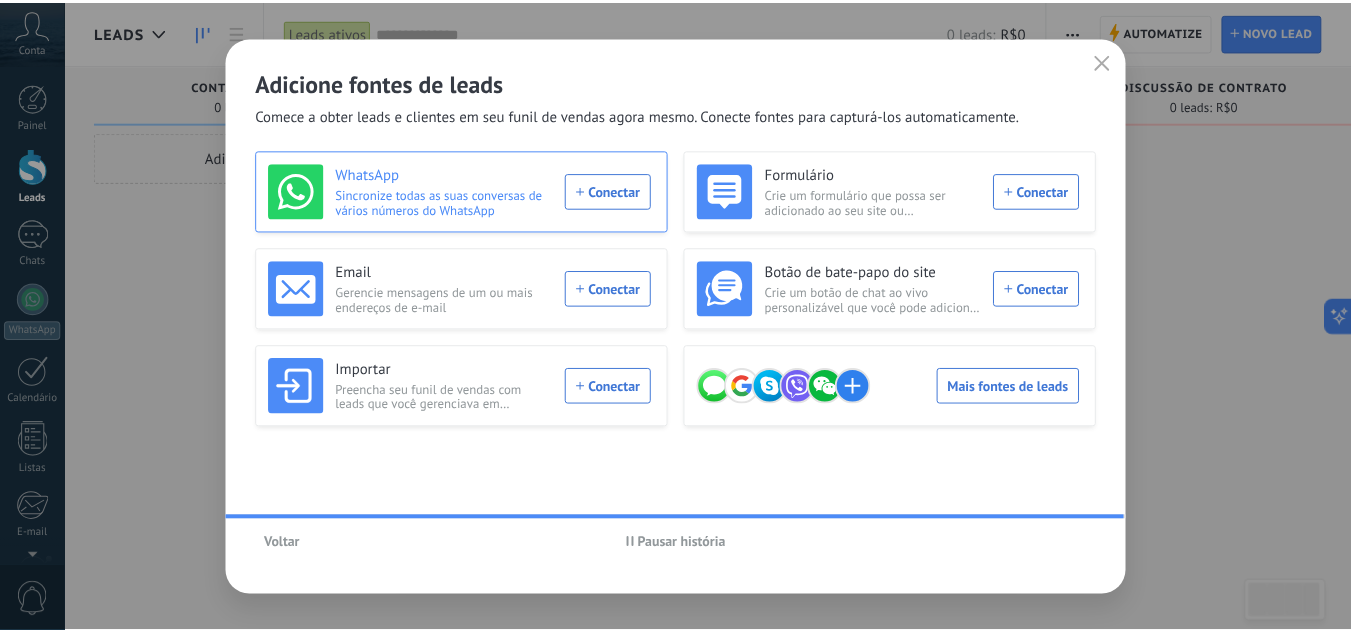 scroll, scrollTop: 199, scrollLeft: 0, axis: vertical 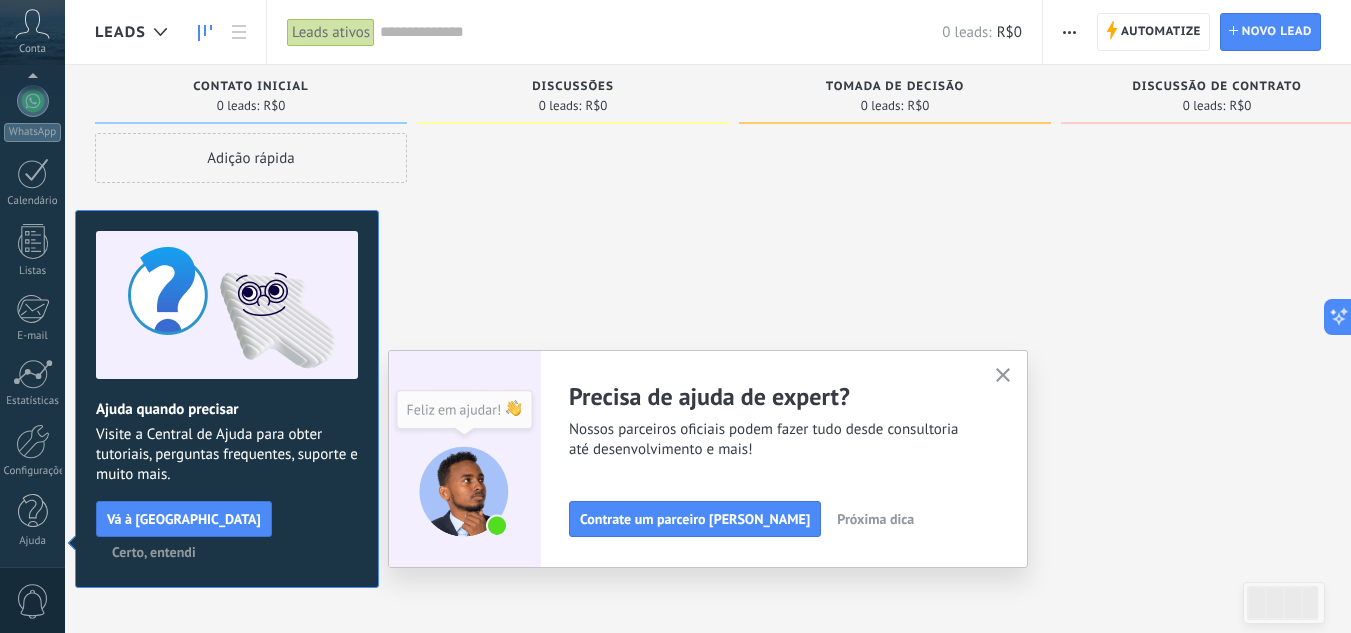 click 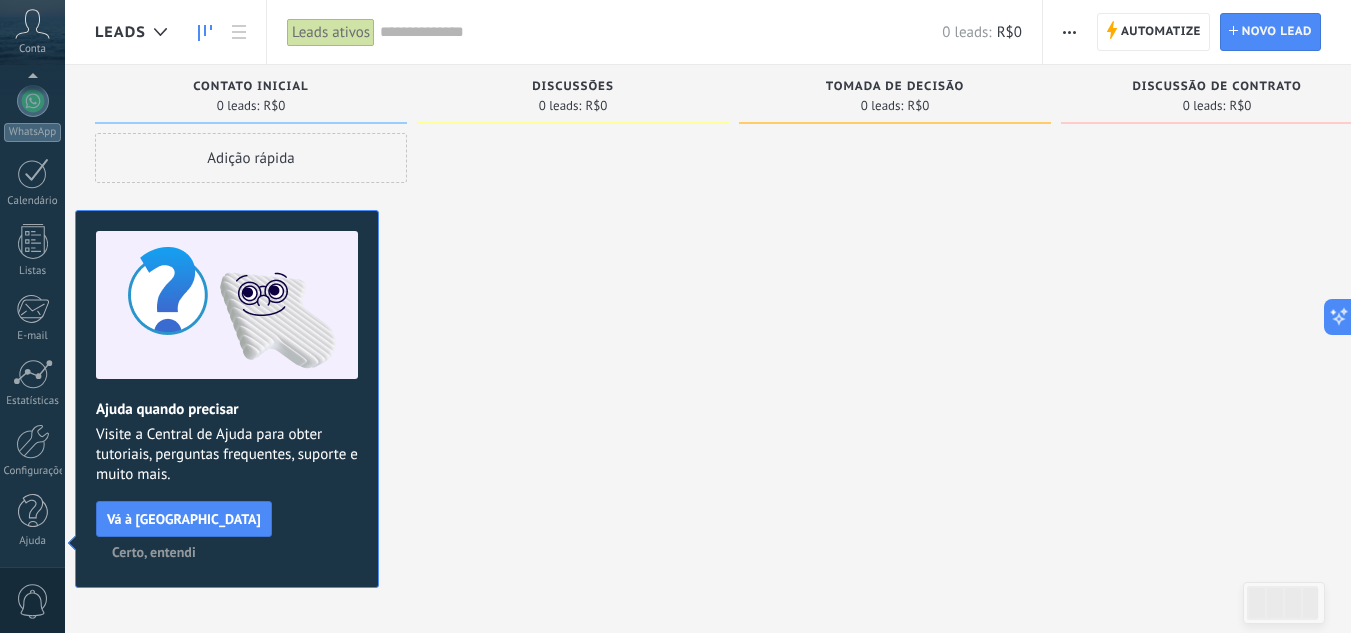 click on "Certo, entendi" at bounding box center [154, 552] 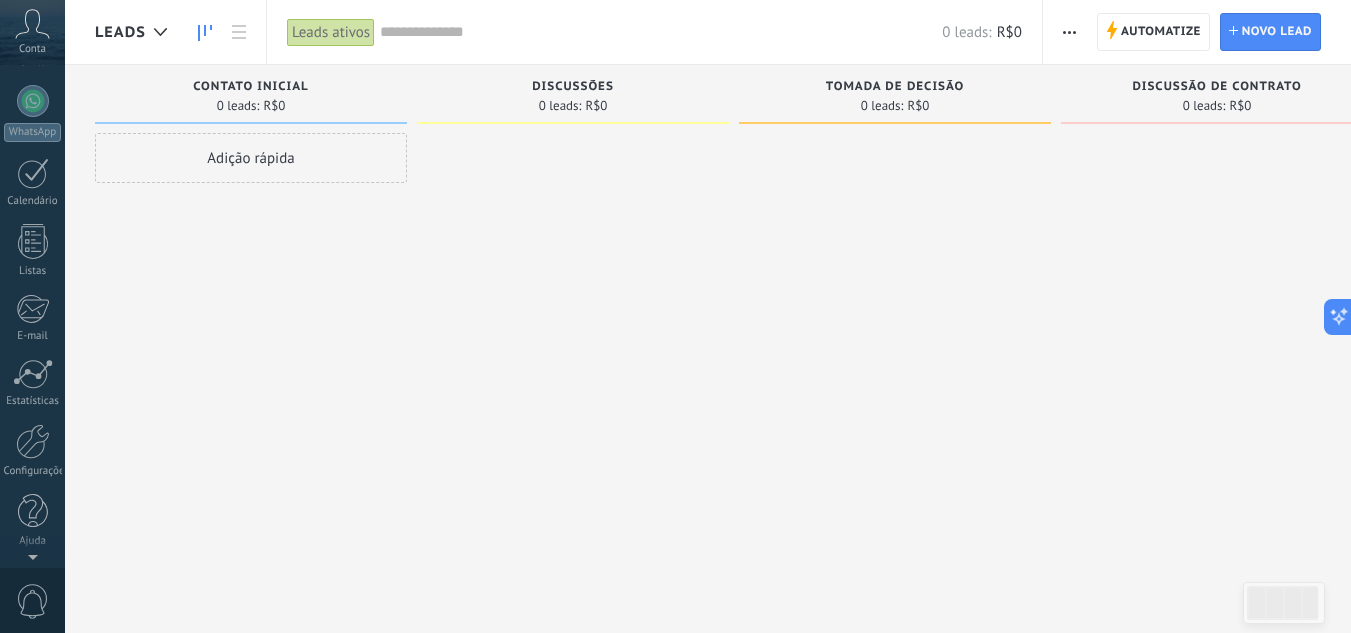 scroll, scrollTop: 0, scrollLeft: 0, axis: both 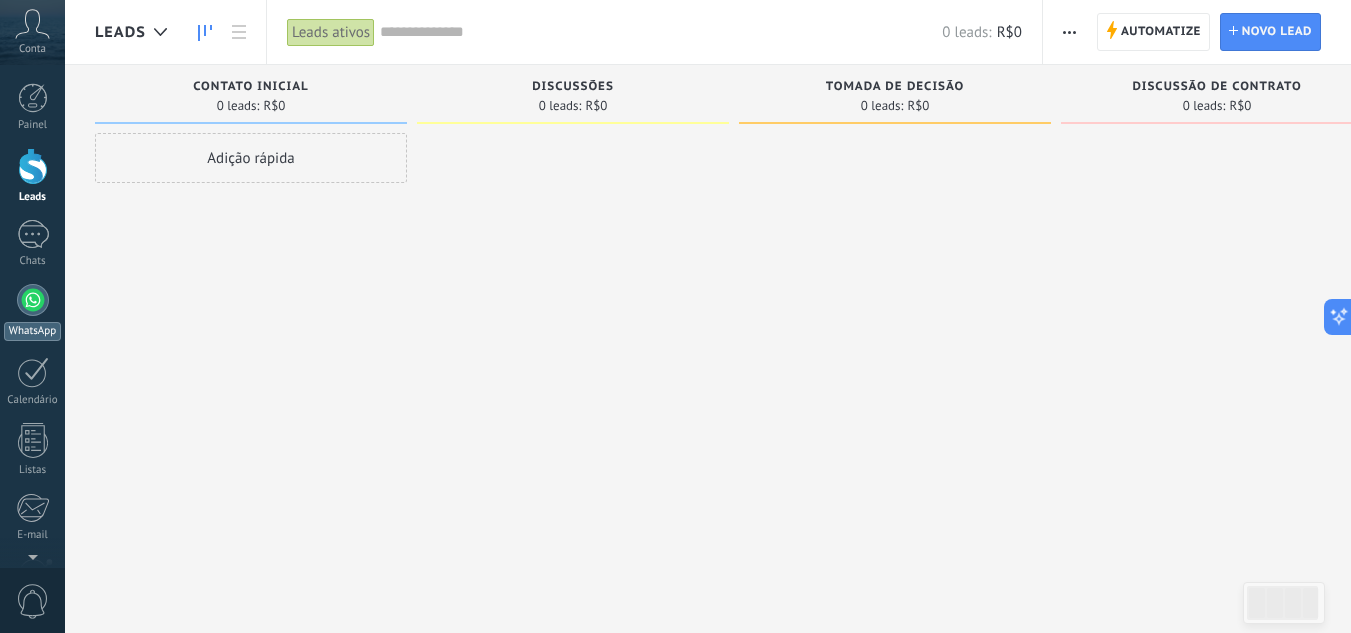click at bounding box center [33, 300] 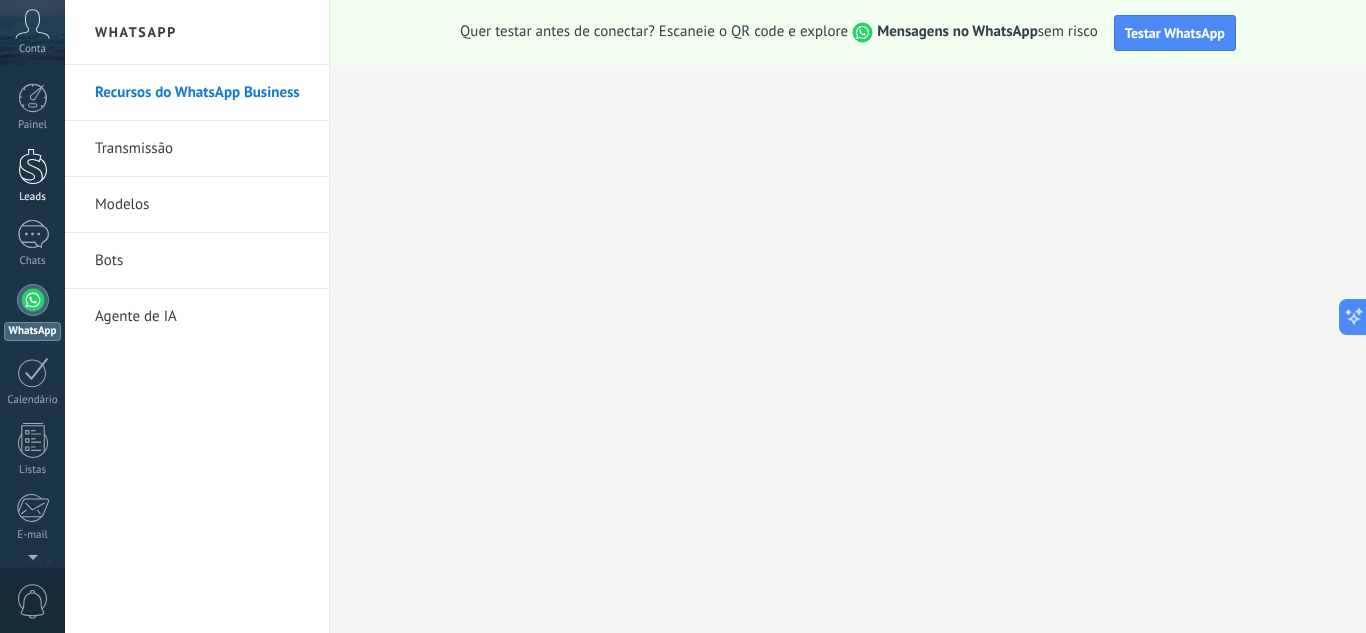 click at bounding box center [33, 166] 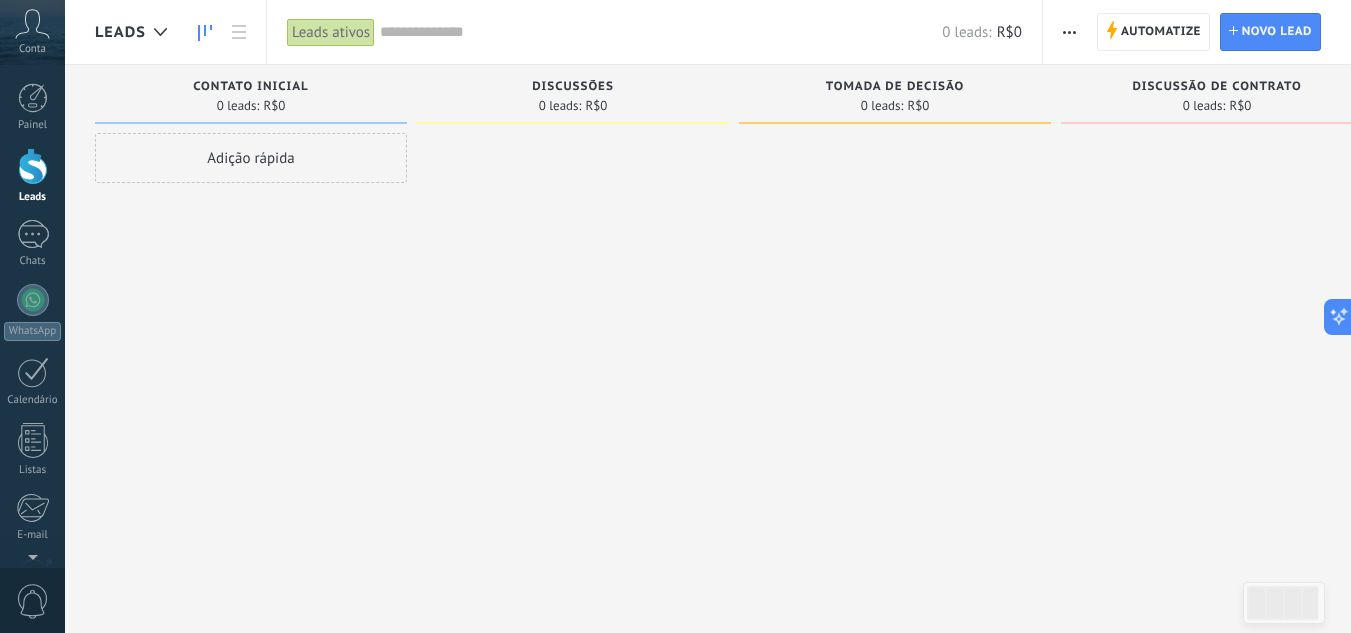 click on "Contato inicial" at bounding box center (250, 87) 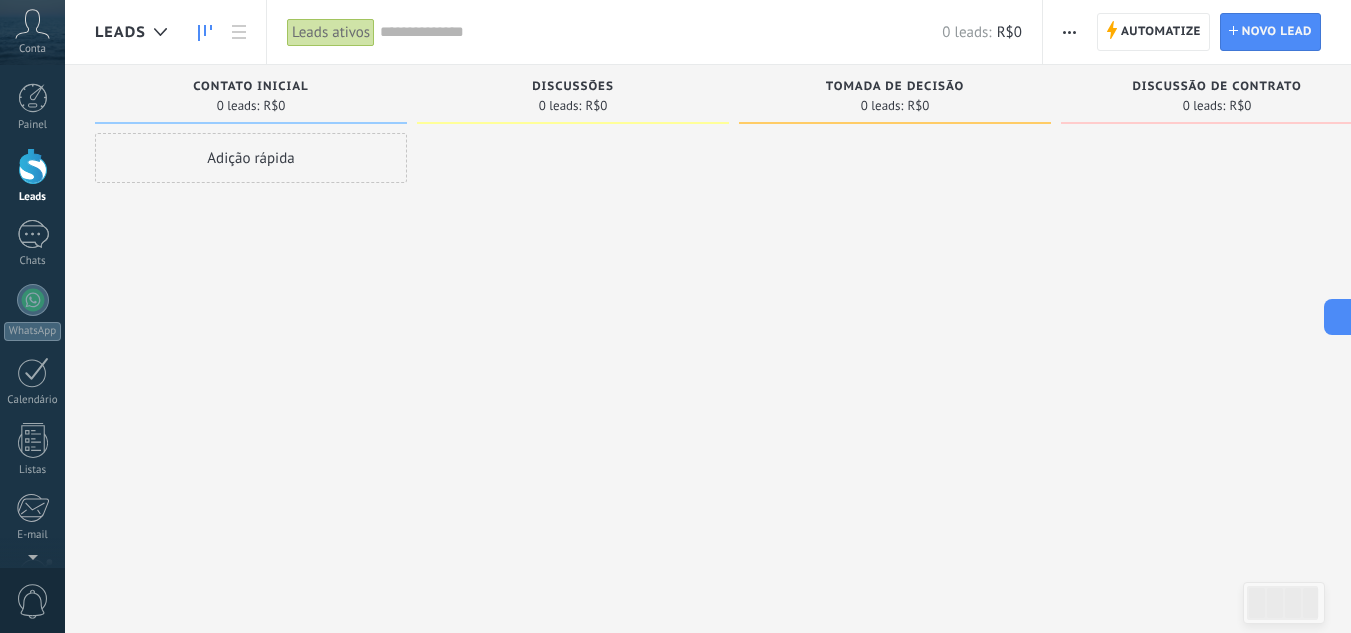 click on "Contato inicial" at bounding box center (250, 87) 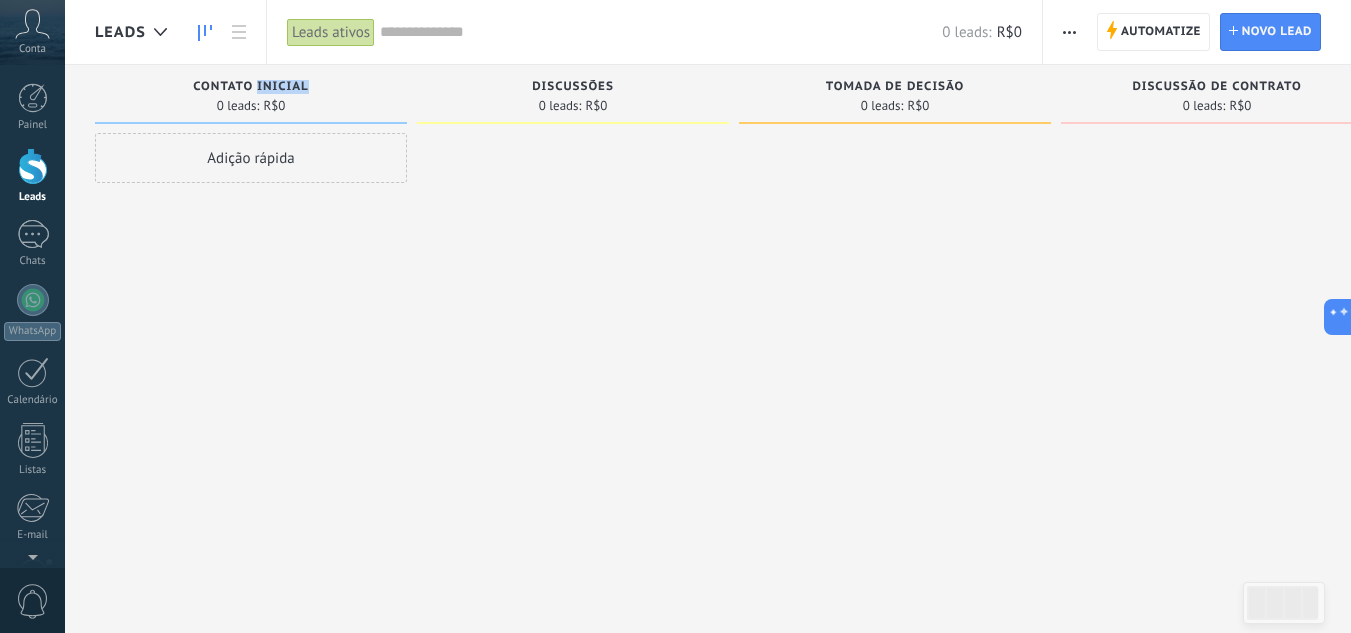 click on "Contato inicial" at bounding box center [250, 87] 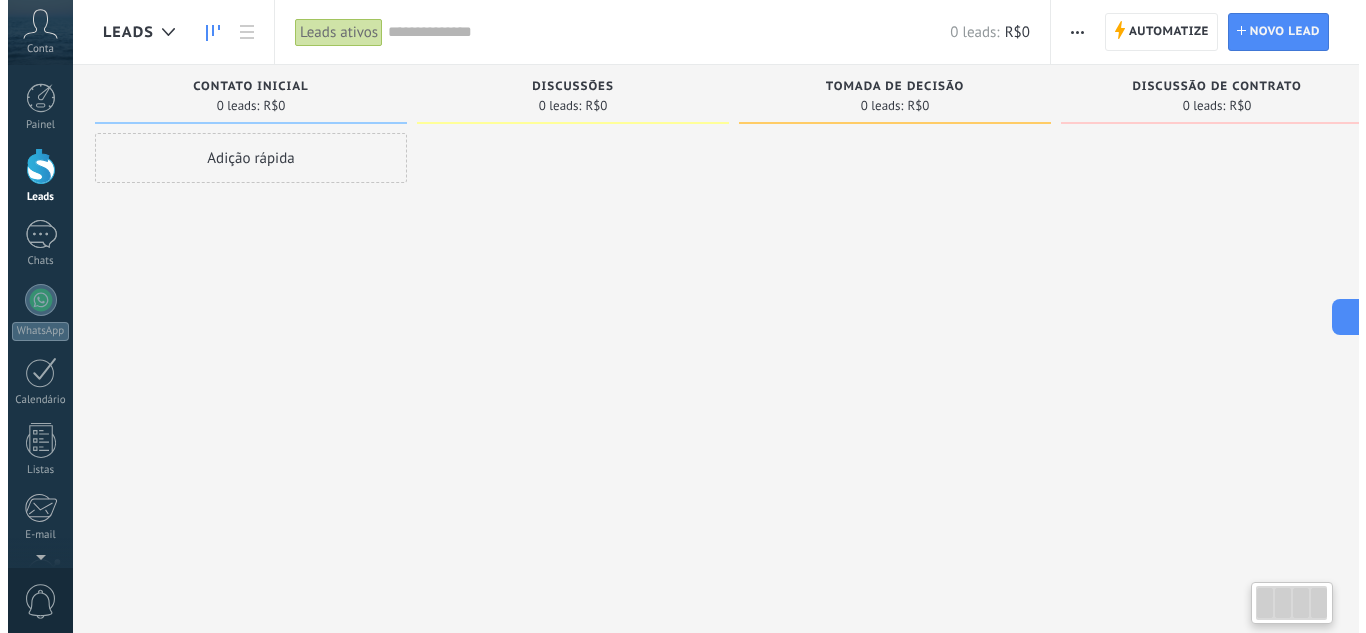 scroll, scrollTop: 0, scrollLeft: 0, axis: both 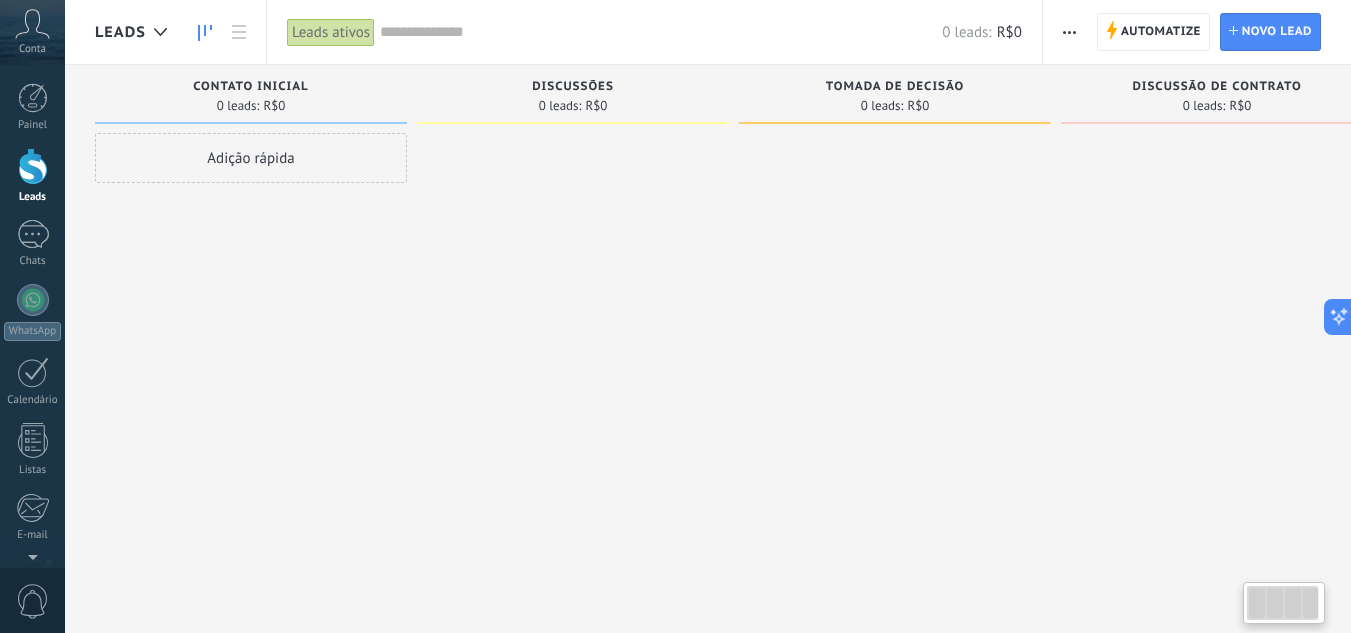 drag, startPoint x: 1194, startPoint y: 225, endPoint x: 1102, endPoint y: 232, distance: 92.26592 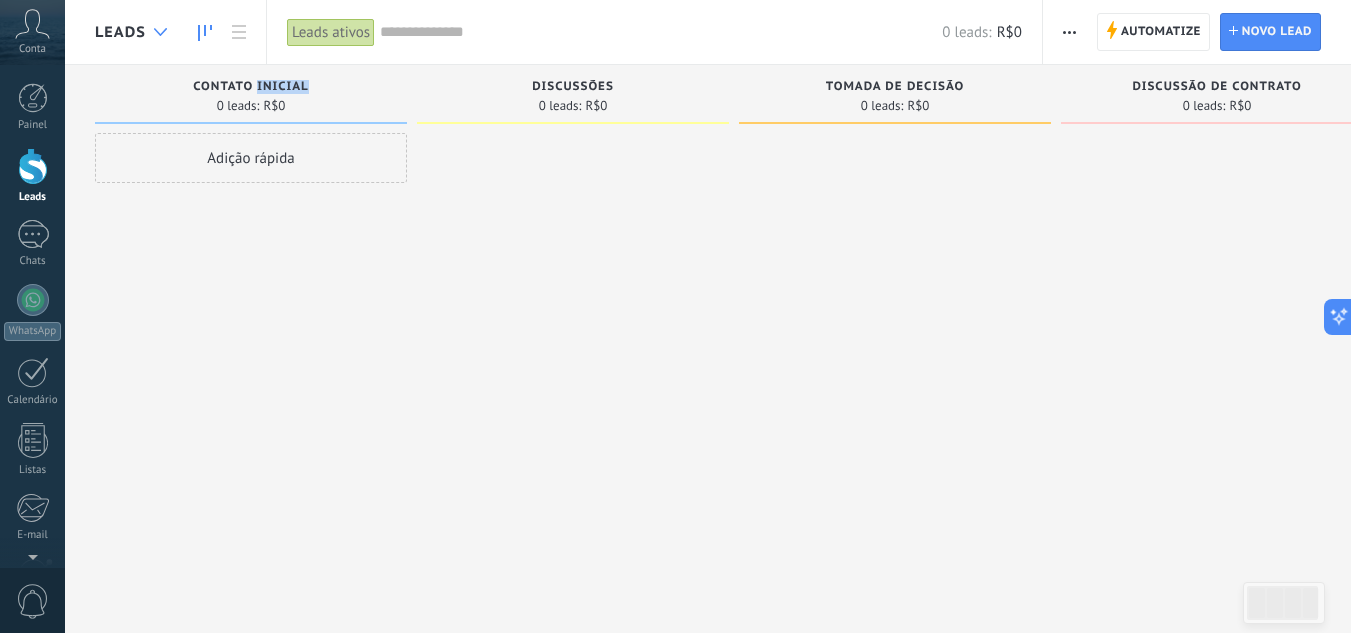 click 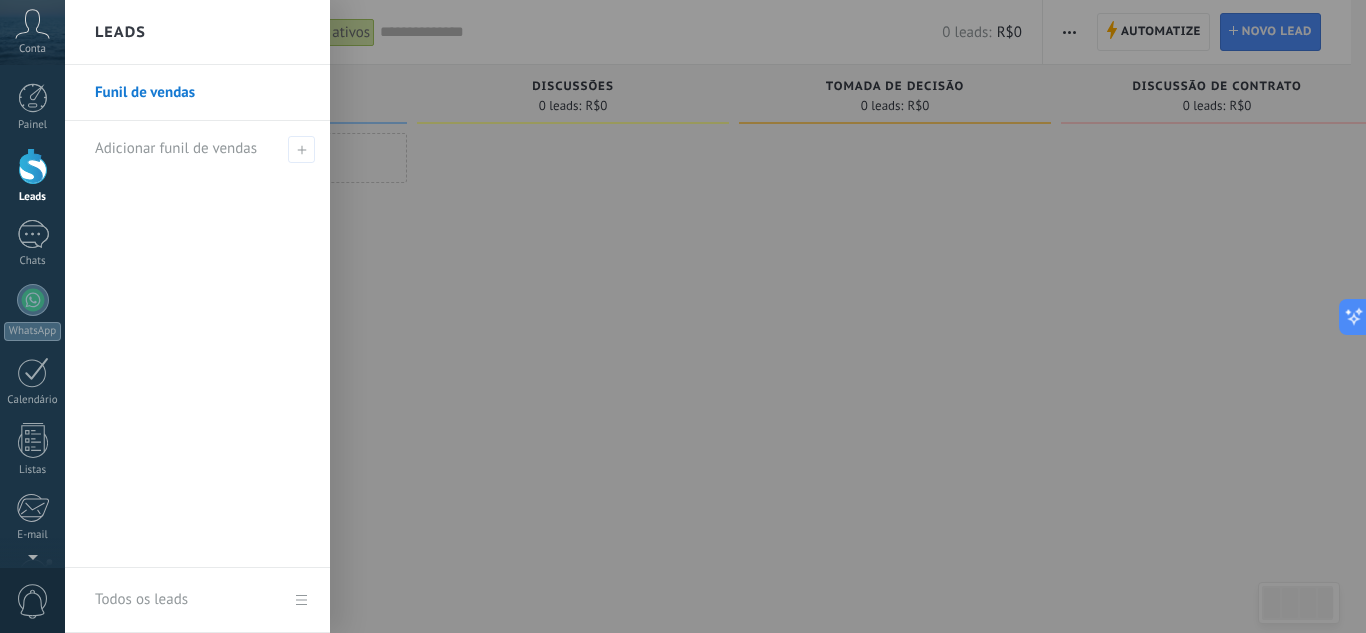 click on "Funil de vendas" at bounding box center [202, 93] 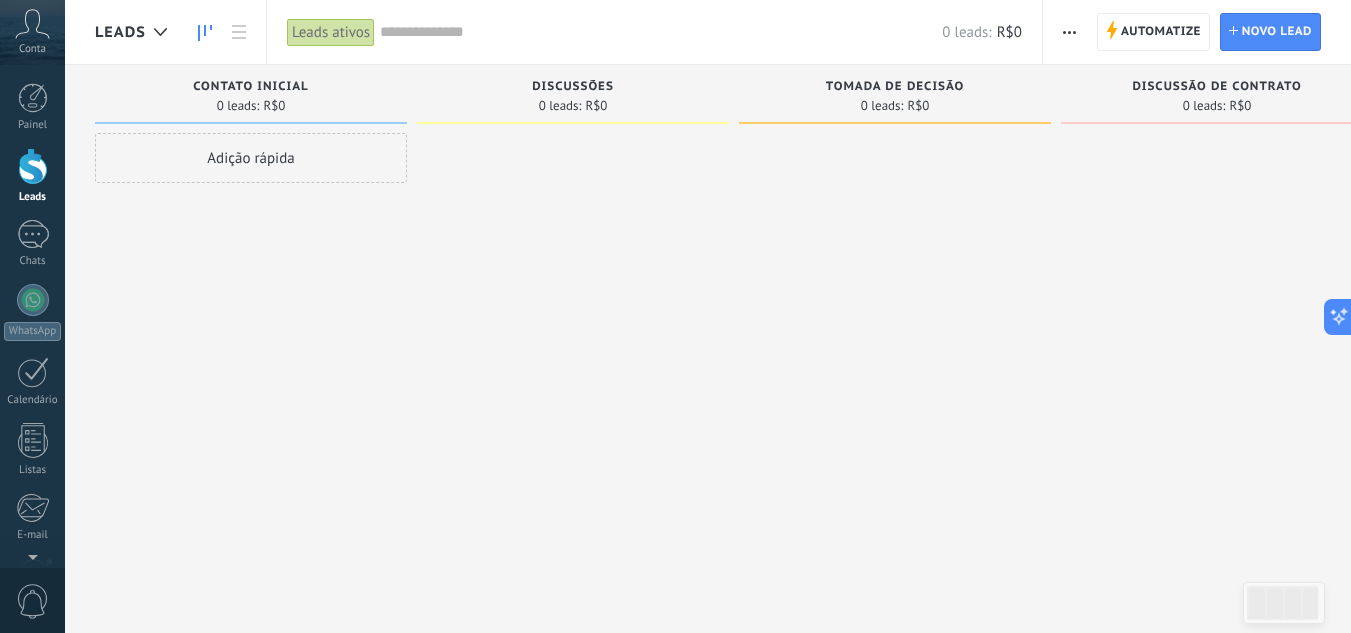 click on "Discussões" at bounding box center [573, 87] 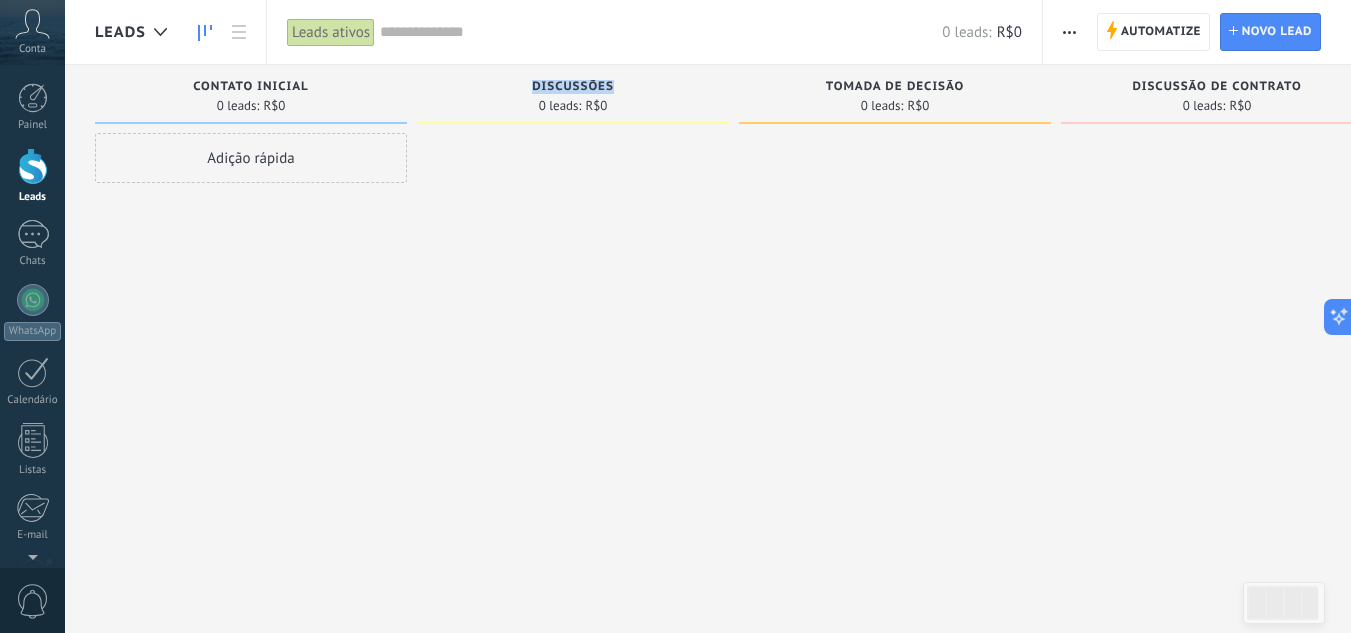 drag, startPoint x: 533, startPoint y: 82, endPoint x: 612, endPoint y: 84, distance: 79.025314 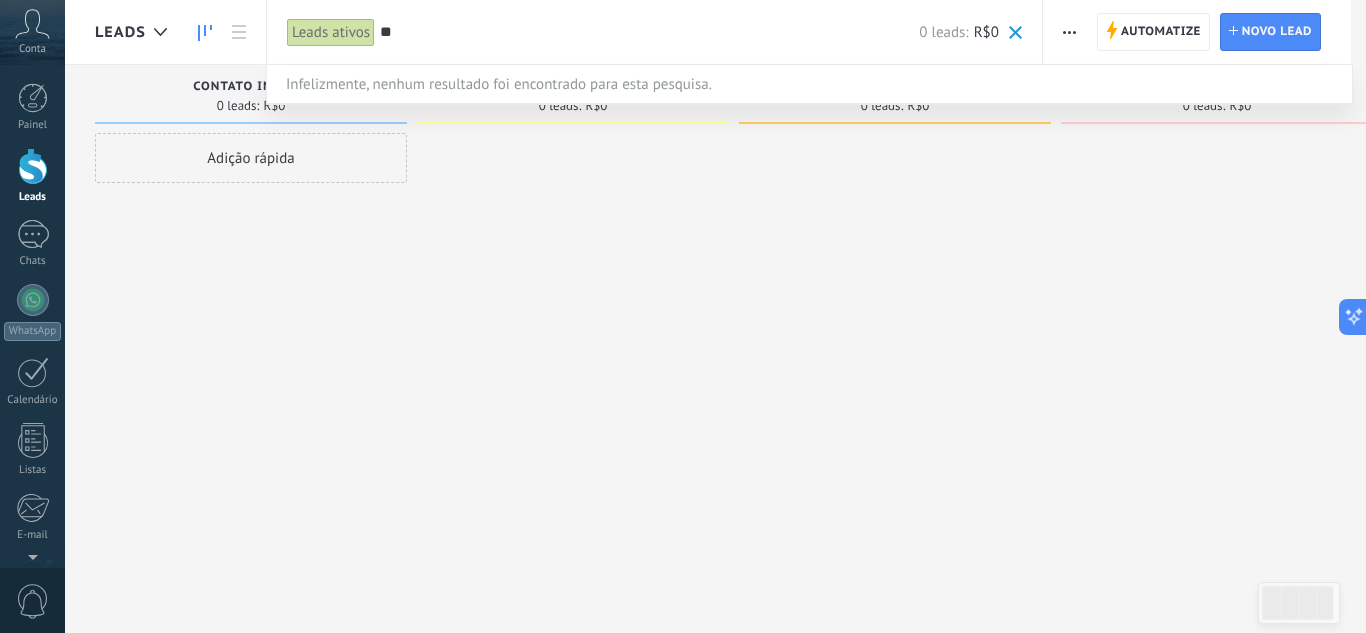 type on "*" 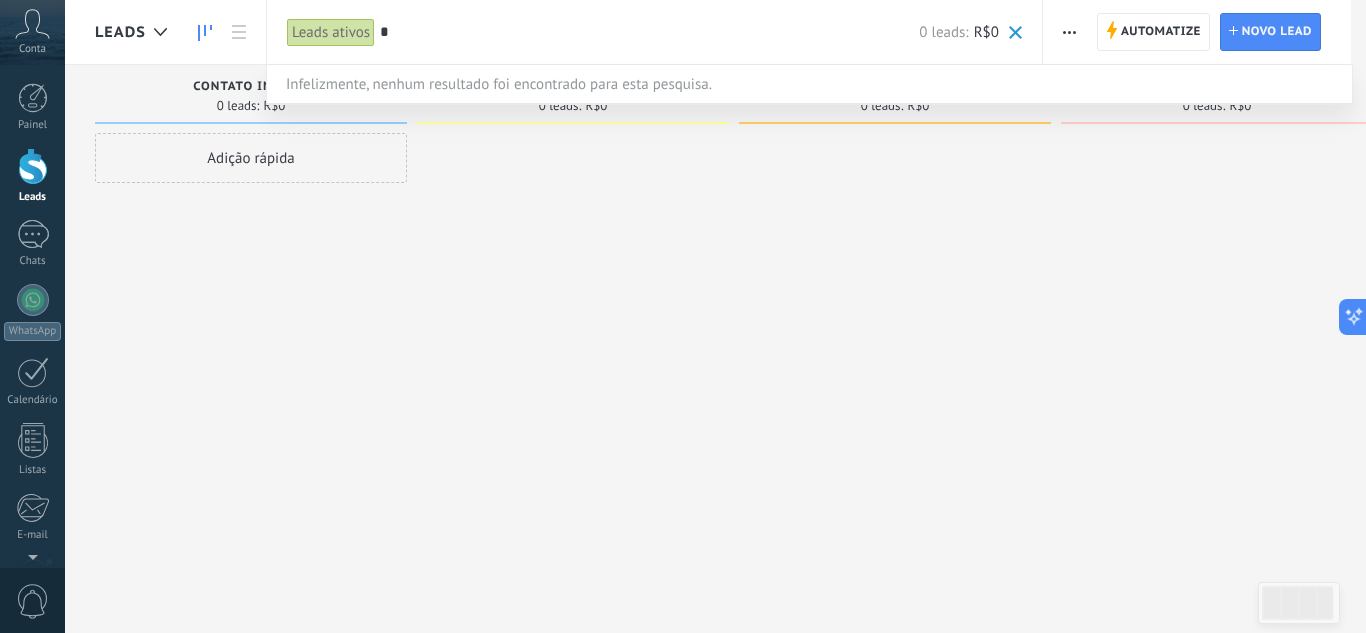 type 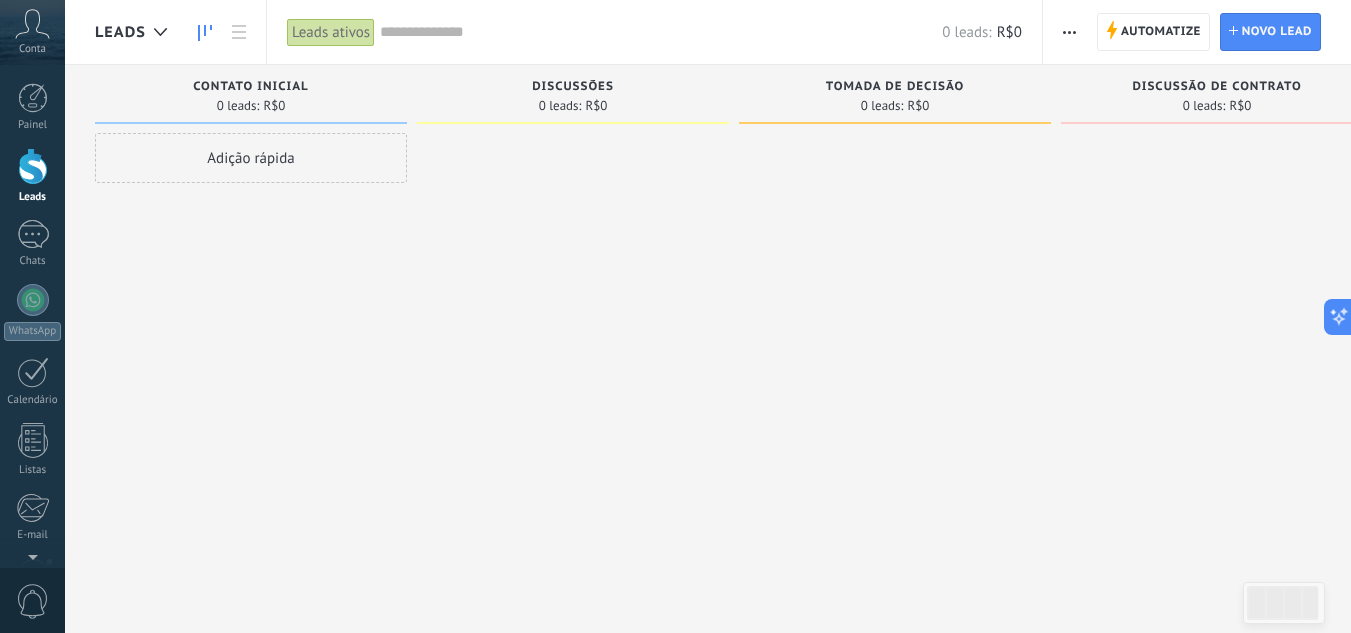 click at bounding box center (1069, 32) 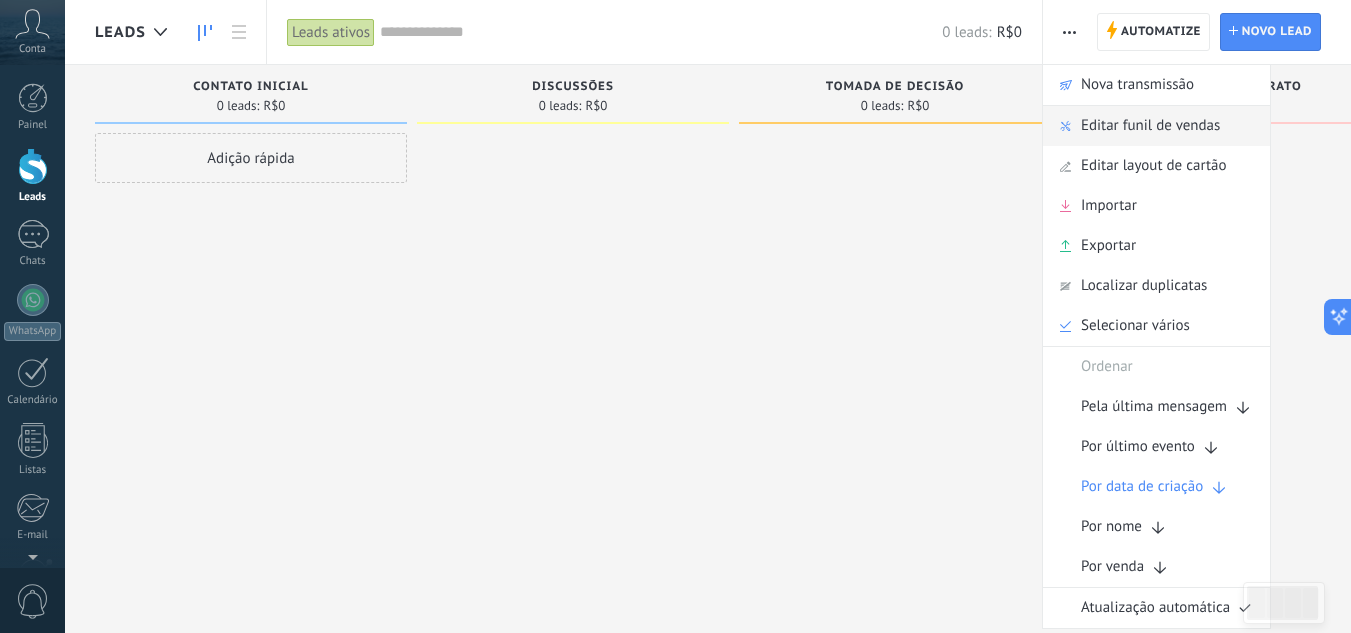 click on "Editar funil de vendas" at bounding box center (1150, 126) 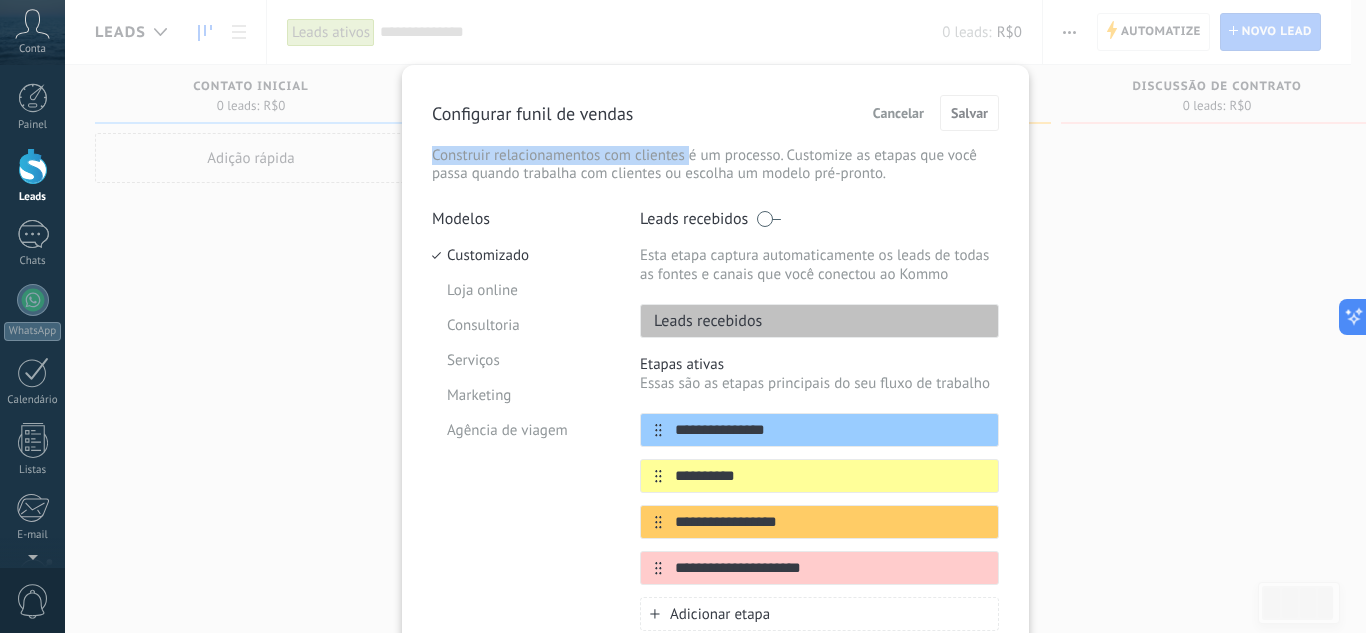 drag, startPoint x: 687, startPoint y: 132, endPoint x: 686, endPoint y: 114, distance: 18.027756 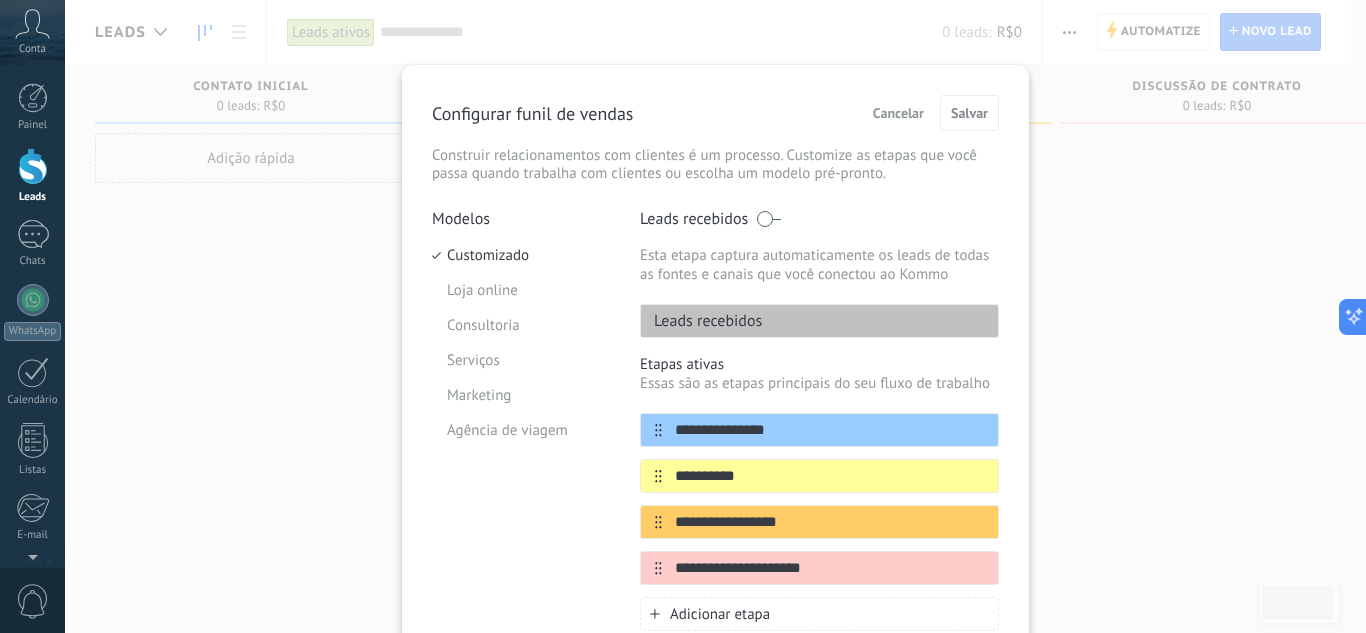click on "Modelos Customizado Loja online Consultoria Serviços Marketing Agência de viagem" at bounding box center [521, 499] 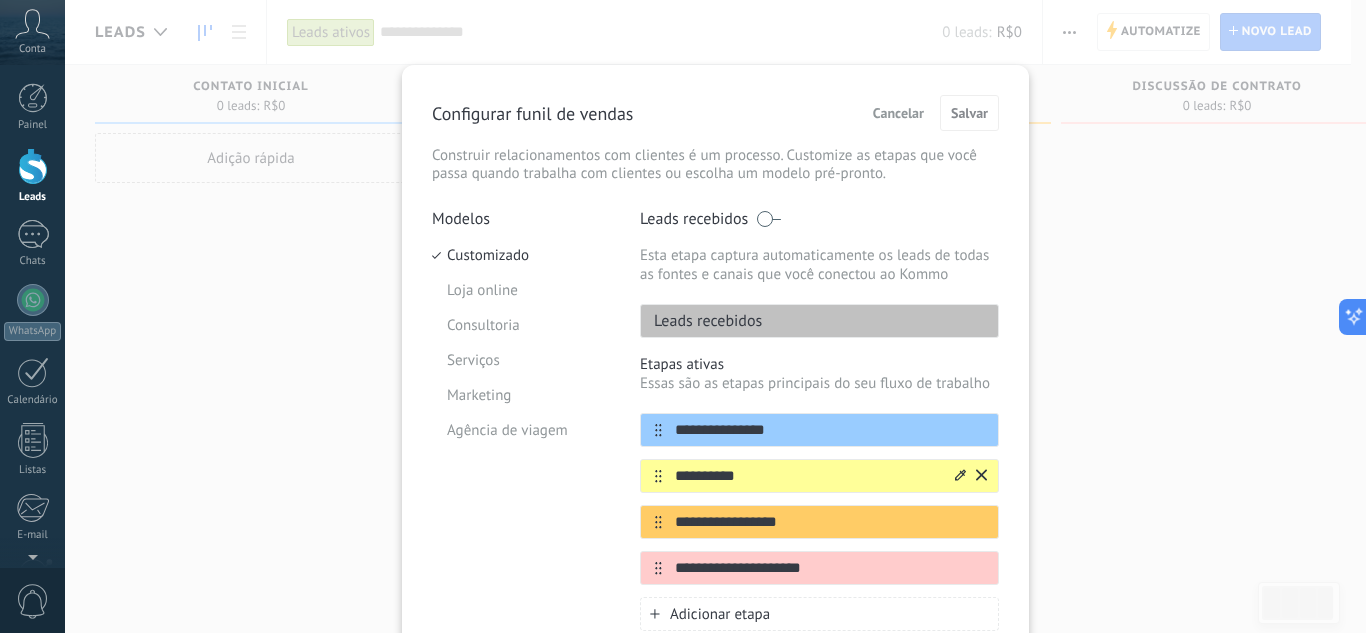 click 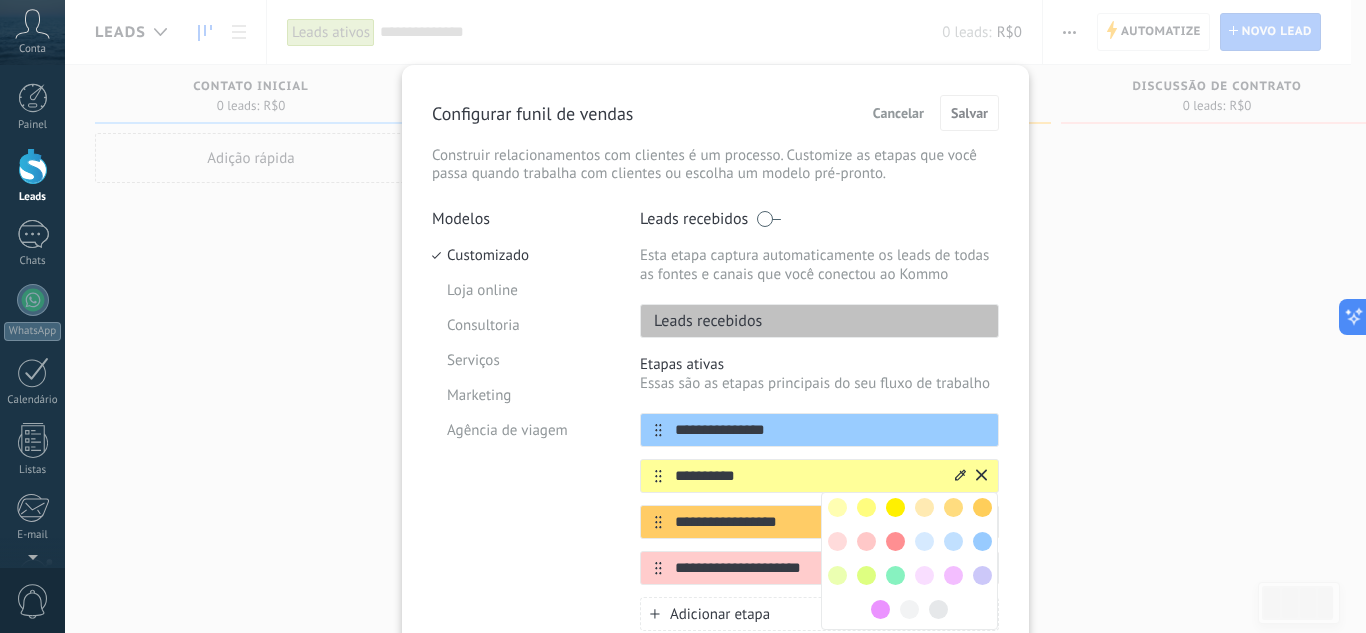 click on "**********" at bounding box center (807, 476) 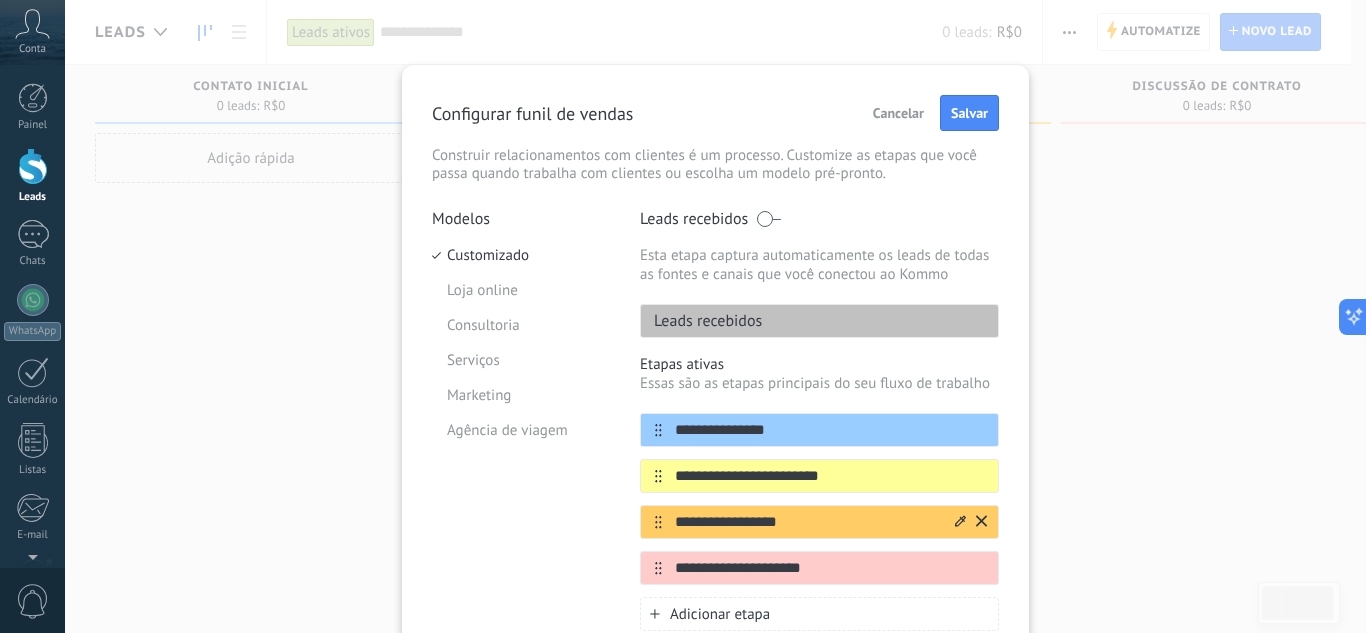 type on "**********" 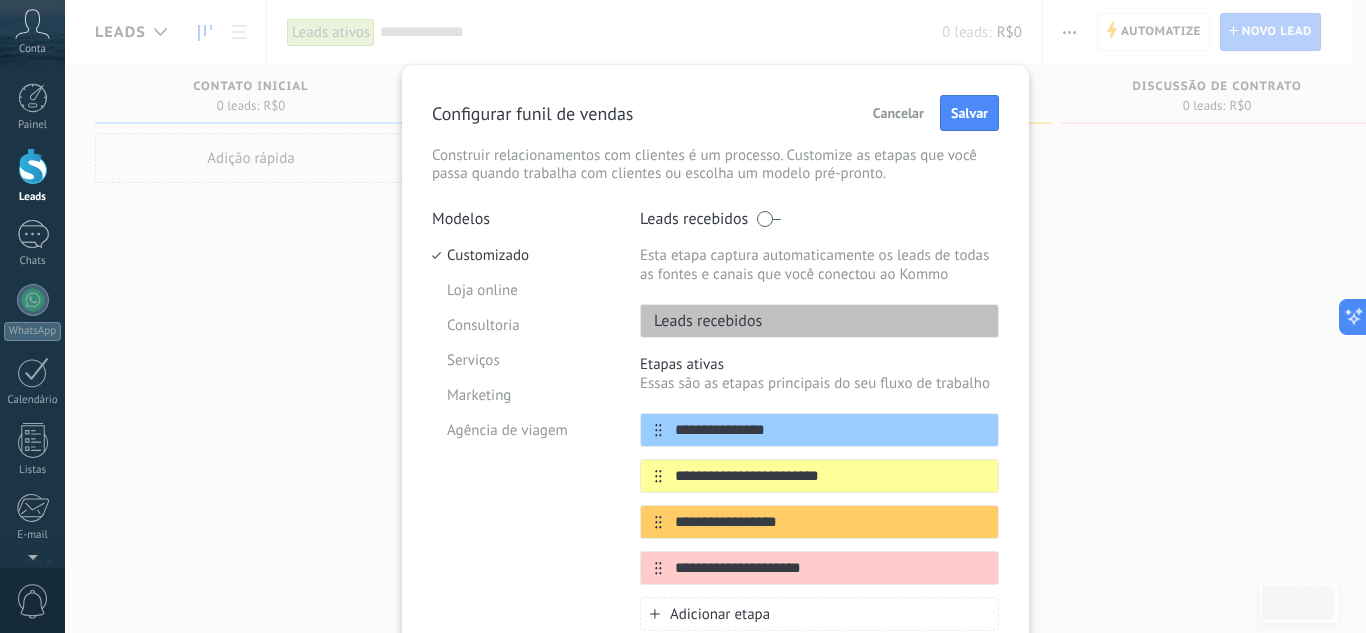 click on "Adicionar etapa" at bounding box center [720, 614] 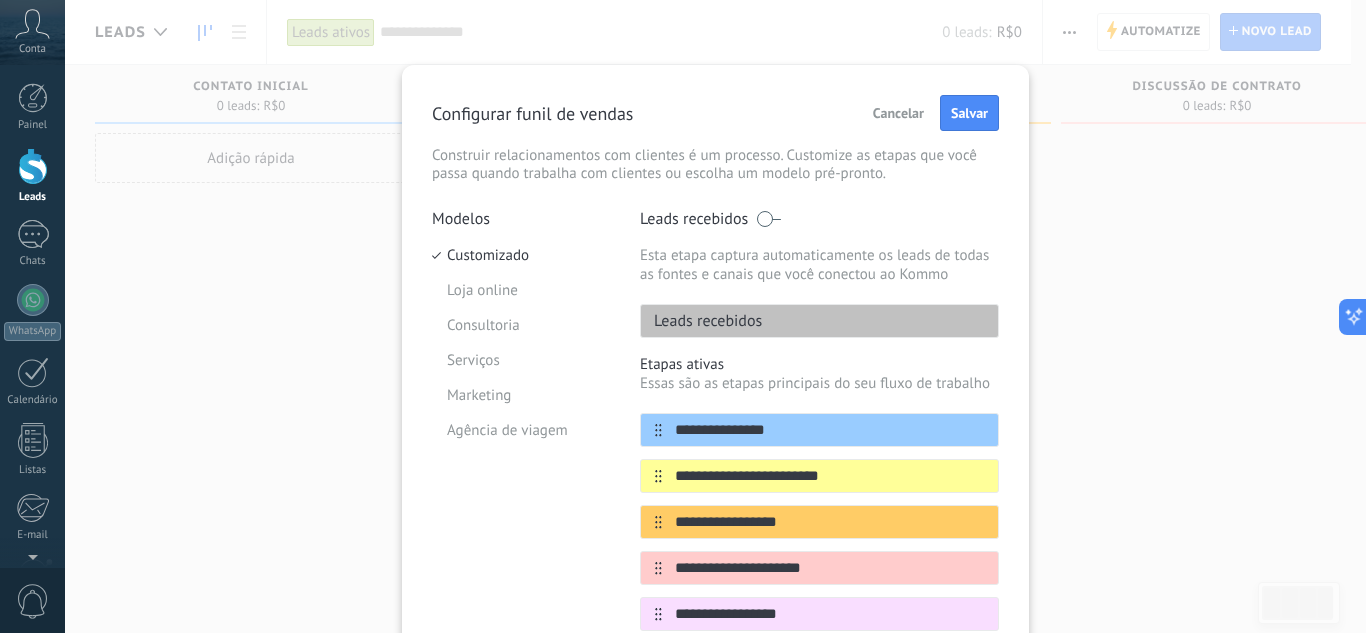 type on "**********" 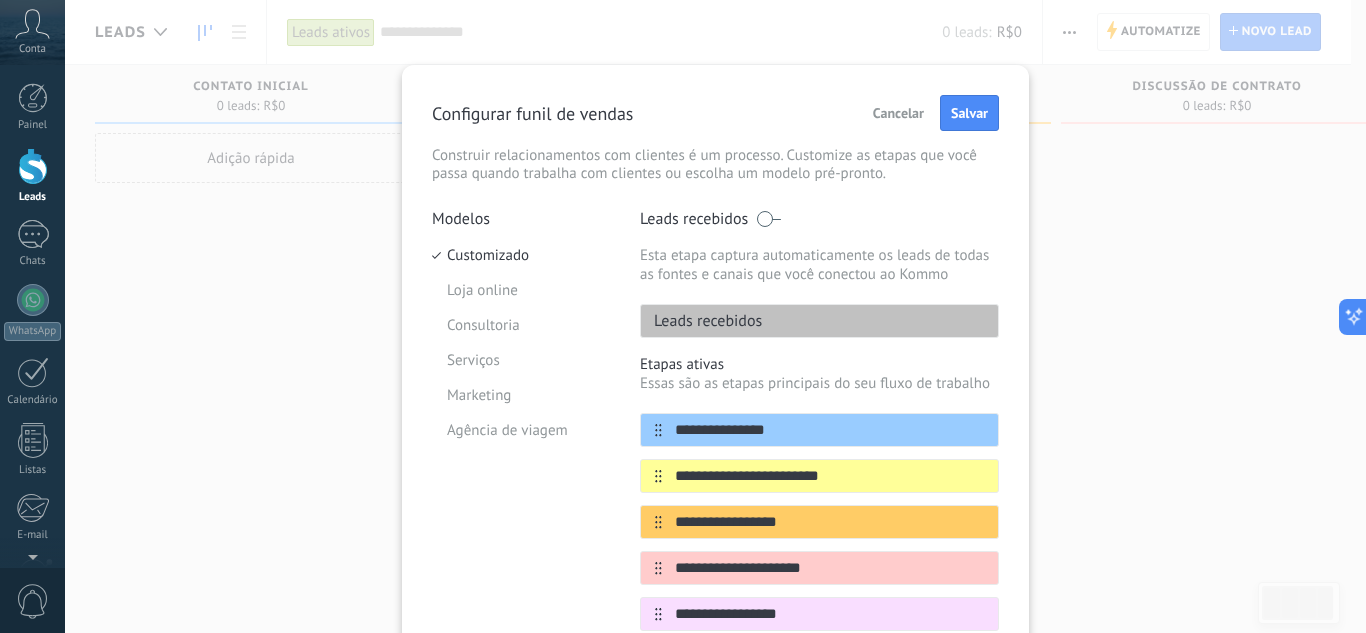 click on "Modelos Customizado Loja online Consultoria Serviços Marketing Agência de viagem" at bounding box center (521, 522) 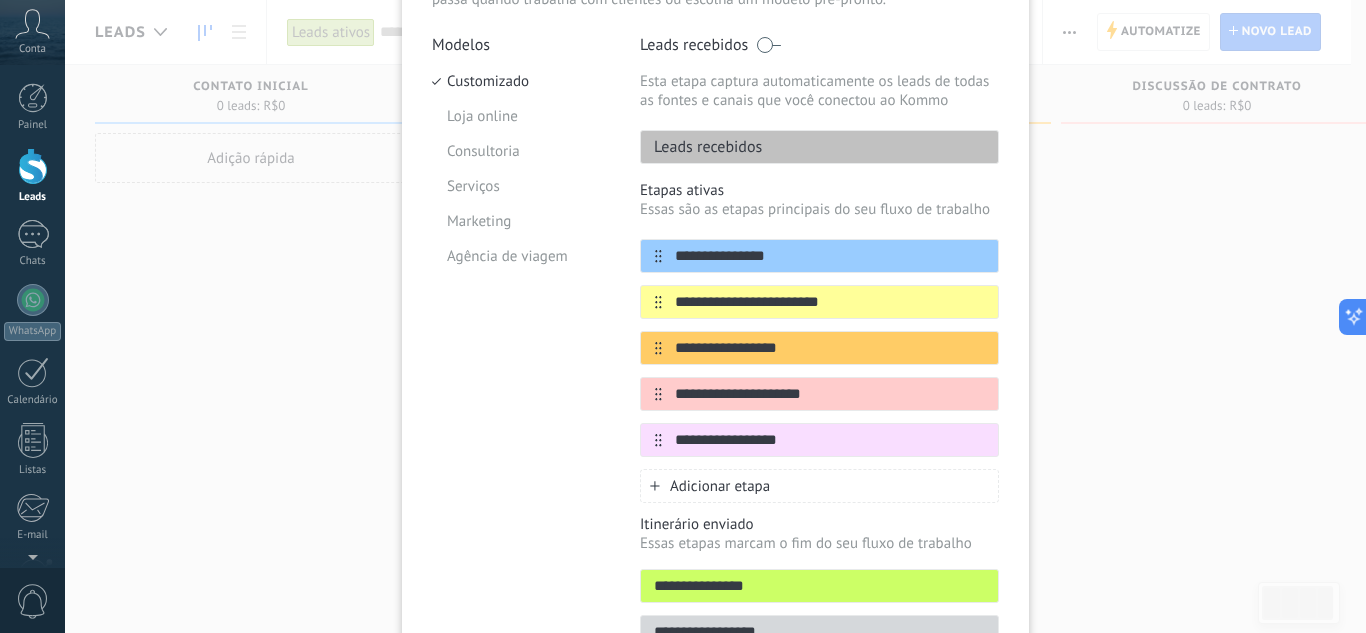 scroll, scrollTop: 200, scrollLeft: 0, axis: vertical 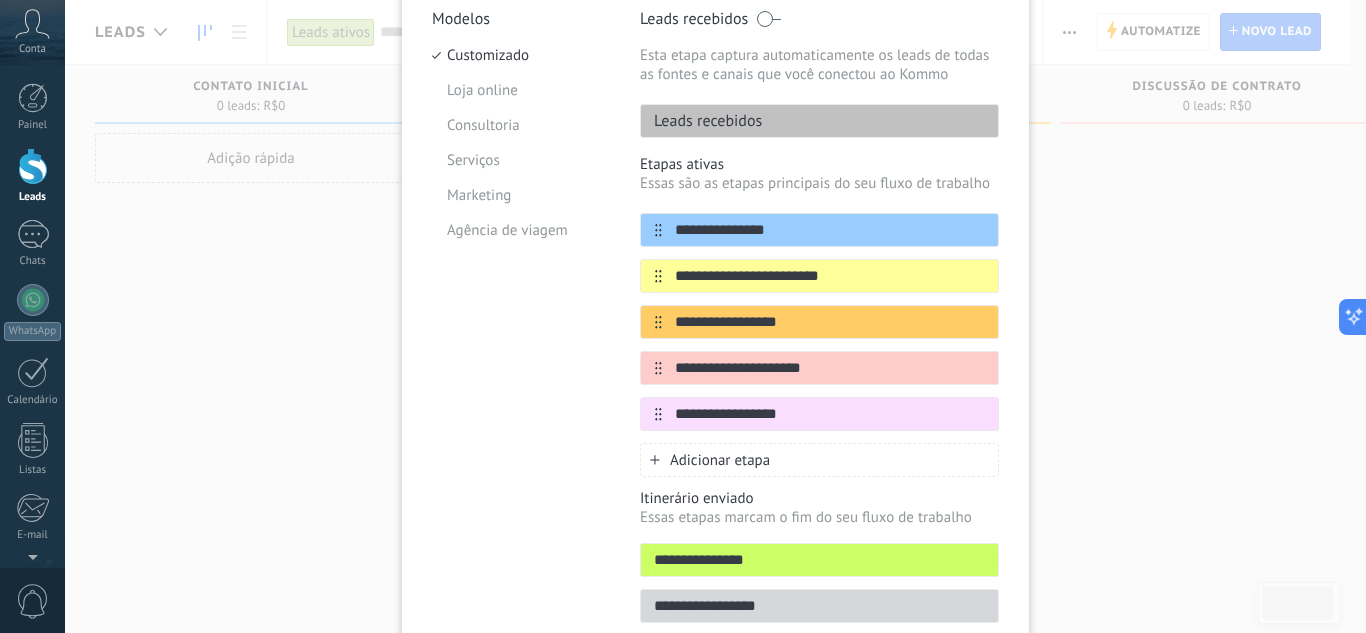 click on "Adicionar etapa" at bounding box center [720, 460] 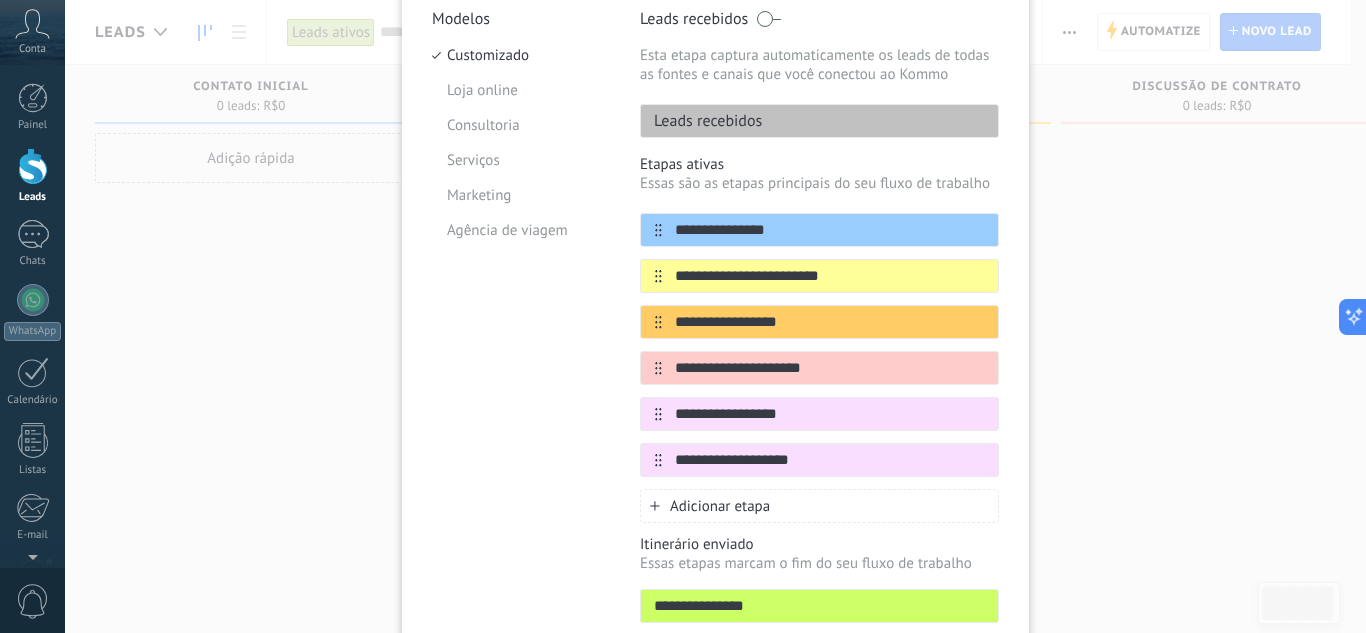 type on "**********" 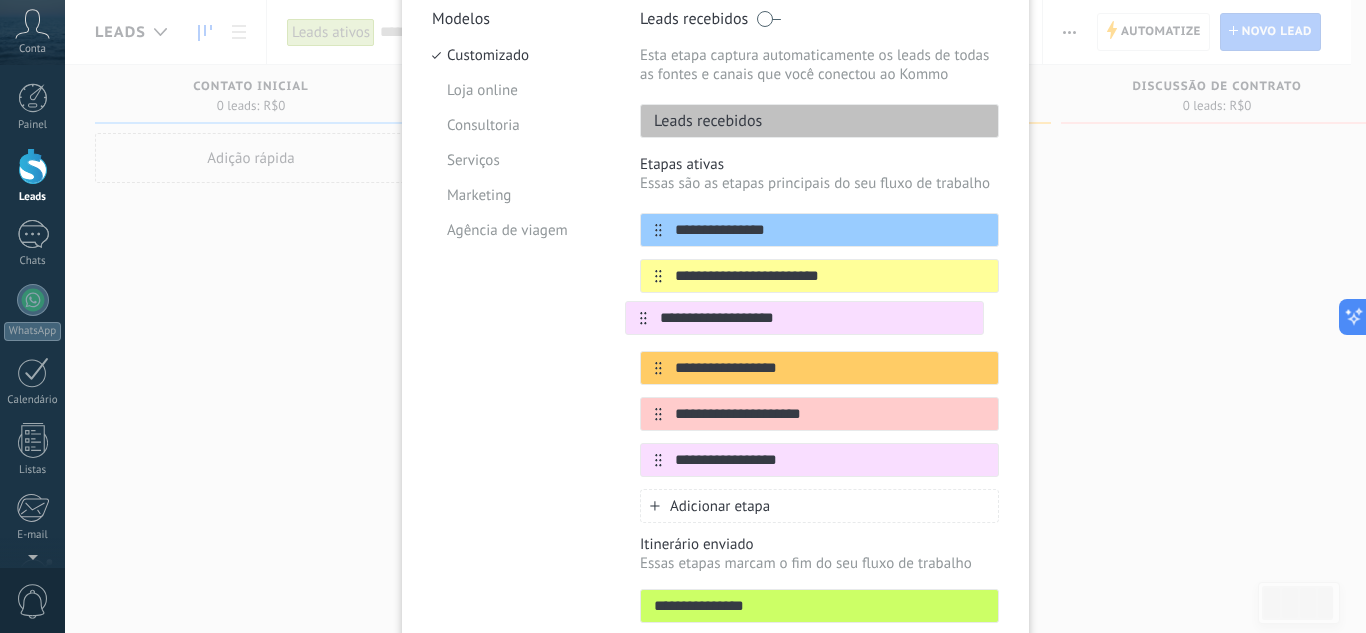 drag, startPoint x: 657, startPoint y: 457, endPoint x: 645, endPoint y: 314, distance: 143.50261 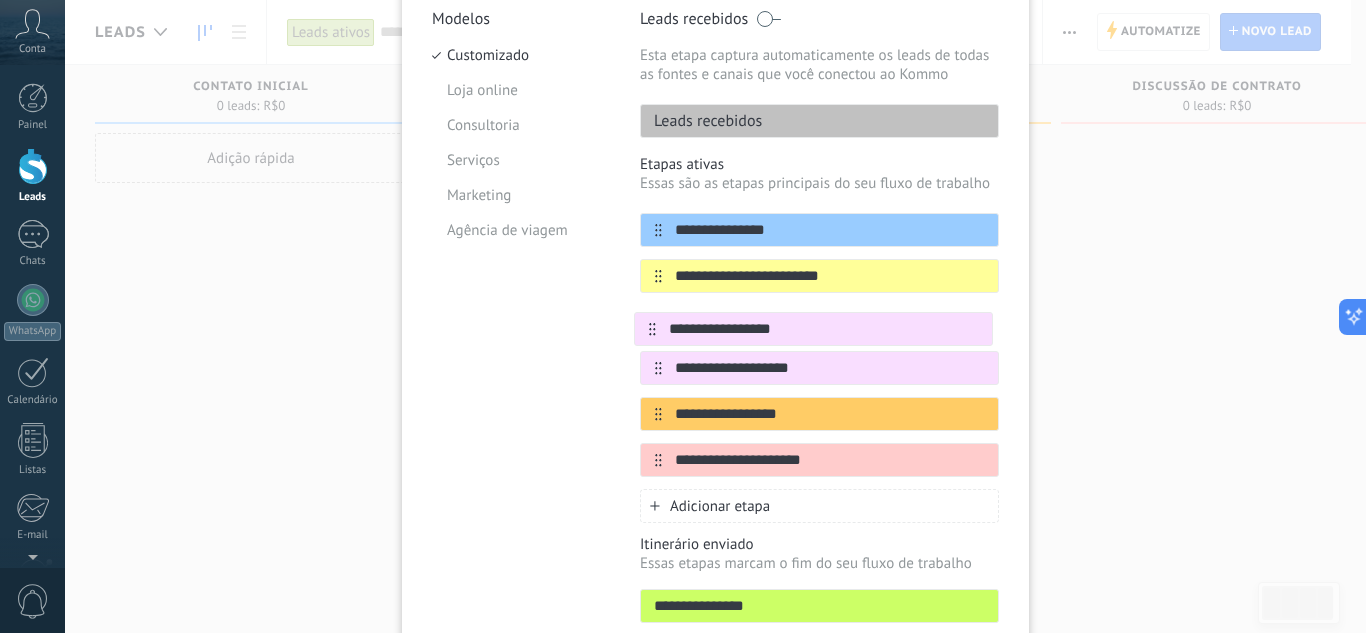 drag, startPoint x: 655, startPoint y: 463, endPoint x: 650, endPoint y: 322, distance: 141.08862 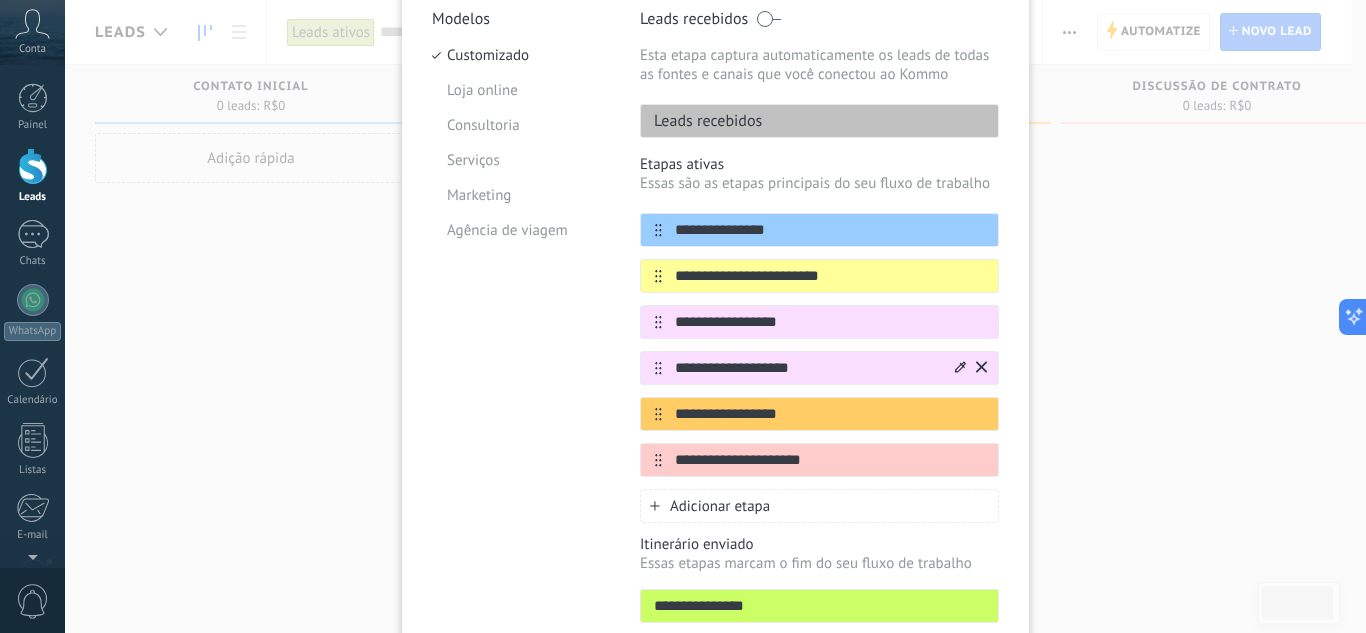 click 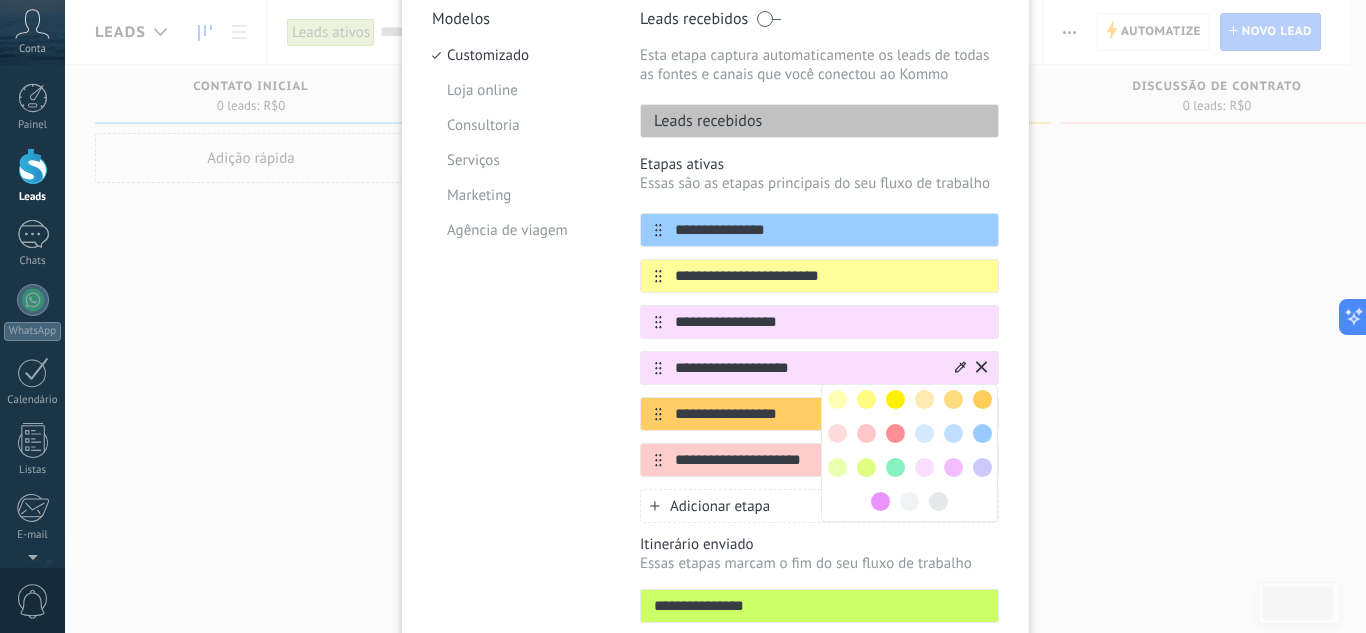 click at bounding box center (895, 433) 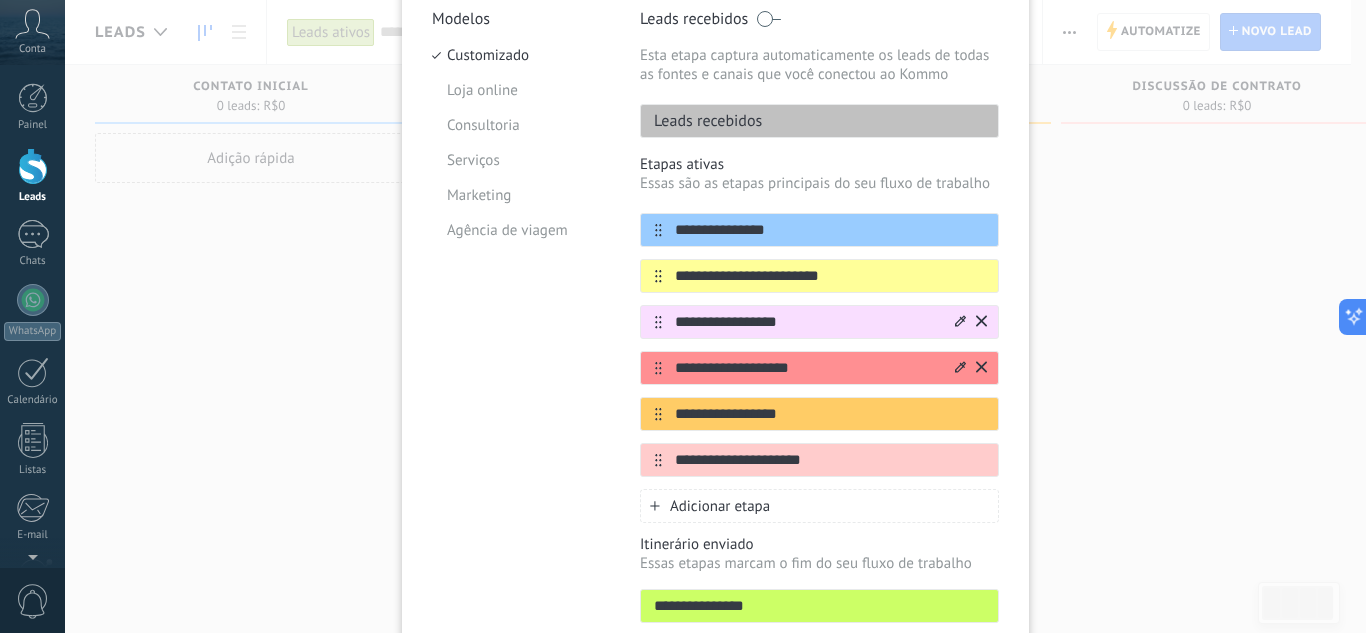click 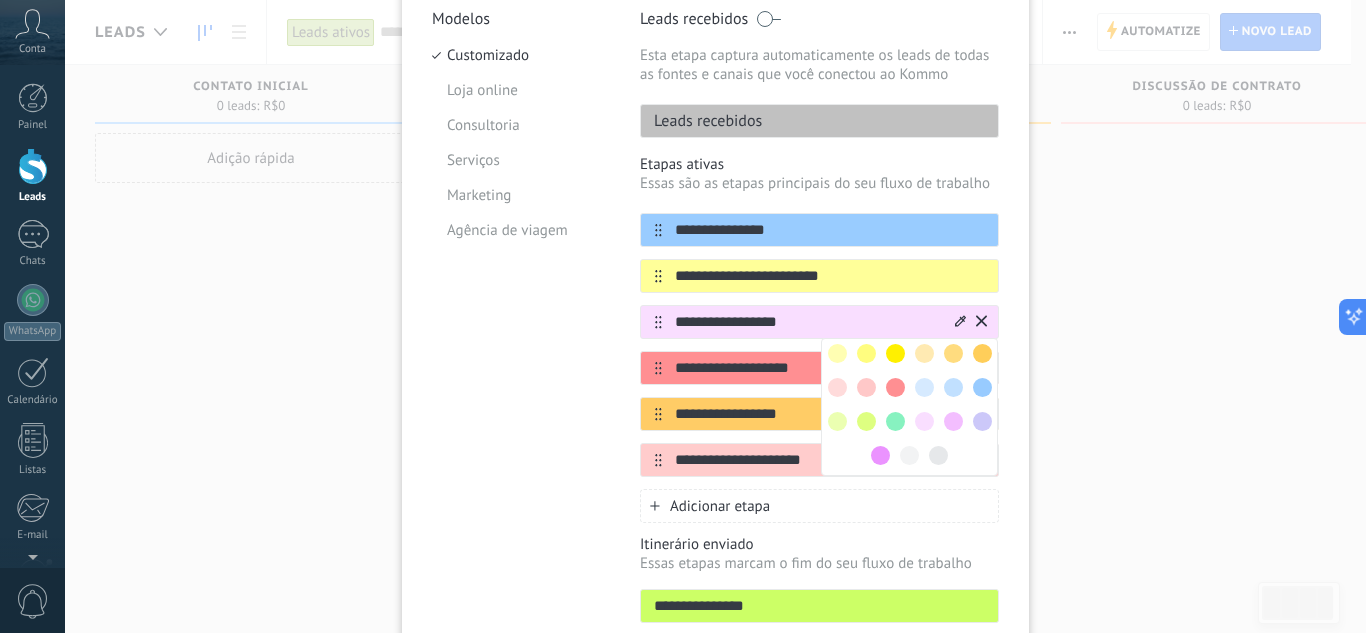 click on "Modelos Customizado Loja online Consultoria Serviços Marketing Agência de viagem" at bounding box center (521, 345) 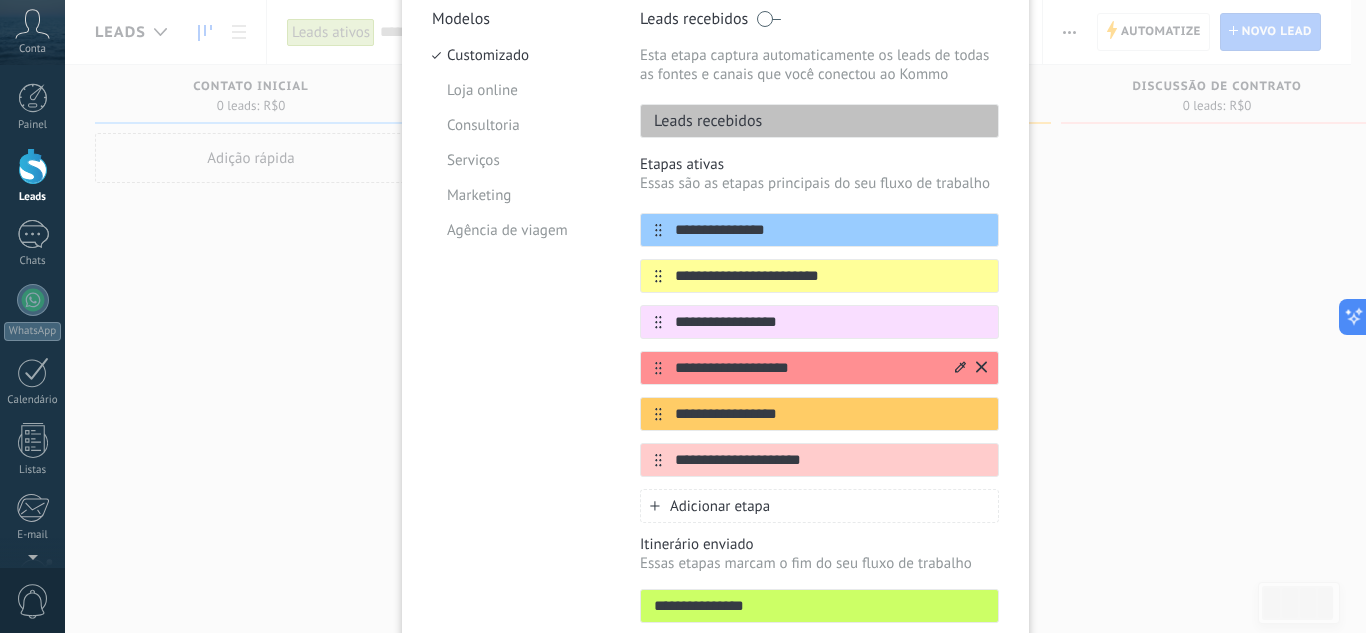 click on "Modelos Customizado Loja online Consultoria Serviços Marketing Agência de viagem" at bounding box center (521, 345) 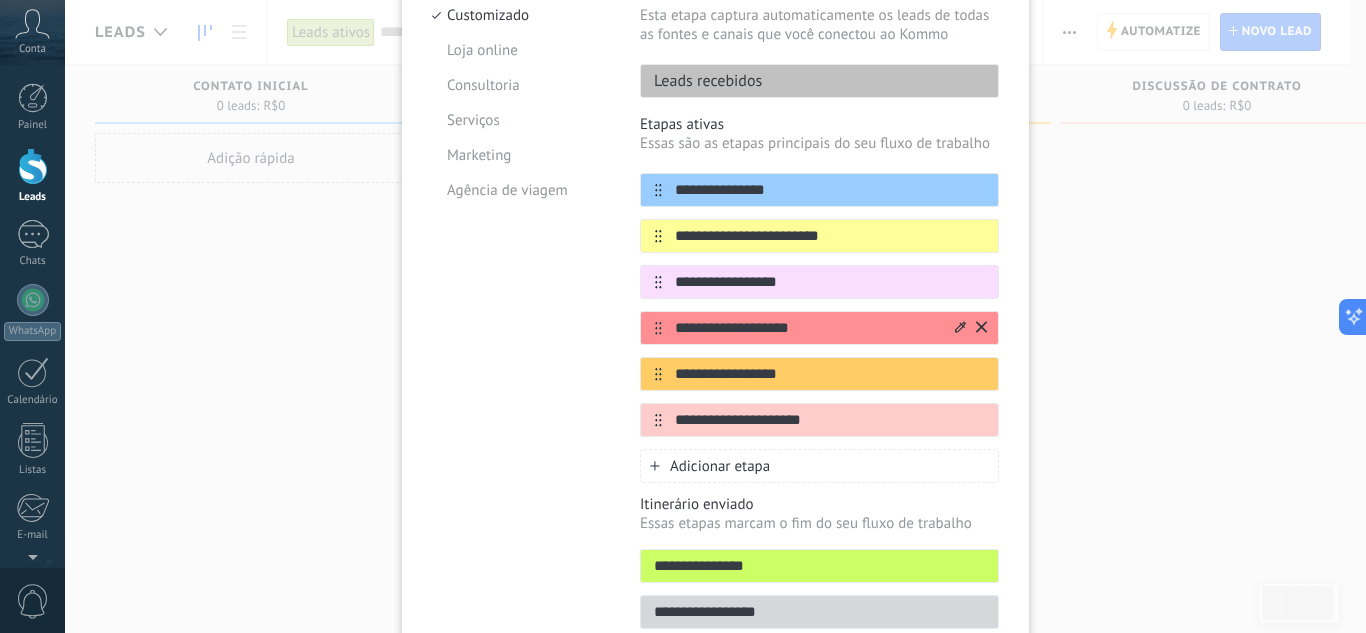 scroll, scrollTop: 280, scrollLeft: 0, axis: vertical 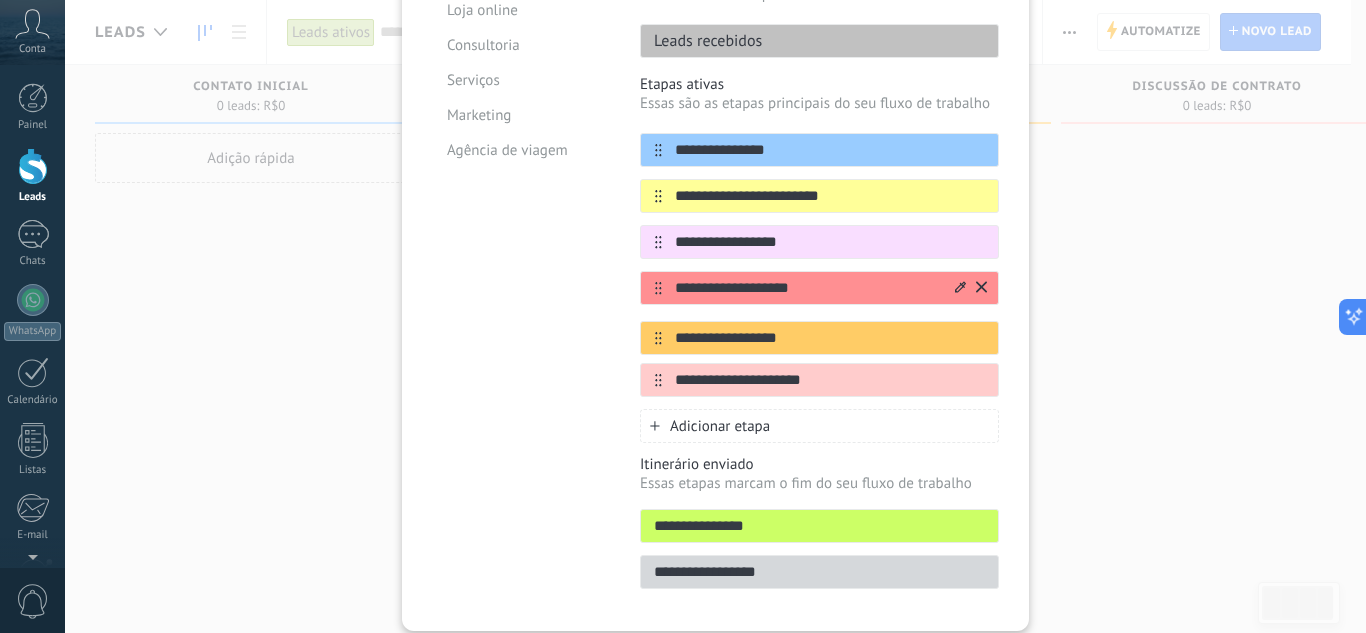 click on "**********" at bounding box center [819, 265] 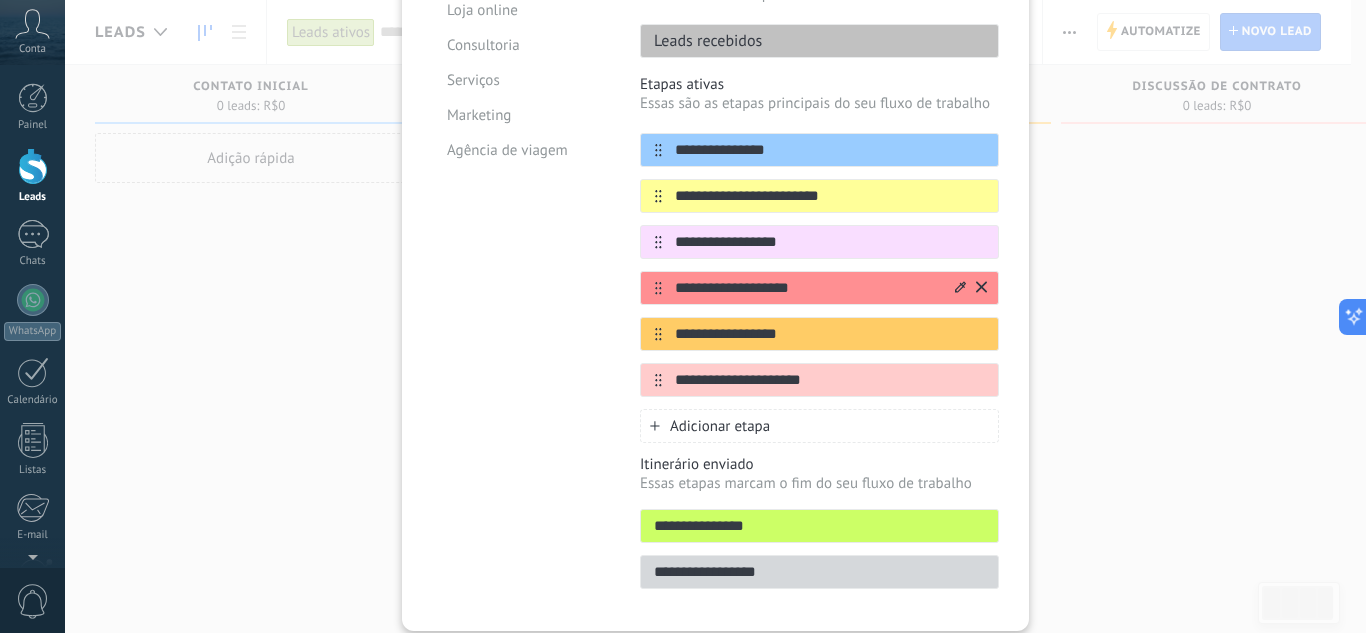 click on "Modelos Customizado Loja online Consultoria Serviços Marketing Agência de viagem" at bounding box center [521, 265] 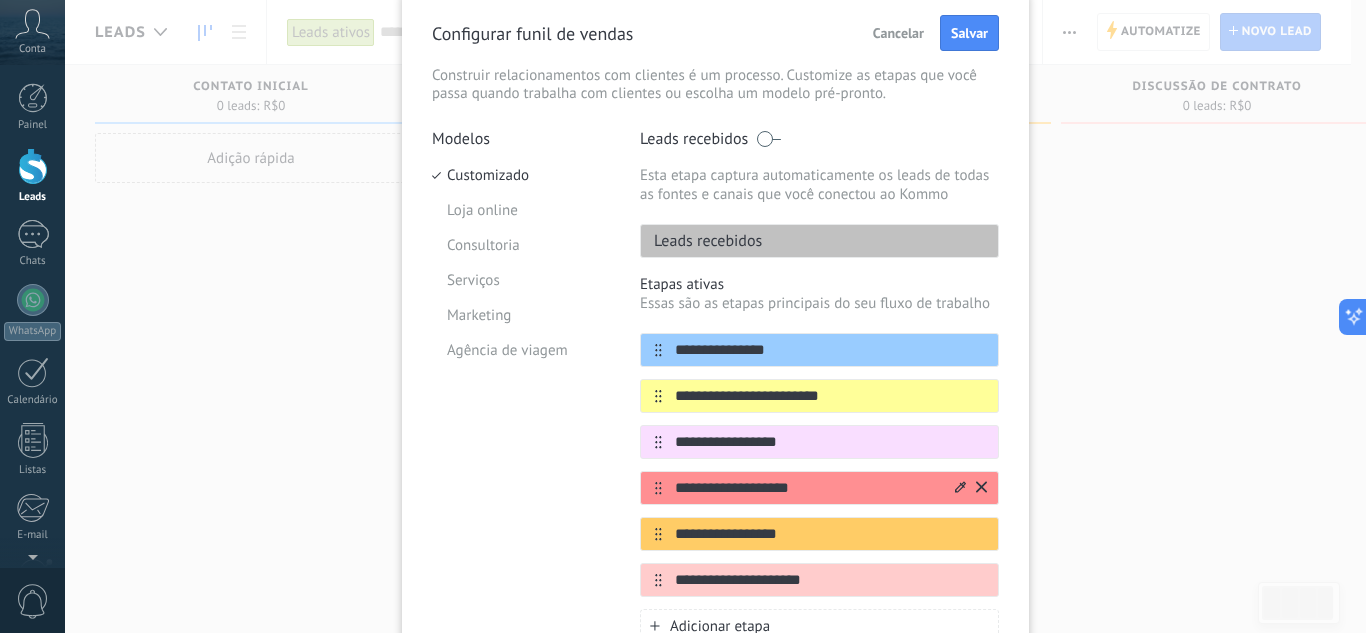 scroll, scrollTop: 40, scrollLeft: 0, axis: vertical 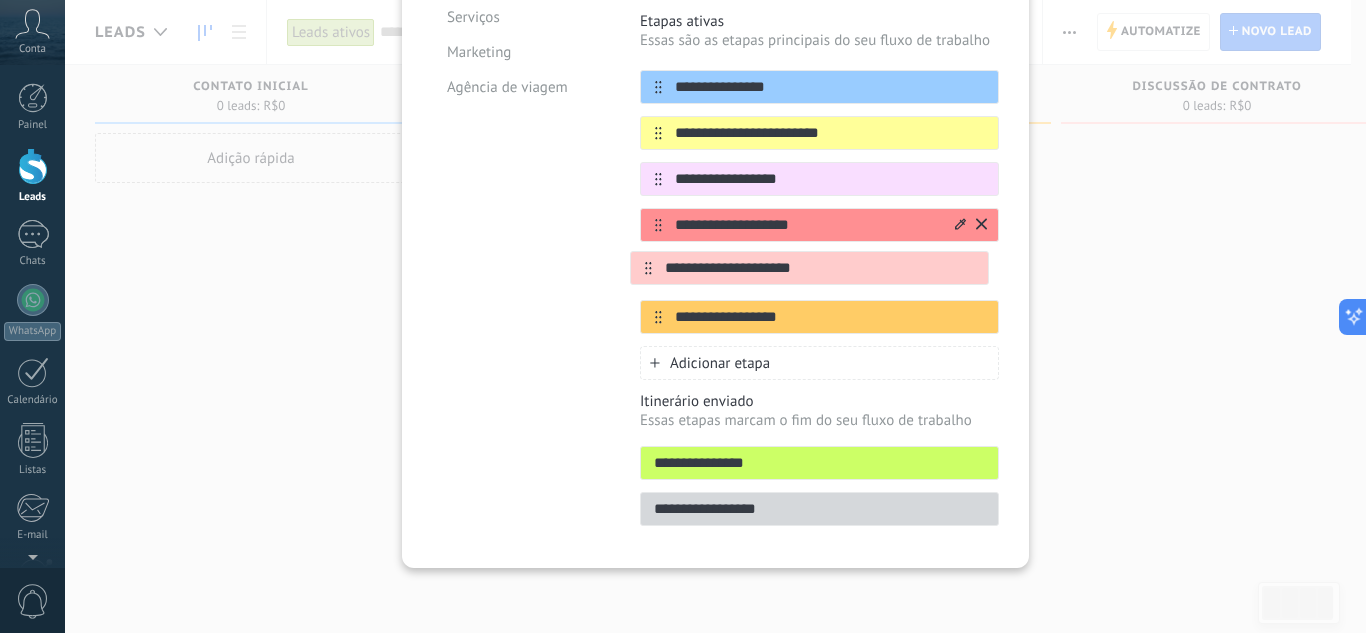 drag, startPoint x: 653, startPoint y: 619, endPoint x: 645, endPoint y: 262, distance: 357.08963 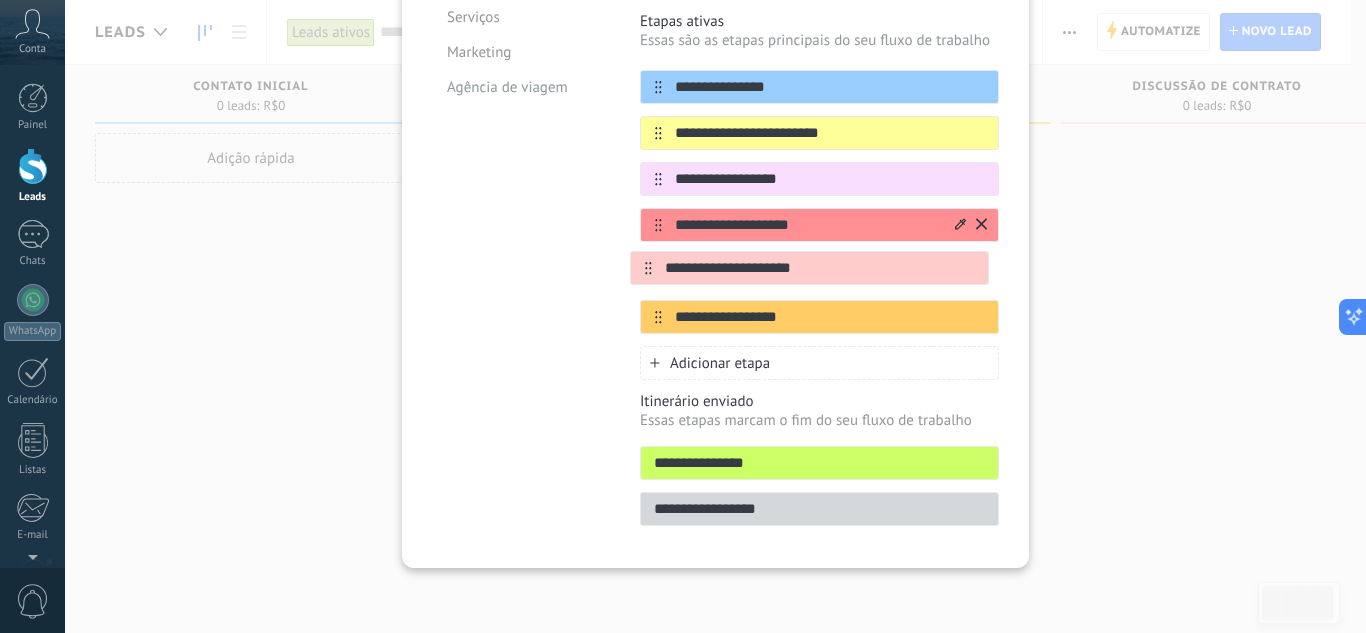 click on "**********" at bounding box center [819, 202] 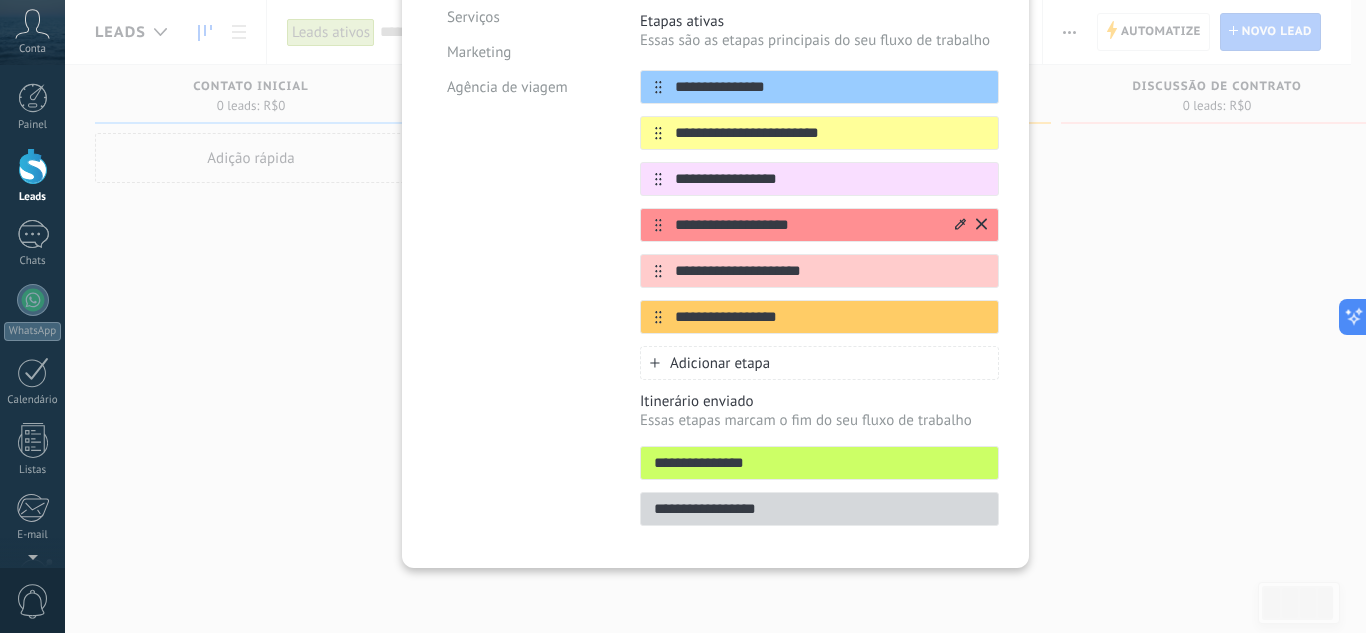 click on "Modelos Customizado Loja online Consultoria Serviços Marketing Agência de viagem" at bounding box center (521, 202) 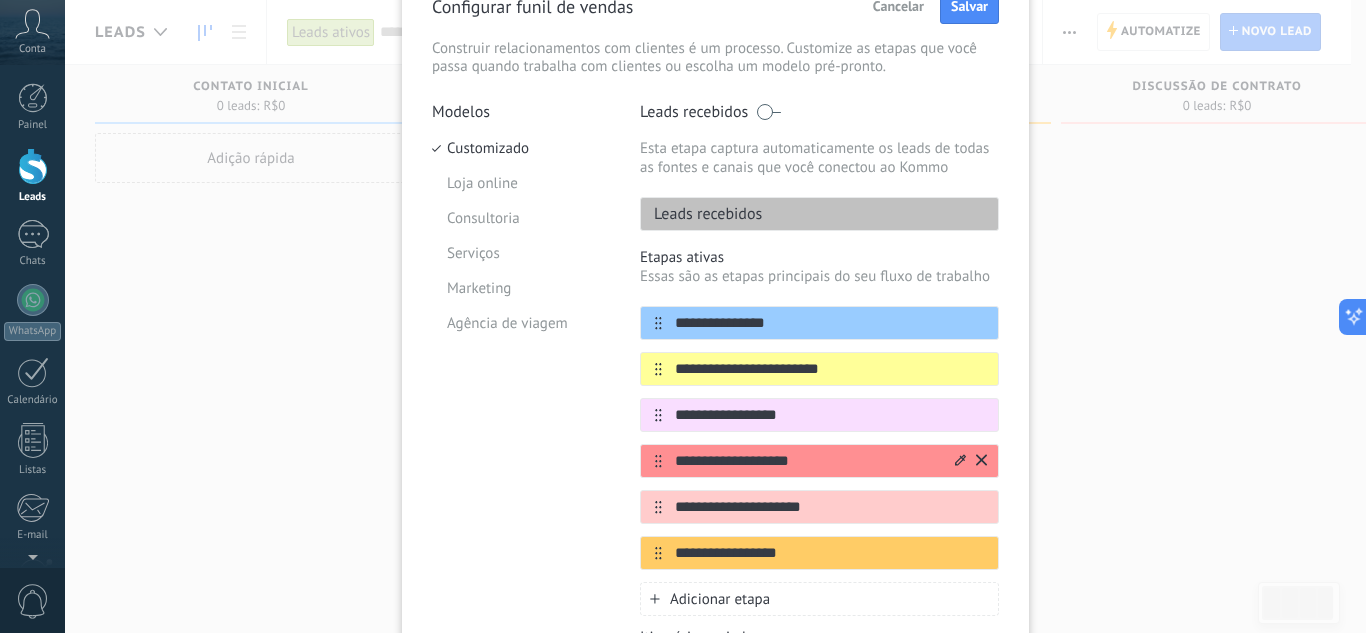 scroll, scrollTop: 103, scrollLeft: 0, axis: vertical 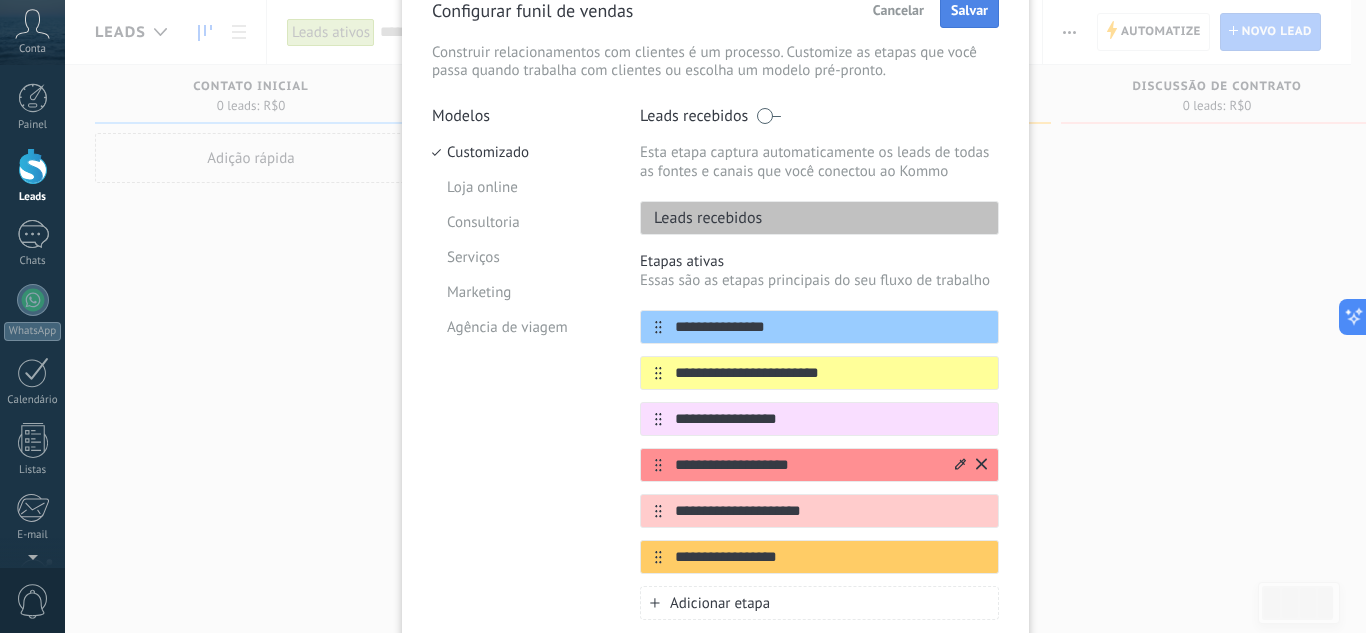 click on "Salvar" at bounding box center [969, 10] 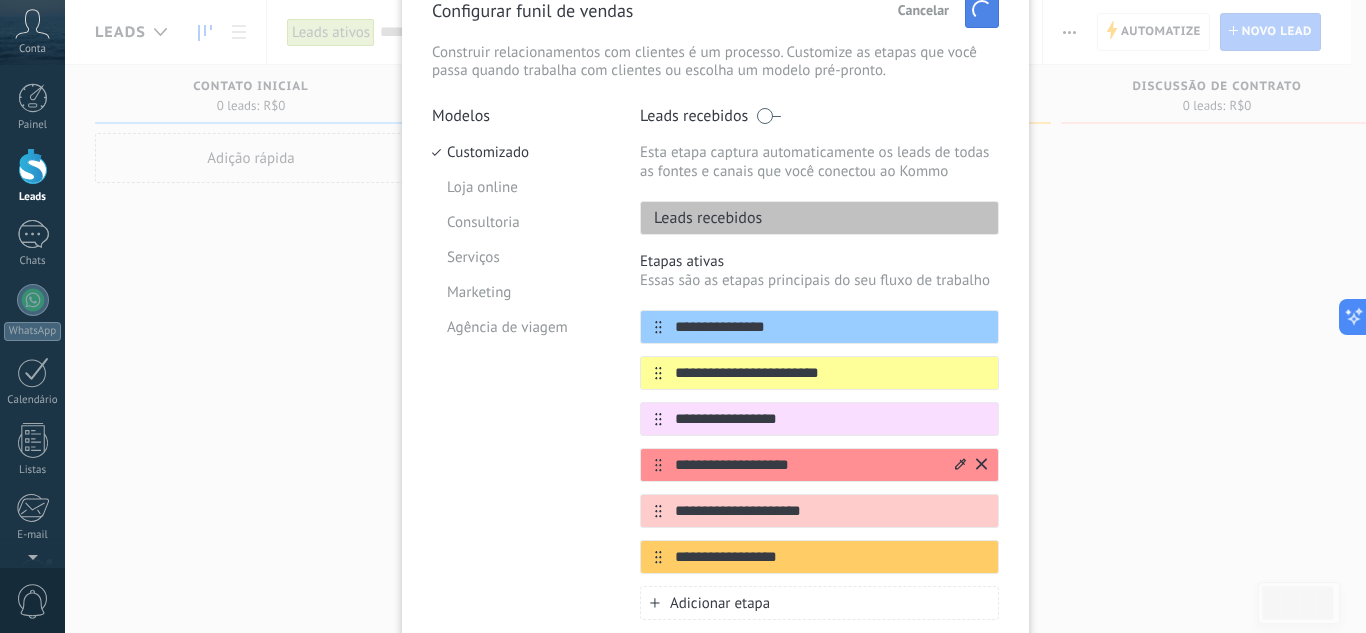scroll, scrollTop: 0, scrollLeft: 0, axis: both 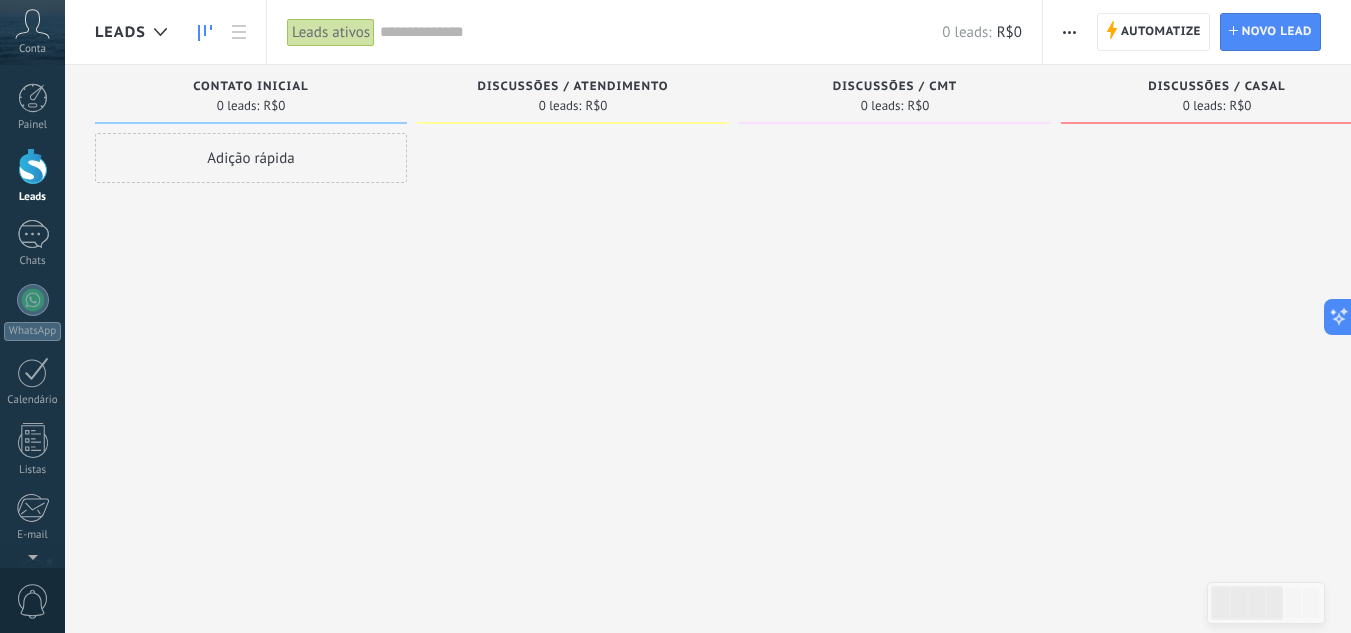 click at bounding box center [1069, 32] 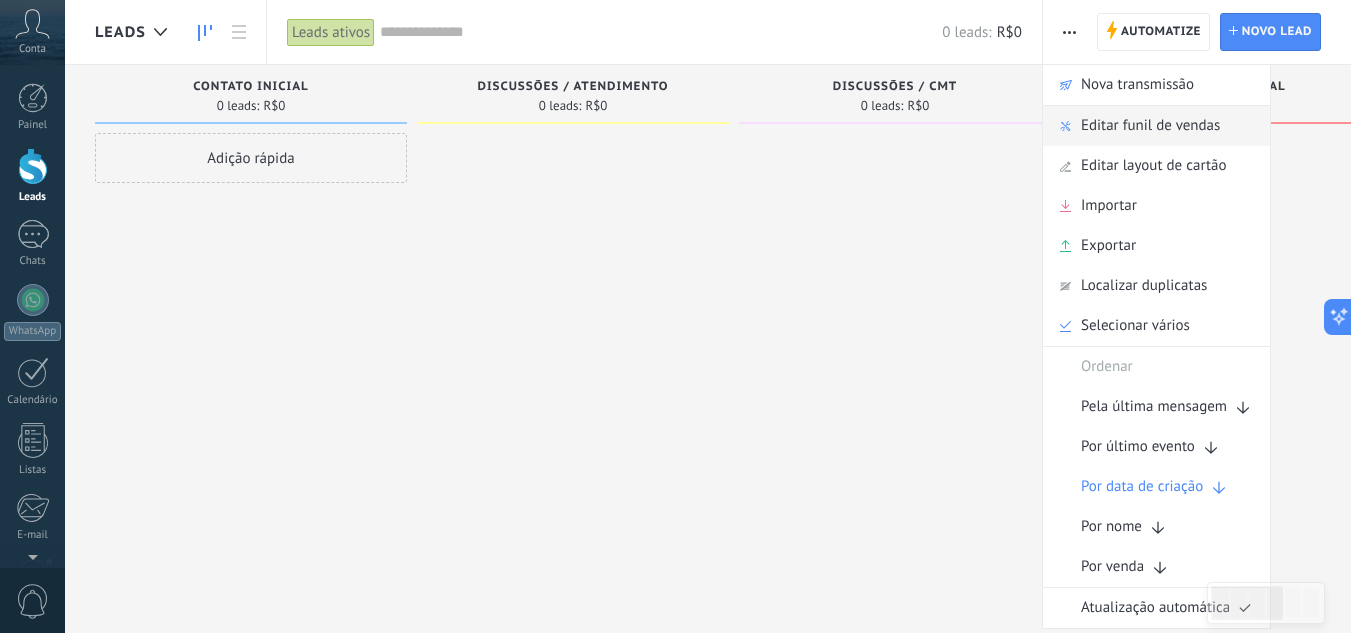 click on "Editar funil de vendas" at bounding box center (1150, 126) 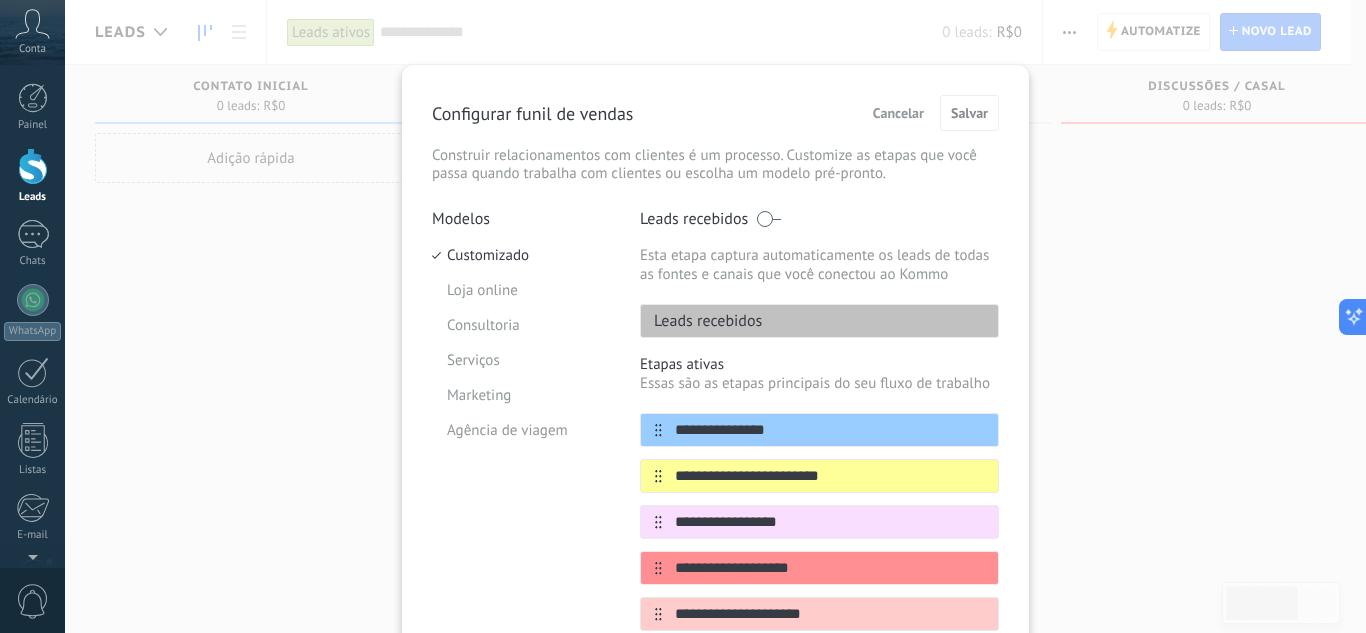 click on "Modelos Customizado Loja online Consultoria Serviços Marketing Agência de viagem" at bounding box center [521, 545] 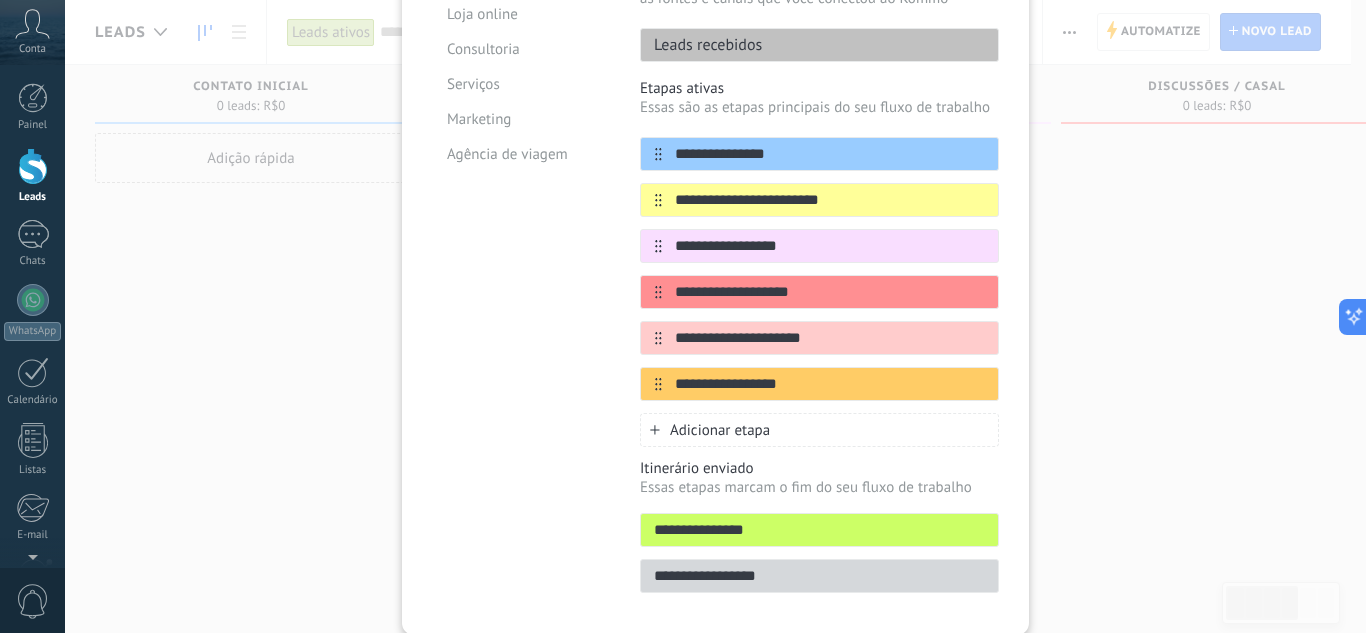 scroll, scrollTop: 280, scrollLeft: 0, axis: vertical 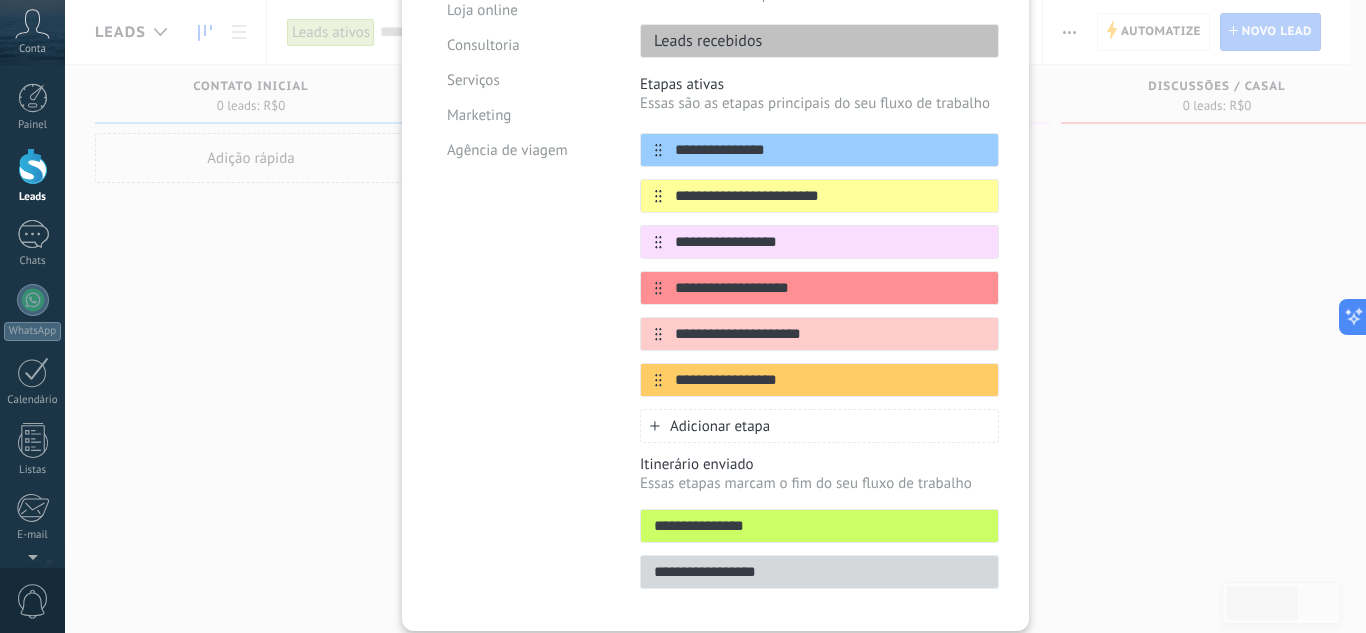 click on "Modelos Customizado Loja online Consultoria Serviços Marketing Agência de viagem" at bounding box center (521, 265) 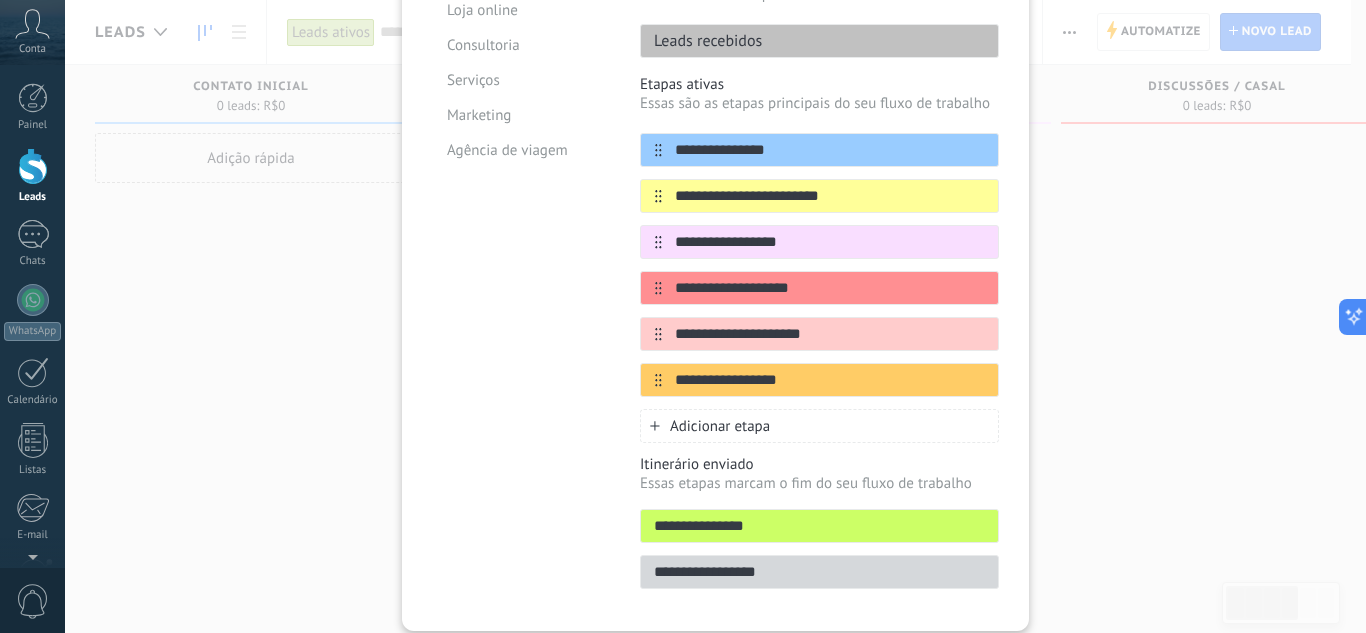 click on "Adicionar etapa" at bounding box center (720, 426) 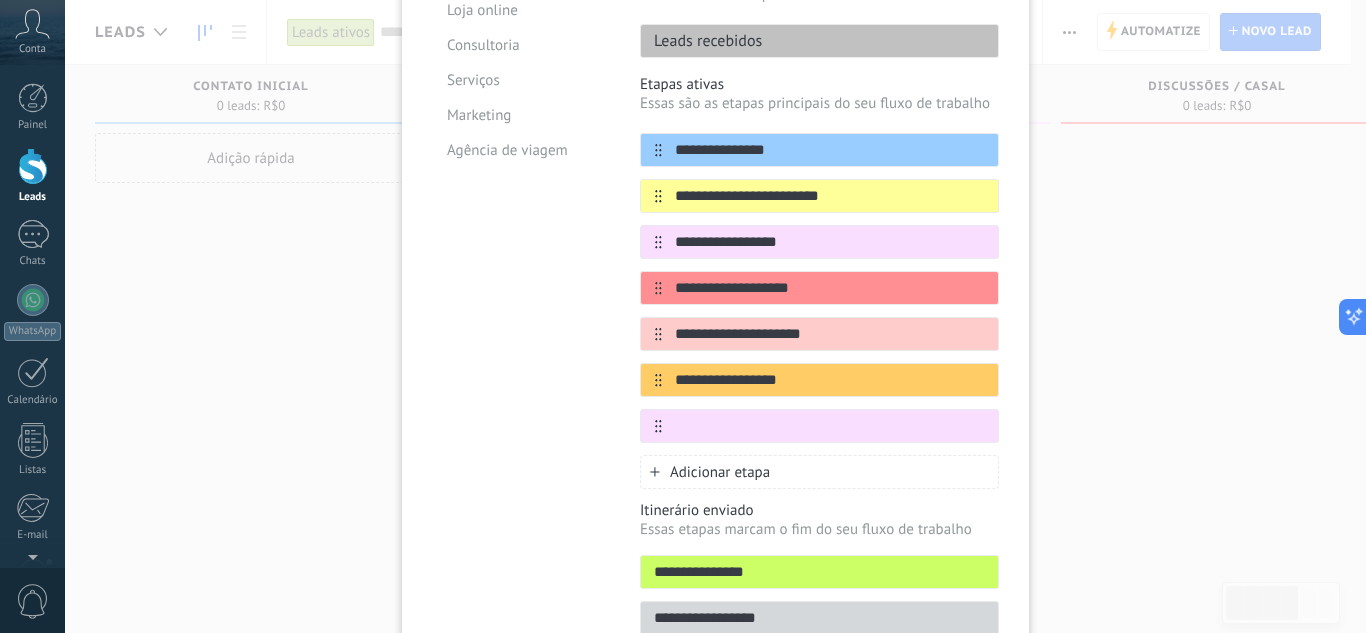 click at bounding box center (830, 426) 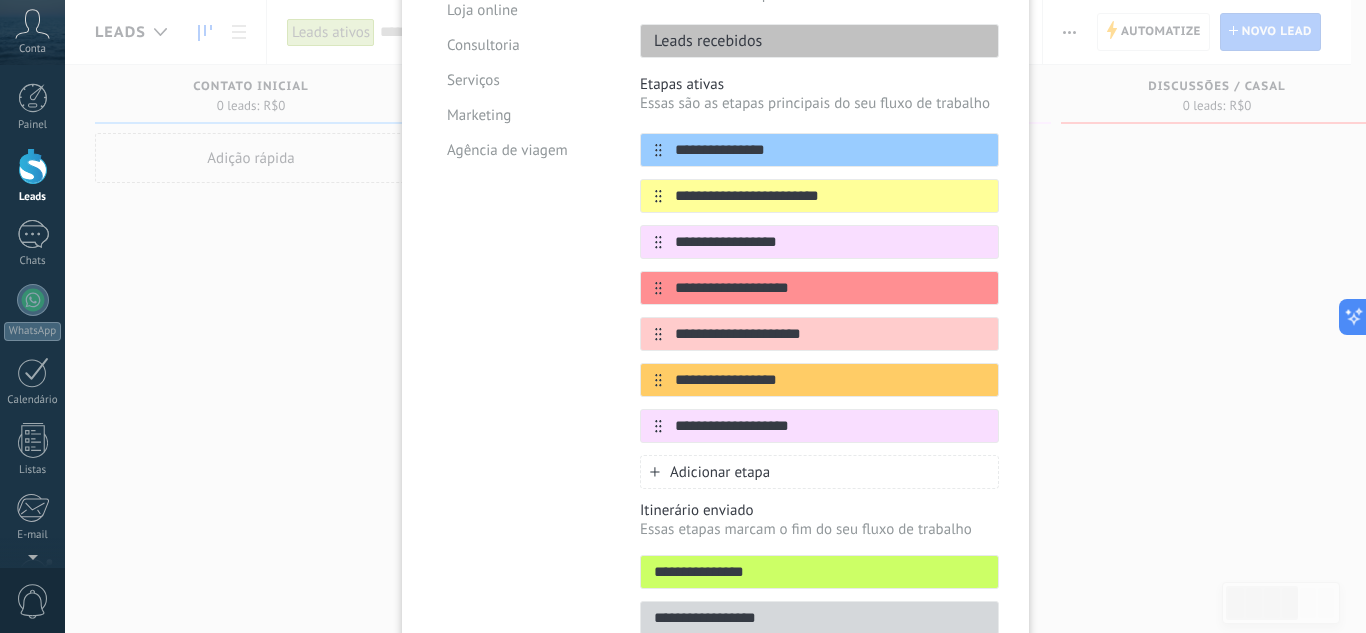 type on "**********" 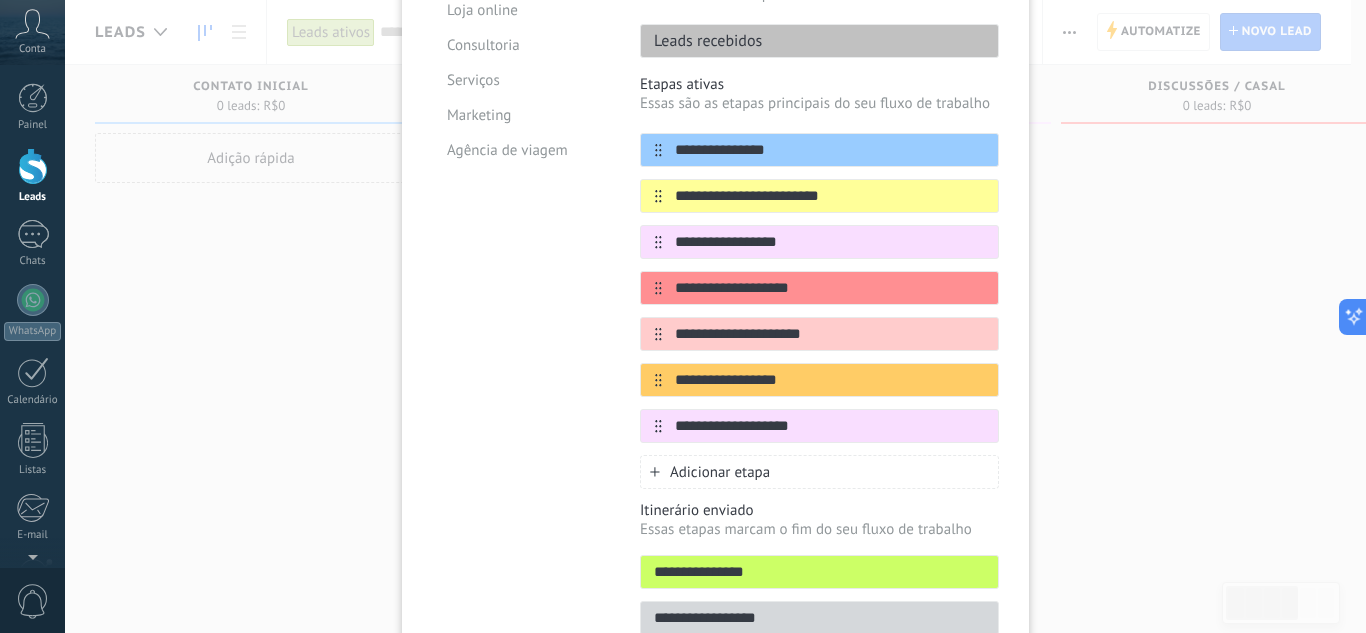 click on "Adicionar etapa" at bounding box center [720, 472] 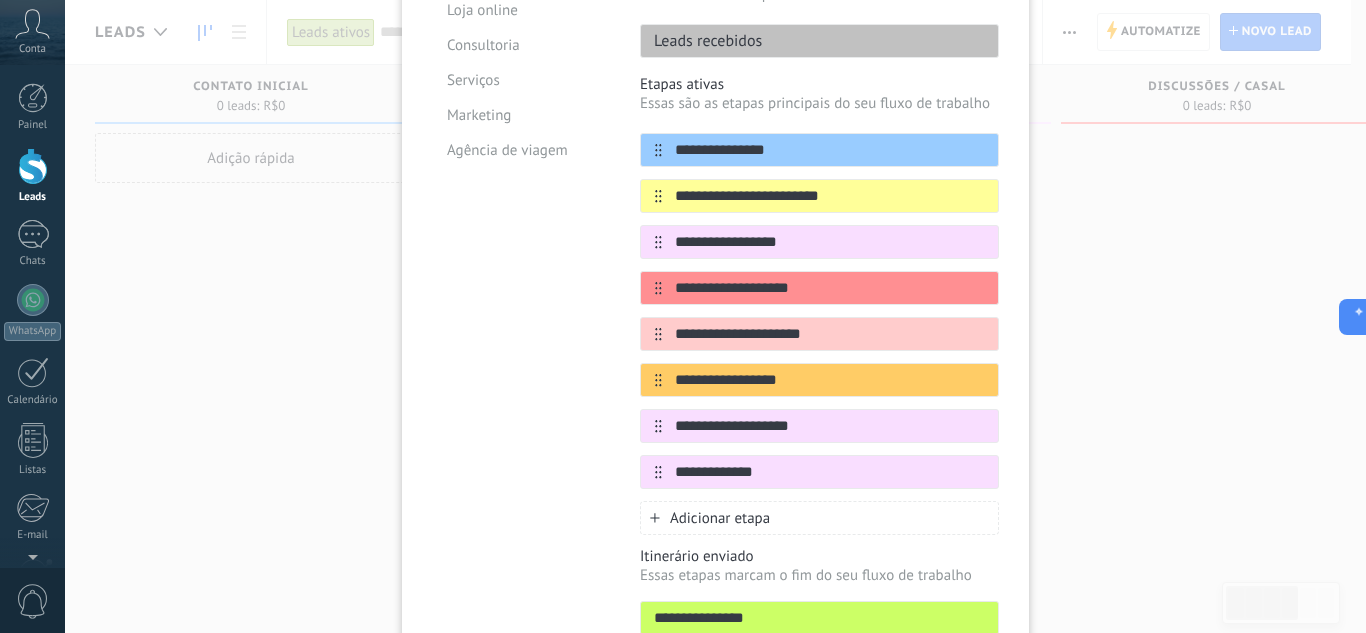 type on "**********" 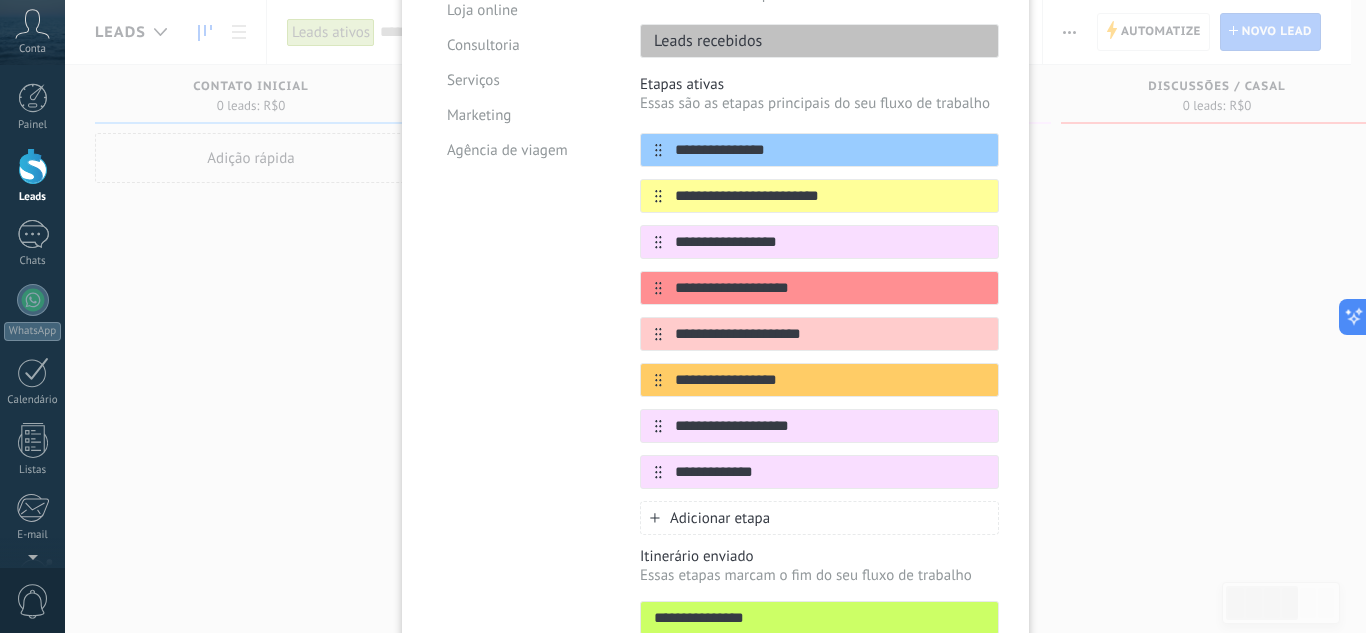 click on "Adicionar etapa" at bounding box center (720, 518) 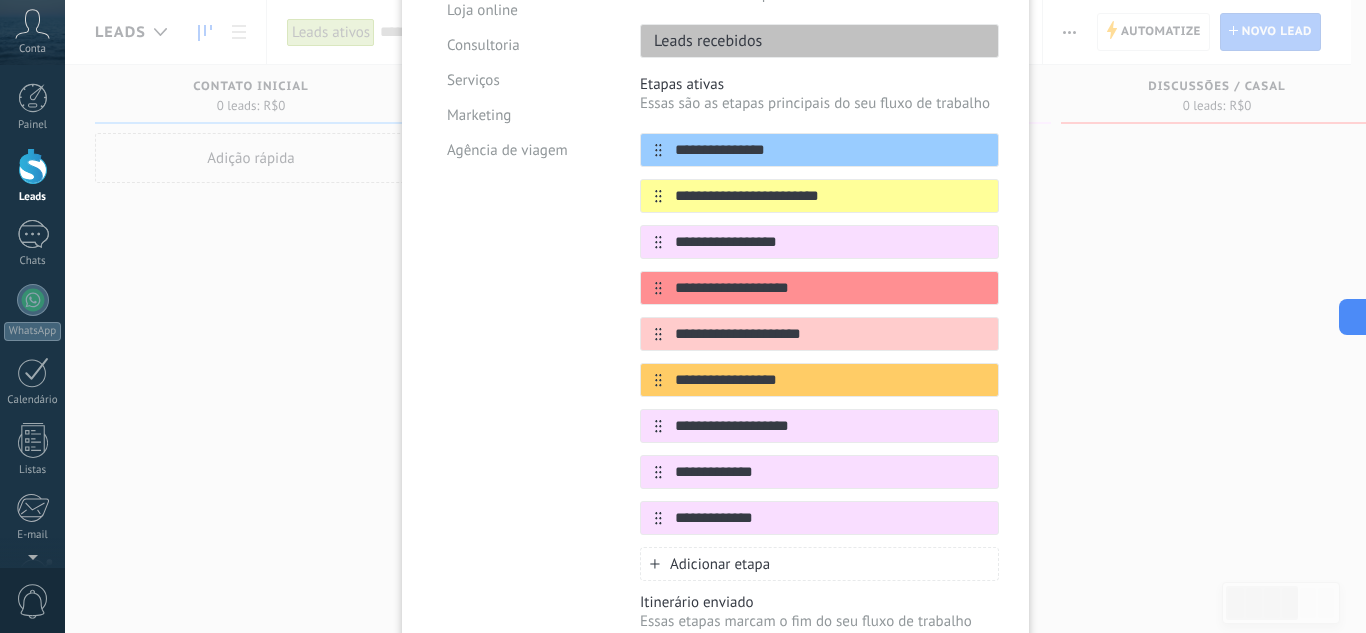 type on "**********" 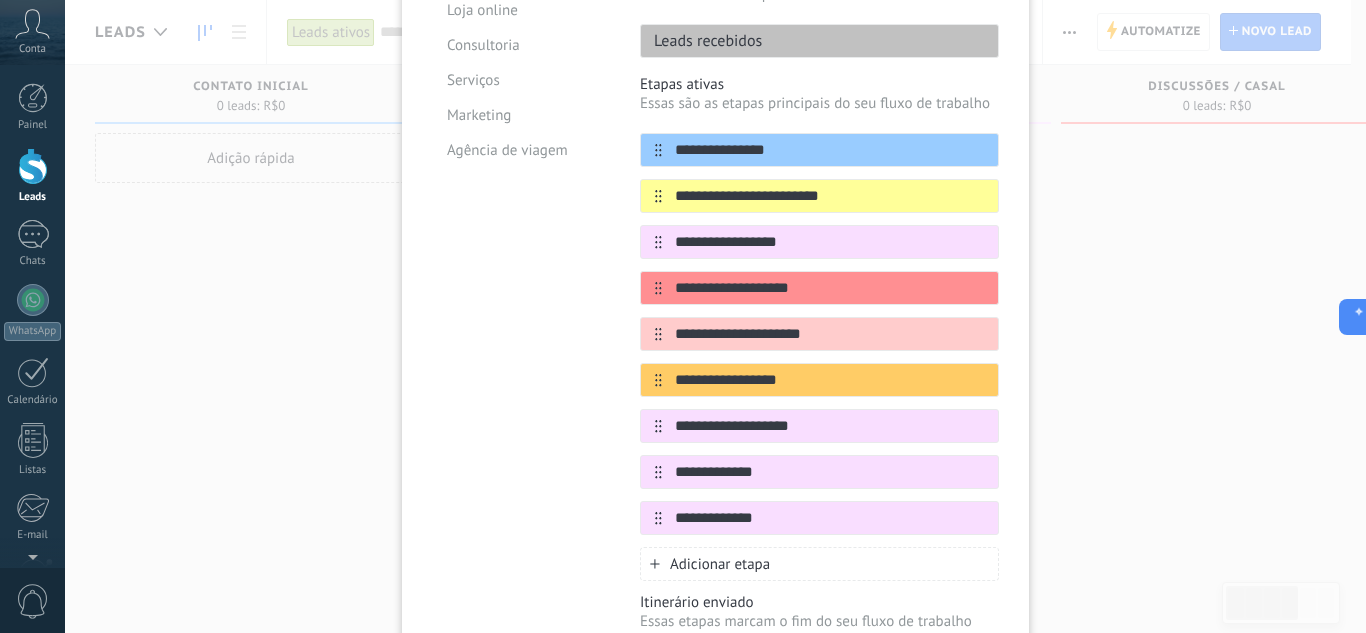 click on "Modelos Customizado Loja online Consultoria Serviços Marketing Agência de viagem" at bounding box center [521, 334] 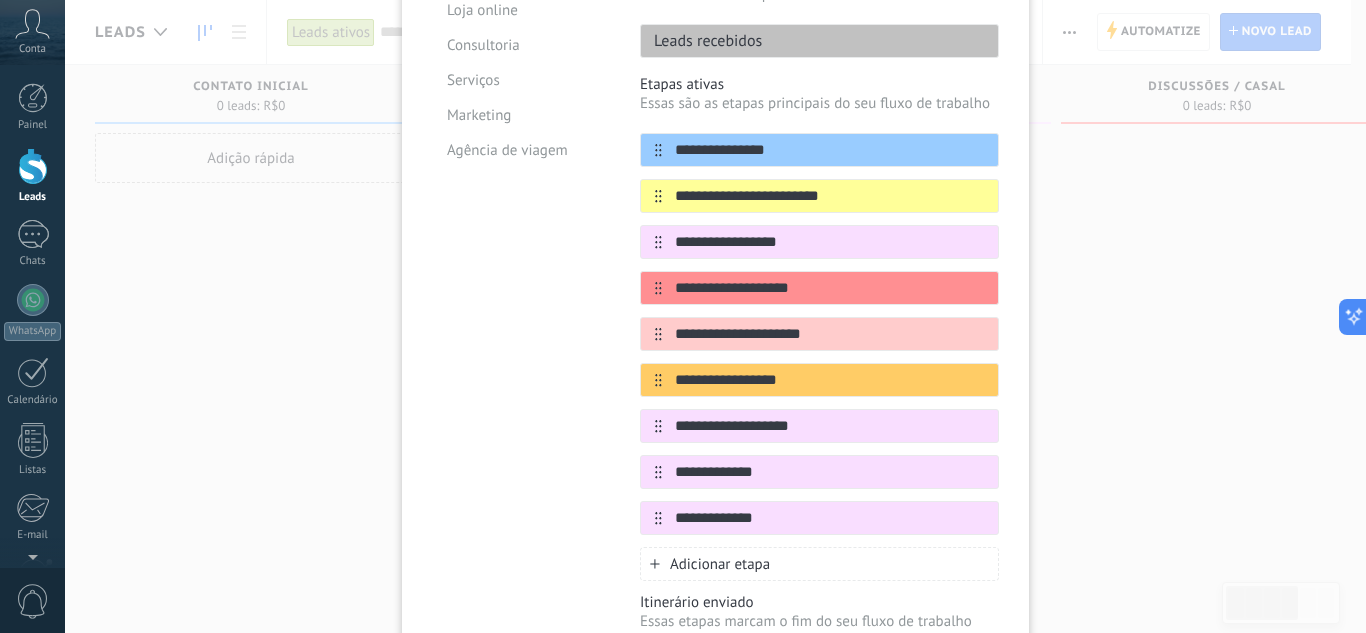 click on "Modelos Customizado Loja online Consultoria Serviços Marketing Agência de viagem" at bounding box center [521, 334] 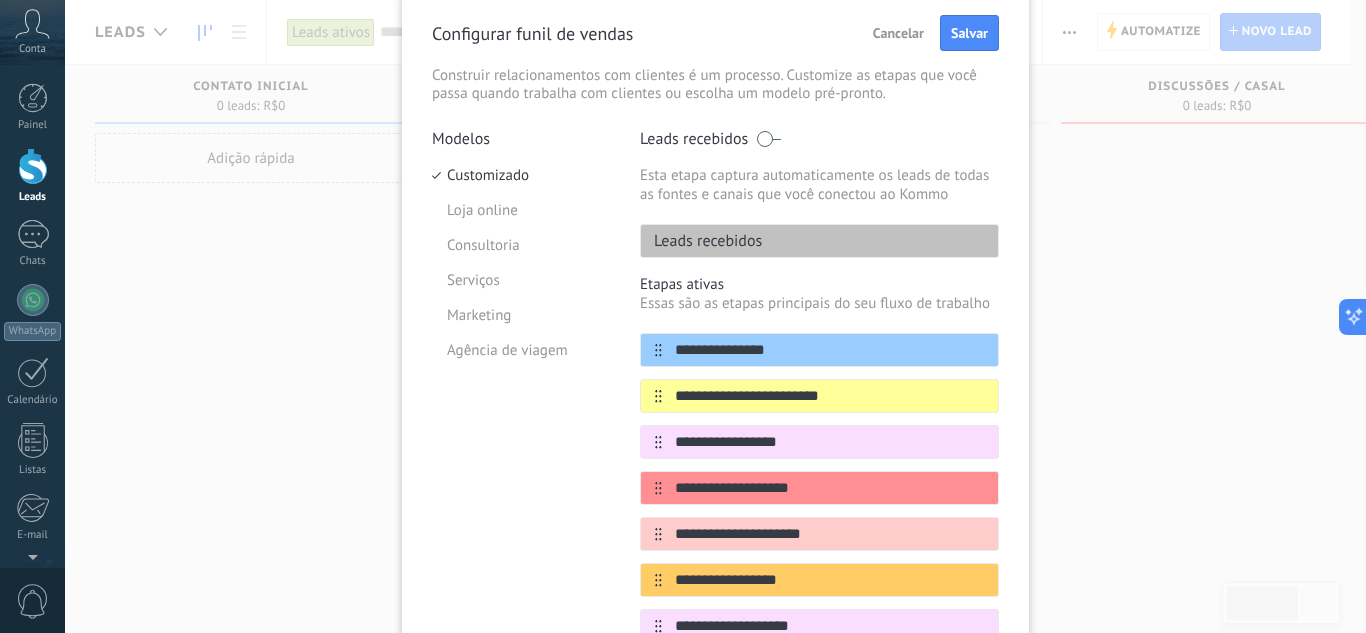 scroll, scrollTop: 40, scrollLeft: 0, axis: vertical 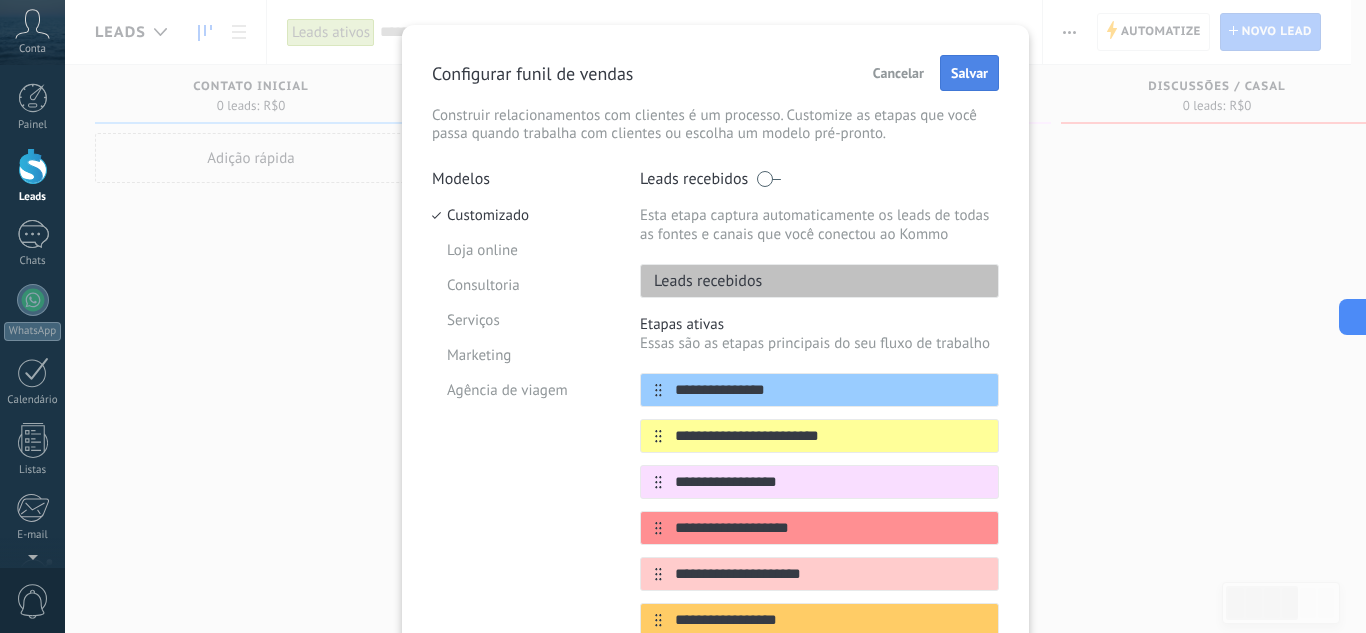 click on "Salvar" at bounding box center [969, 73] 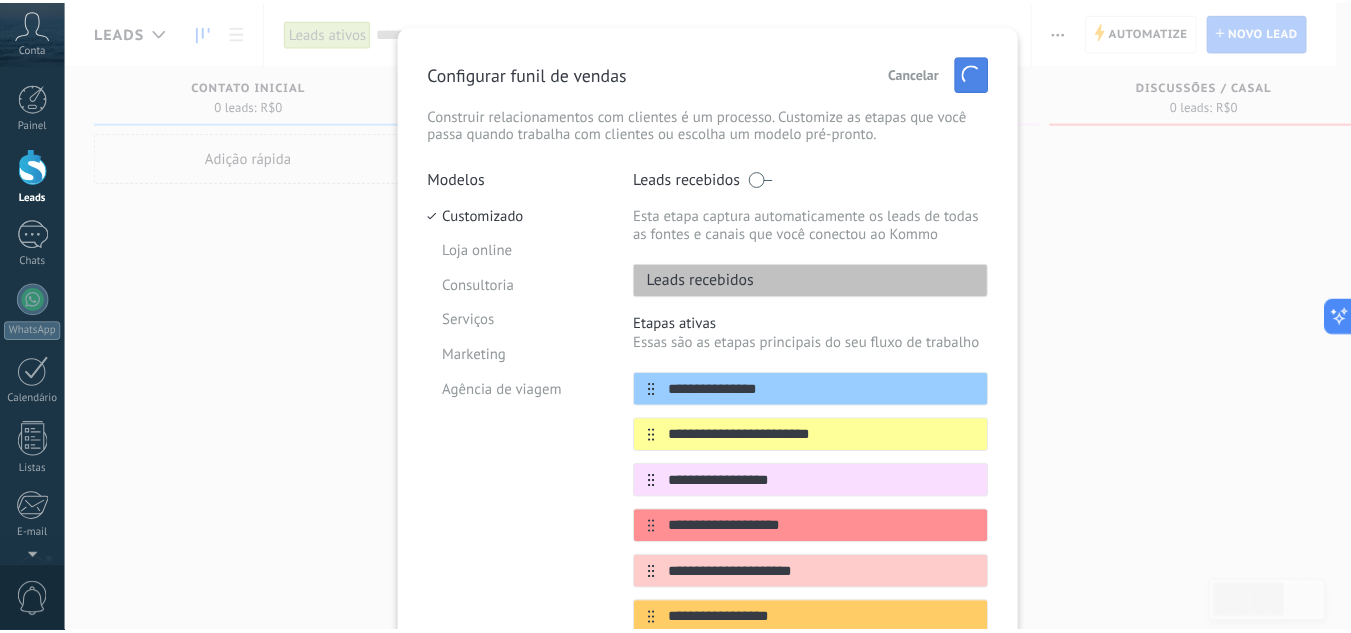 scroll, scrollTop: 0, scrollLeft: 0, axis: both 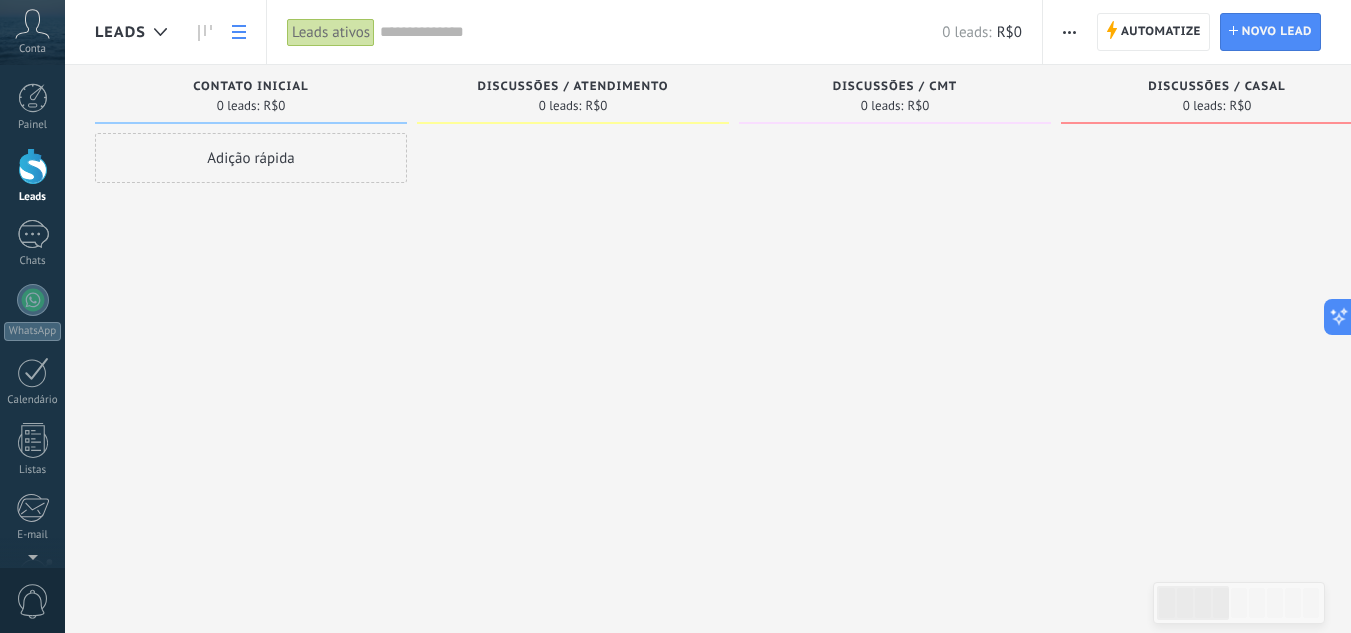 click at bounding box center [239, 32] 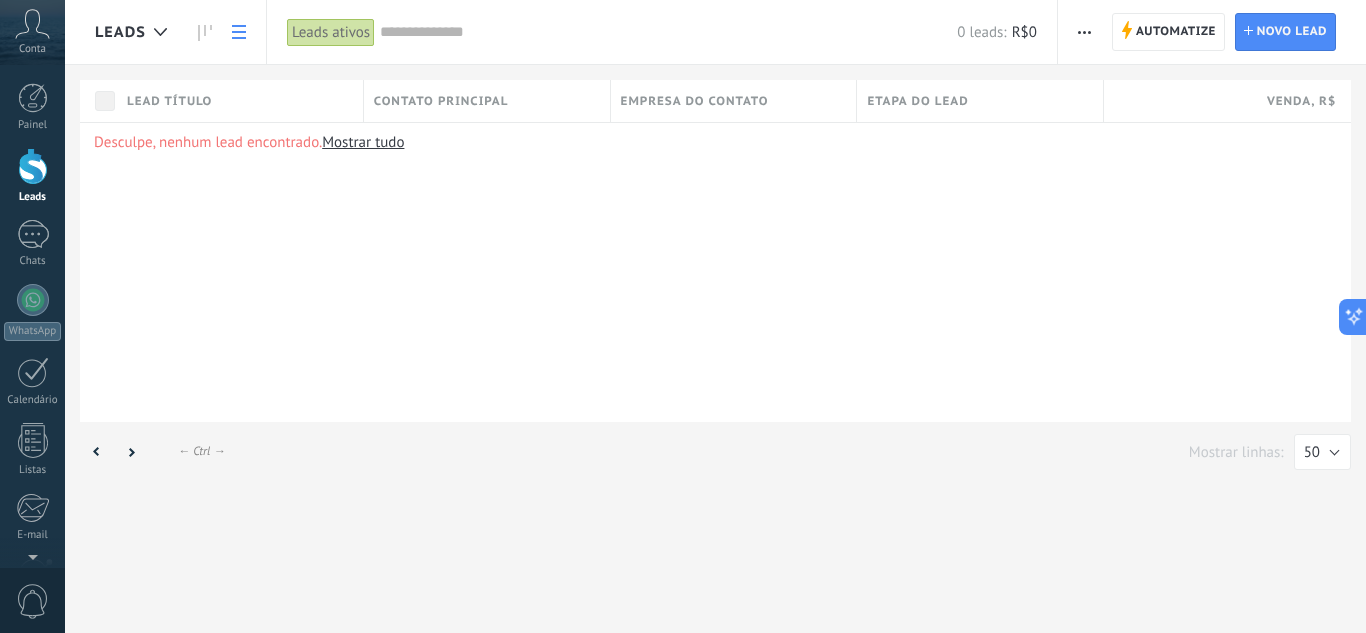 click at bounding box center (239, 32) 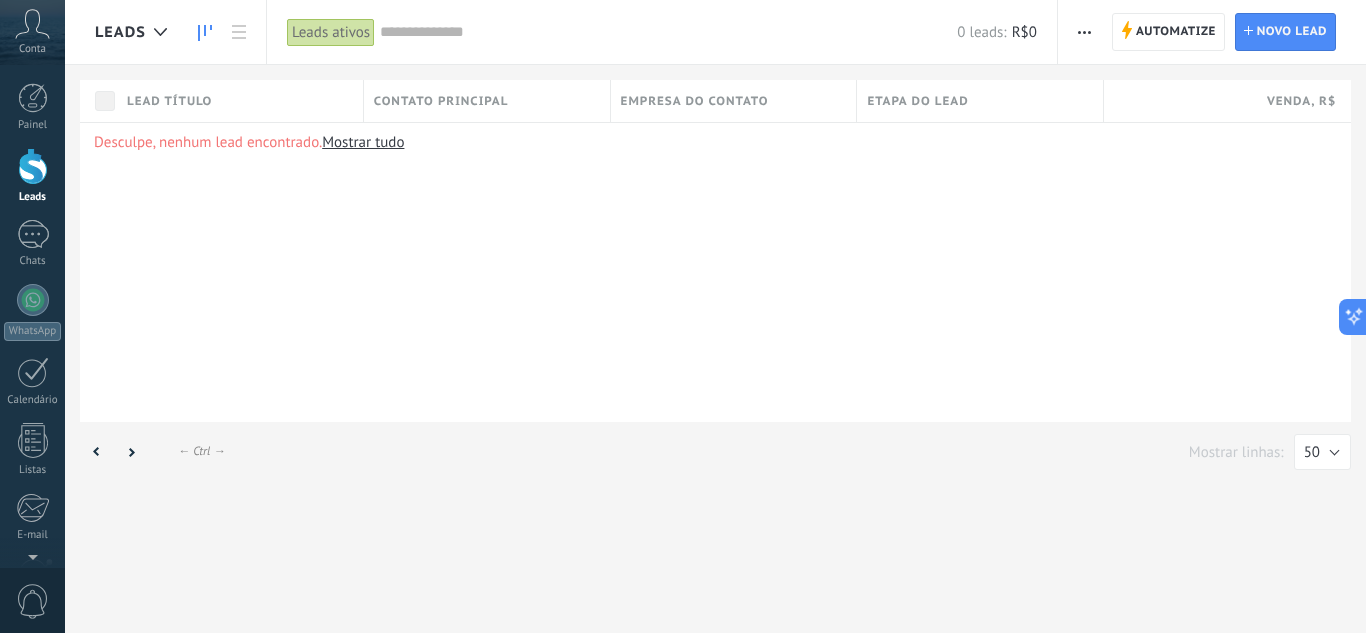 click 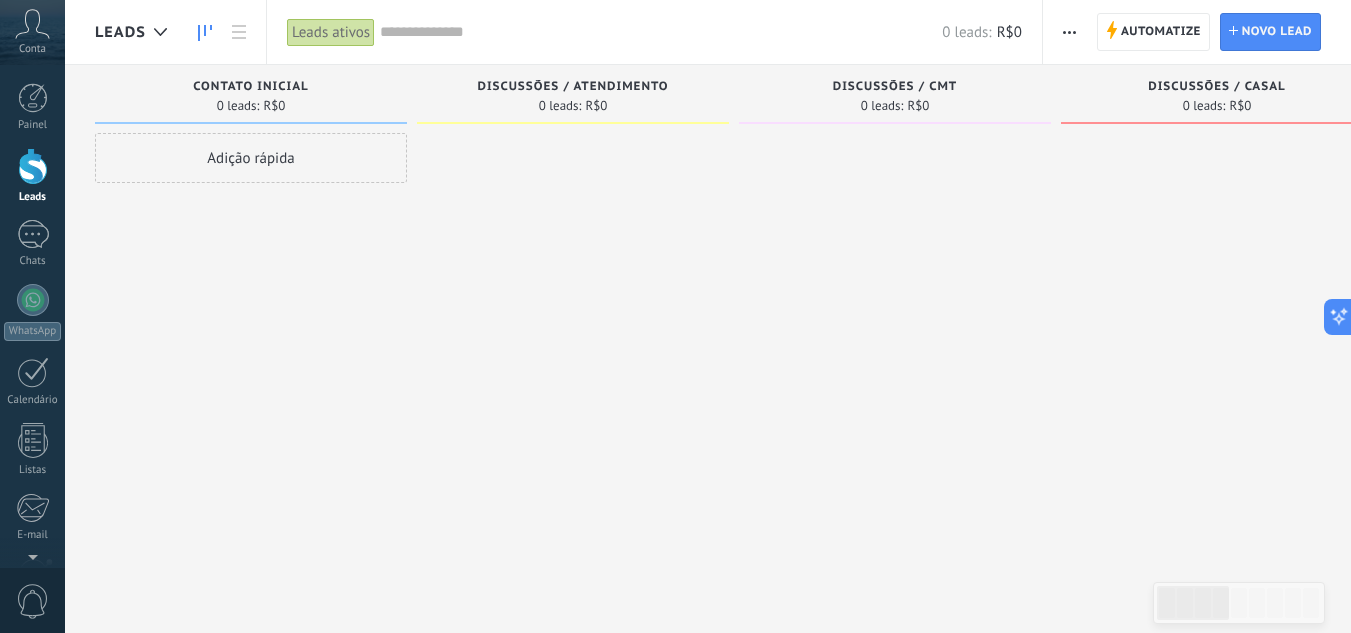 click on "Adição rápida" at bounding box center [251, 158] 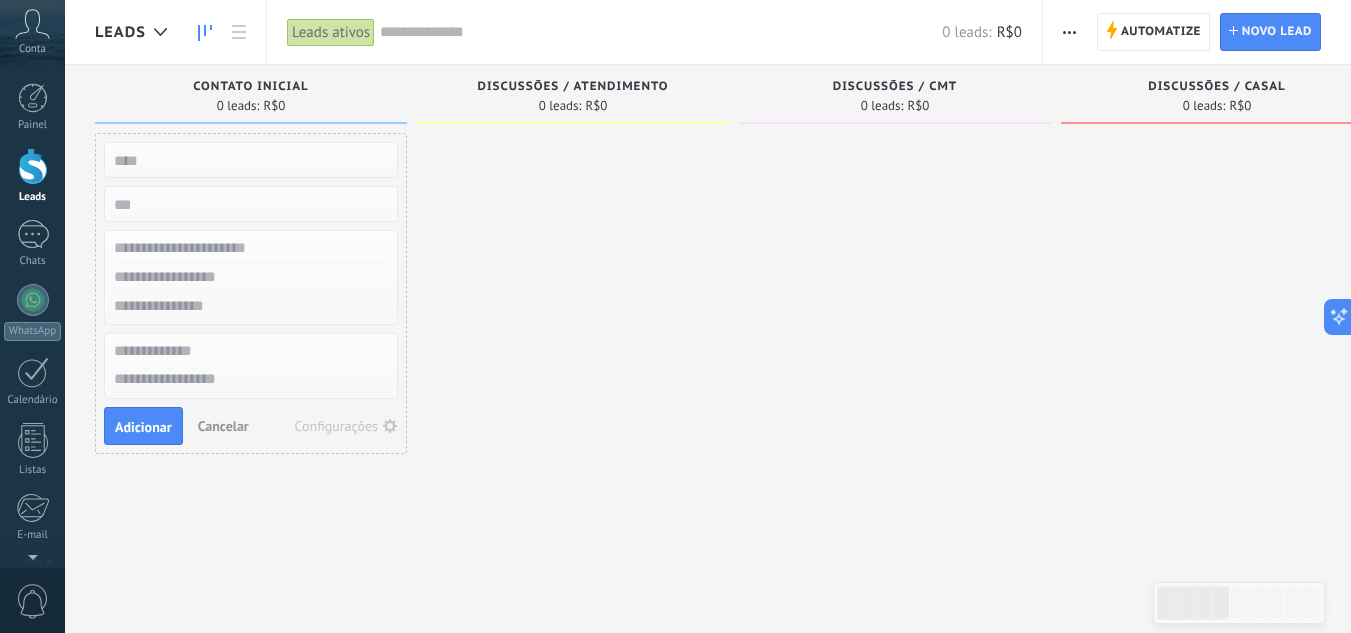 click on "Cancelar" at bounding box center [223, 426] 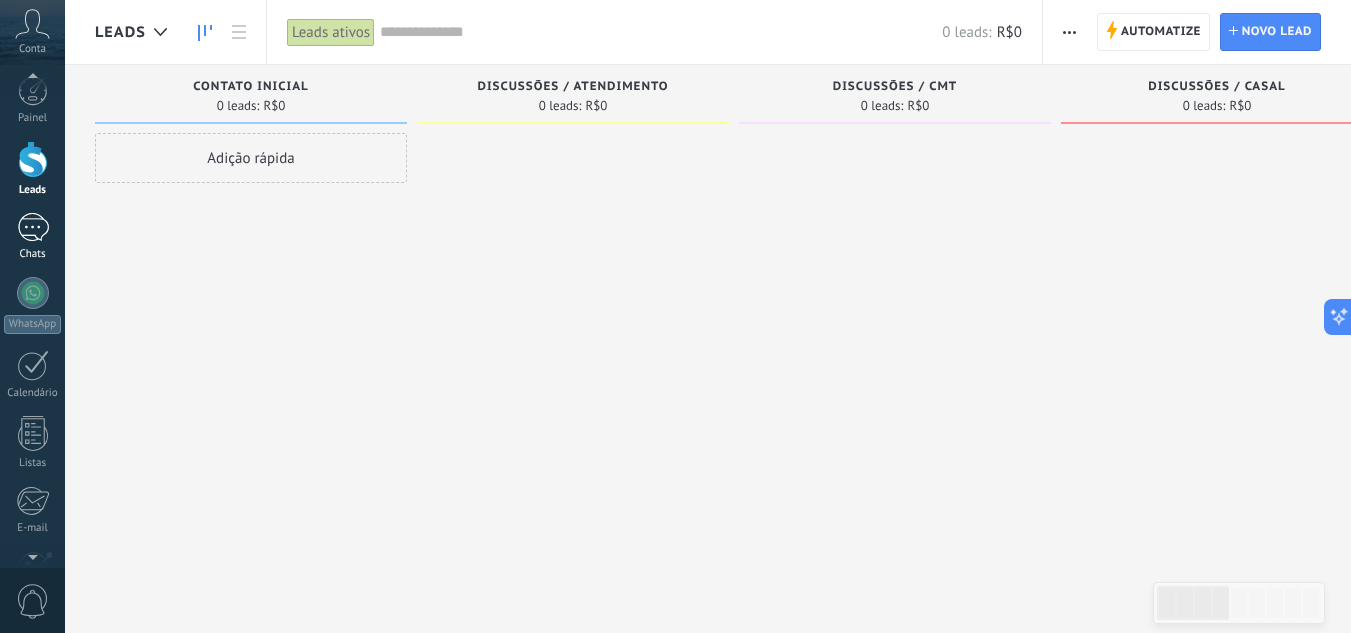 scroll, scrollTop: 0, scrollLeft: 0, axis: both 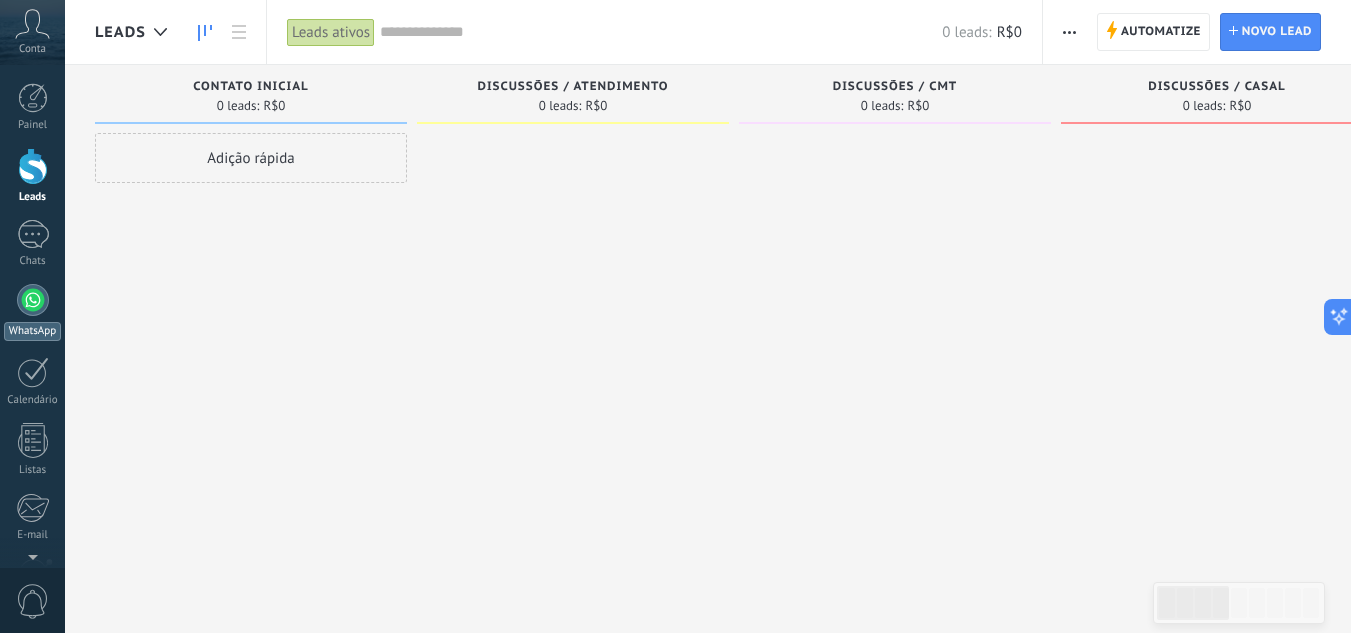 click at bounding box center [33, 300] 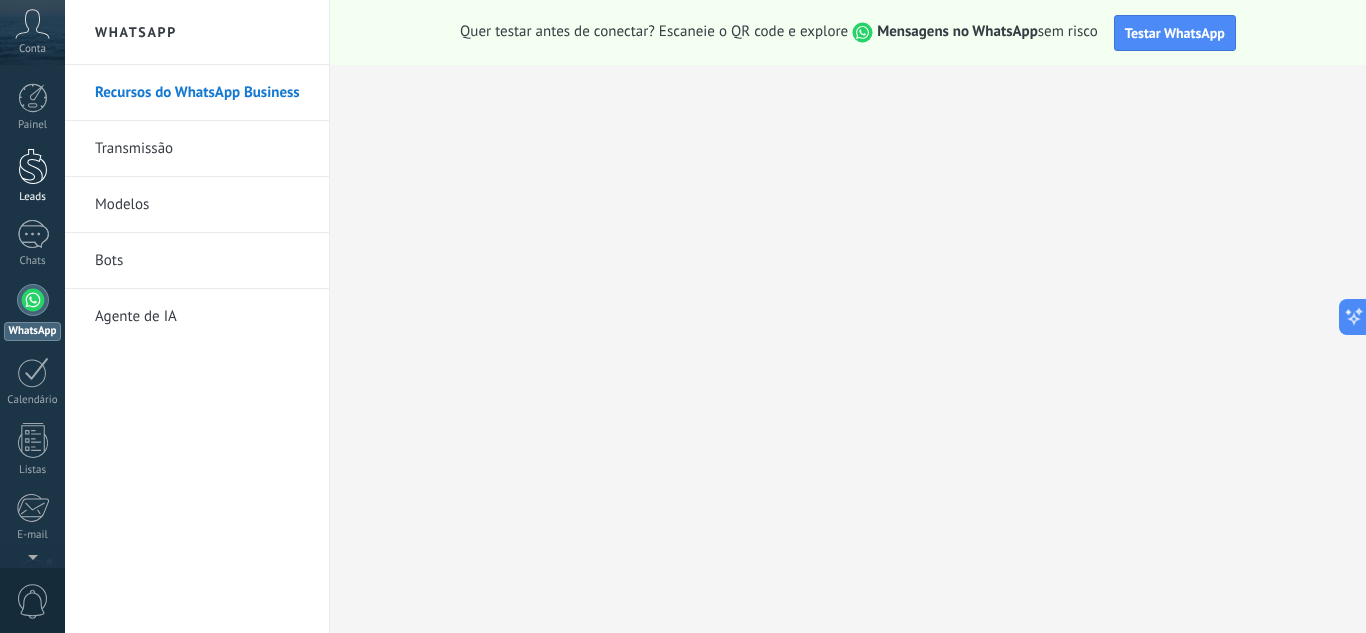click at bounding box center [33, 166] 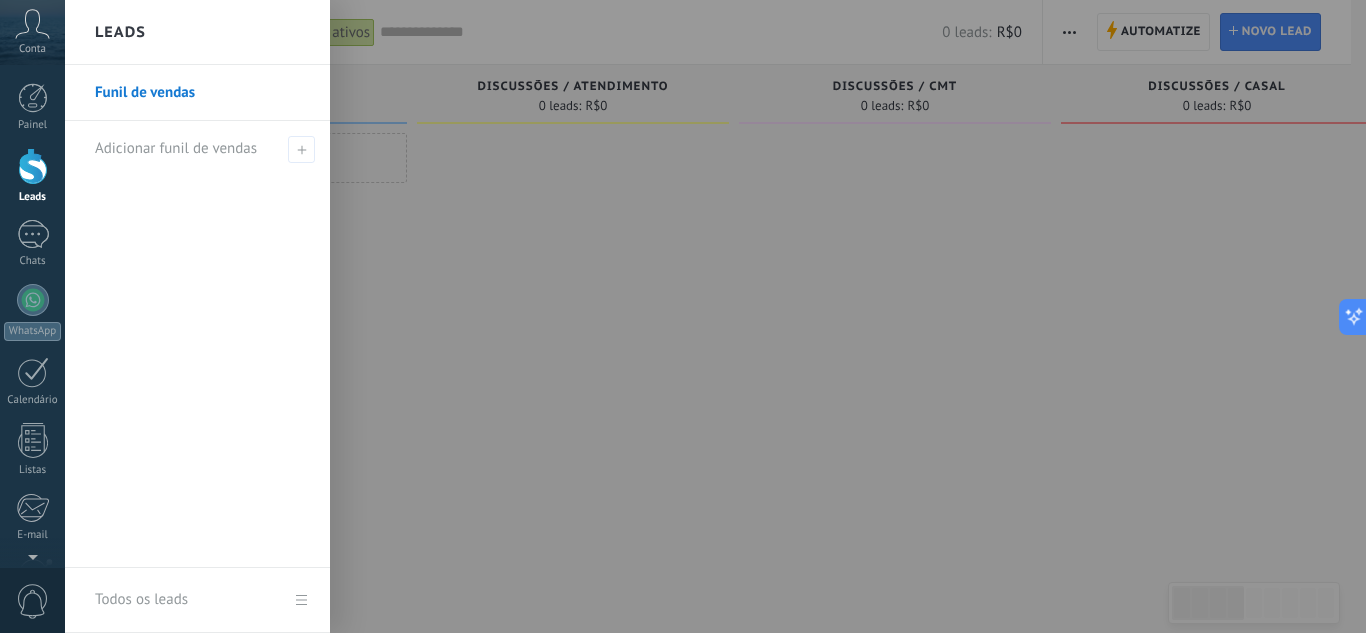 click on "Funil de vendas" at bounding box center [202, 93] 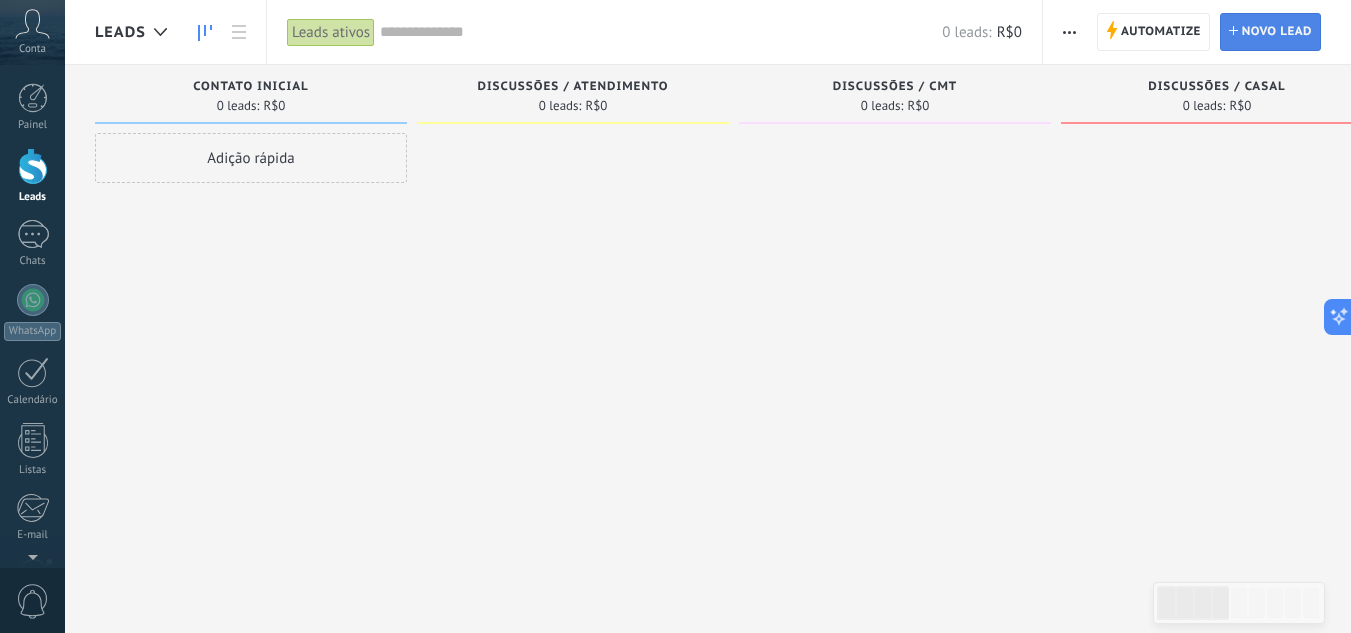 click on "Novo lead" at bounding box center (1277, 32) 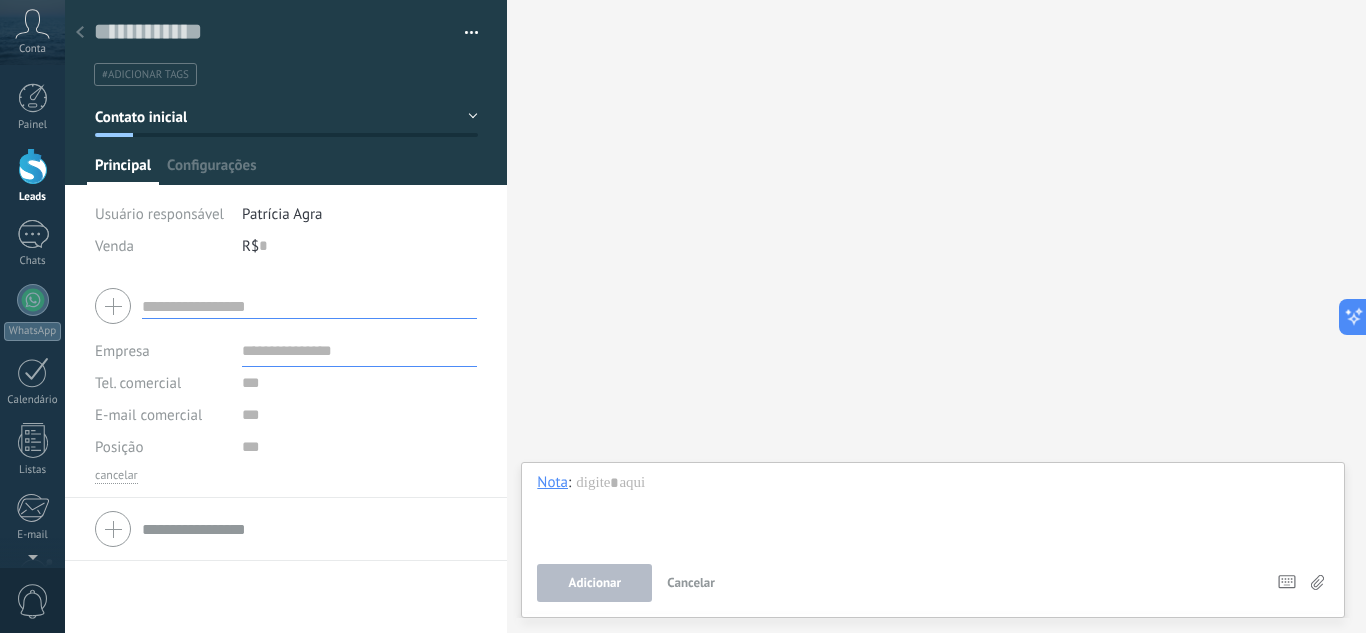 click at bounding box center [80, 33] 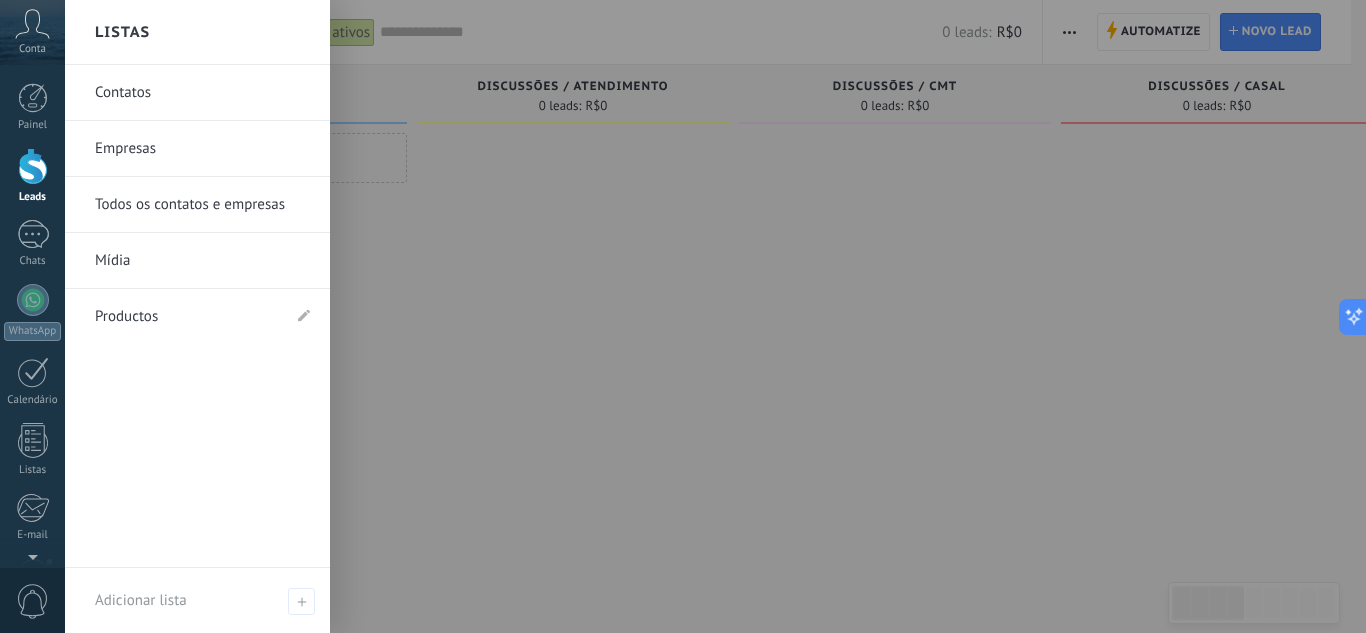 click on "Todos os contatos e empresas" at bounding box center [202, 205] 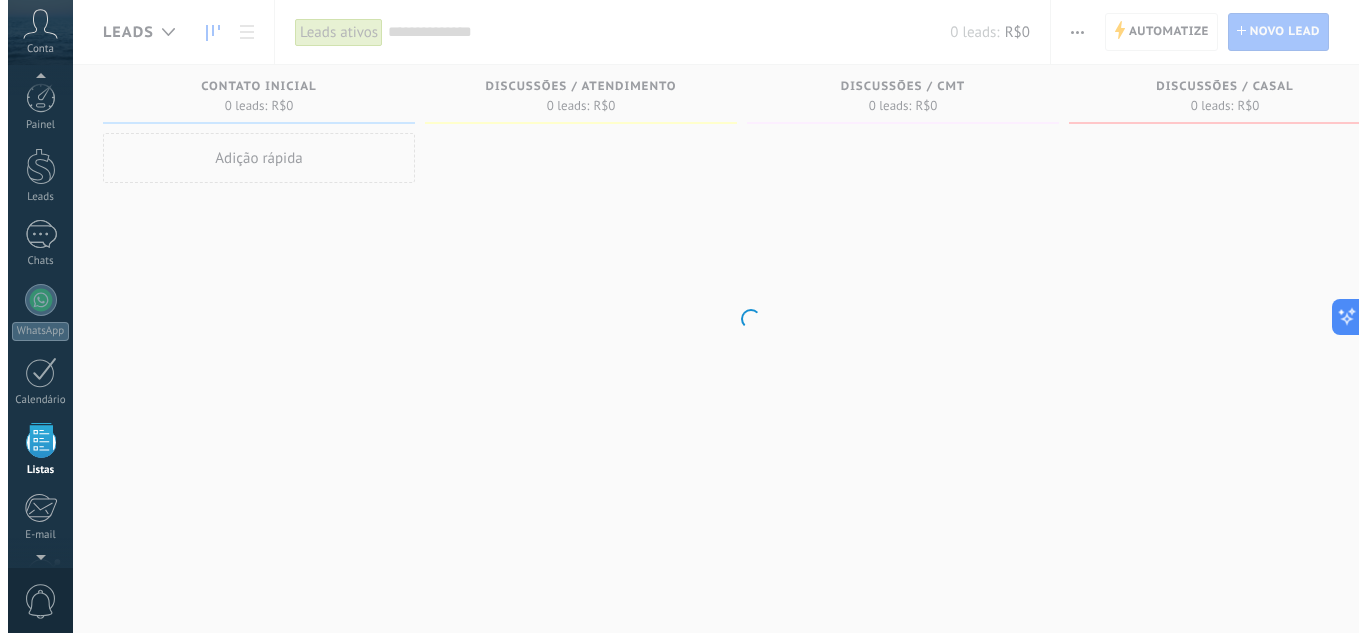 scroll, scrollTop: 124, scrollLeft: 0, axis: vertical 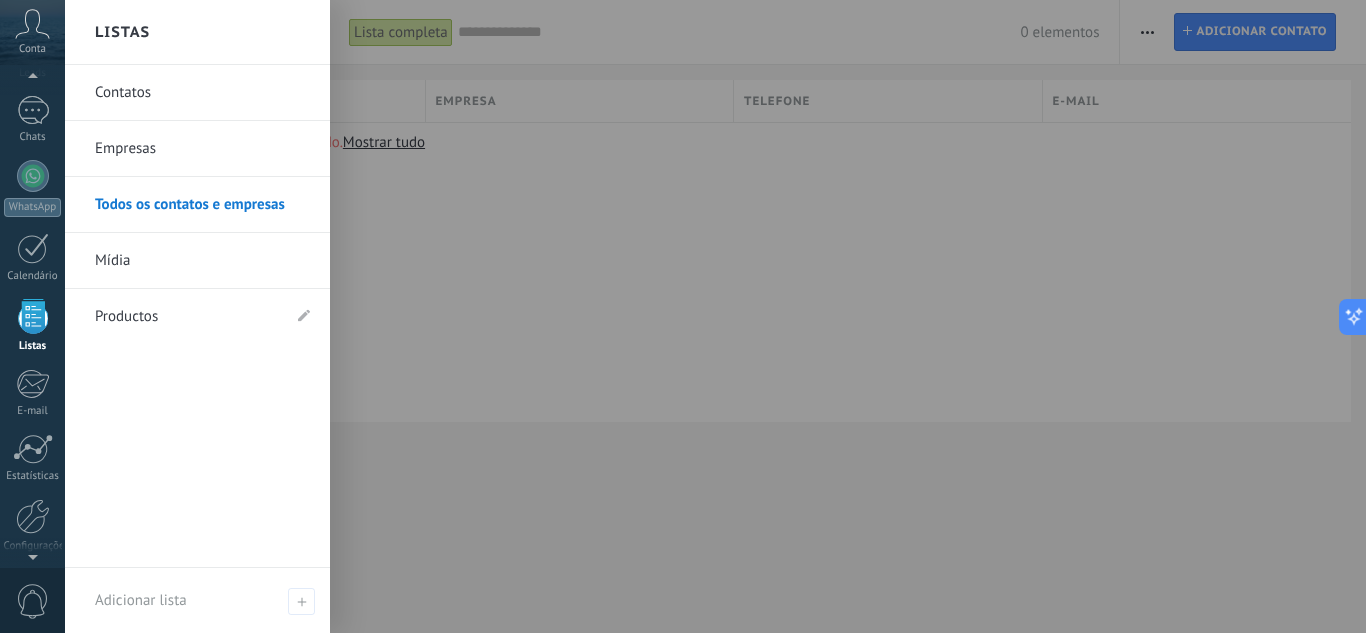 click on "Contatos" at bounding box center (202, 93) 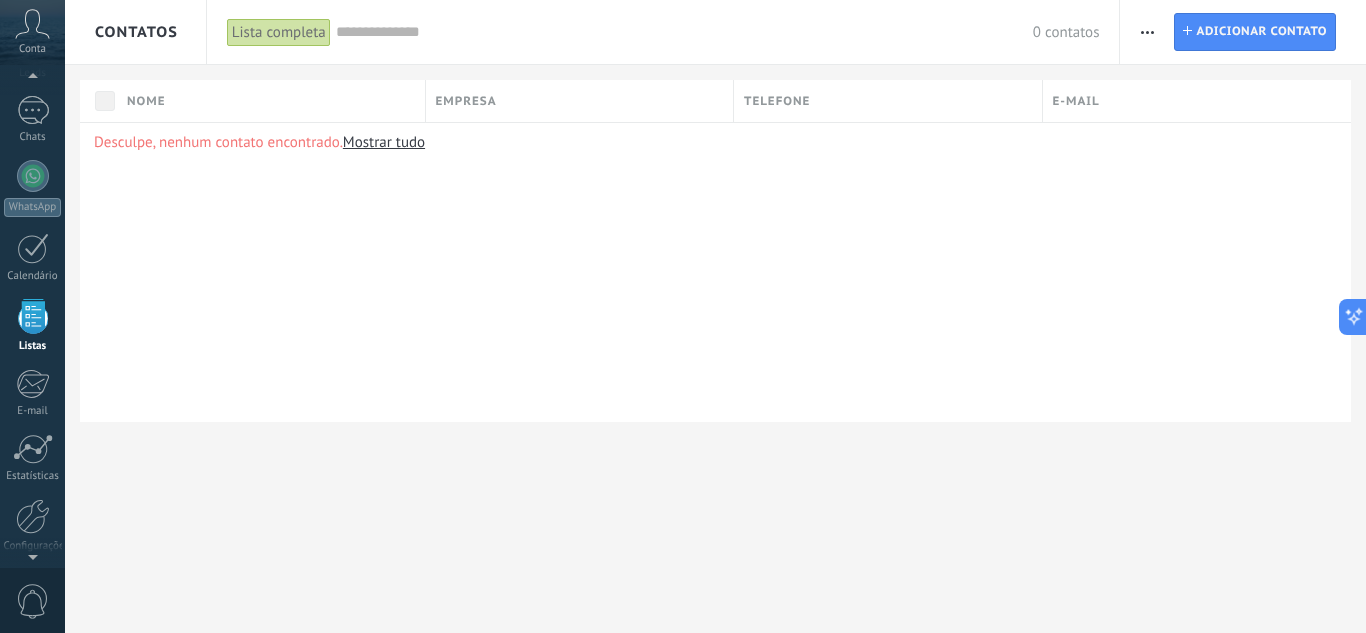 click on "Lista completa" at bounding box center [279, 32] 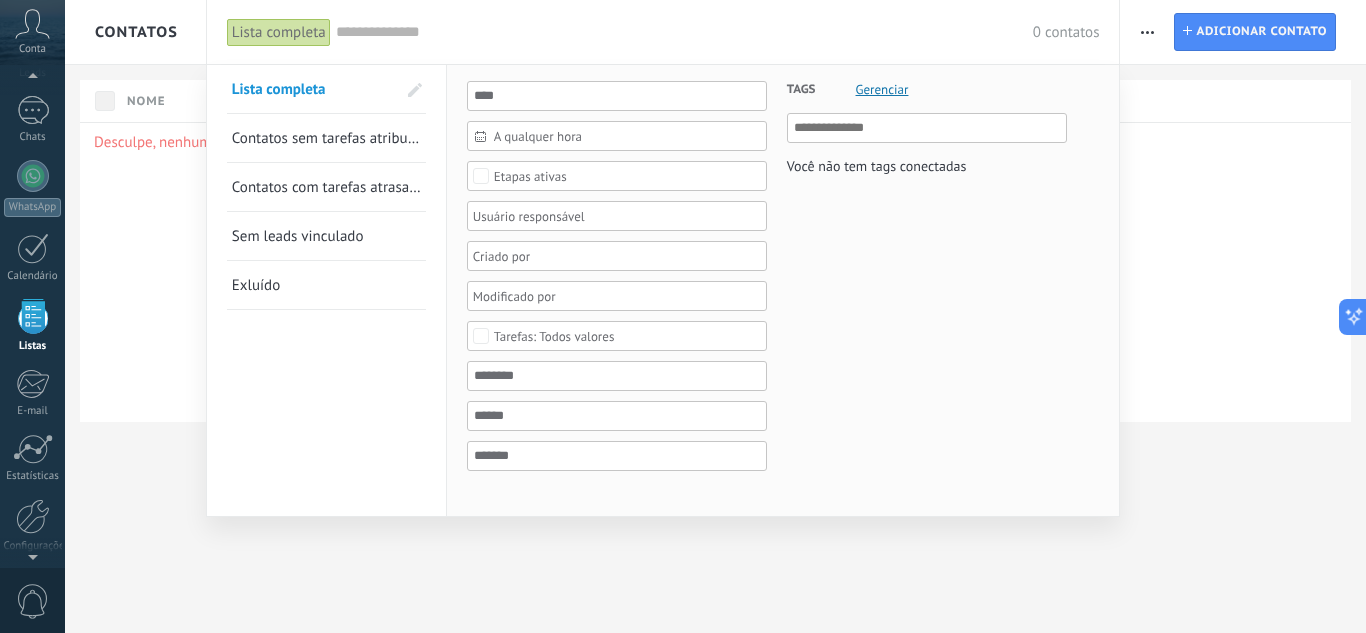 click at bounding box center (683, 316) 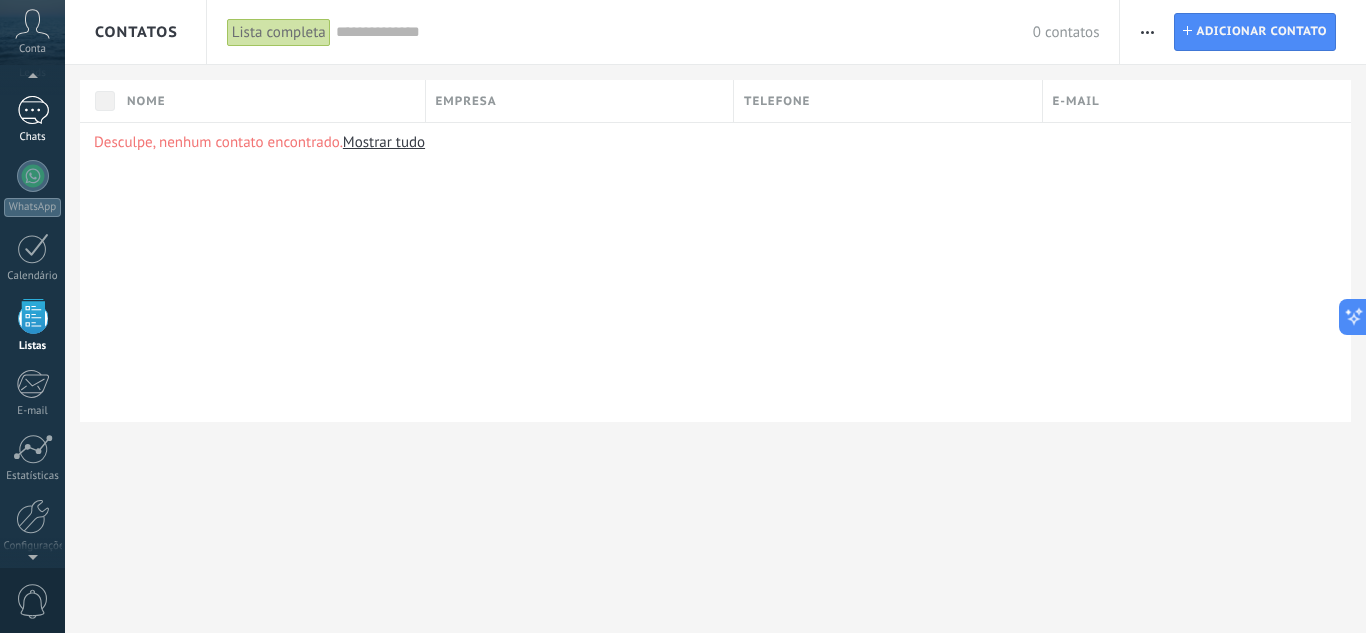 click at bounding box center (33, 110) 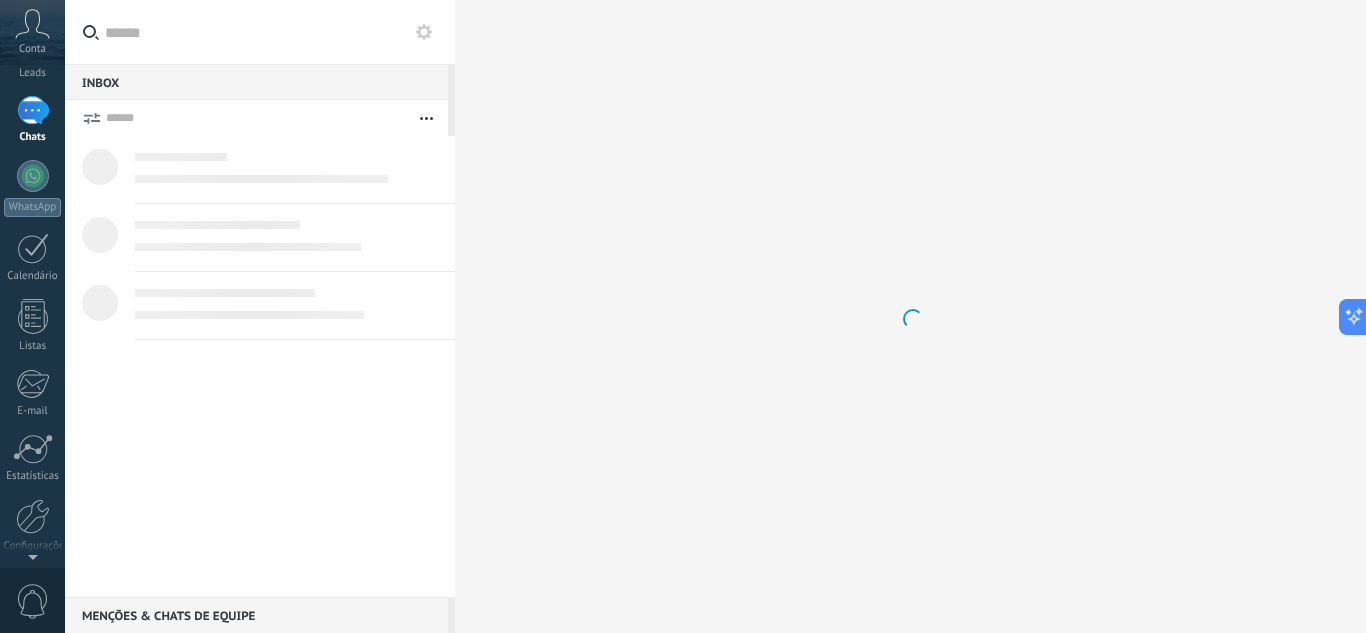 scroll, scrollTop: 0, scrollLeft: 0, axis: both 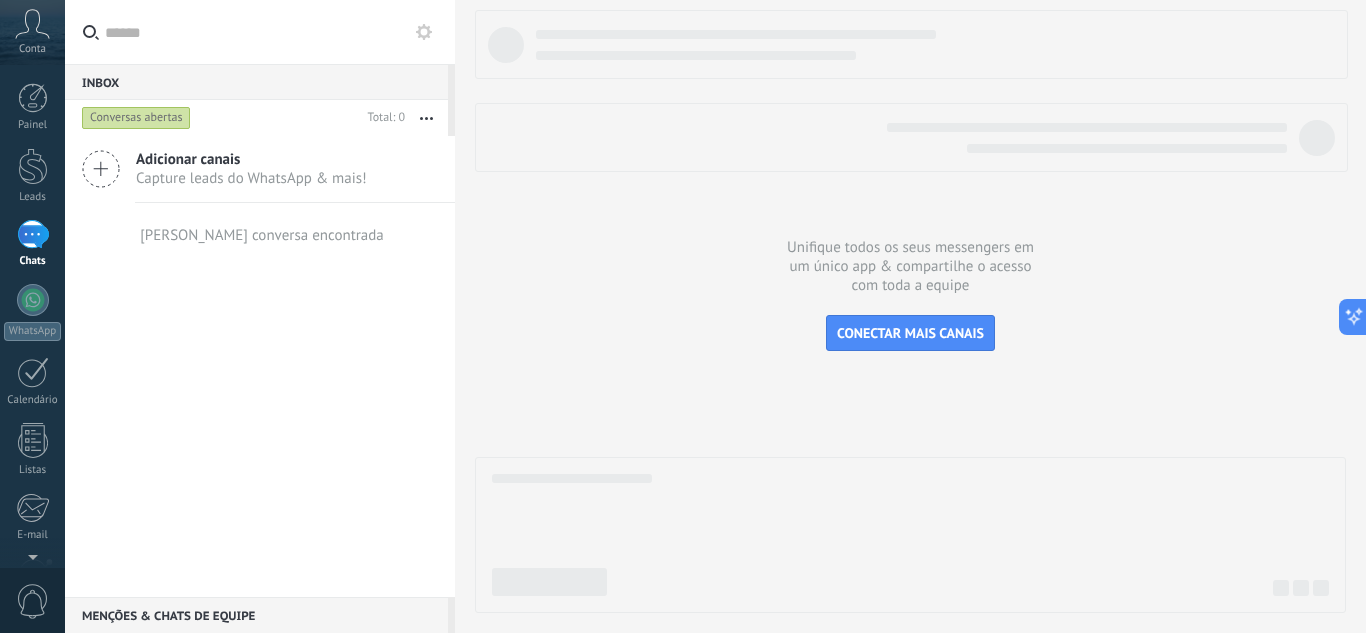 click on "Conta" at bounding box center (32, 49) 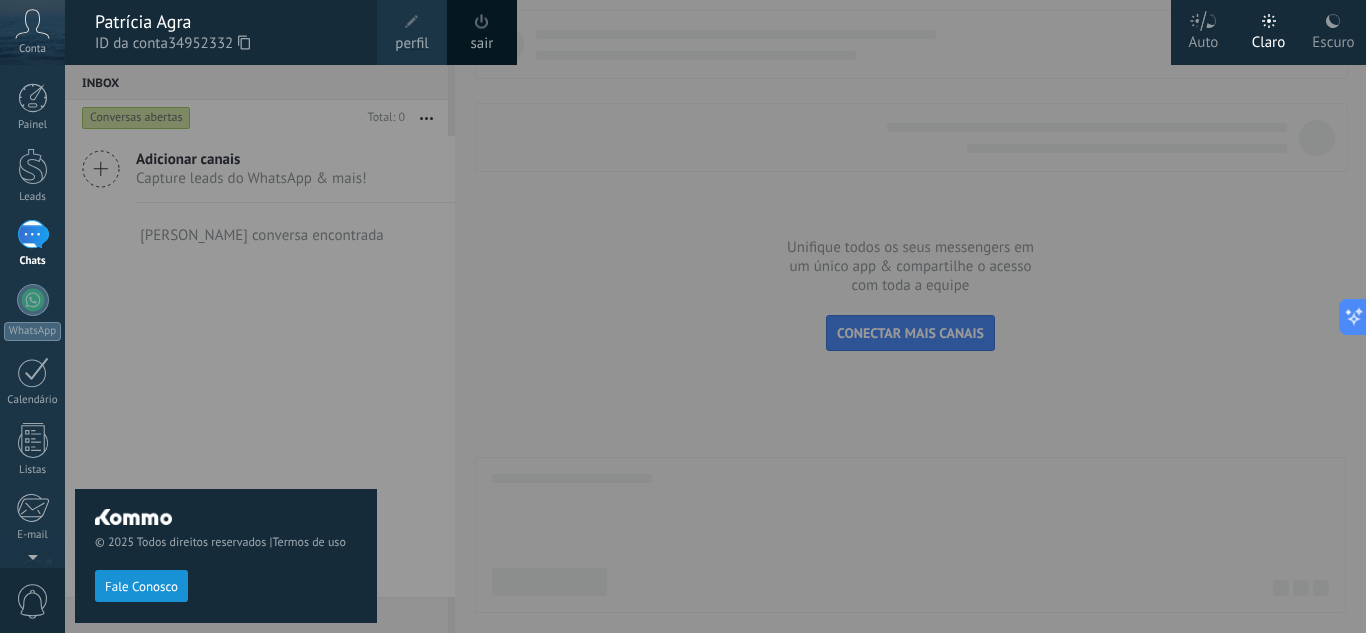 click at bounding box center (748, 316) 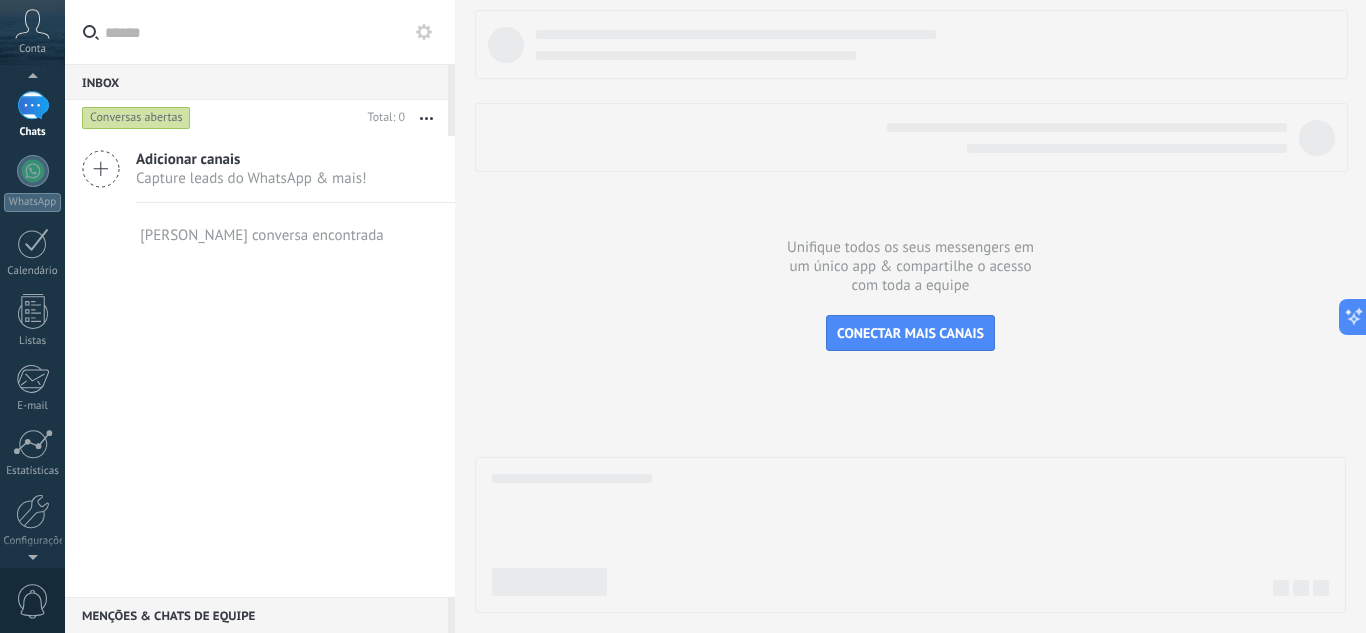 scroll, scrollTop: 199, scrollLeft: 0, axis: vertical 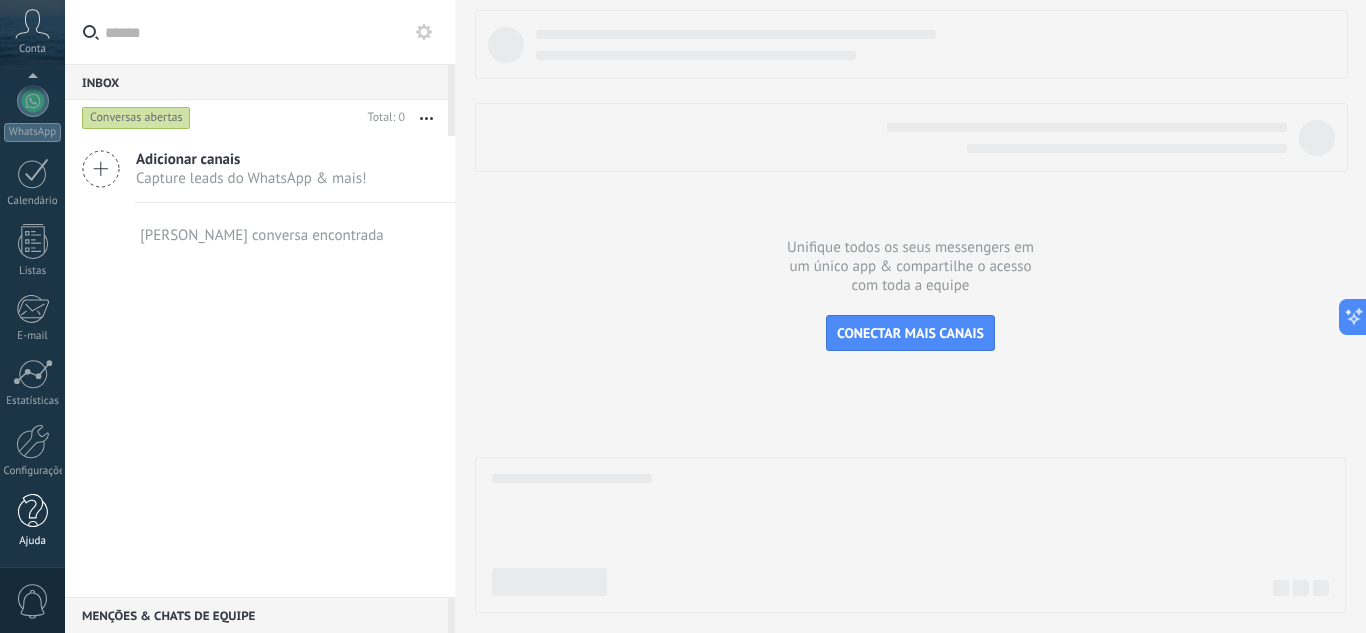 drag, startPoint x: 35, startPoint y: 562, endPoint x: 34, endPoint y: 509, distance: 53.009434 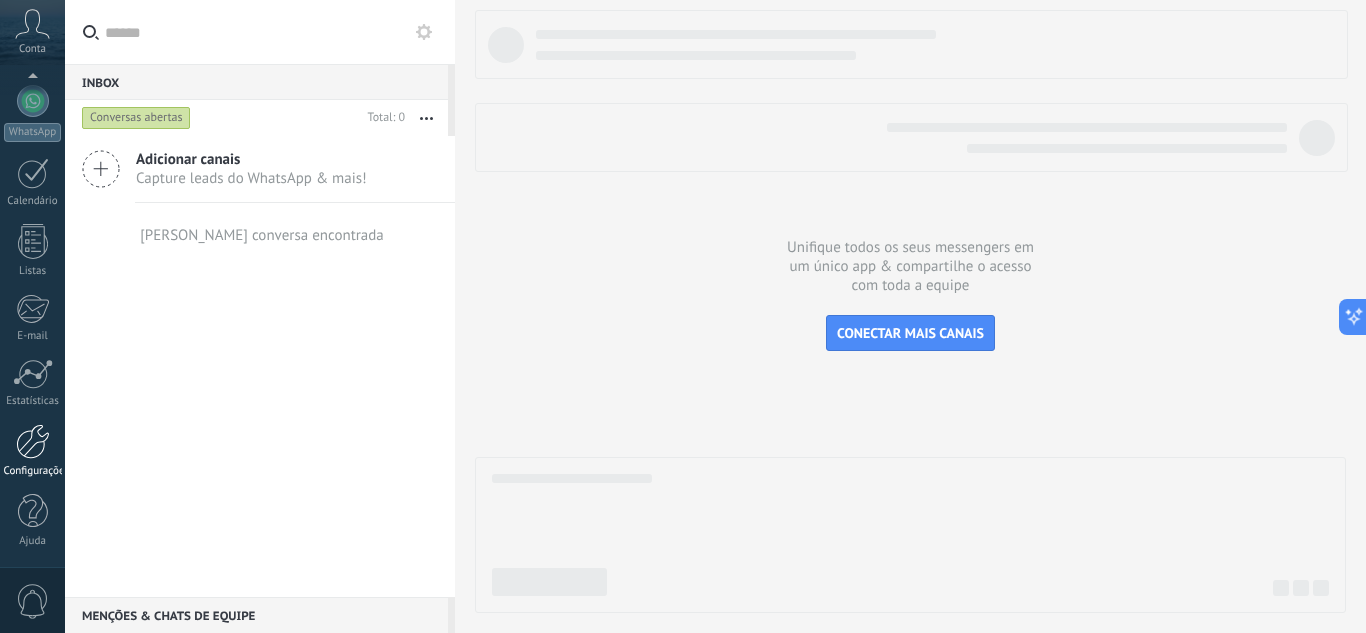 click on "Configurações" at bounding box center (32, 451) 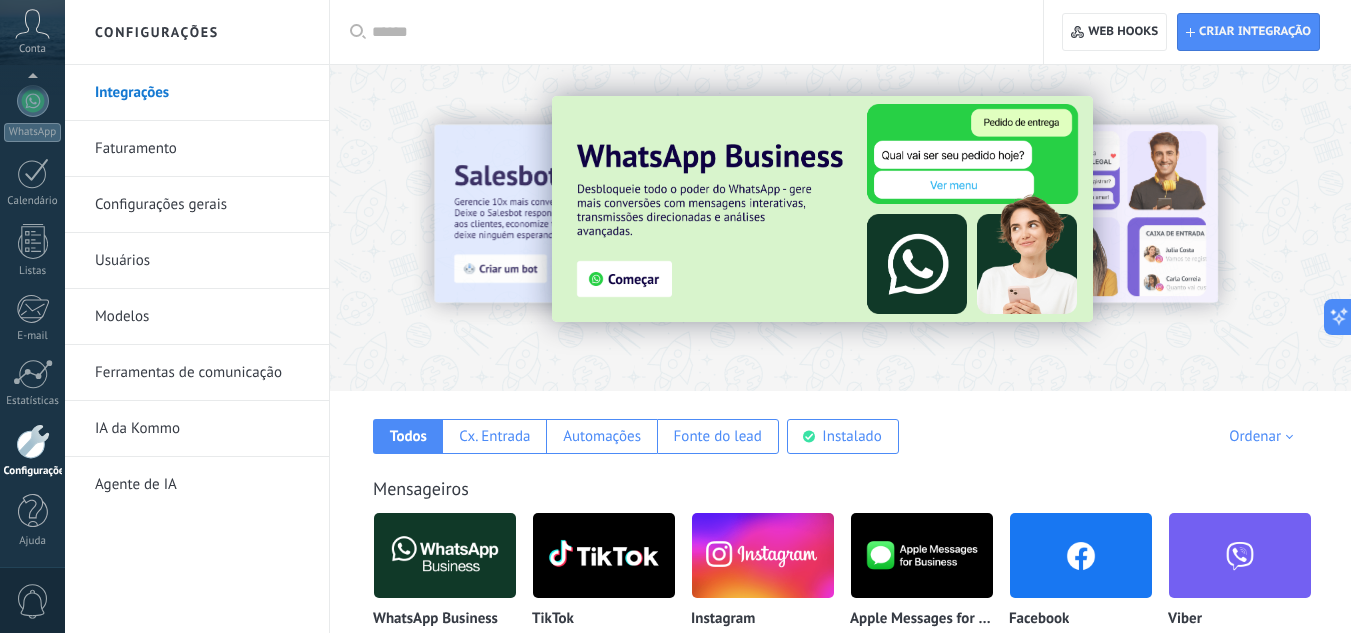 click on "Usuários" at bounding box center [202, 261] 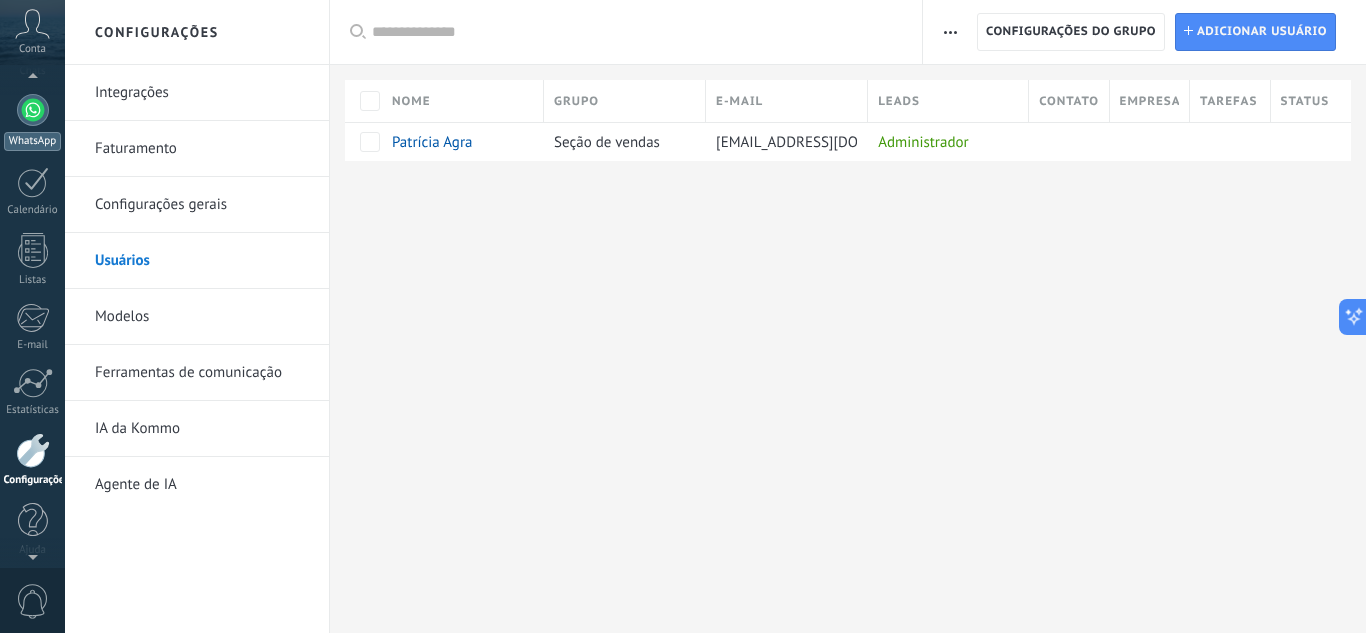 scroll, scrollTop: 178, scrollLeft: 0, axis: vertical 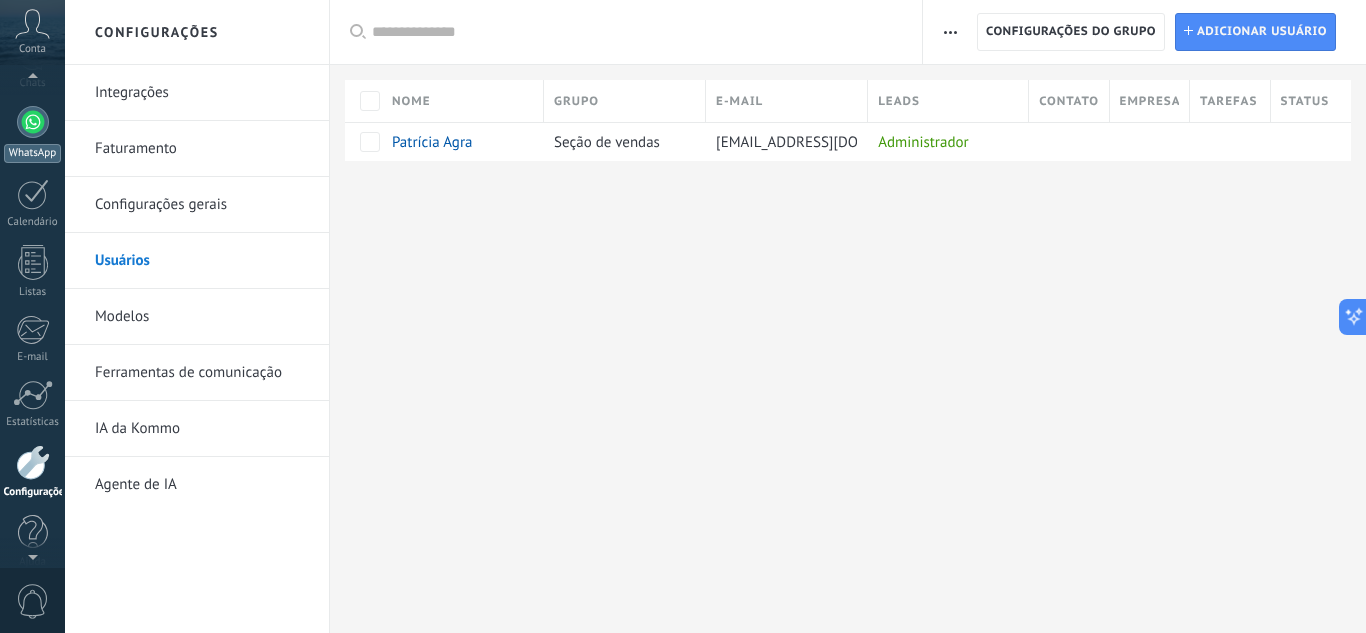 click at bounding box center [33, 122] 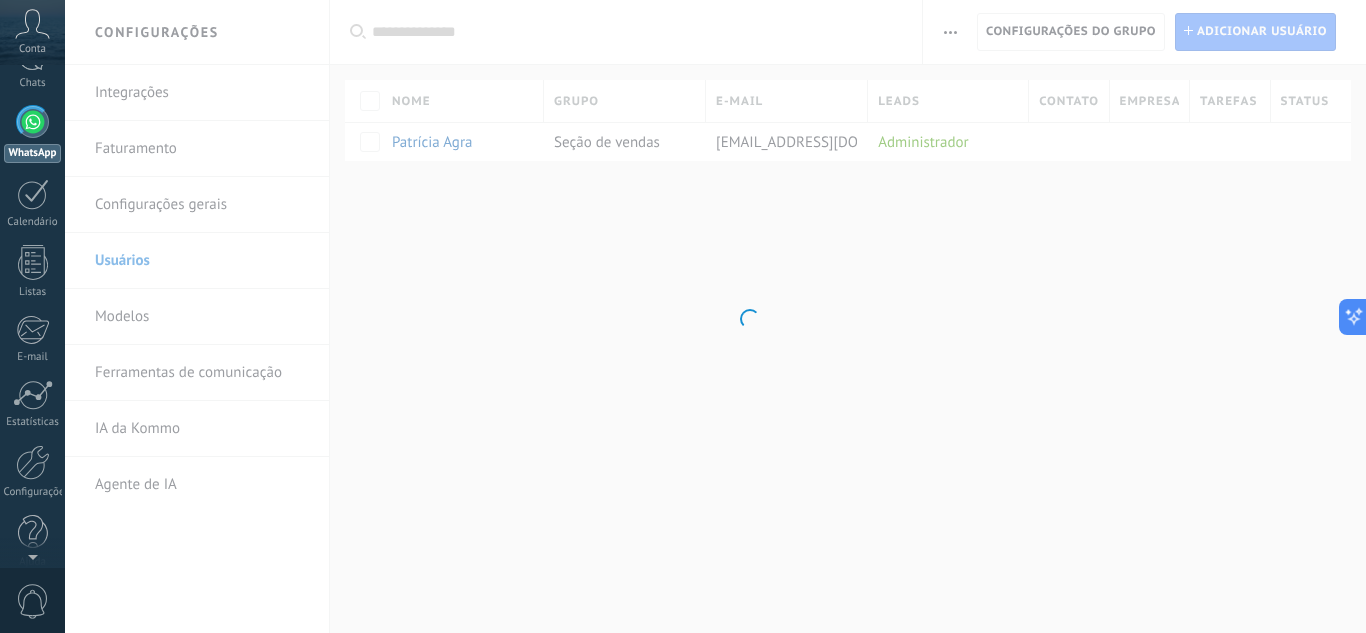 scroll, scrollTop: 0, scrollLeft: 0, axis: both 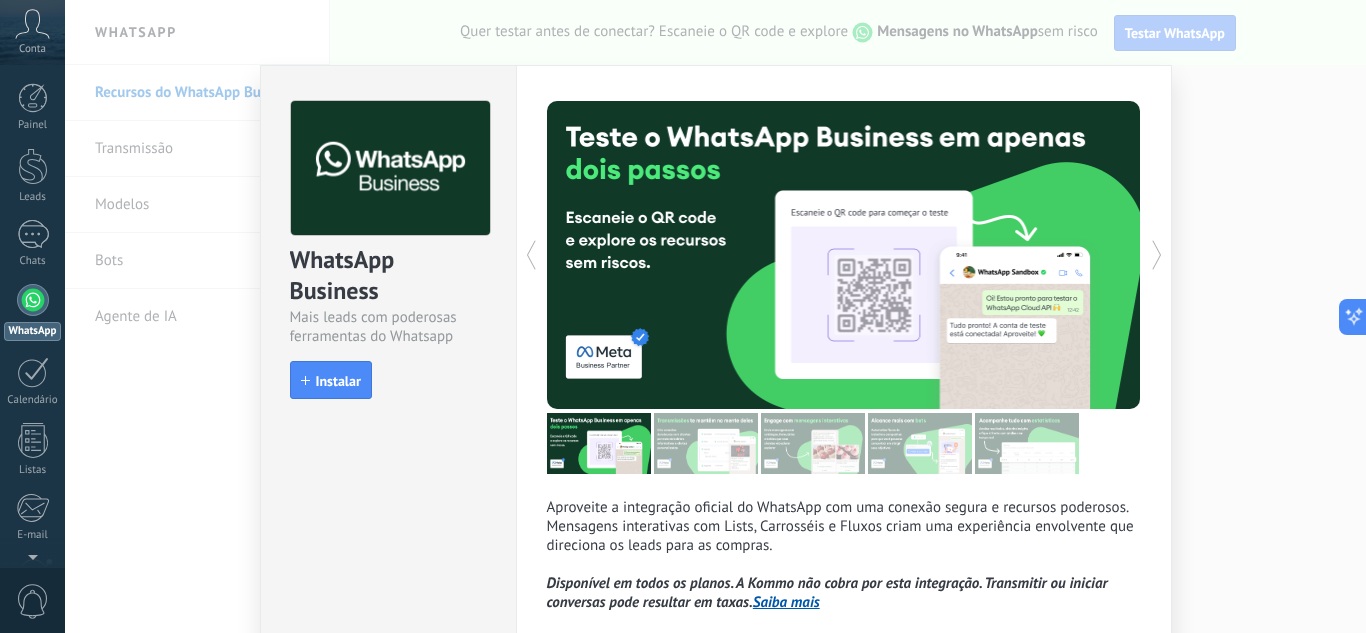 click at bounding box center (390, 168) 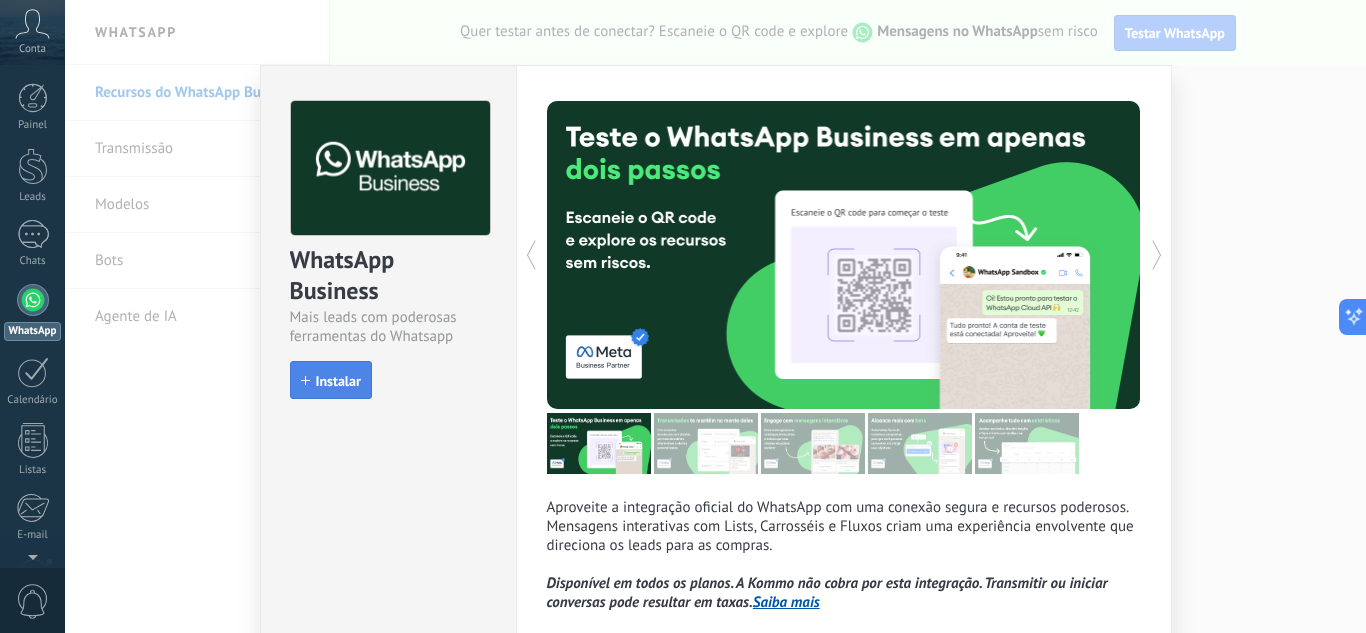 click on "Instalar" at bounding box center (331, 380) 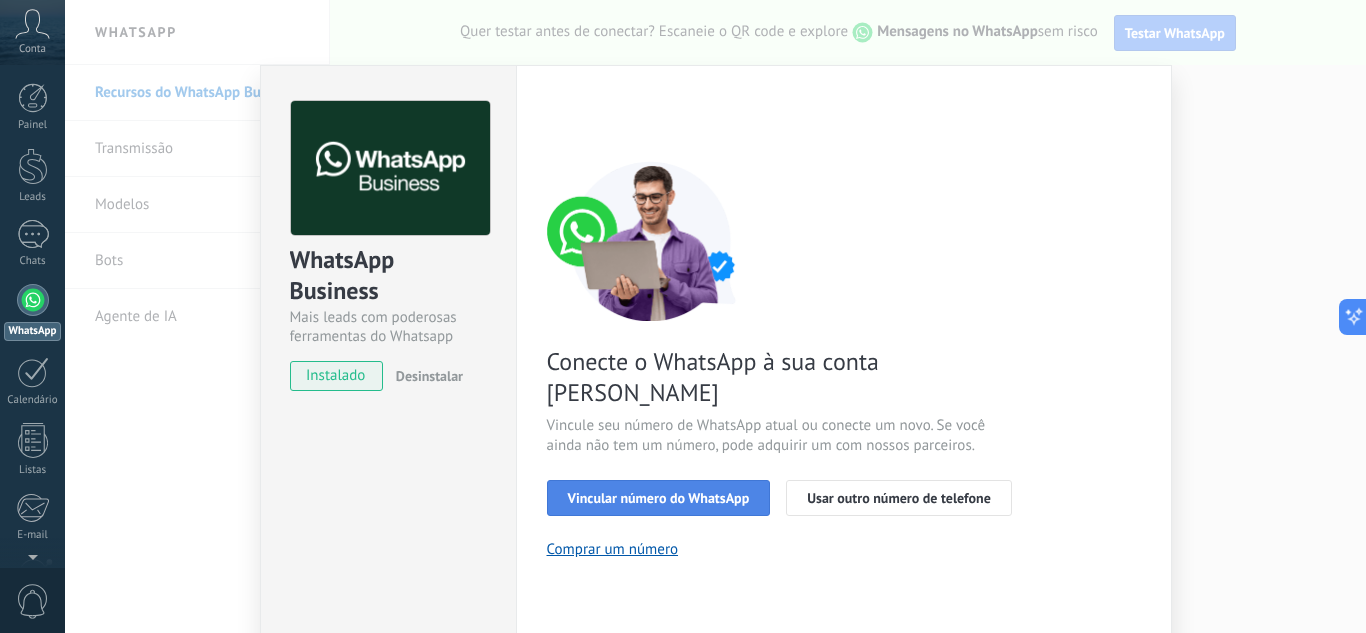 click on "Vincular número do WhatsApp" at bounding box center [659, 498] 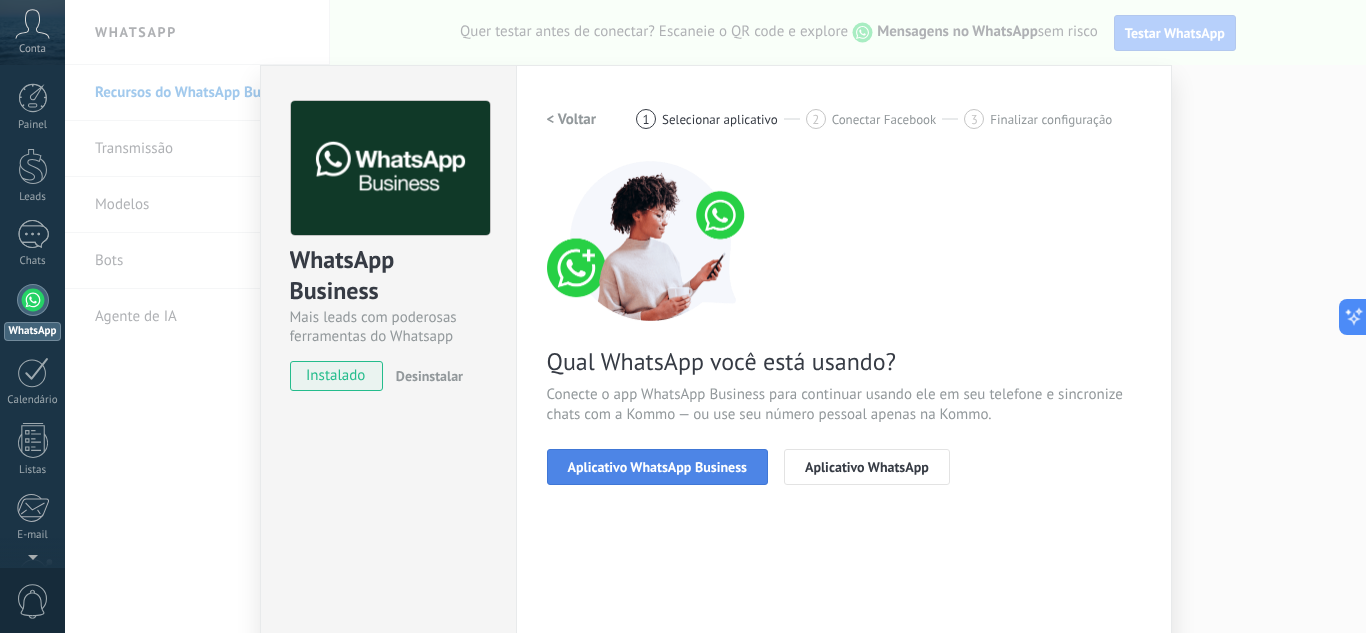 click on "Aplicativo WhatsApp Business" at bounding box center [657, 467] 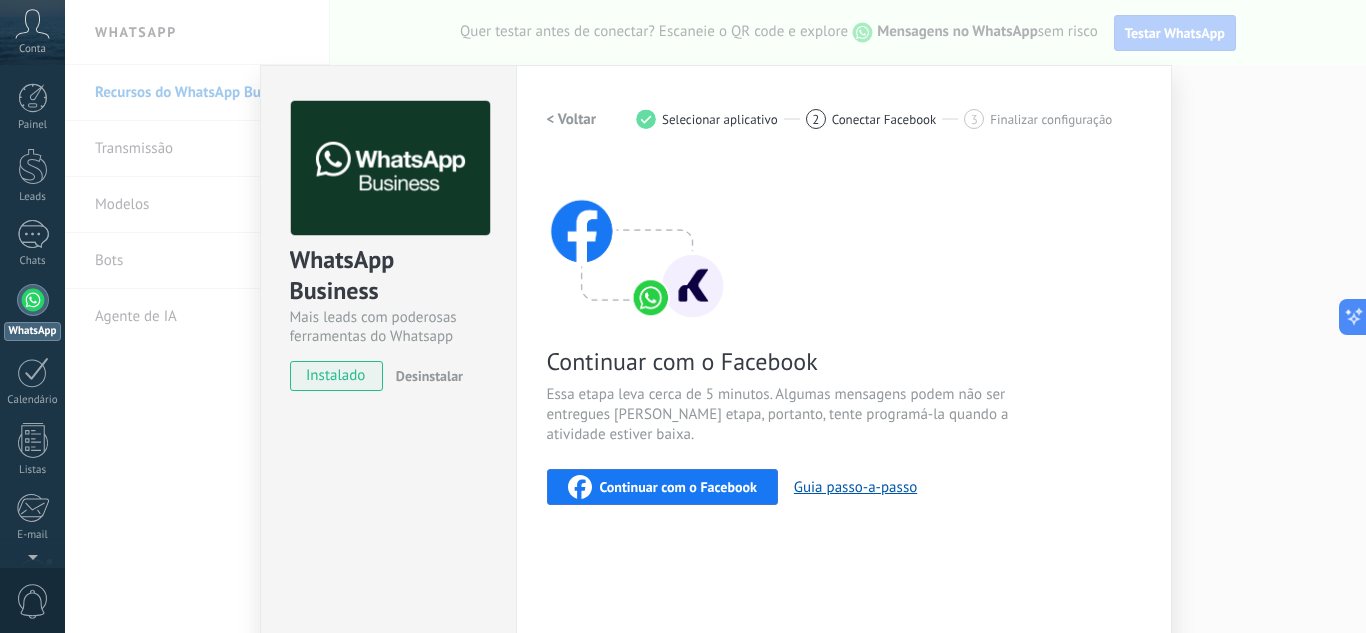 click on "< Voltar" at bounding box center [572, 119] 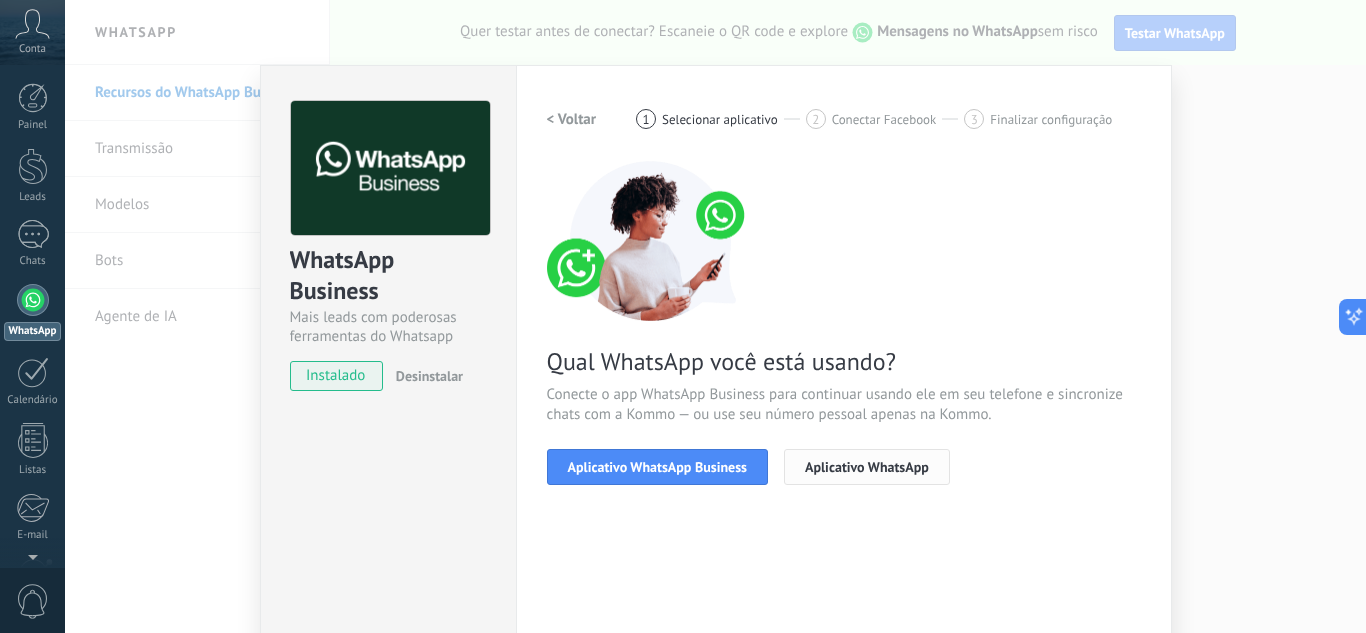 click on "Aplicativo WhatsApp" at bounding box center [867, 467] 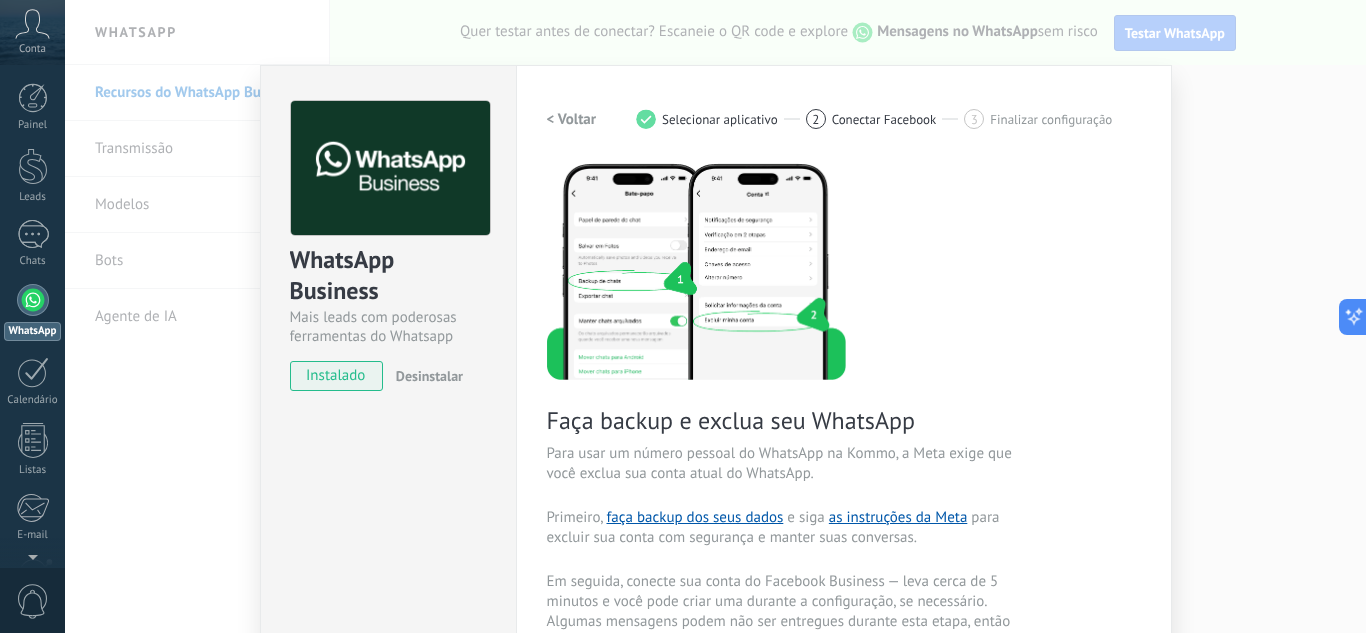 click on "< Voltar" at bounding box center [572, 119] 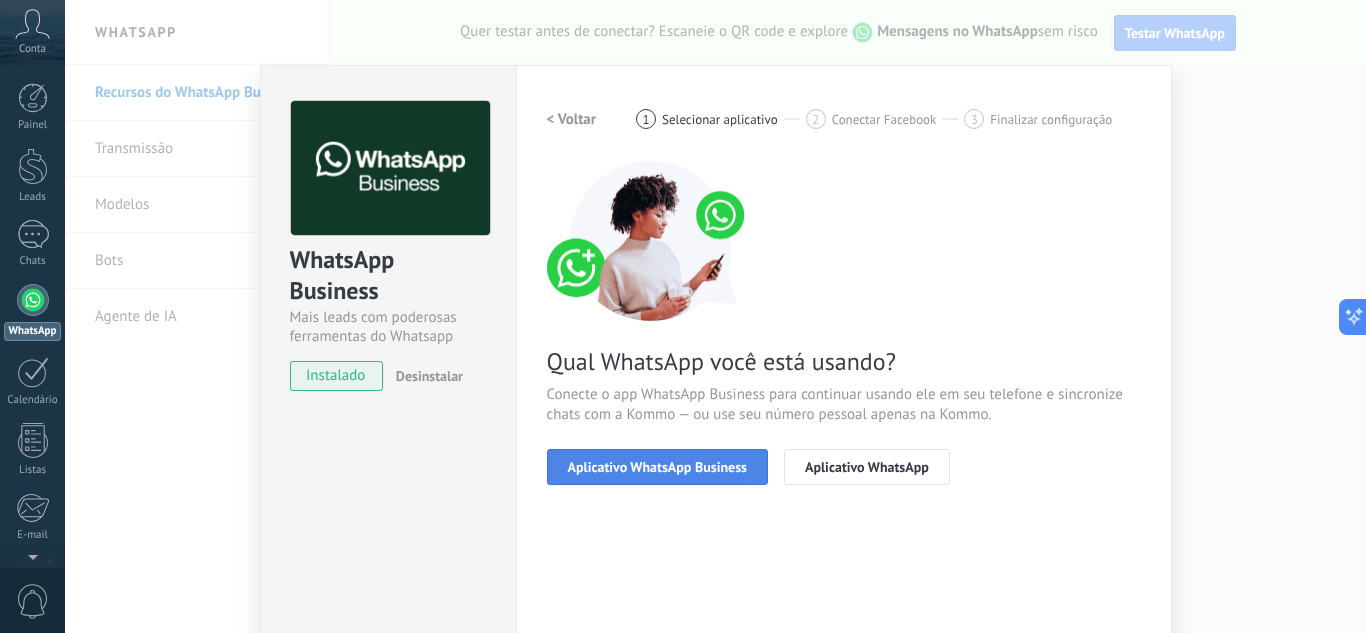 click on "Aplicativo WhatsApp Business" at bounding box center (657, 467) 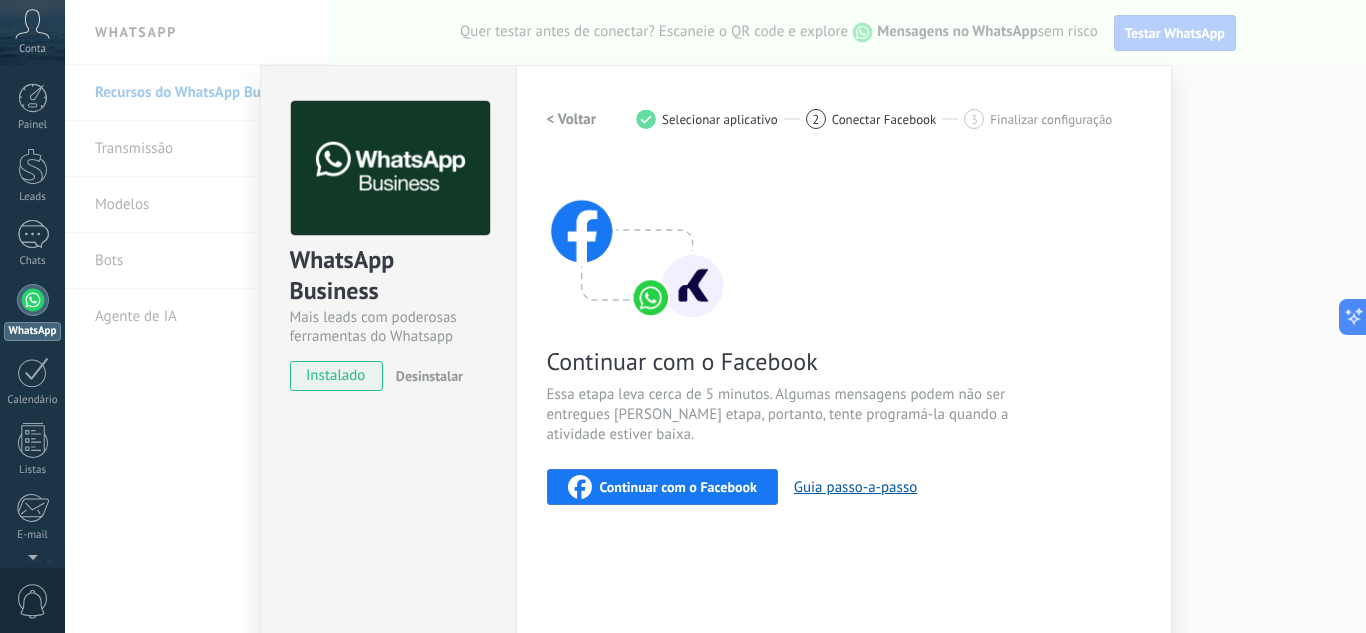 click on "WhatsApp Business Mais leads com poderosas ferramentas do Whatsapp instalado Desinstalar Quer testar a integração antes?   Escaneie o QR code   e veja como funciona. Quer testar a integração antes?   Escaneie o QR code   e veja como funciona. Configurações Autorização This tab logs the users who have granted integration access to this account. If you want to to remove a user's ability to send requests to the account on behalf of this integration, you can revoke access. If access is revoked from all users, the integration will stop working. This app is installed, but no one has given it access yet. WhatsApp Cloud API Mais _:  Salvar < Voltar 1 Selecionar aplicativo 2 Conectar Facebook 3 Finalizar configuração Continuar com o Facebook Essa etapa leva cerca de 5 minutos. Algumas mensagens podem não ser entregues durante essa etapa, portanto, tente programá-la quando a atividade estiver baixa. Continuar com o Facebook Guia passo-a-passo Precisa de ajuda?" at bounding box center [715, 316] 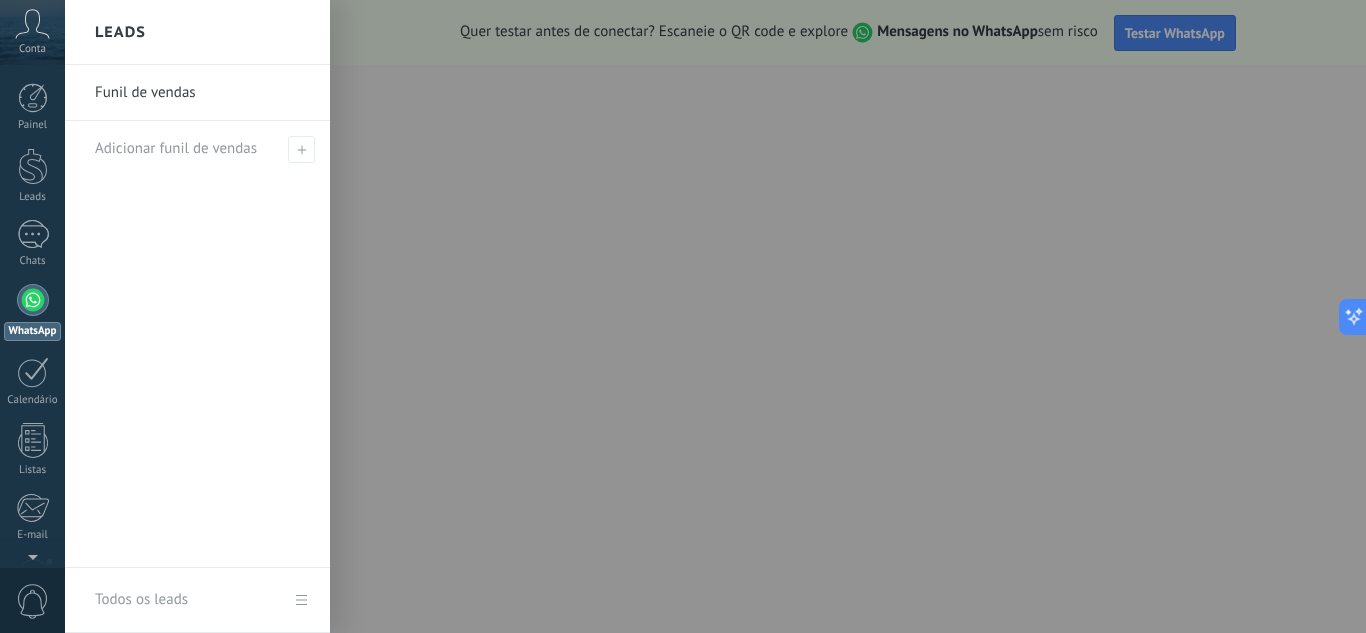 click on "Funil de vendas" at bounding box center [202, 93] 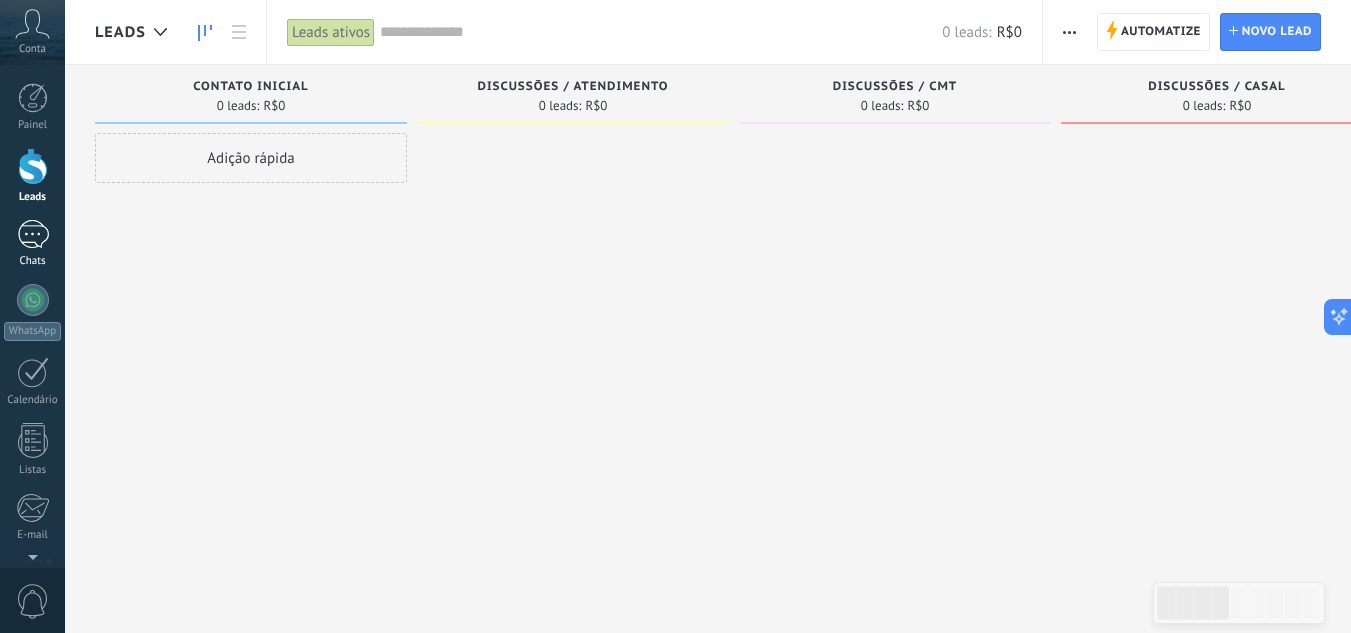 click at bounding box center (33, 234) 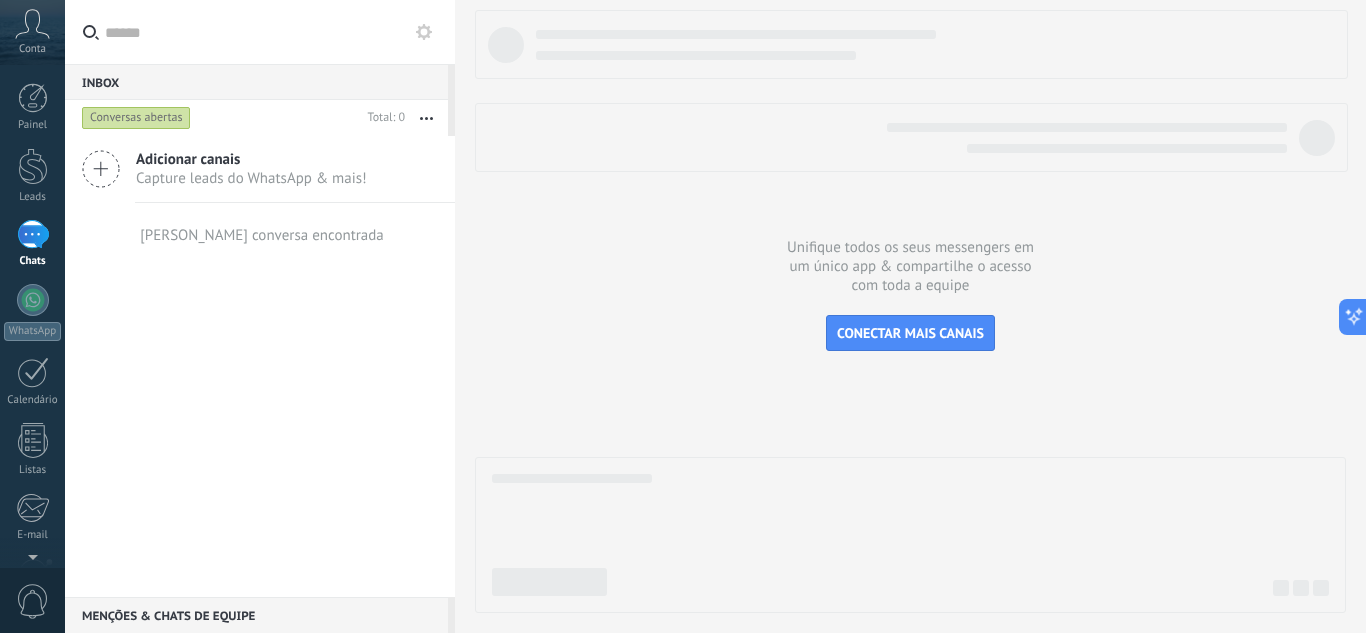 click on "Capture leads do WhatsApp & mais!" at bounding box center (251, 178) 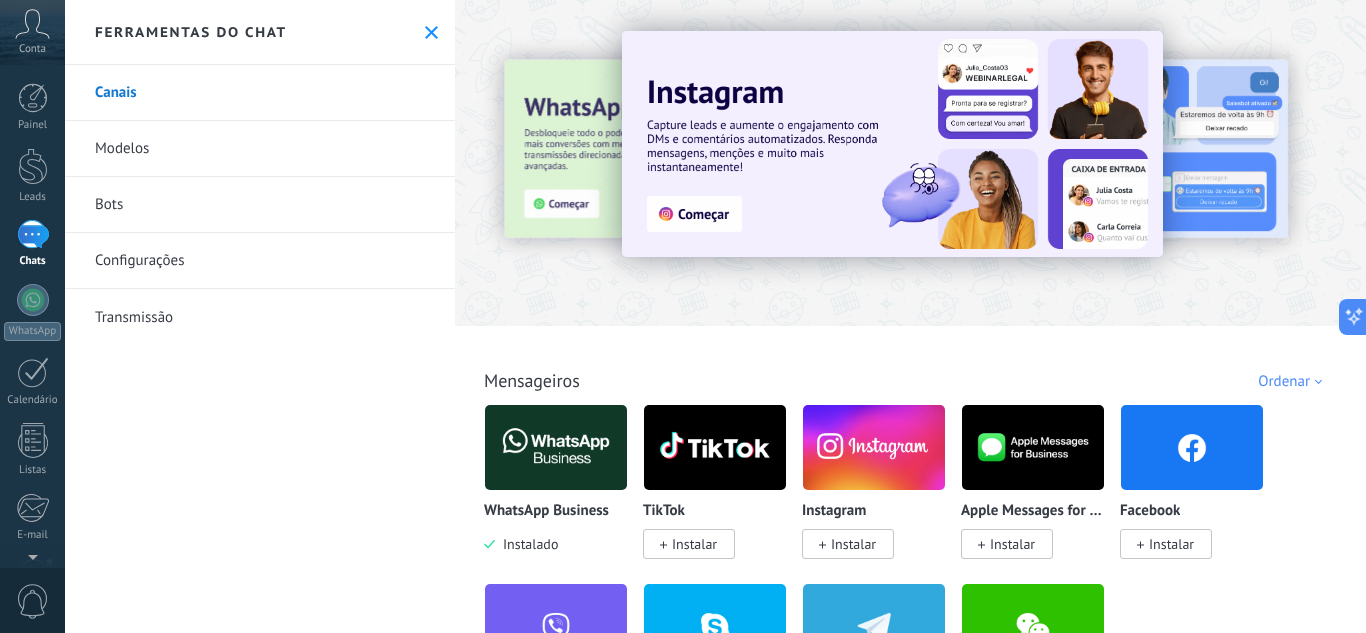 click at bounding box center [556, 447] 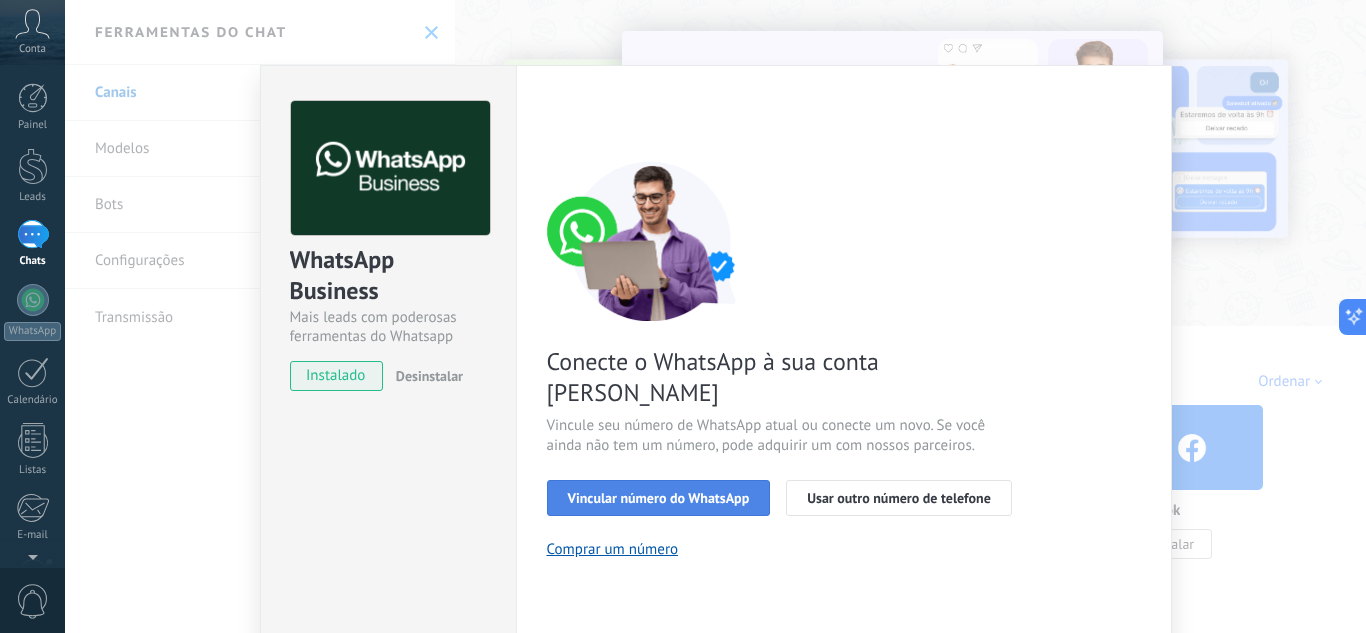 click on "Vincular número do WhatsApp" at bounding box center (659, 498) 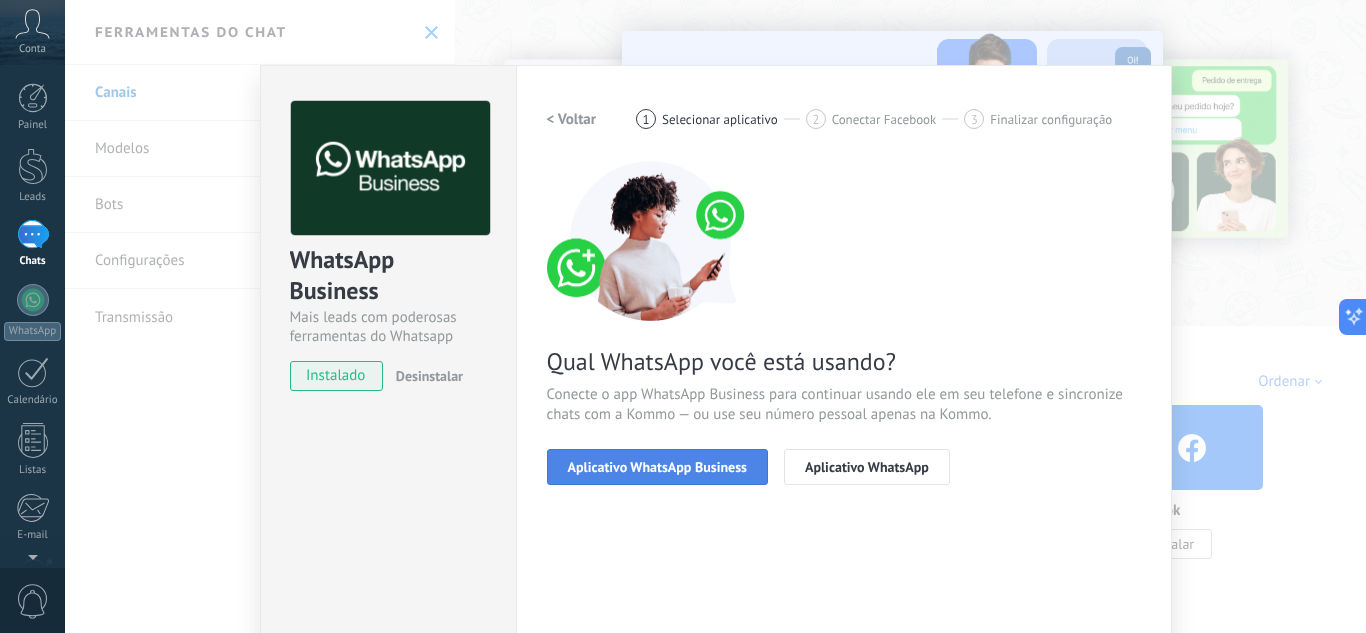 click on "Aplicativo WhatsApp Business" at bounding box center [657, 467] 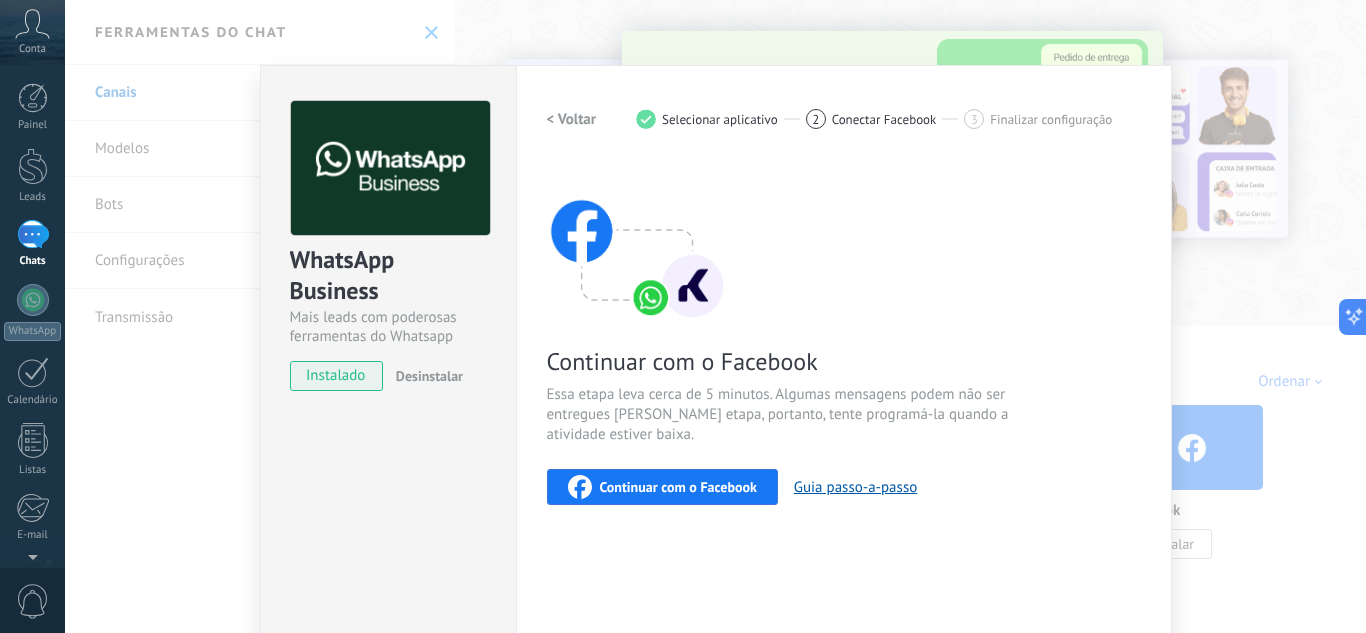 click on "Continuar com o Facebook" at bounding box center [662, 487] 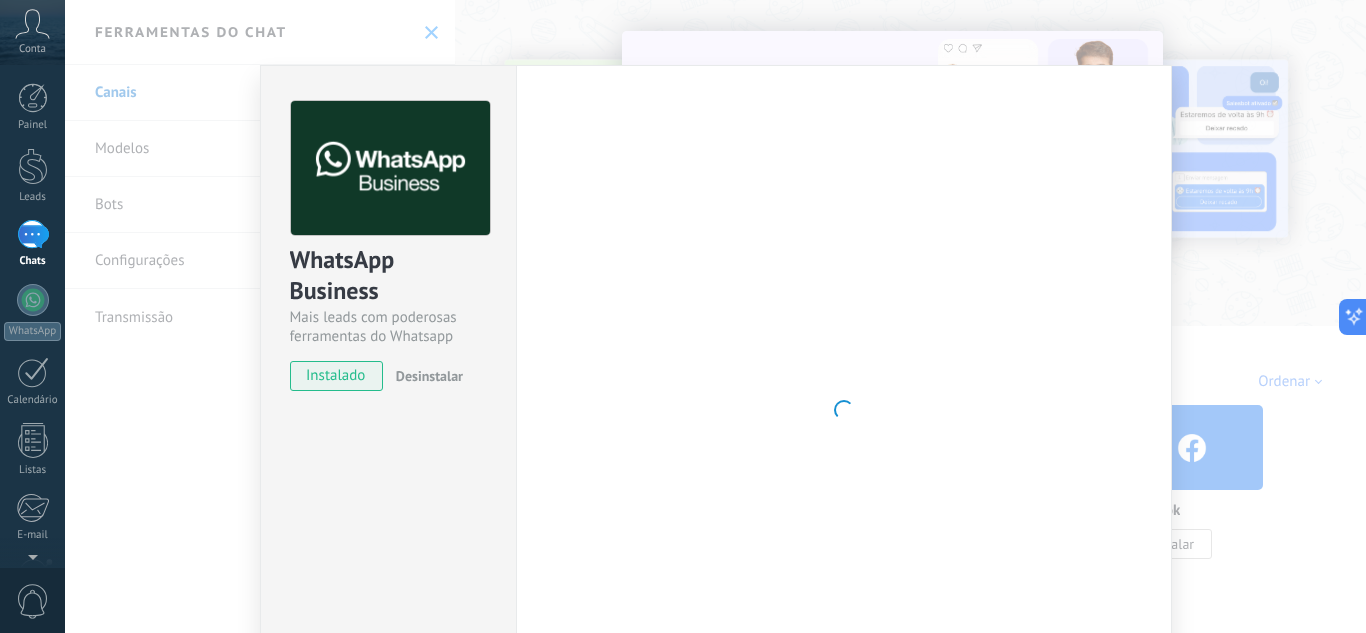 click on "WhatsApp Business Mais leads com poderosas ferramentas do Whatsapp instalado Desinstalar Quer testar a integração antes?   Escaneie o QR code   e veja como funciona." at bounding box center [388, 410] 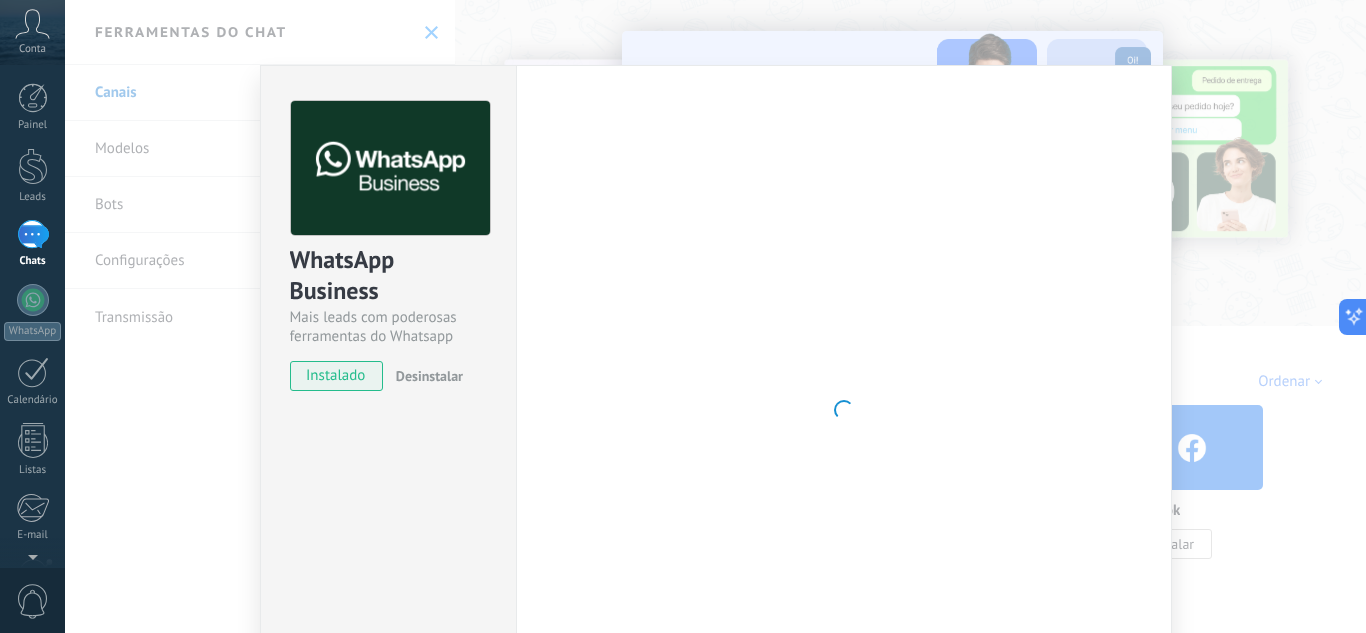 click on "WhatsApp Business Mais leads com poderosas ferramentas do Whatsapp instalado Desinstalar Quer testar a integração antes?   Escaneie o QR code   e veja como funciona. Configurações Autorização Esta aba registra os usuários que permitiram acesso à esta conta. Se você quiser remover a possibilidade de um usuário de enviar solicitações para a conta em relação a esta integração, você pode revogar o acesso. Se o acesso de todos os usuários for revogado, a integração parará de funcionar. Este app está instalado, mas ninguém concedeu acesso ainda. WhatsApp Cloud API Mais _:  Salvar < Voltar 1 Selecionar aplicativo 2 Conectar Facebook 3 Finalizar configuração Continuar com o Facebook Essa etapa leva cerca de 5 minutos. Algumas mensagens podem não ser entregues durante essa etapa, portanto, tente programá-la quando a atividade estiver baixa. Continuar com o Facebook Guia passo-a-passo Precisa de ajuda?" at bounding box center [715, 316] 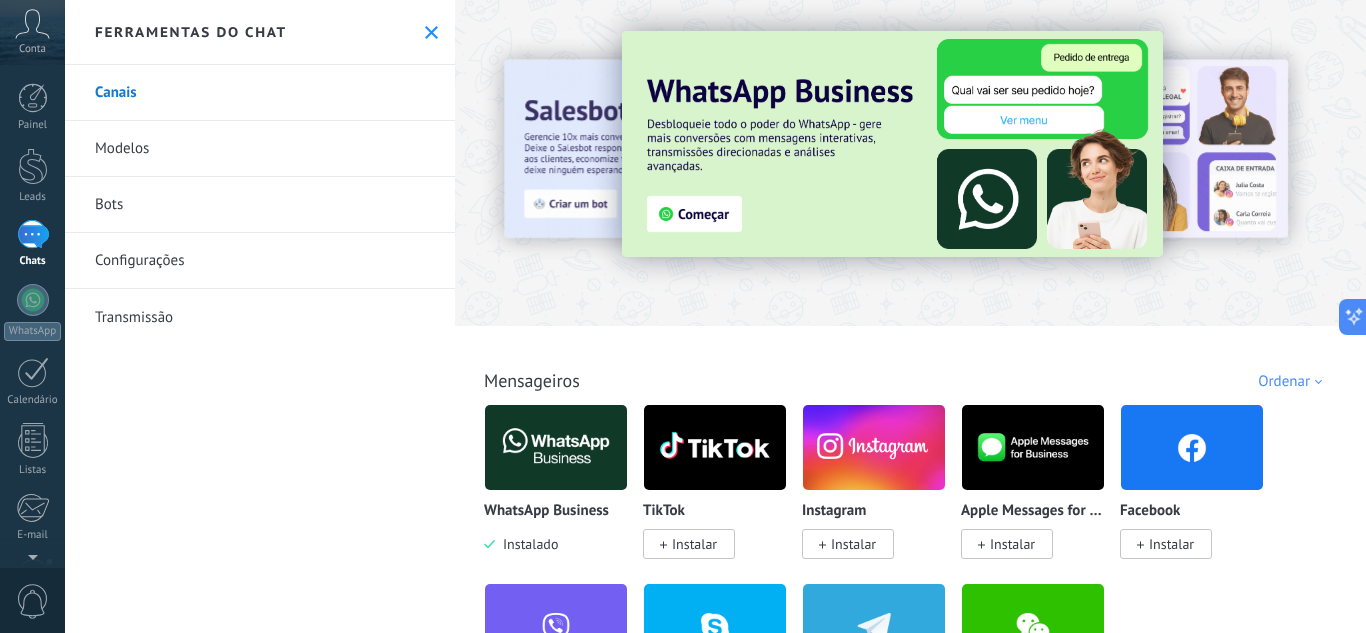click at bounding box center (556, 447) 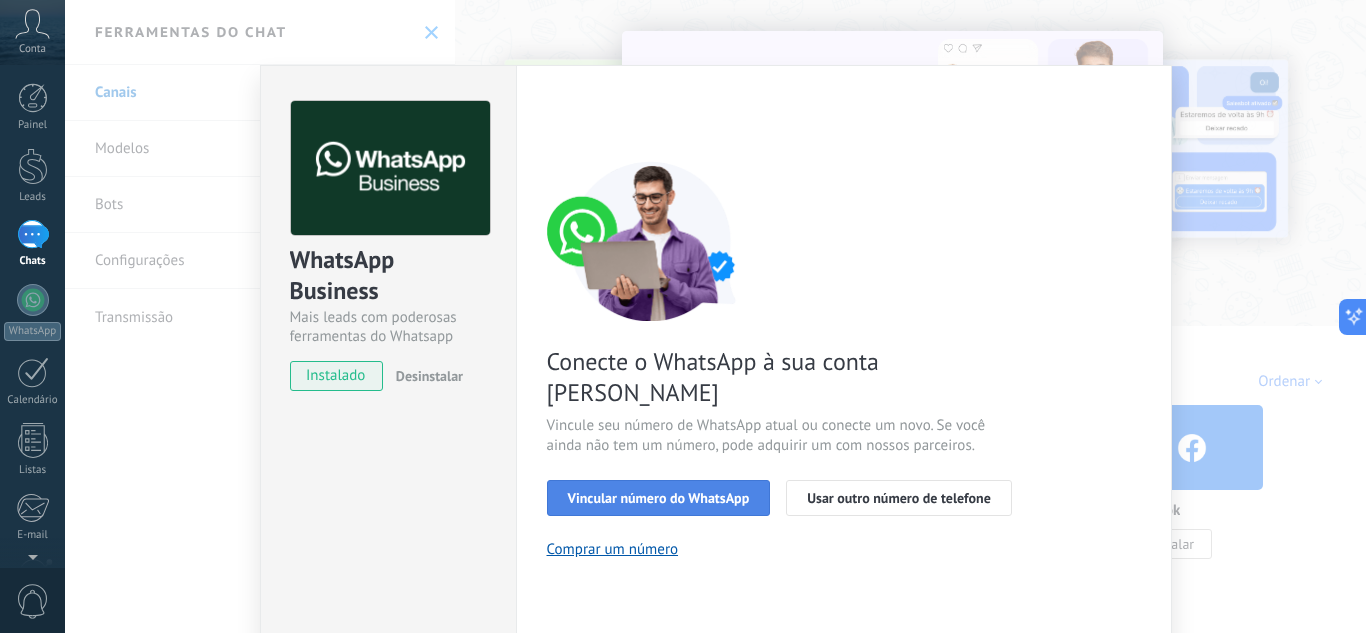 click on "Vincular número do WhatsApp" at bounding box center (659, 498) 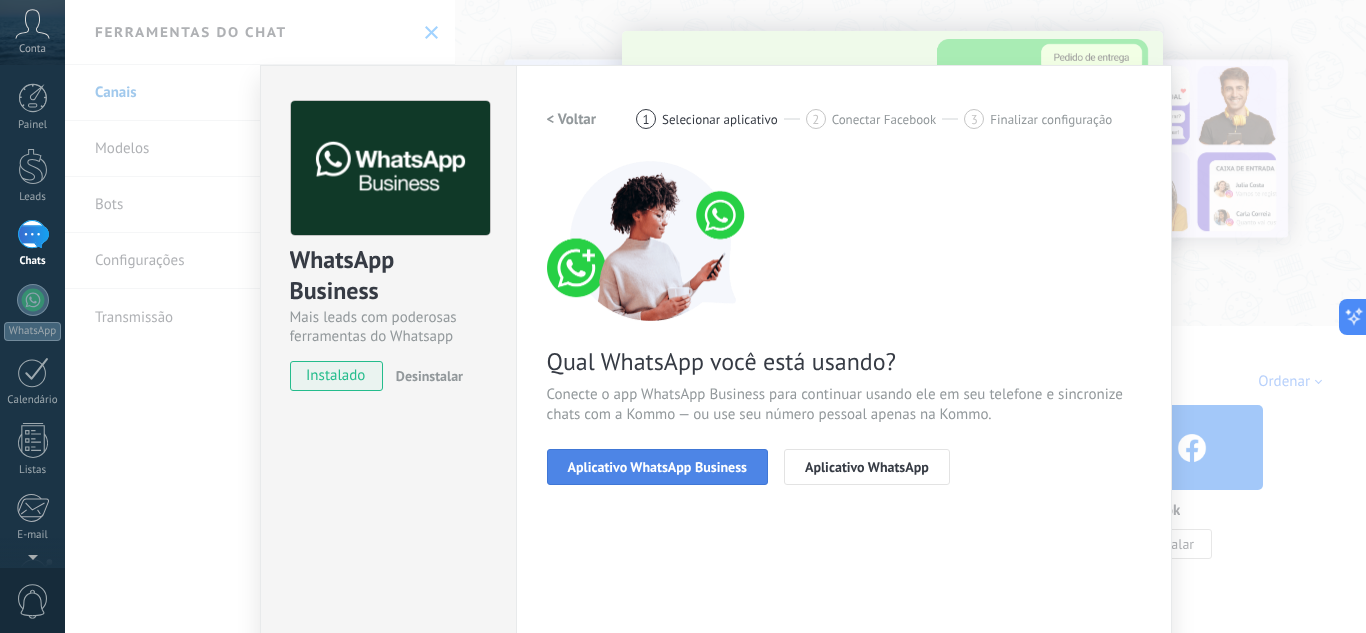 click on "Aplicativo WhatsApp Business" at bounding box center [657, 467] 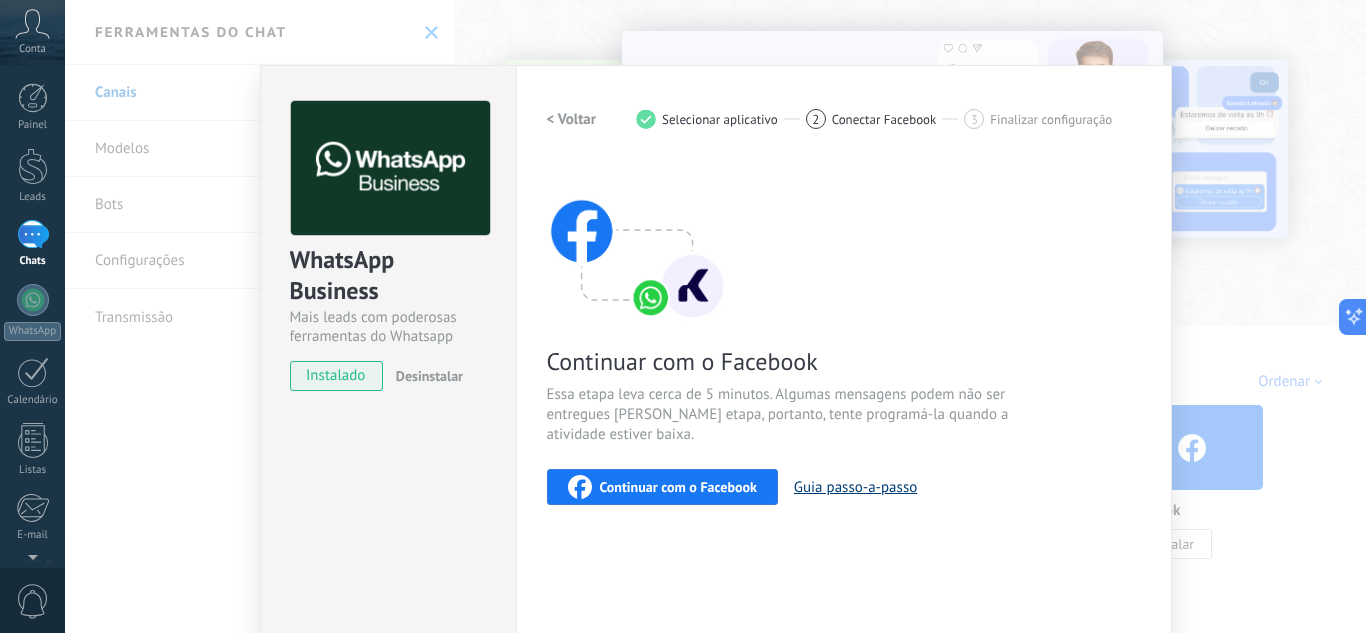 click on "Guia passo-a-passo" at bounding box center (855, 487) 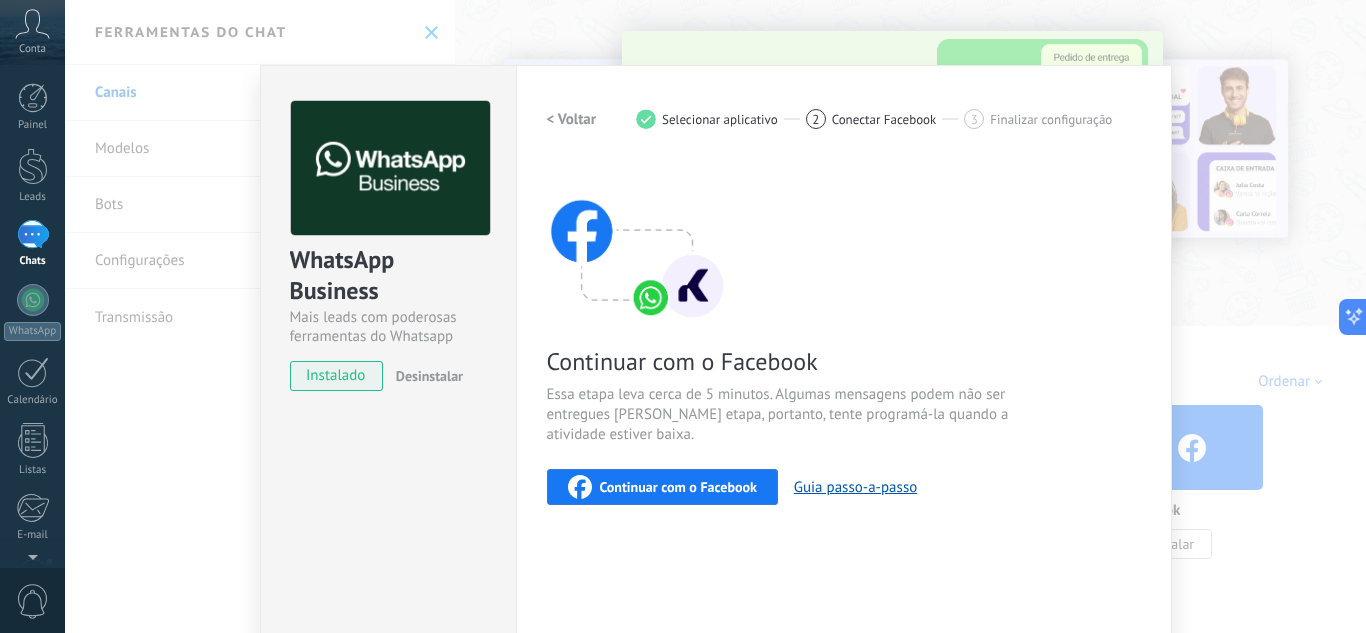 click on "Continuar com o Facebook" at bounding box center [678, 487] 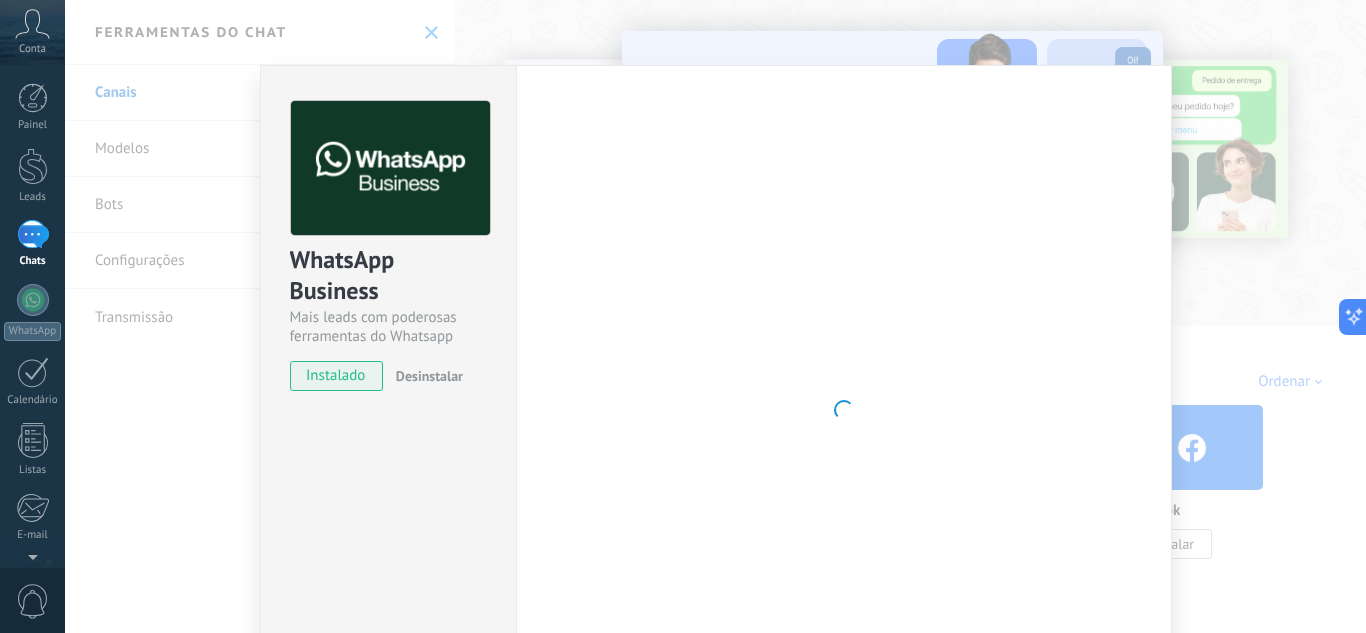 click on "WhatsApp Business Mais leads com poderosas ferramentas do Whatsapp instalado Desinstalar Quer testar a integração antes?   Escaneie o QR code   e veja como funciona." at bounding box center (388, 410) 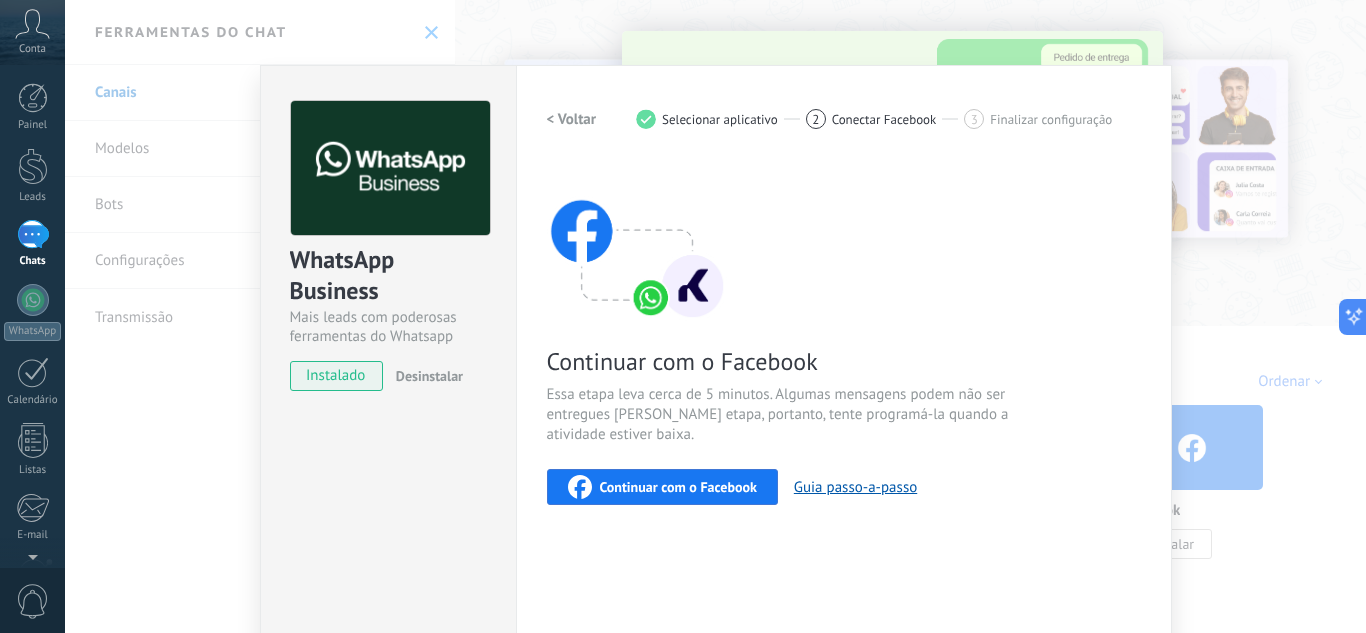 click on "Continuar com o Facebook" at bounding box center [678, 487] 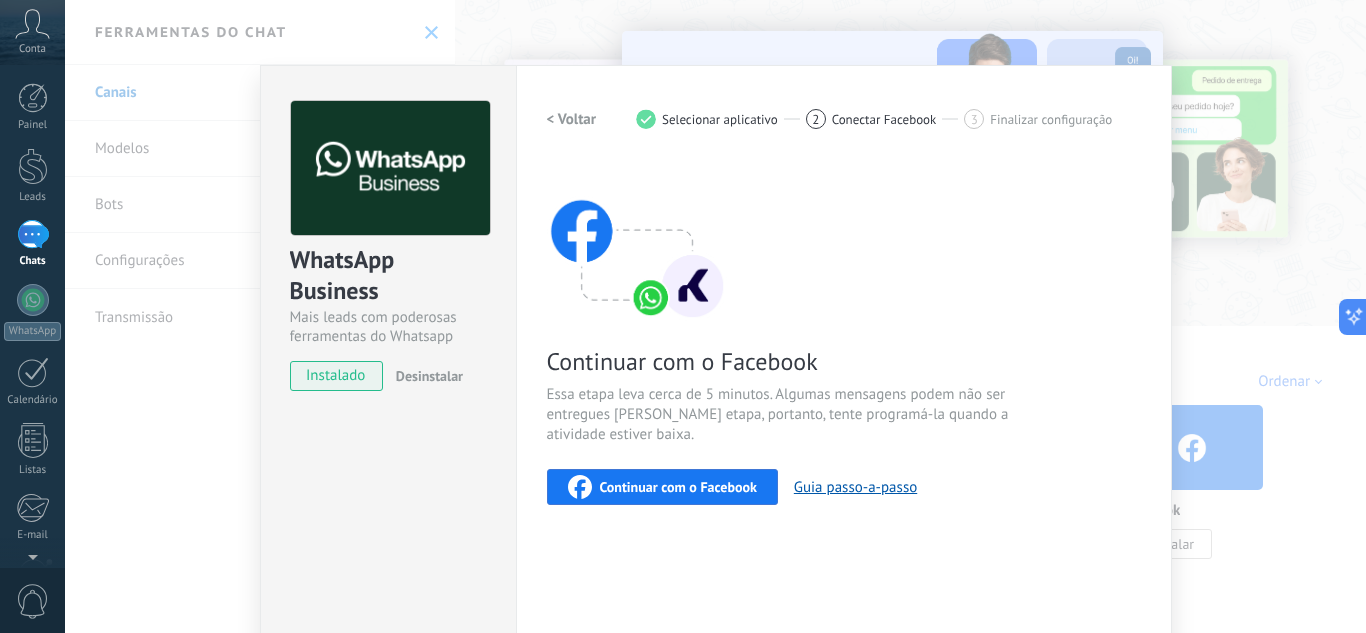 click on "Continuar com o Facebook" at bounding box center [678, 487] 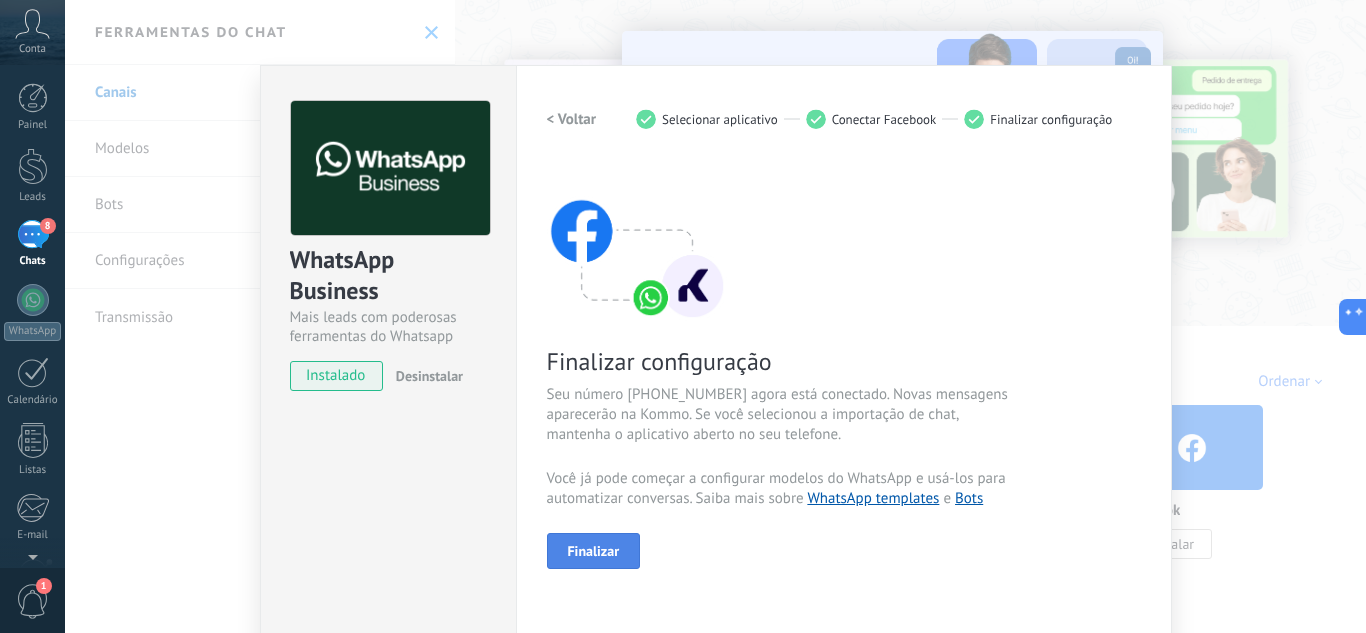 click on "Finalizar" at bounding box center [594, 551] 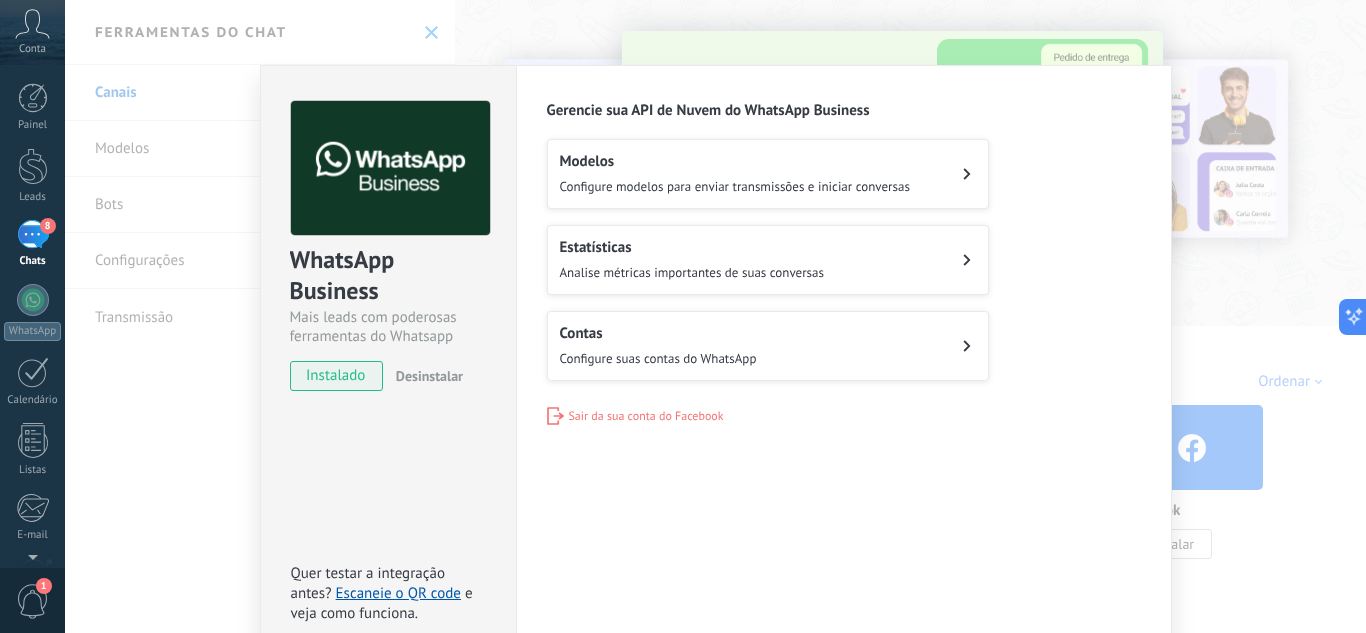 click on "Contas Configure suas contas do WhatsApp" at bounding box center (768, 346) 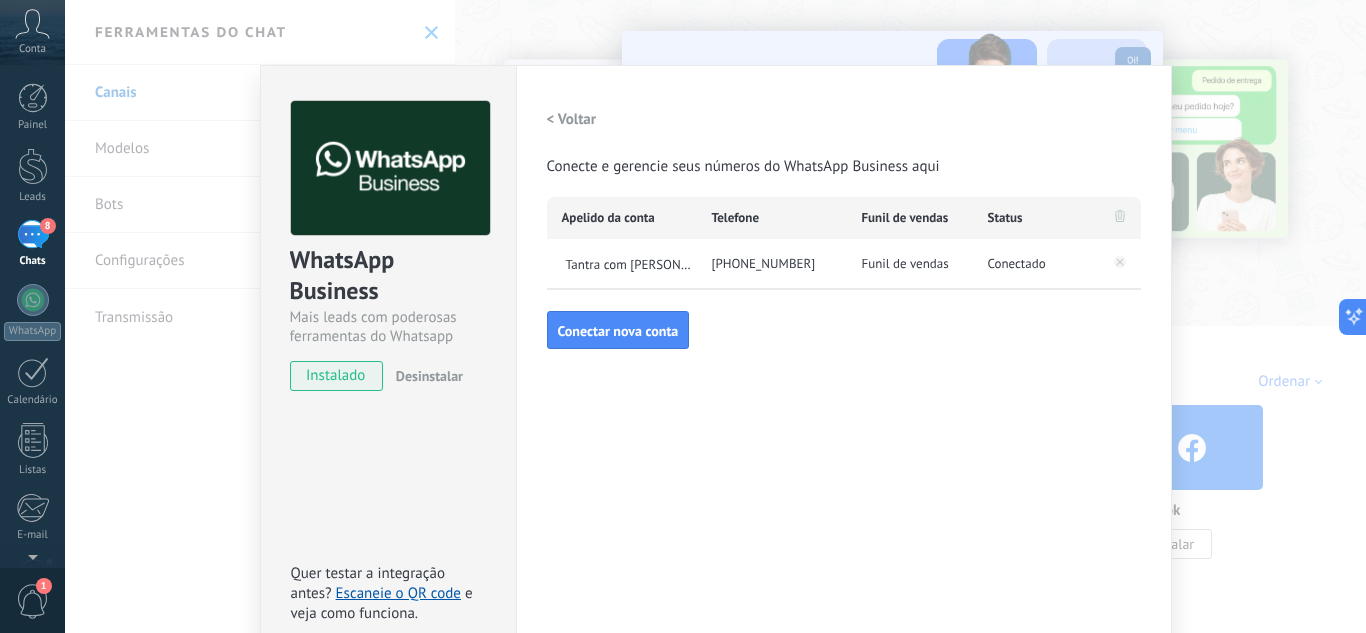 click on "< Voltar" at bounding box center (572, 119) 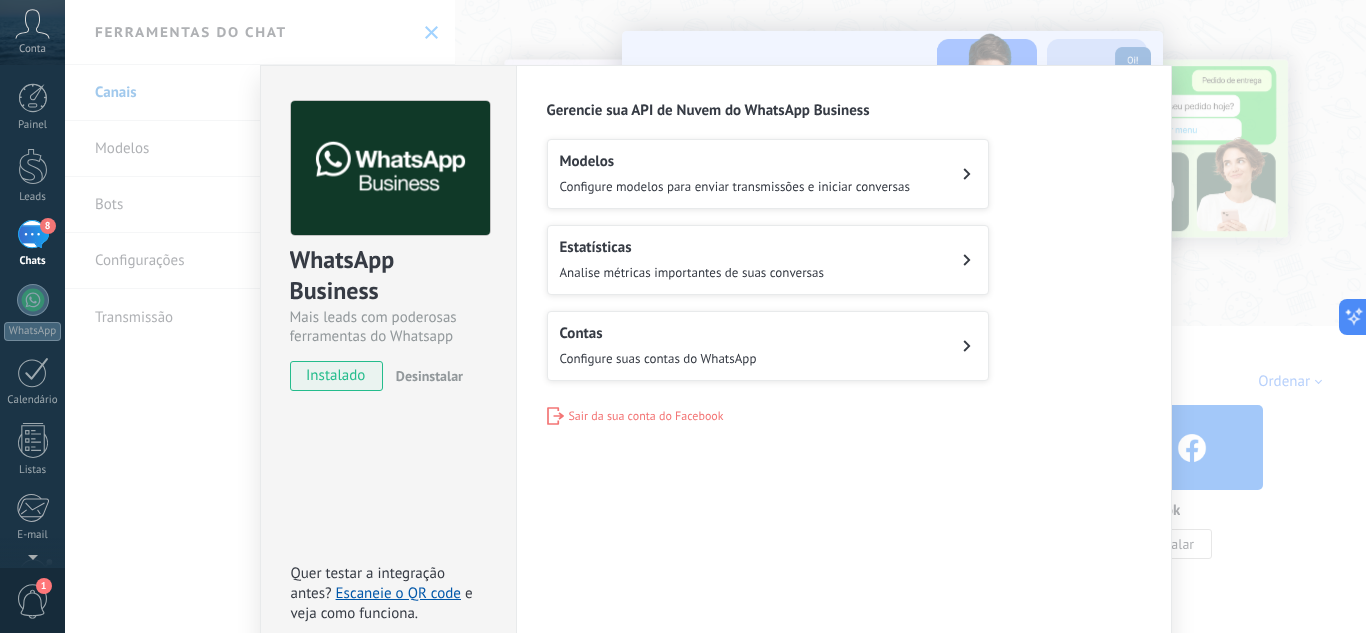 click on "Estatísticas" at bounding box center [692, 247] 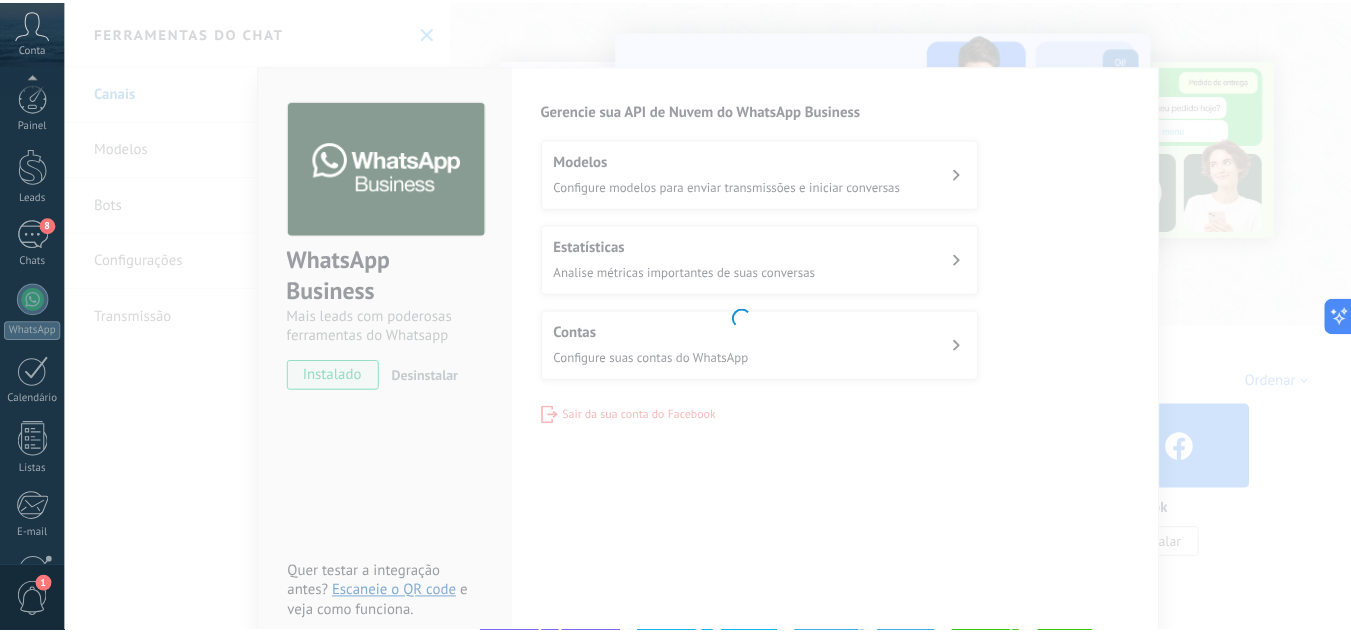 scroll, scrollTop: 199, scrollLeft: 0, axis: vertical 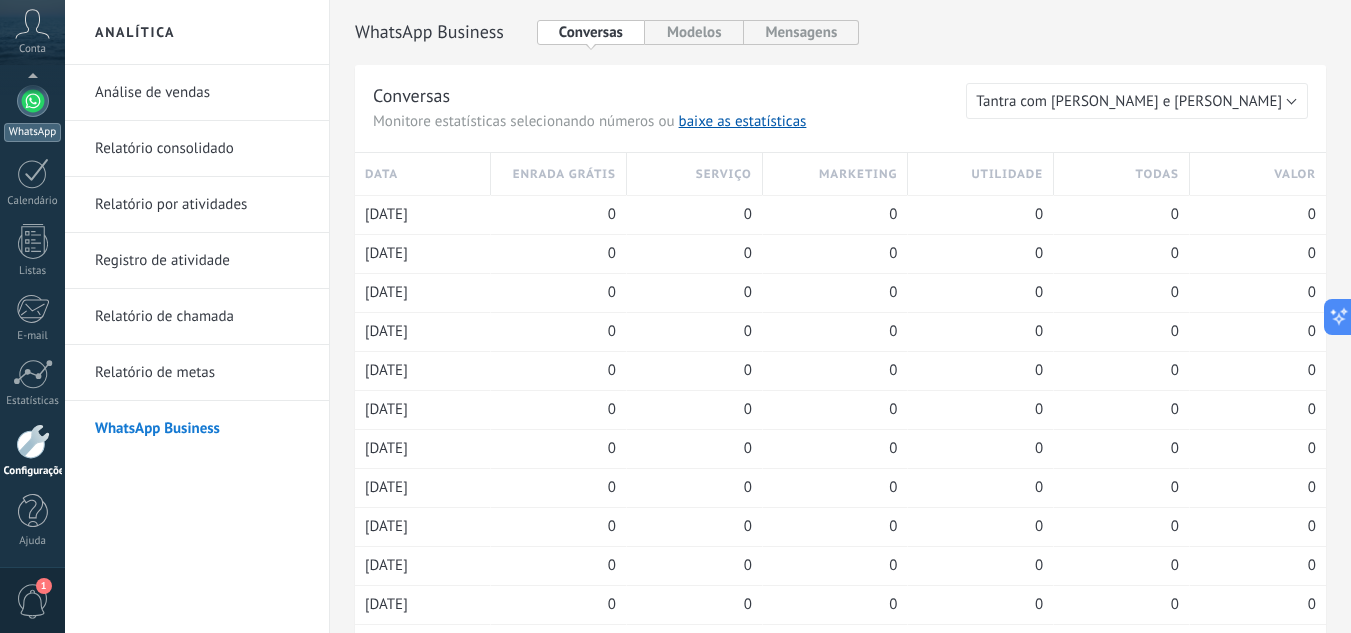 click at bounding box center [33, 101] 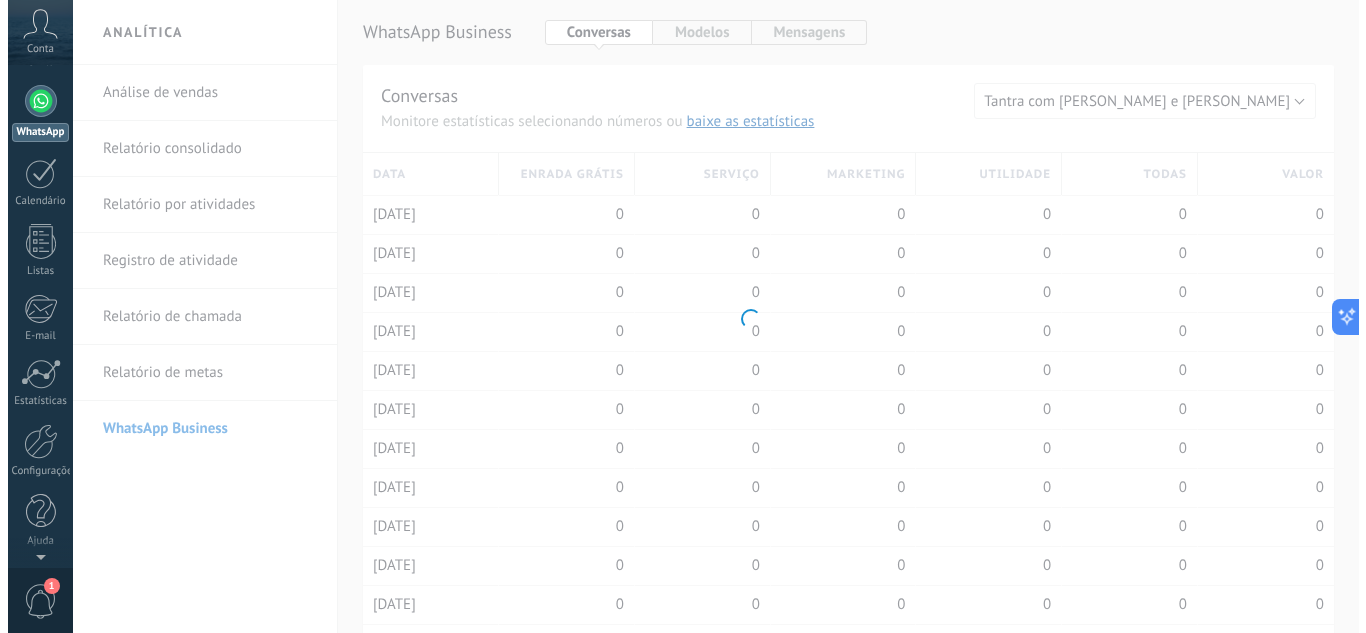 scroll, scrollTop: 0, scrollLeft: 0, axis: both 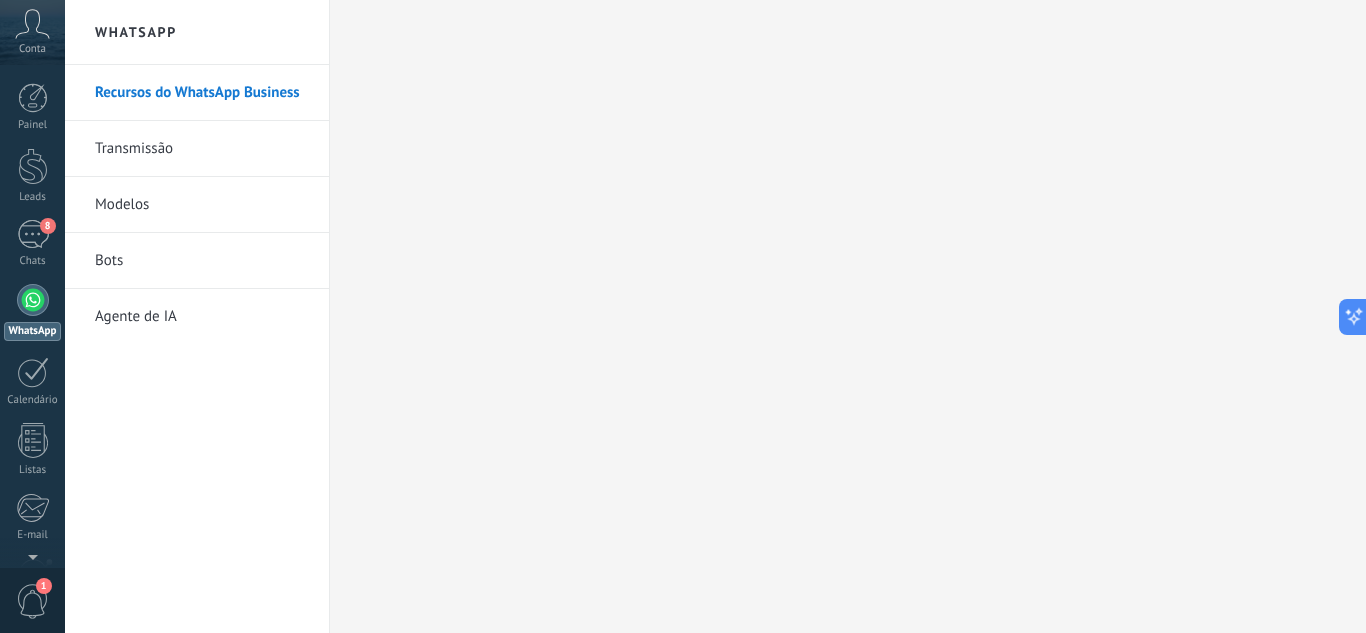 click on "Transmissão" at bounding box center [202, 149] 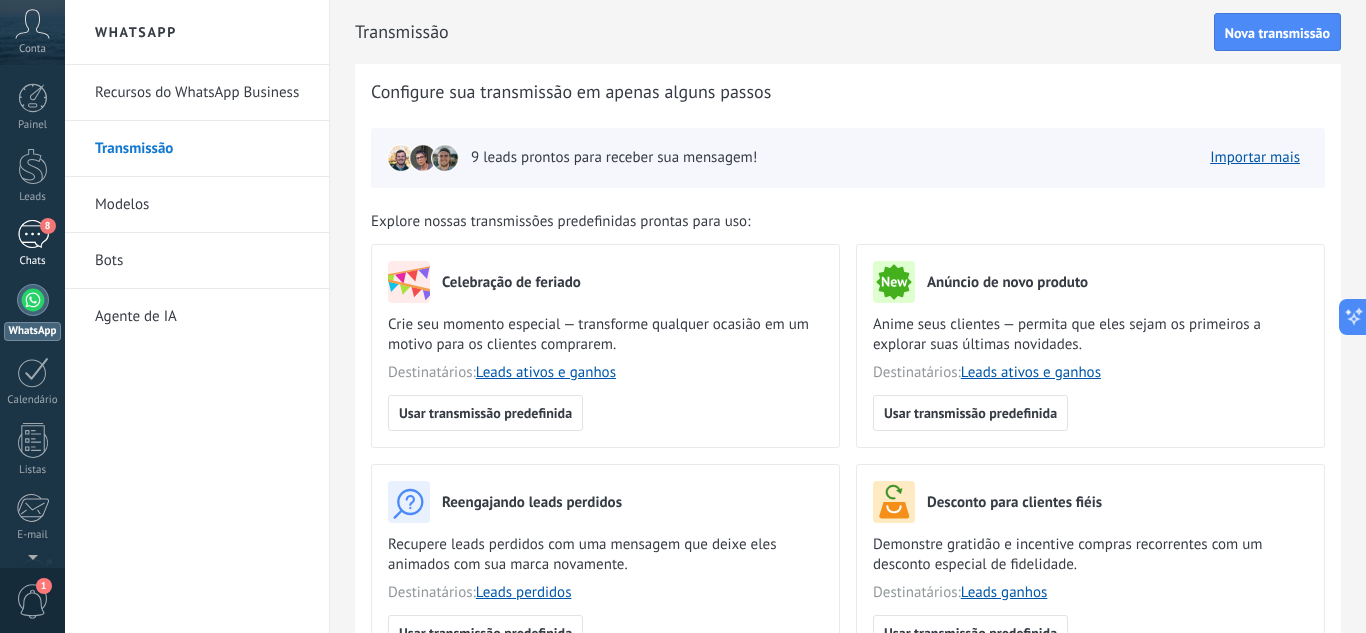 click on "8" at bounding box center [33, 234] 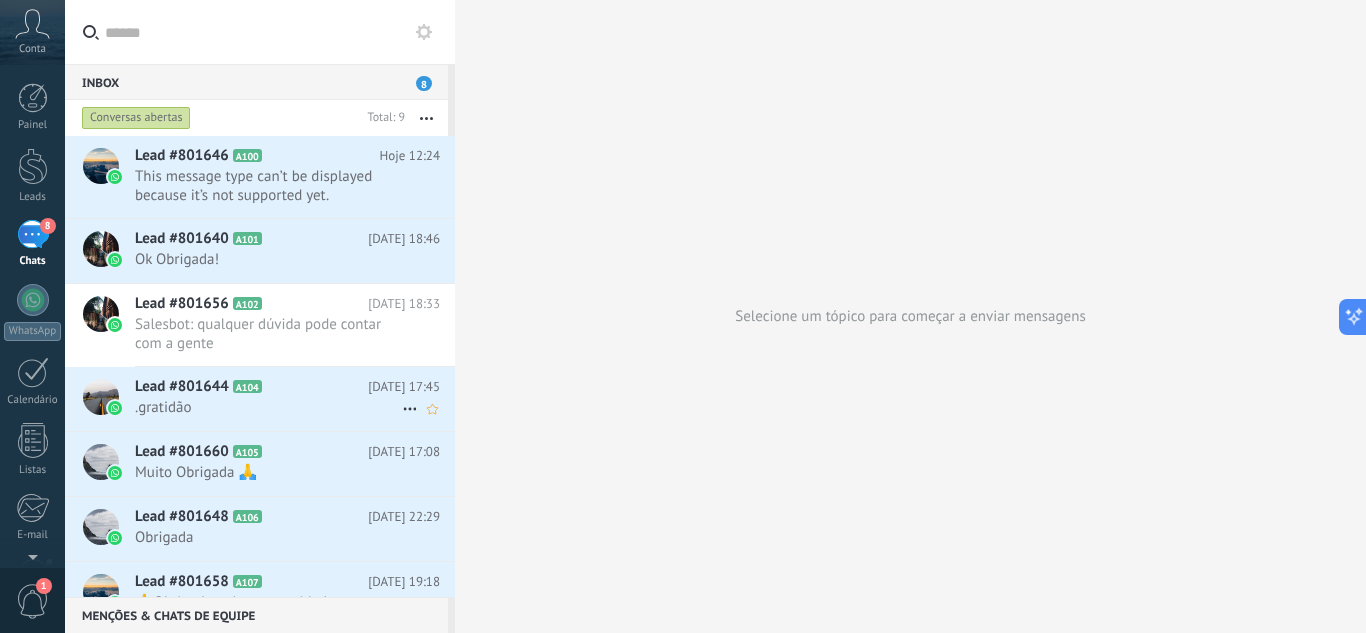 click on "Lead #801644" at bounding box center [182, 387] 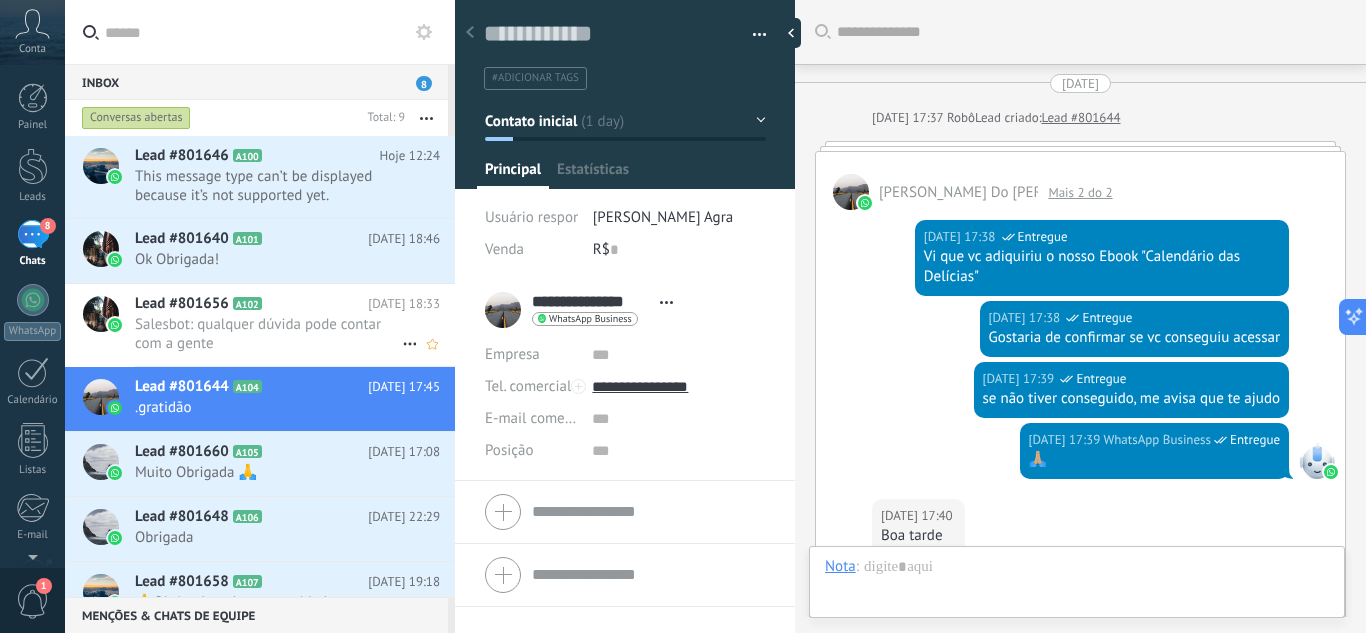 scroll, scrollTop: 30, scrollLeft: 0, axis: vertical 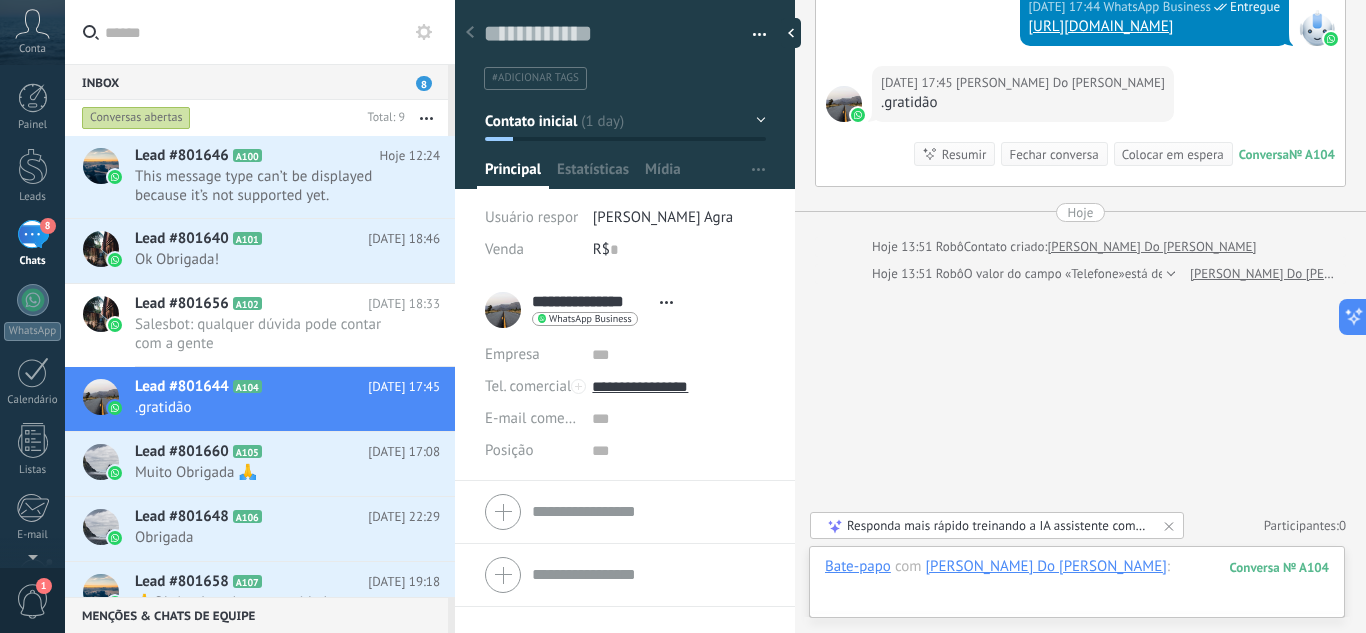 click at bounding box center [1077, 587] 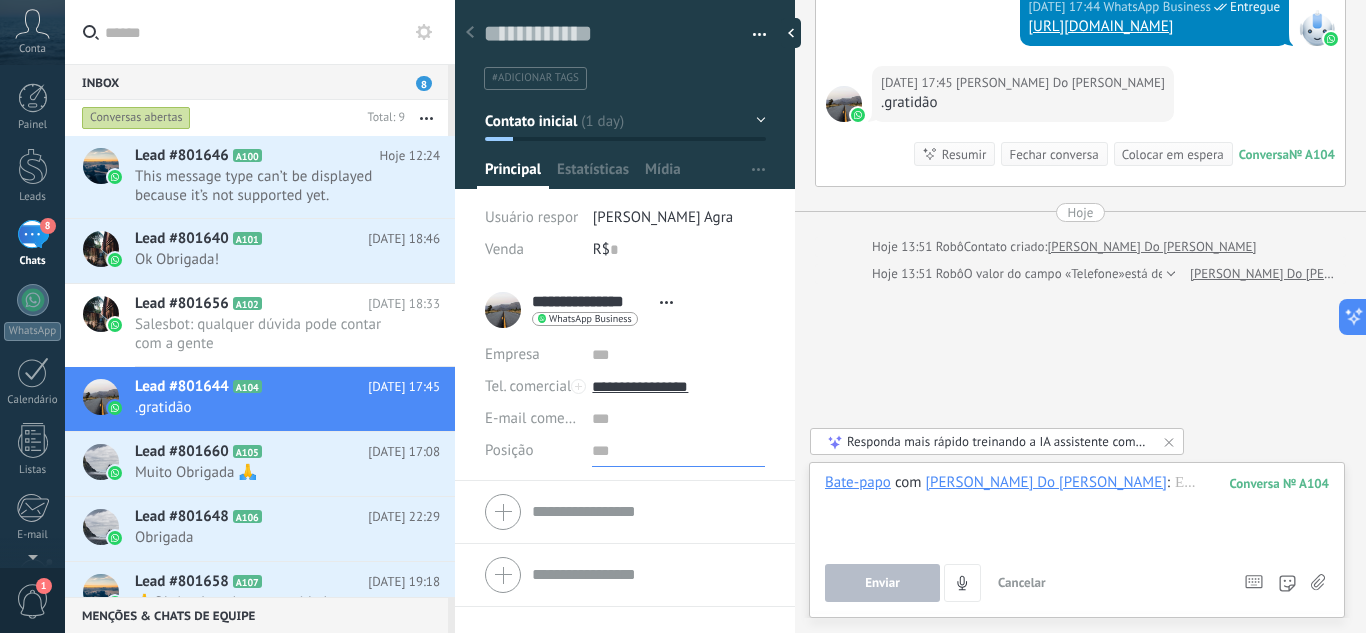 click at bounding box center (678, 451) 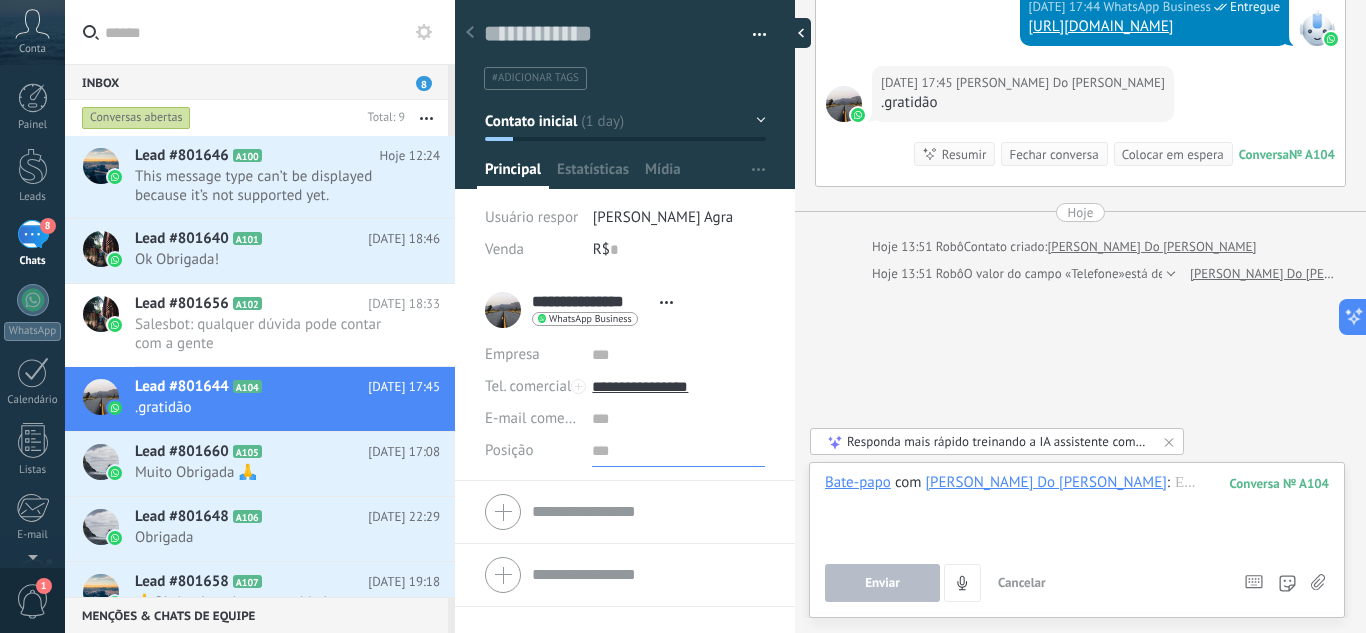 click at bounding box center (796, 33) 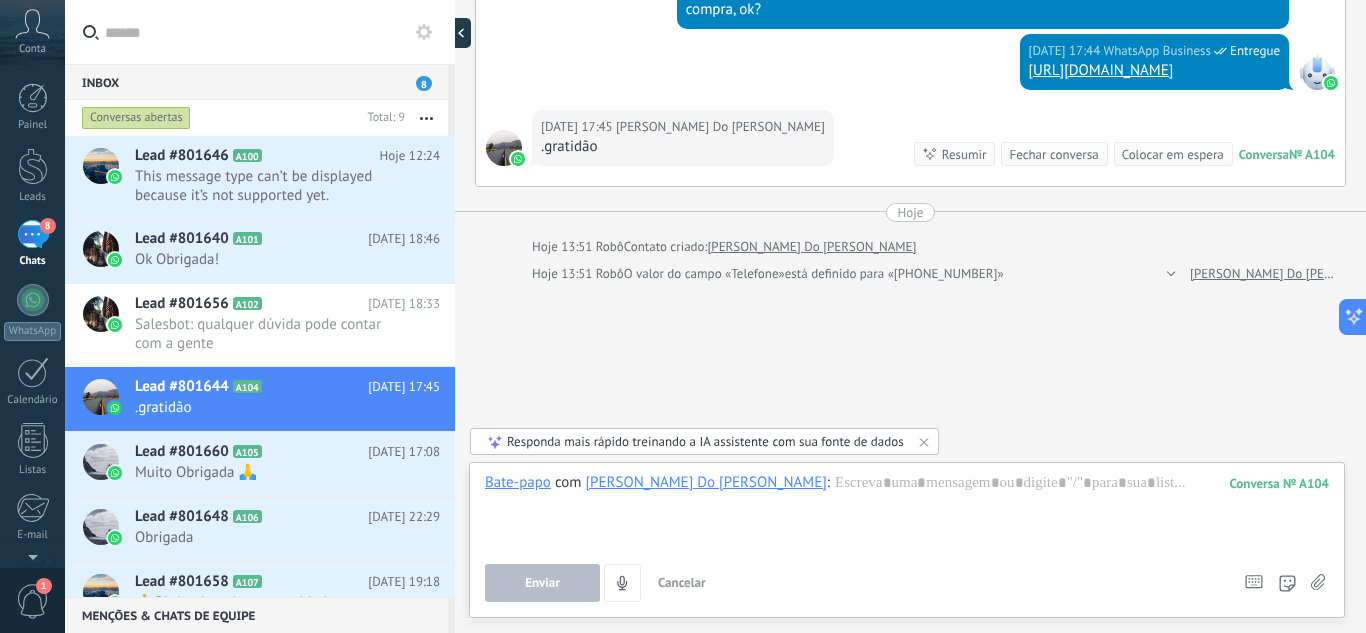 scroll, scrollTop: 764, scrollLeft: 0, axis: vertical 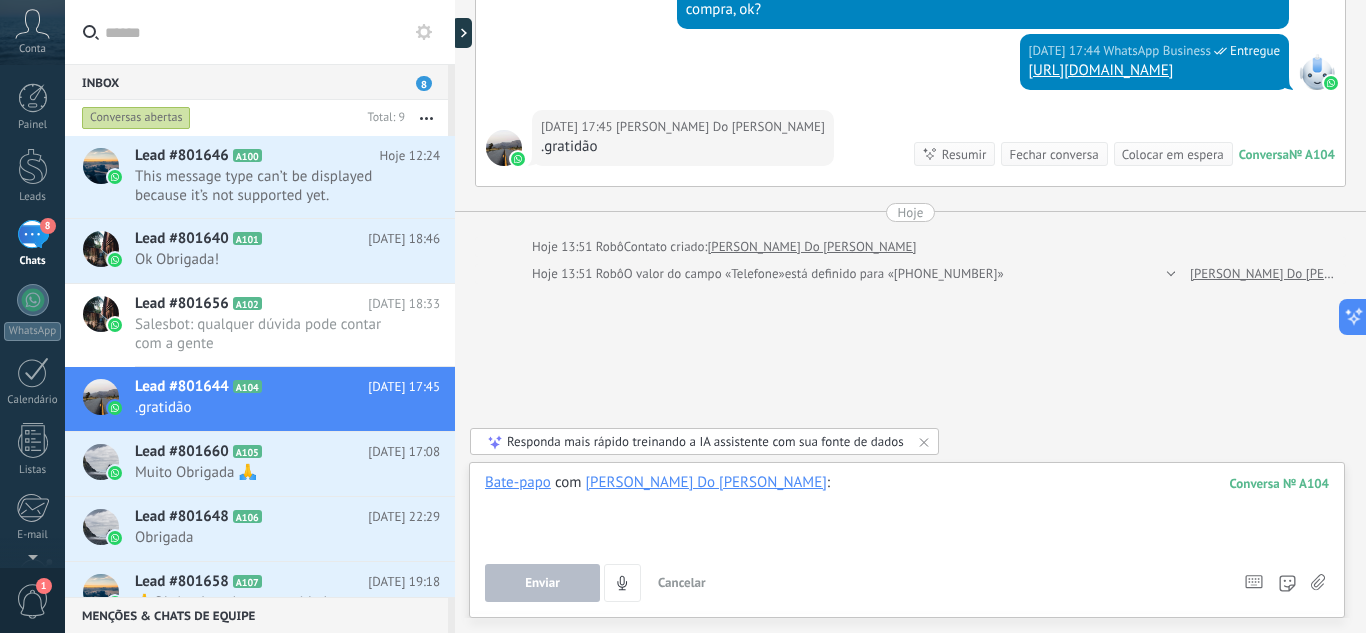click at bounding box center (907, 511) 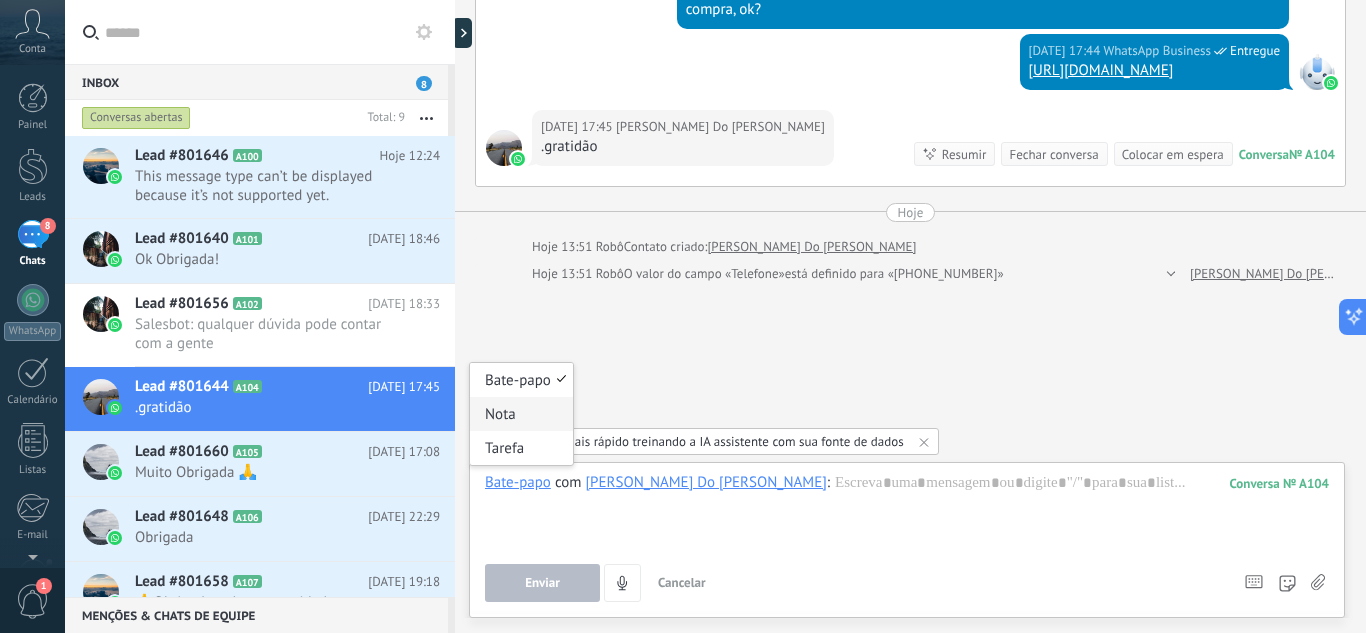 click on "Nota" at bounding box center [521, 414] 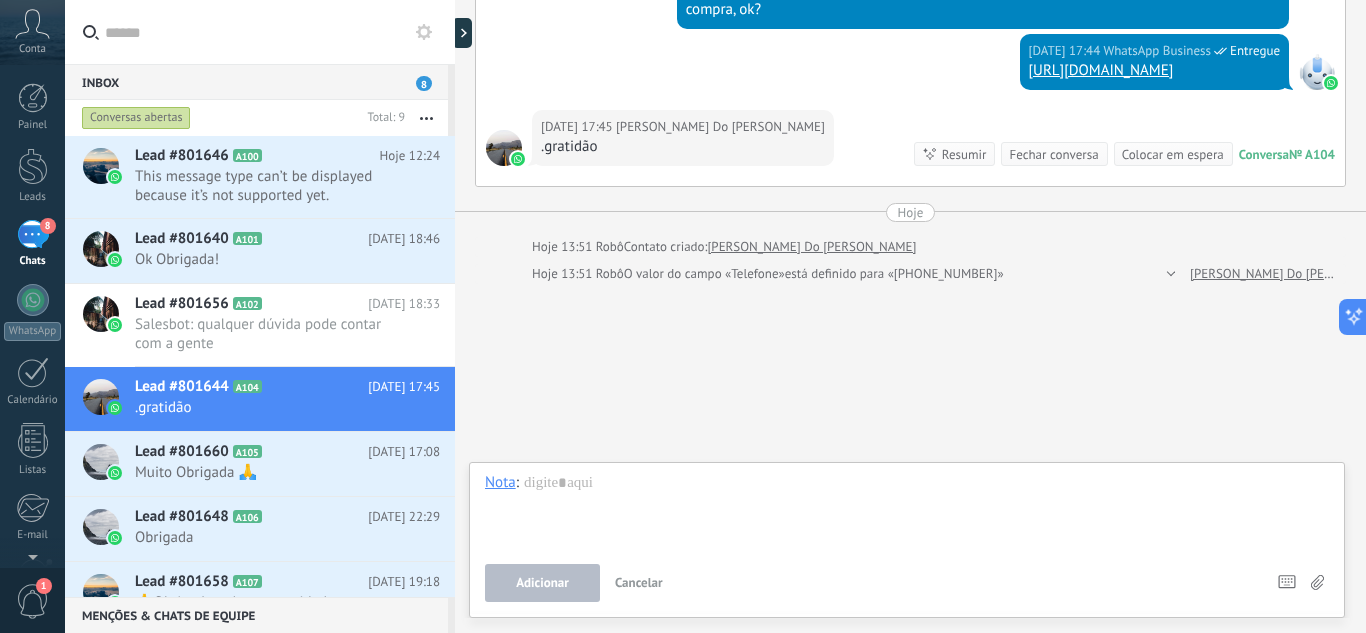 type 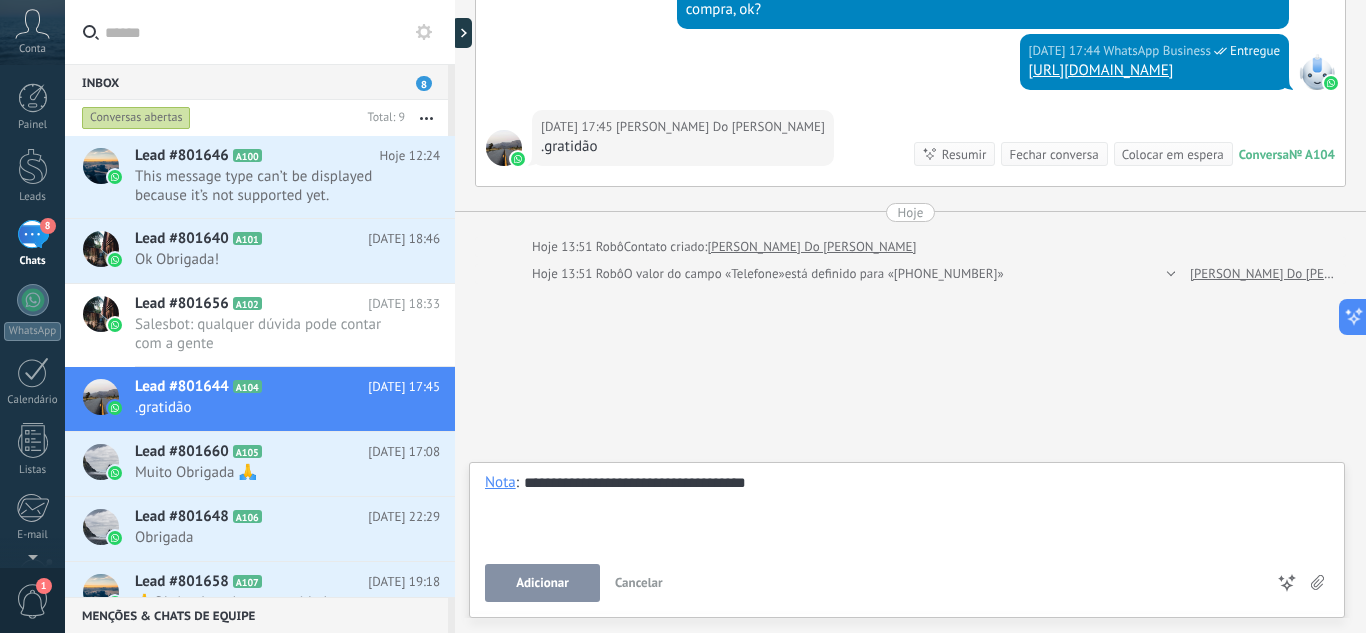 click on "**********" at bounding box center [907, 511] 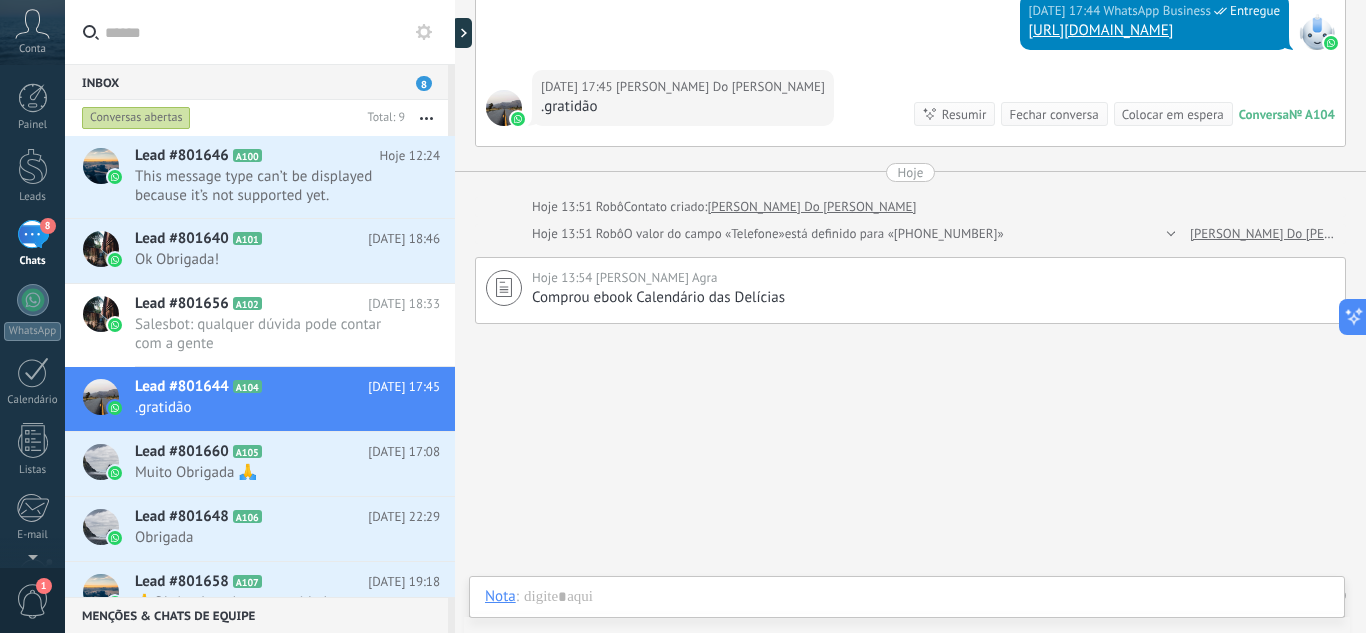 scroll, scrollTop: 844, scrollLeft: 0, axis: vertical 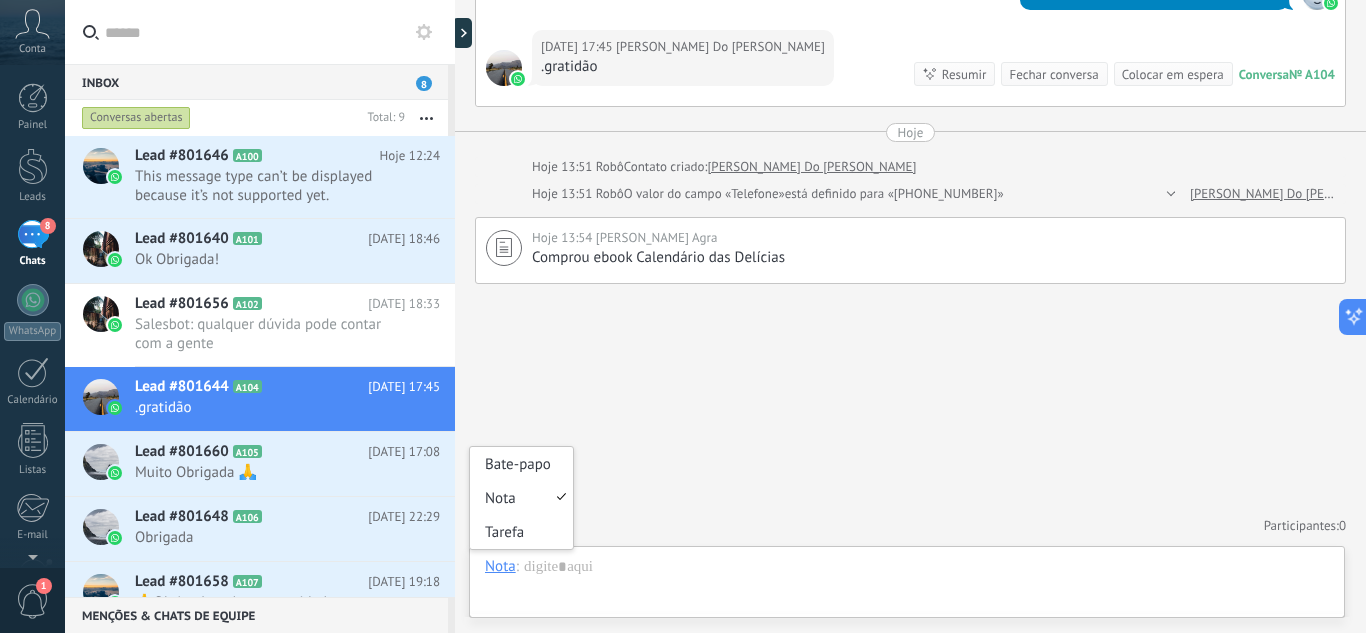click on "Nota" at bounding box center [500, 566] 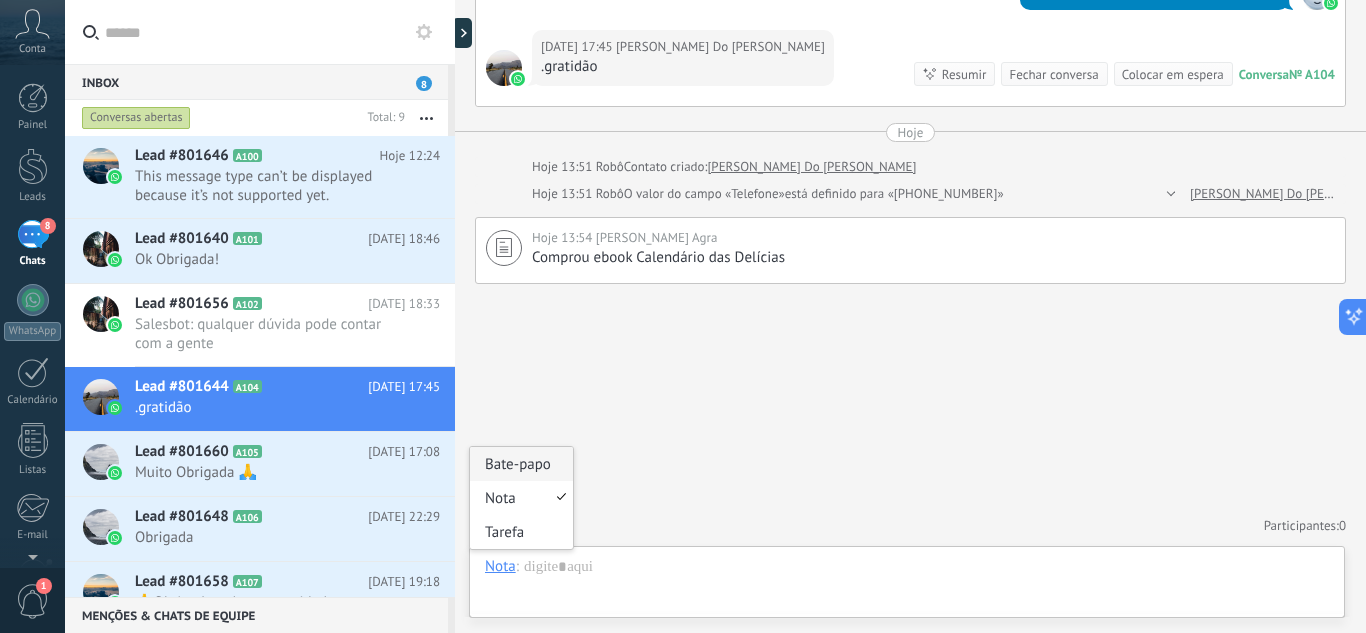 click on "Bate-papo" at bounding box center (521, 464) 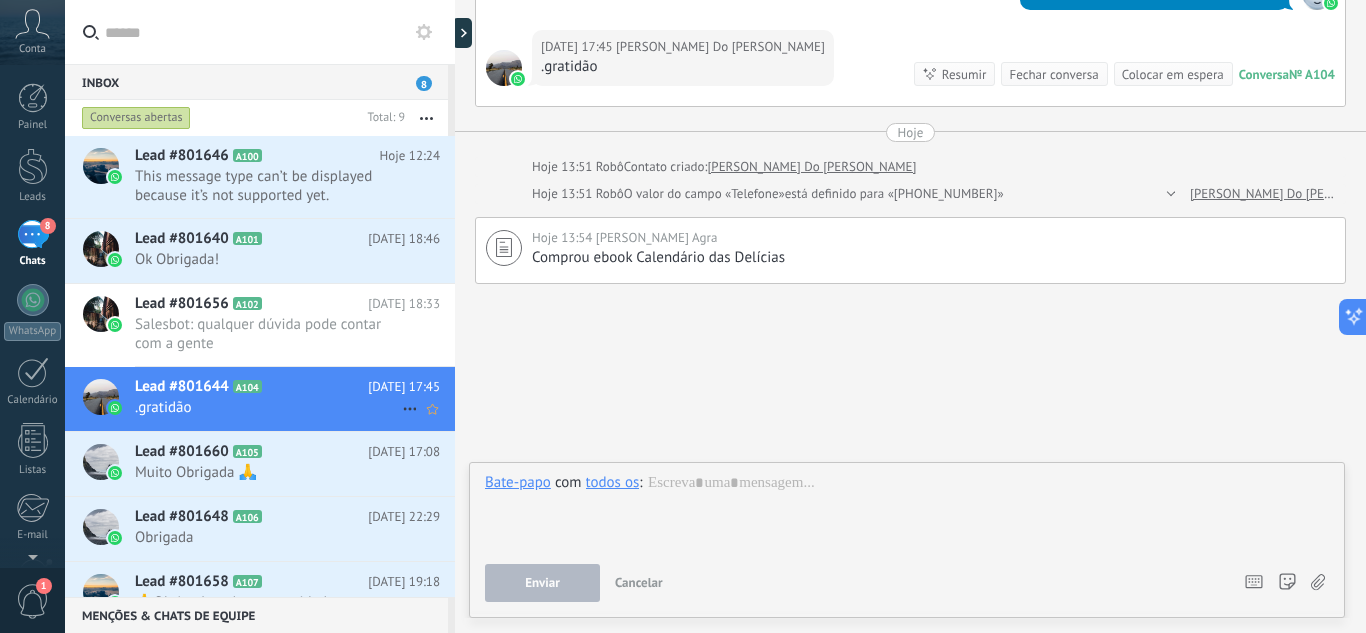 click on "Lead #801644
A104" at bounding box center [251, 387] 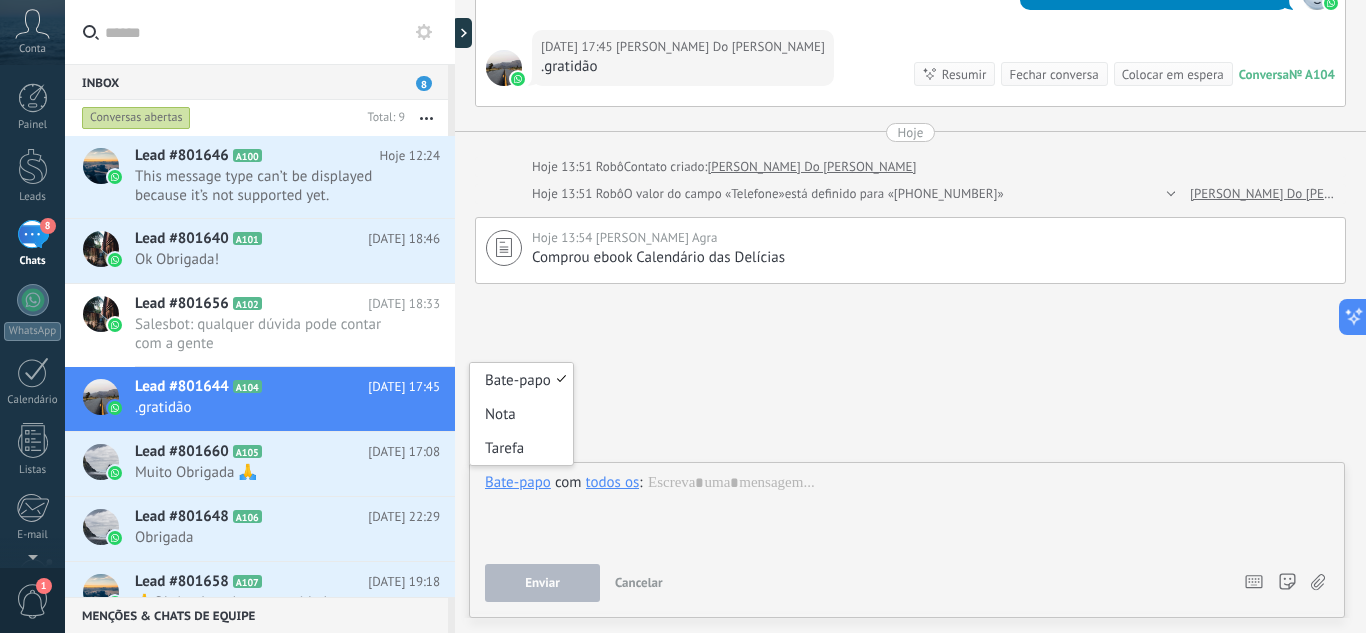 click on "Bate-papo" at bounding box center (518, 482) 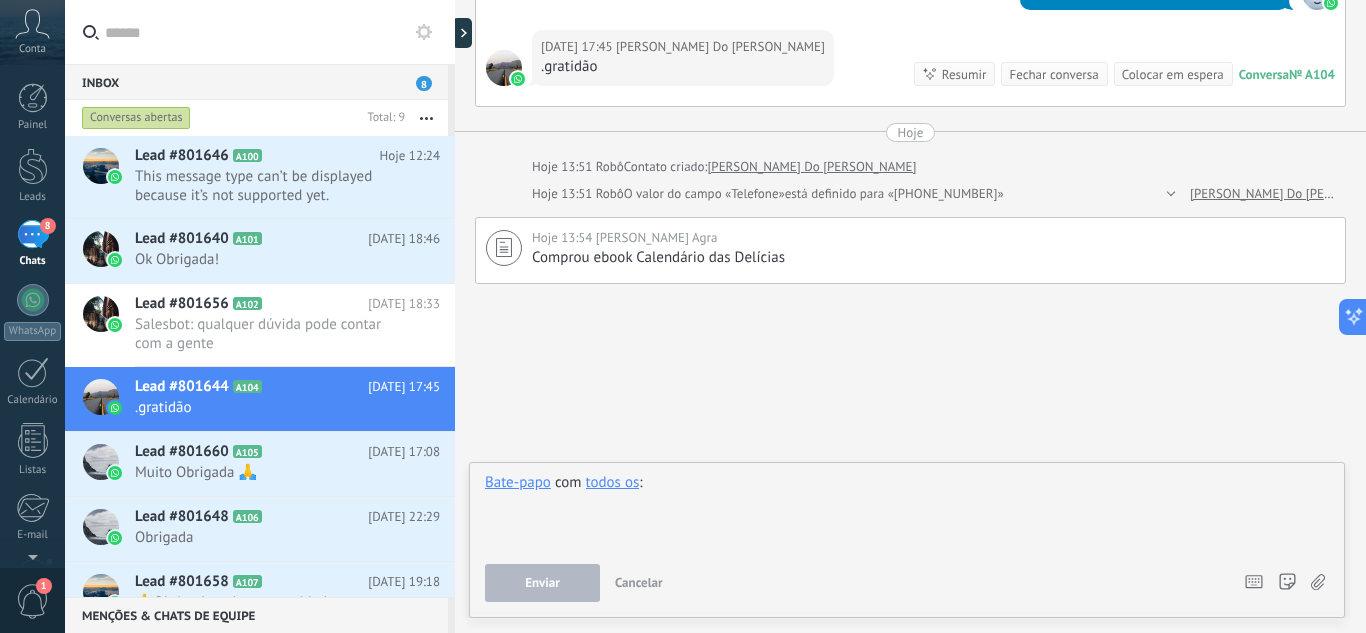 click at bounding box center [907, 511] 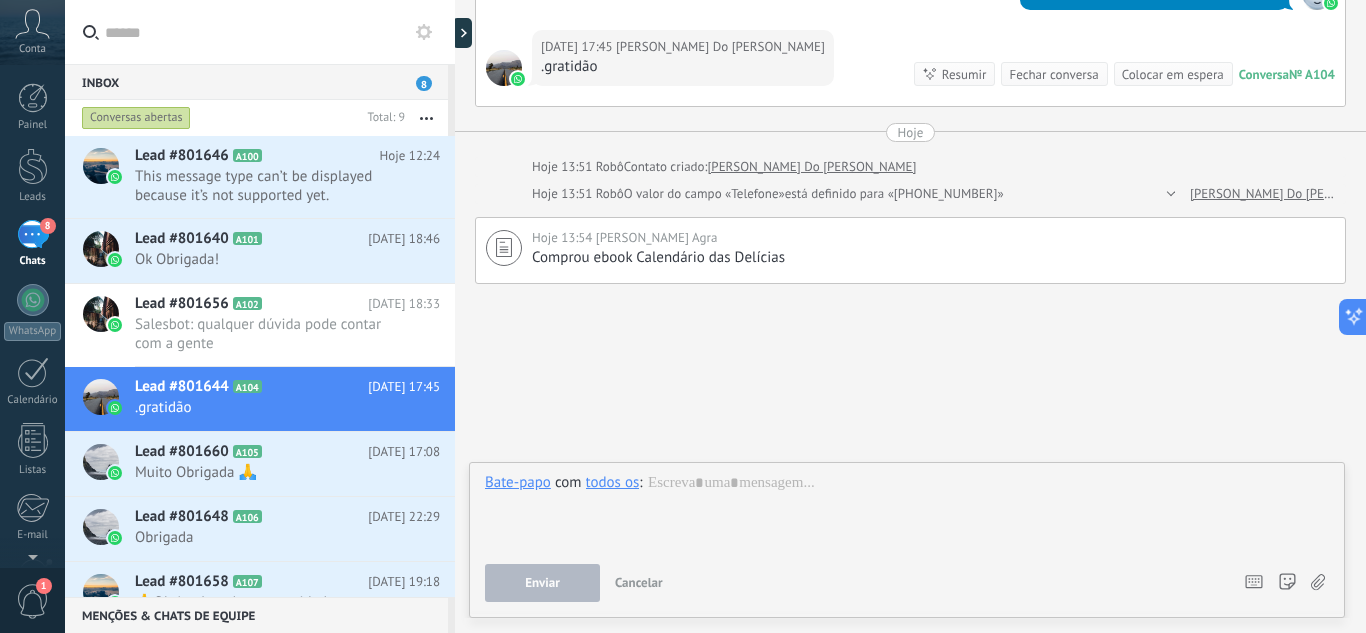click on "Conversa" at bounding box center (1264, 74) 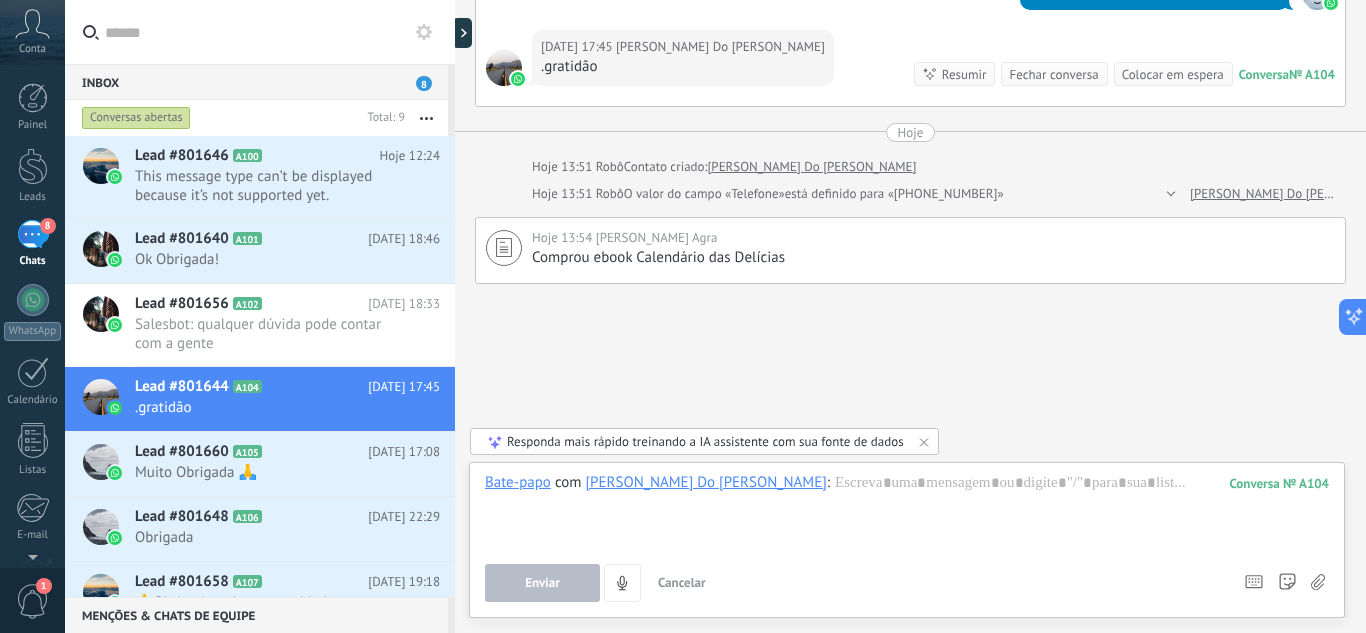scroll, scrollTop: 290, scrollLeft: 0, axis: vertical 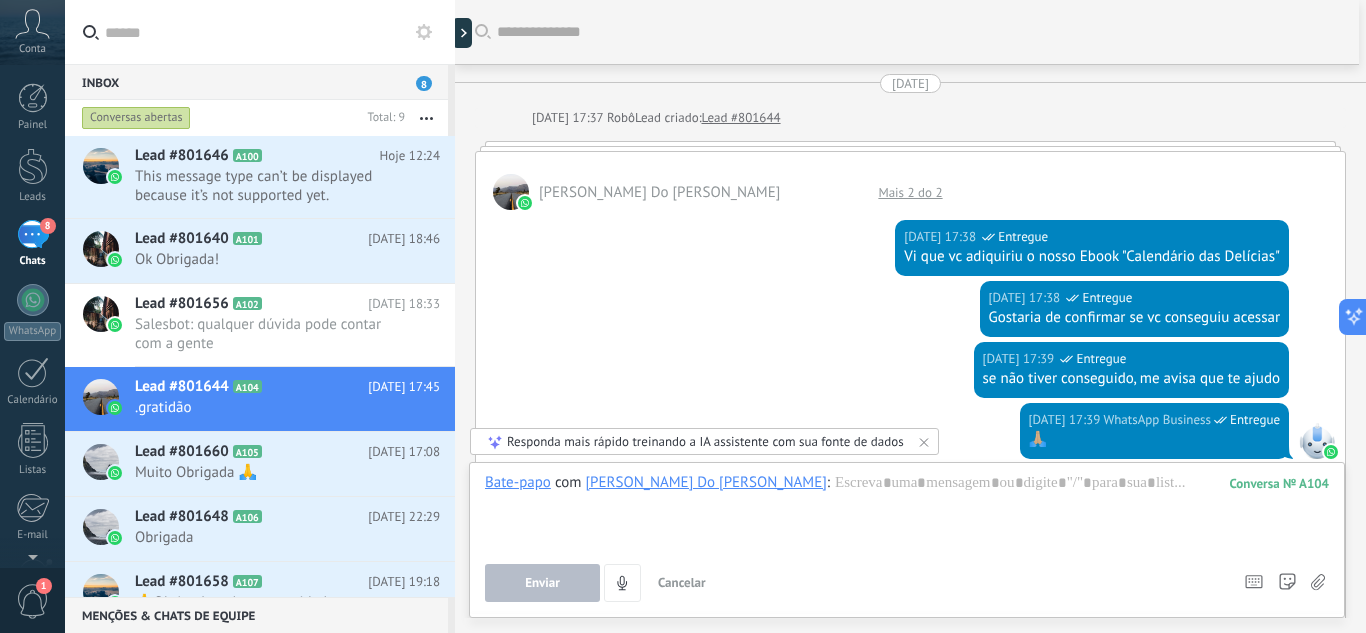 click on "Lead #801644" at bounding box center [740, 118] 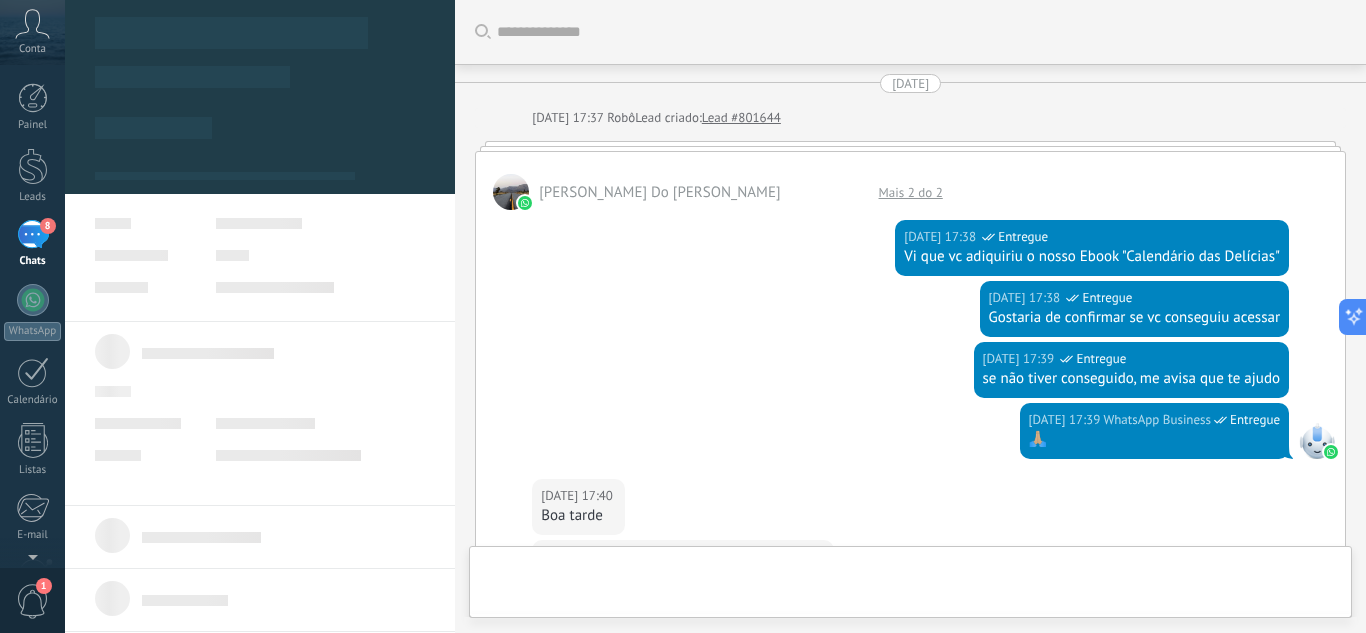 type on "**********" 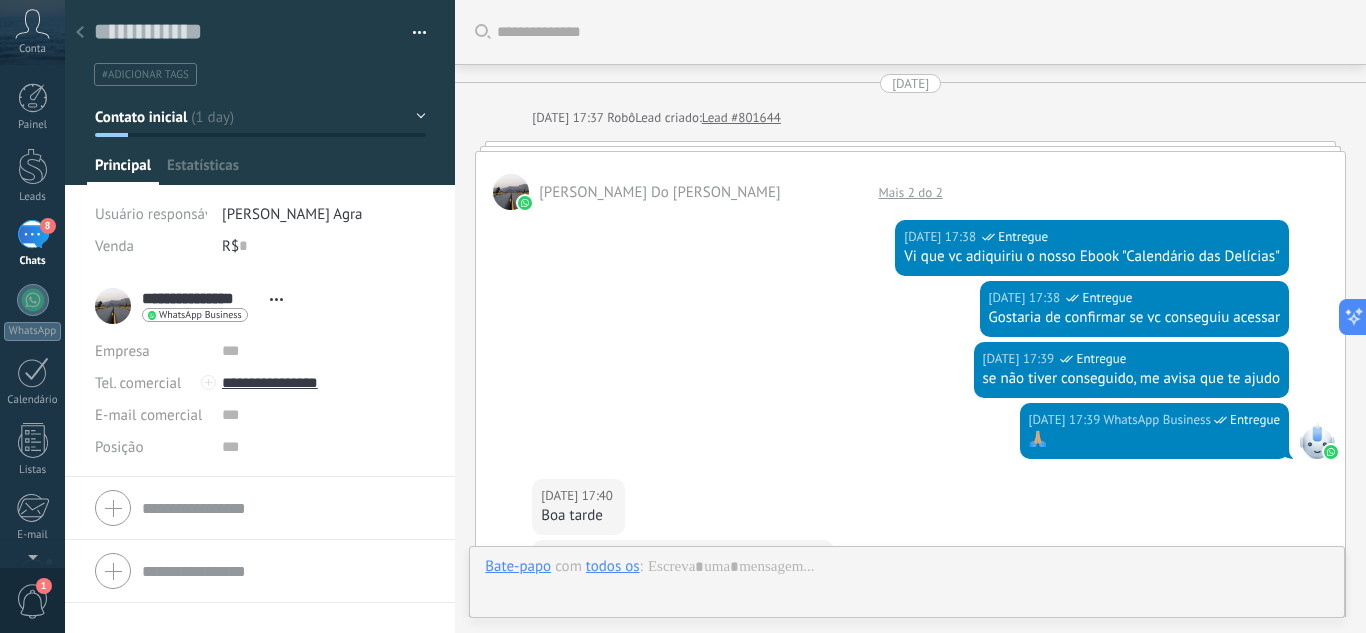 scroll, scrollTop: 844, scrollLeft: 0, axis: vertical 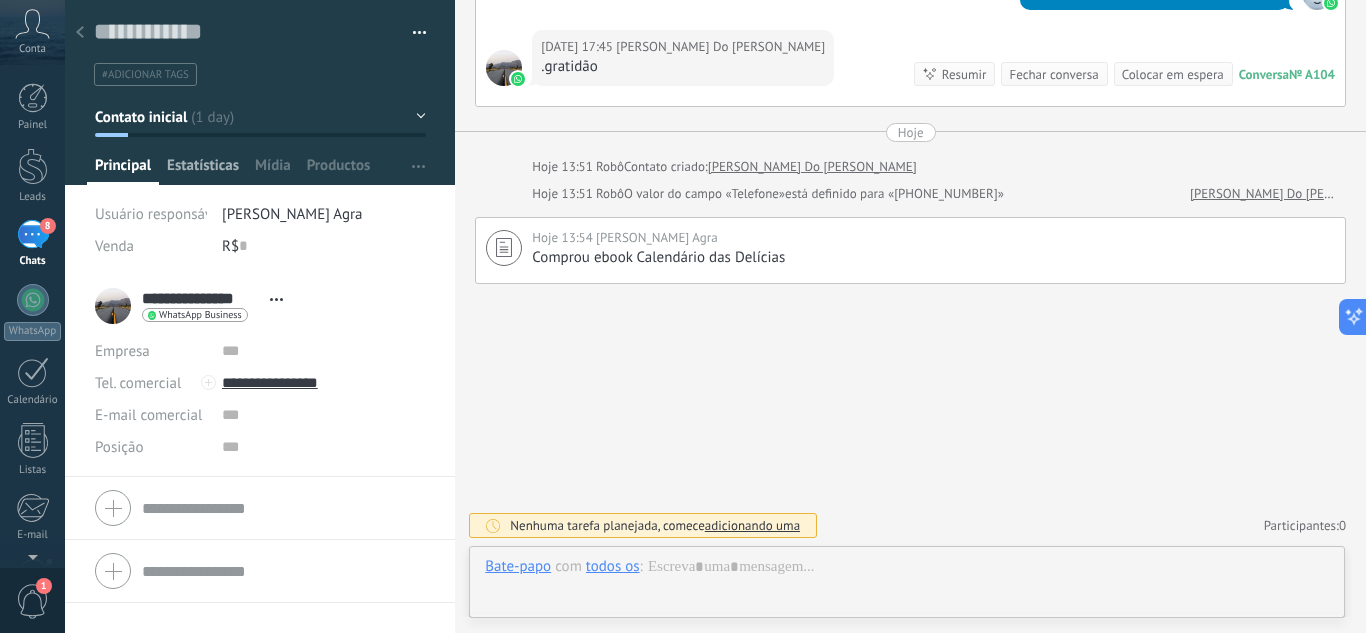 click on "Estatísticas" at bounding box center [203, 170] 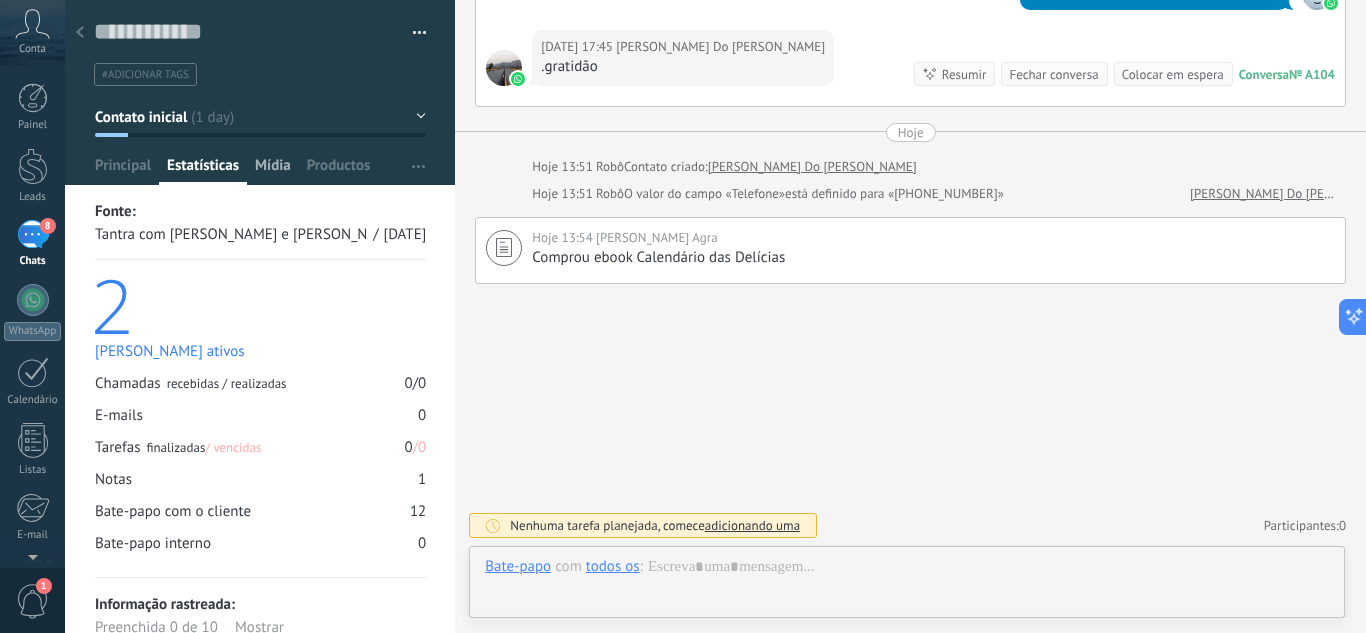 click on "Mídia" at bounding box center (273, 170) 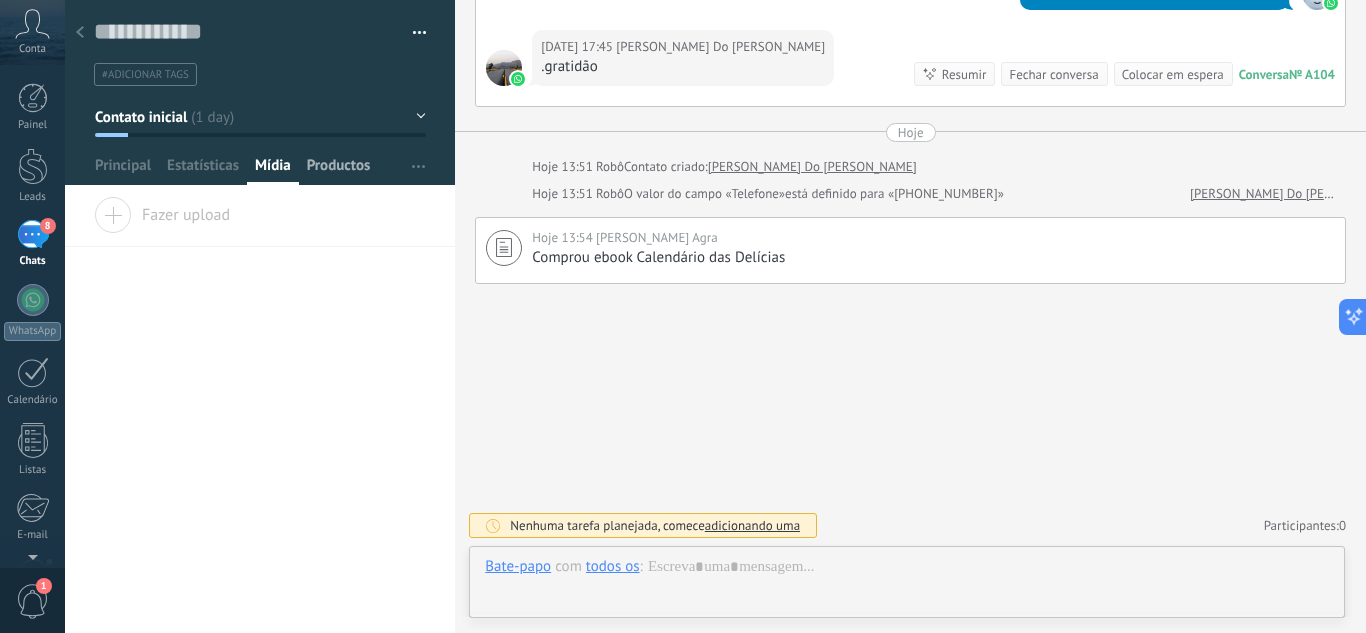 click on "Productos" at bounding box center [339, 170] 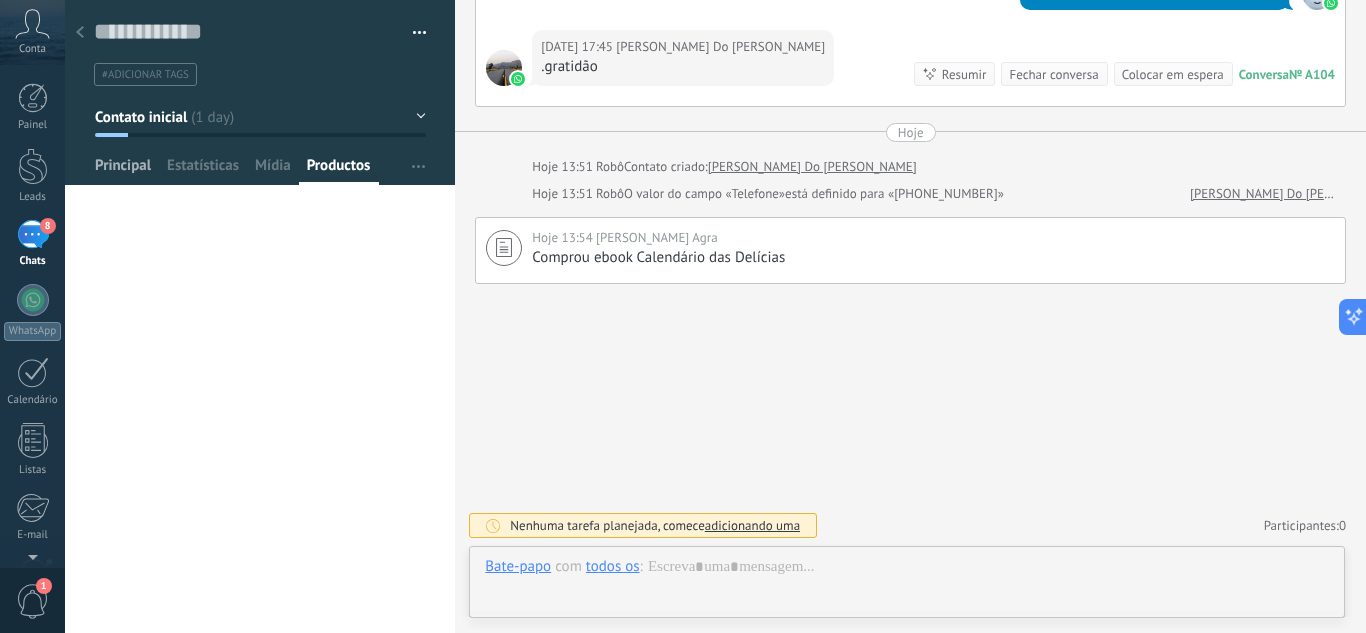 click on "Principal" at bounding box center [123, 170] 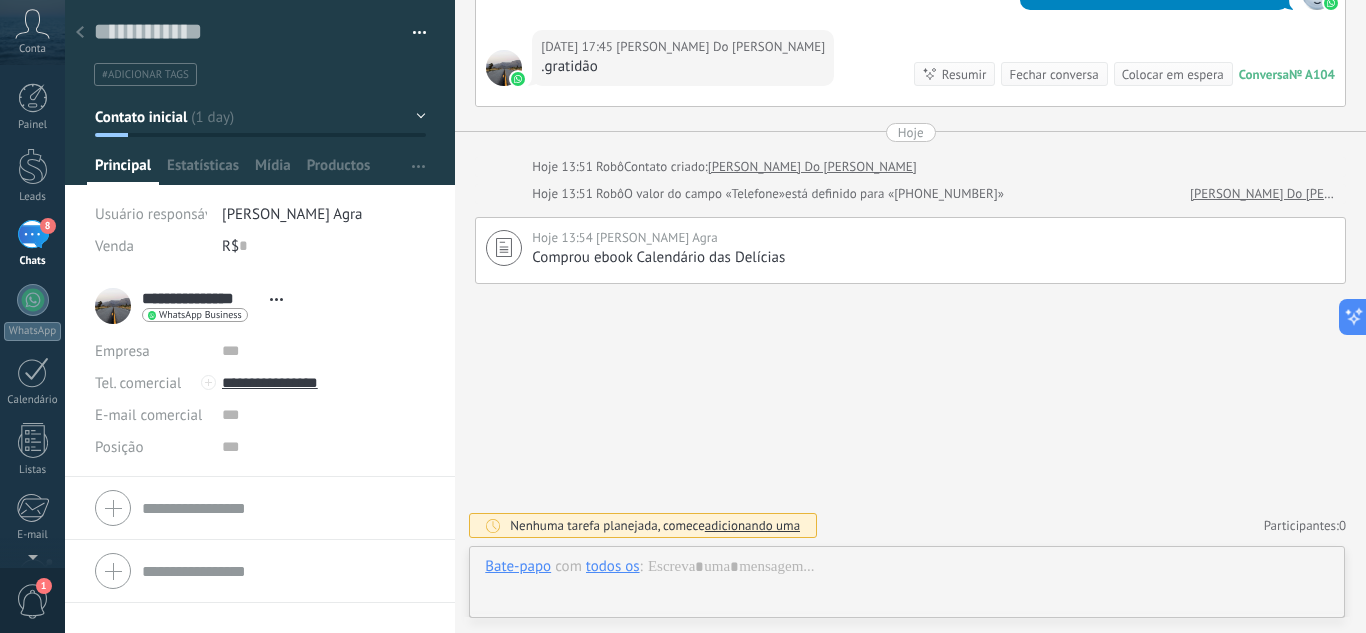 click 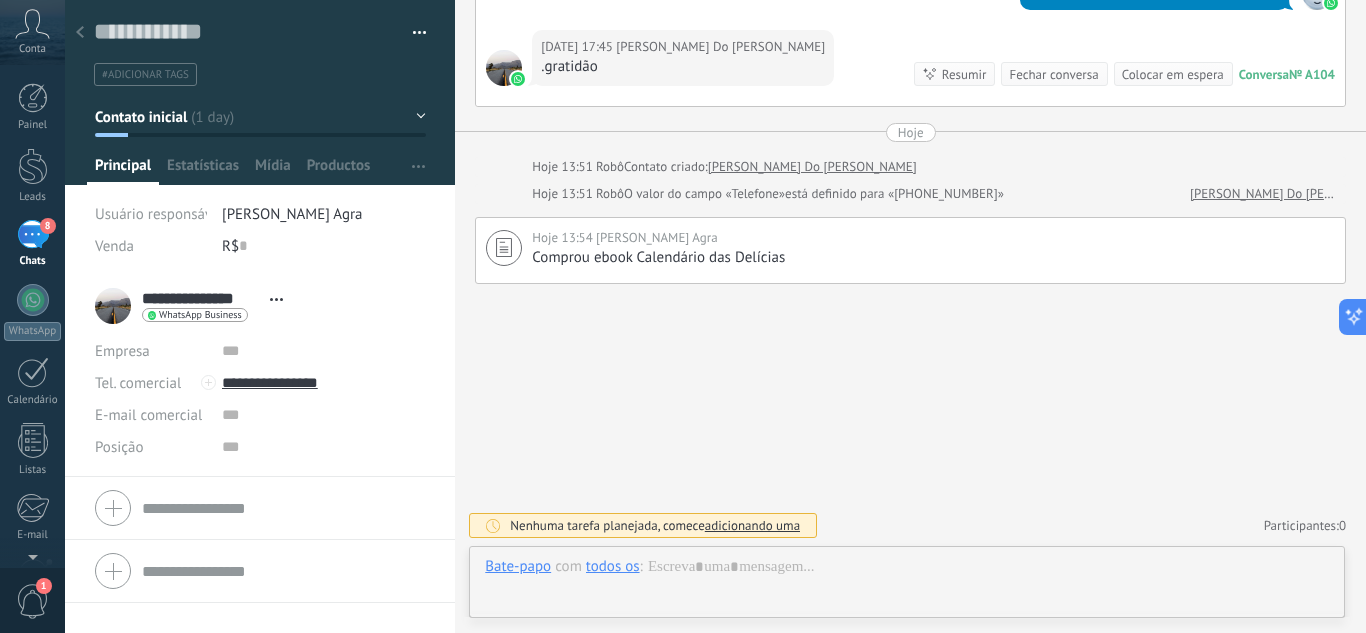 click 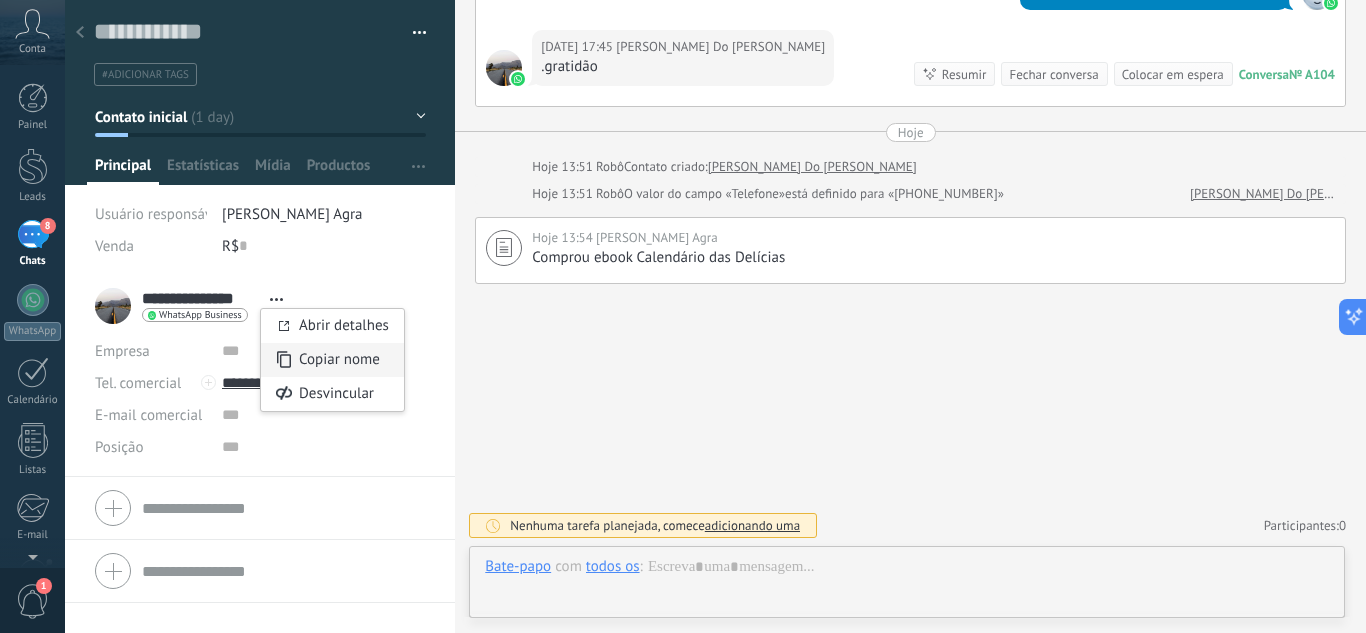 click on "Copiar nome" at bounding box center (339, 359) 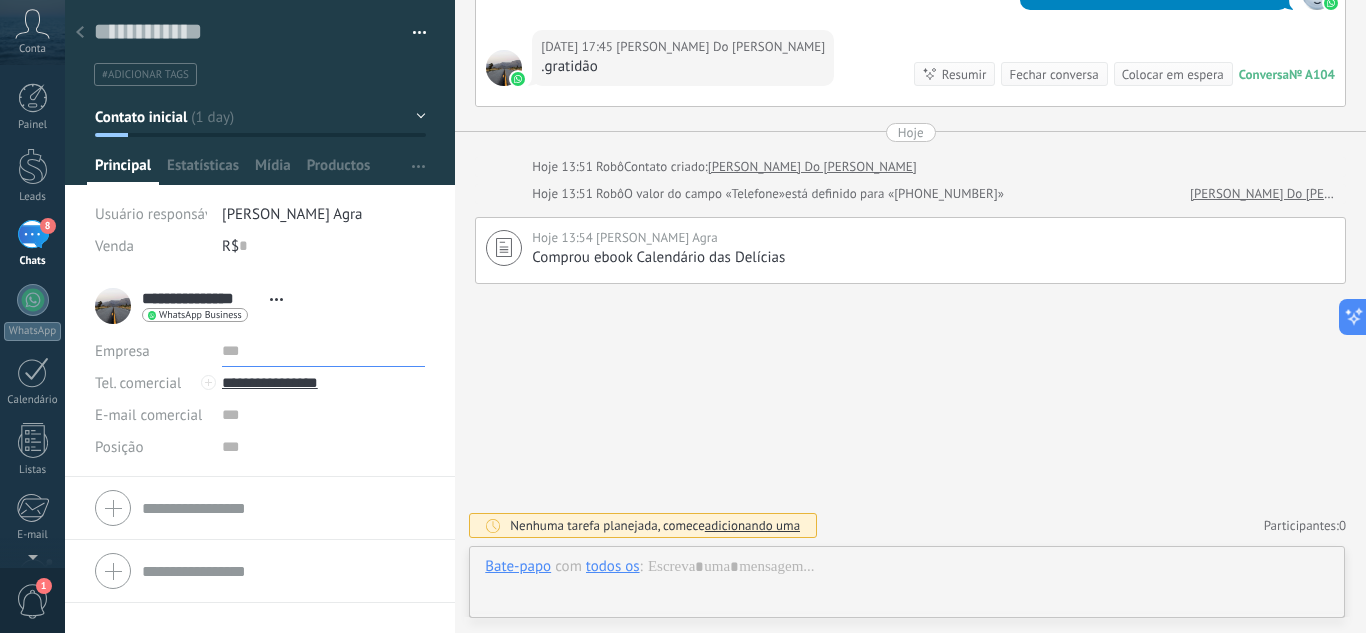 click at bounding box center (324, 351) 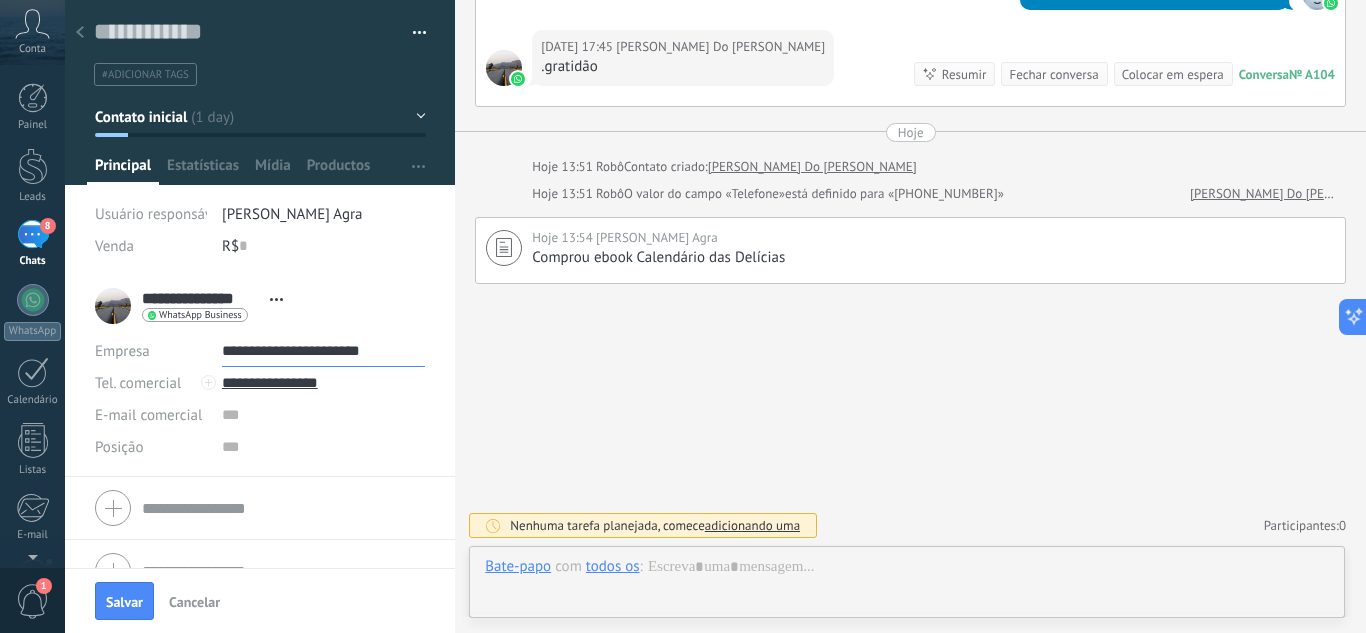 type on "**********" 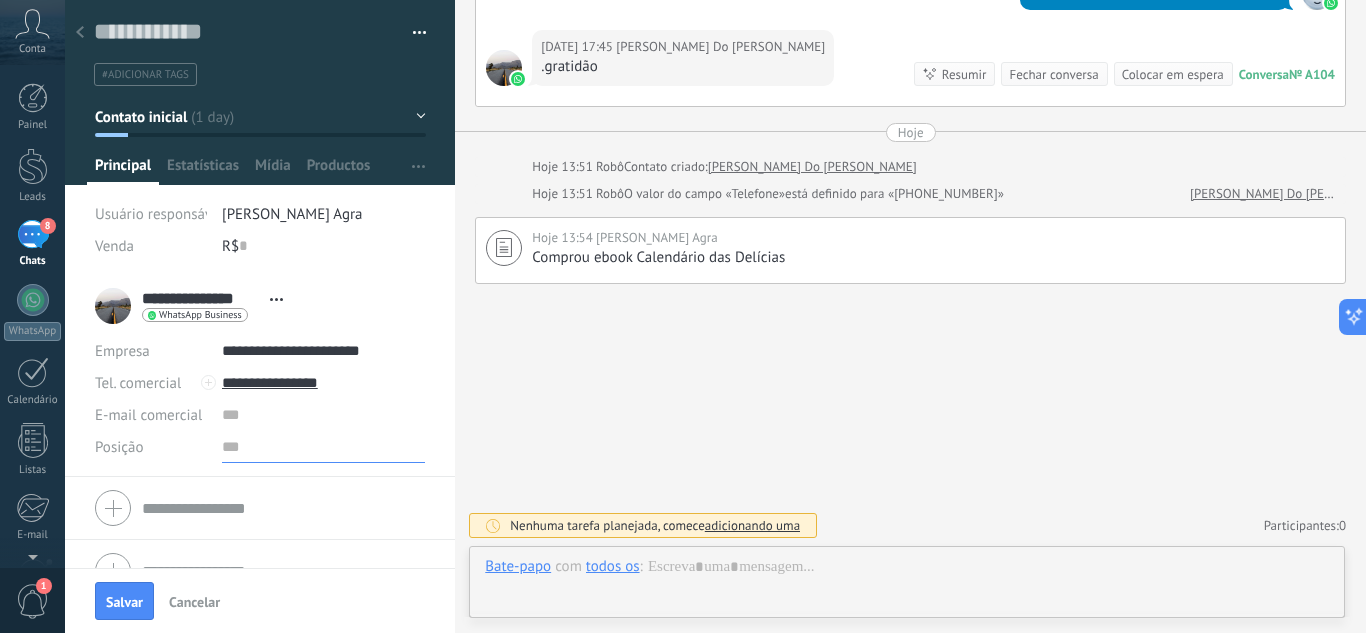click at bounding box center (324, 447) 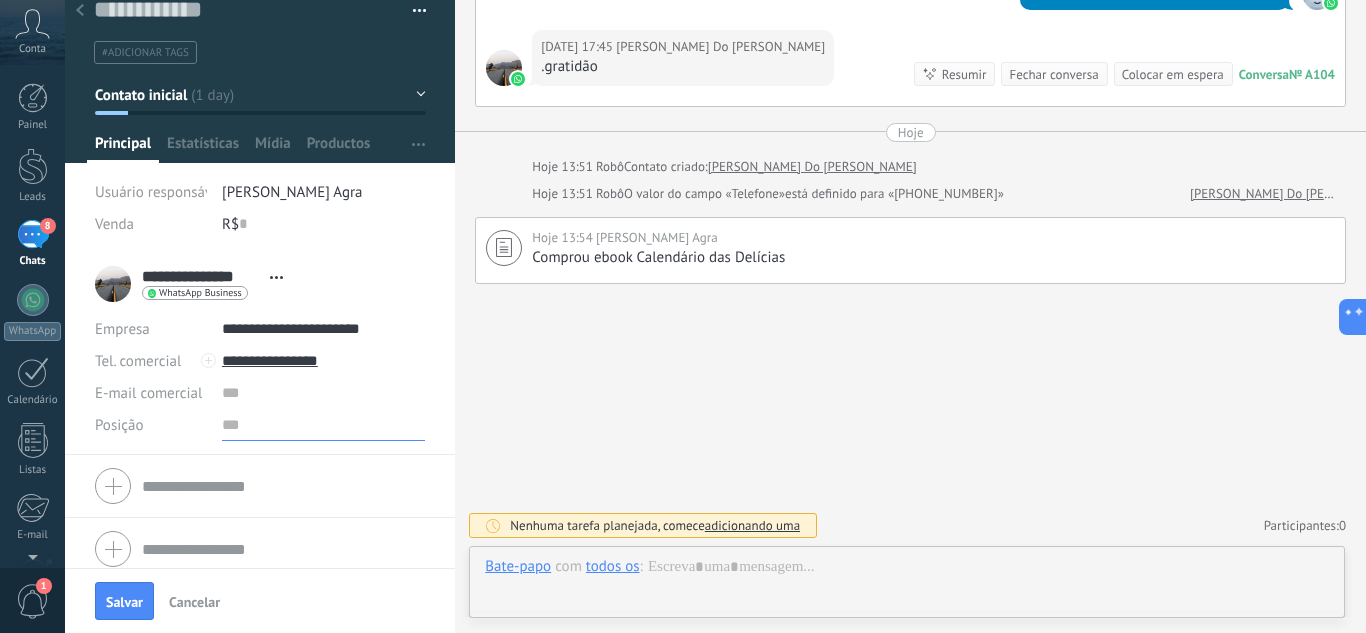 scroll, scrollTop: 35, scrollLeft: 0, axis: vertical 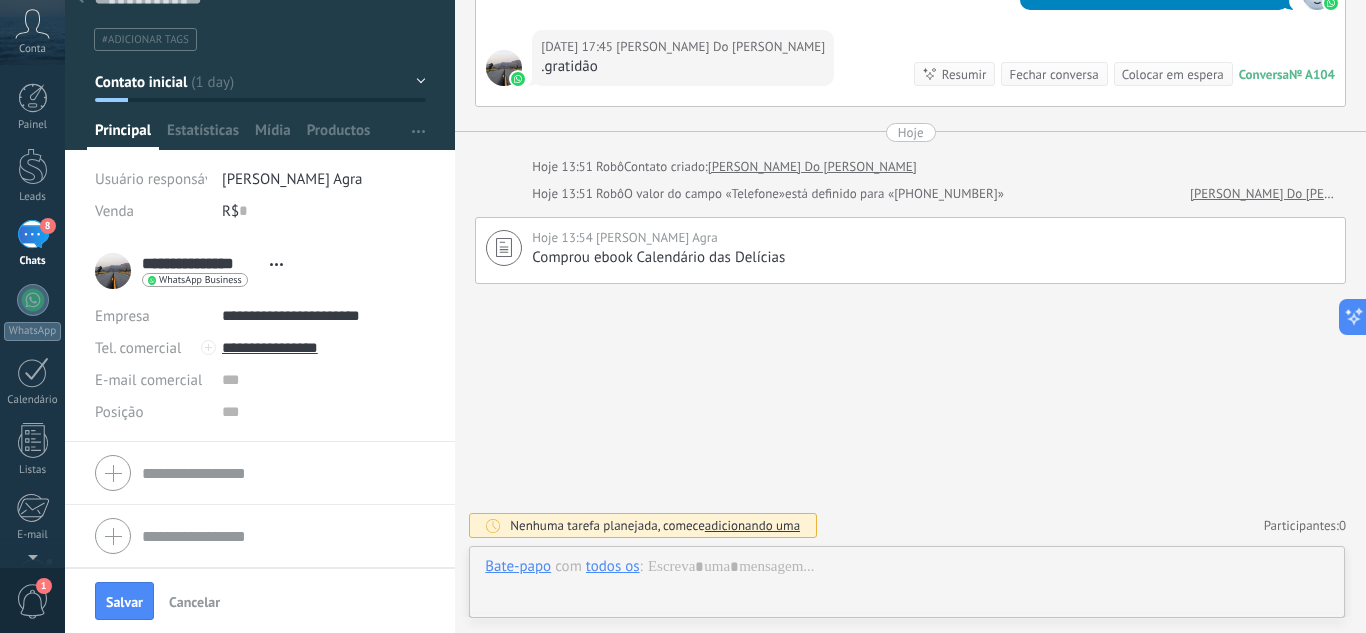 click on ".abccls-1,.abccls-2{fill-rule:evenodd}.abccls-2{fill:#fff} .abfcls-1{fill:none}.abfcls-2{fill:#fff} .abncls-1{isolation:isolate}.abncls-2{opacity:.06}.abncls-2,.abncls-3,.abncls-6{mix-blend-mode:multiply}.abncls-3{opacity:.15}.abncls-4,.abncls-8{fill:#fff}.abncls-5{fill:url(#abnlinear-gradient)}.abncls-6{opacity:.04}.abncls-7{fill:url(#abnlinear-gradient-2)}.abncls-8{fill-rule:evenodd} .abqst0{fill:#ffa200} .abwcls-1{fill:#252525} .cls-1{isolation:isolate} .acicls-1{fill:none} .aclcls-1{fill:#232323} .acnst0{display:none} .addcls-1,.addcls-2{fill:none;stroke-miterlimit:10}.addcls-1{stroke:#dfe0e5}.addcls-2{stroke:#a1a7ab} .adecls-1,.adecls-2{fill:none;stroke-miterlimit:10}.adecls-1{stroke:#dfe0e5}.adecls-2{stroke:#a1a7ab} .adqcls-1{fill:#8591a5;fill-rule:evenodd} .aeccls-1{fill:#5c9f37} .aeecls-1{fill:#f86161} .aejcls-1{fill:#8591a5;fill-rule:evenodd} .aekcls-1{fill-rule:evenodd} .aelcls-1{fill-rule:evenodd;fill:currentColor} .aemcls-1{fill-rule:evenodd;fill:currentColor} .aencls-2{fill:#f86161;opacity:.3}" at bounding box center (683, 316) 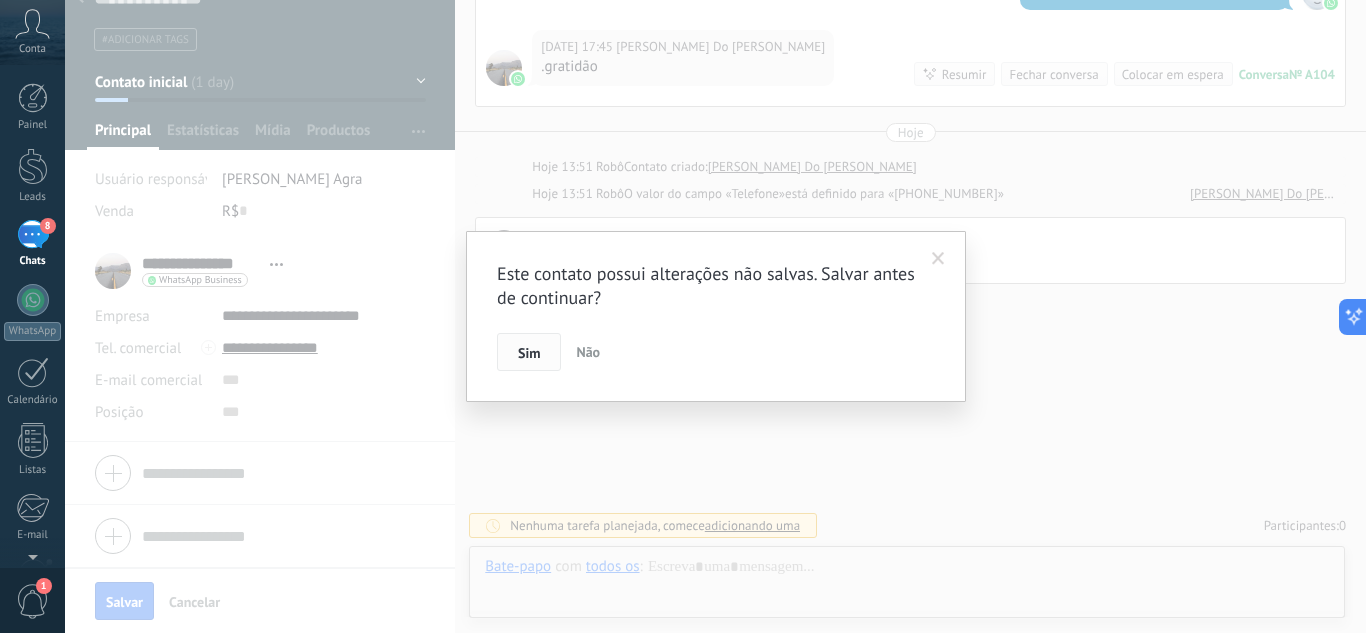 click on "Sim" at bounding box center (529, 352) 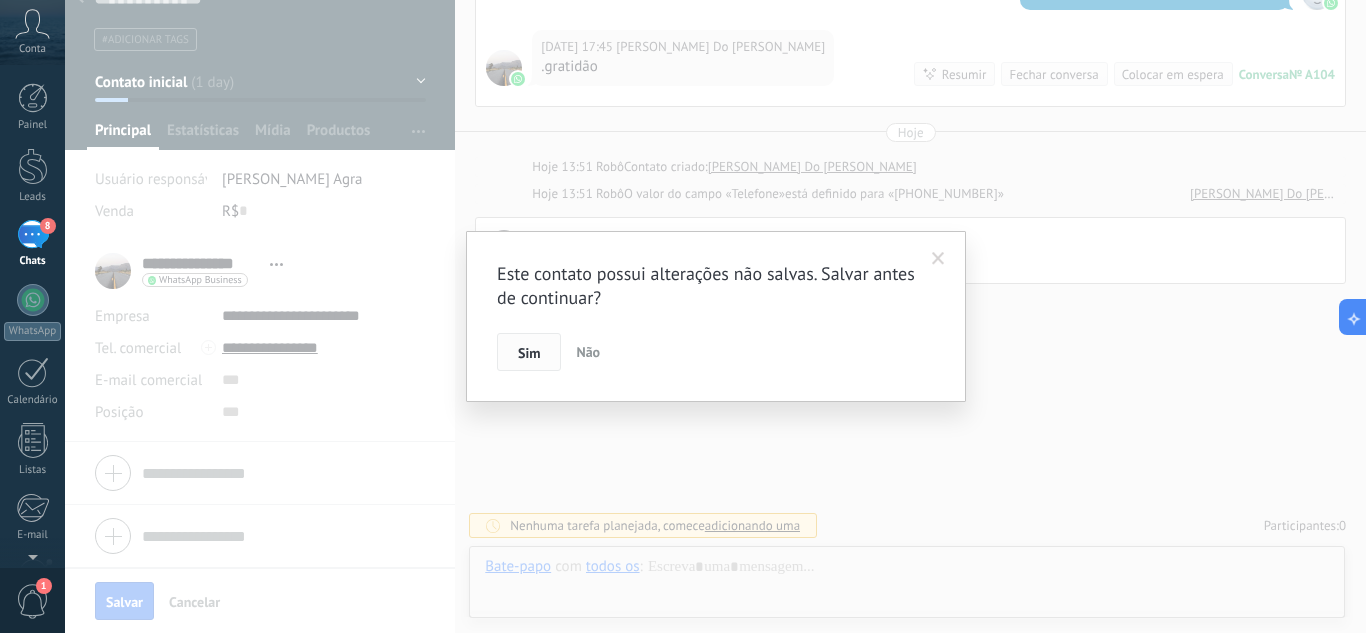 type on "***" 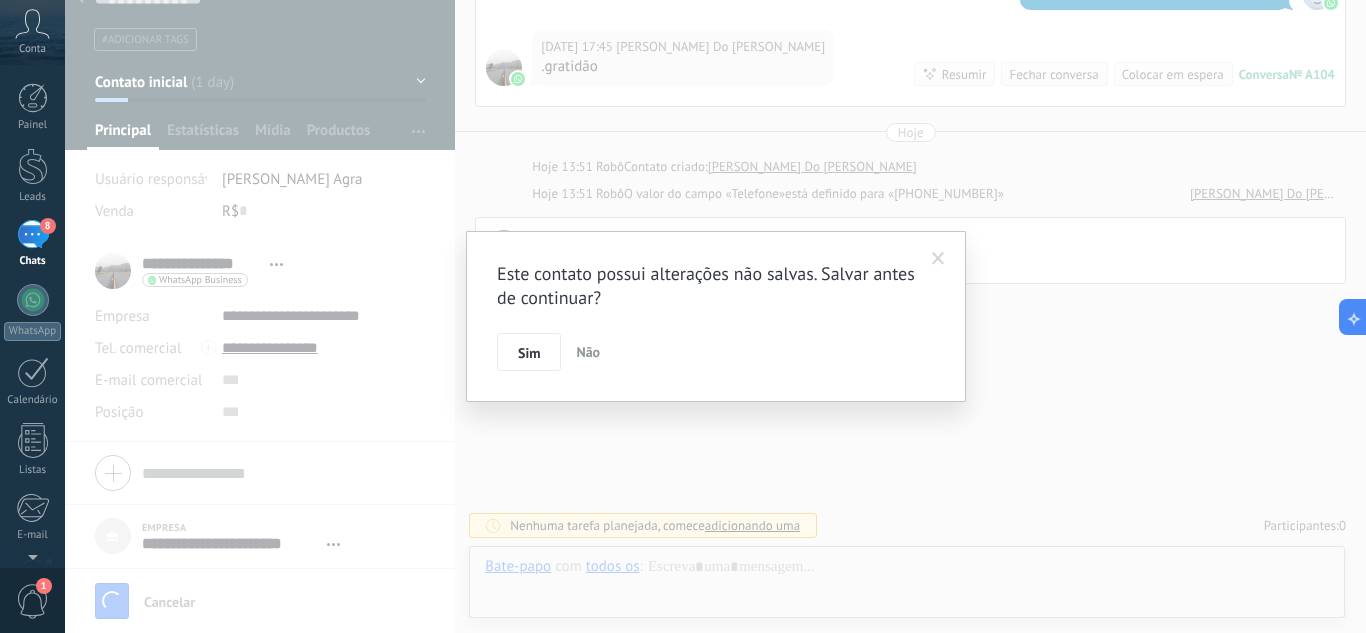 type on "**********" 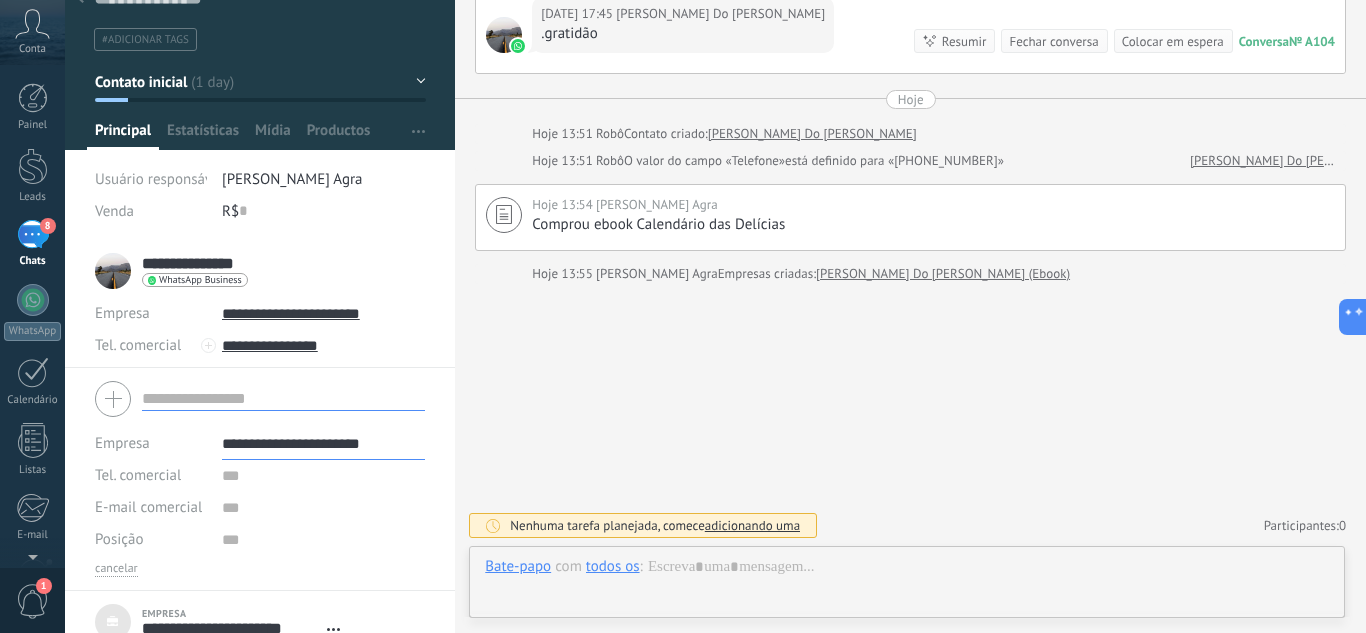 scroll, scrollTop: 877, scrollLeft: 0, axis: vertical 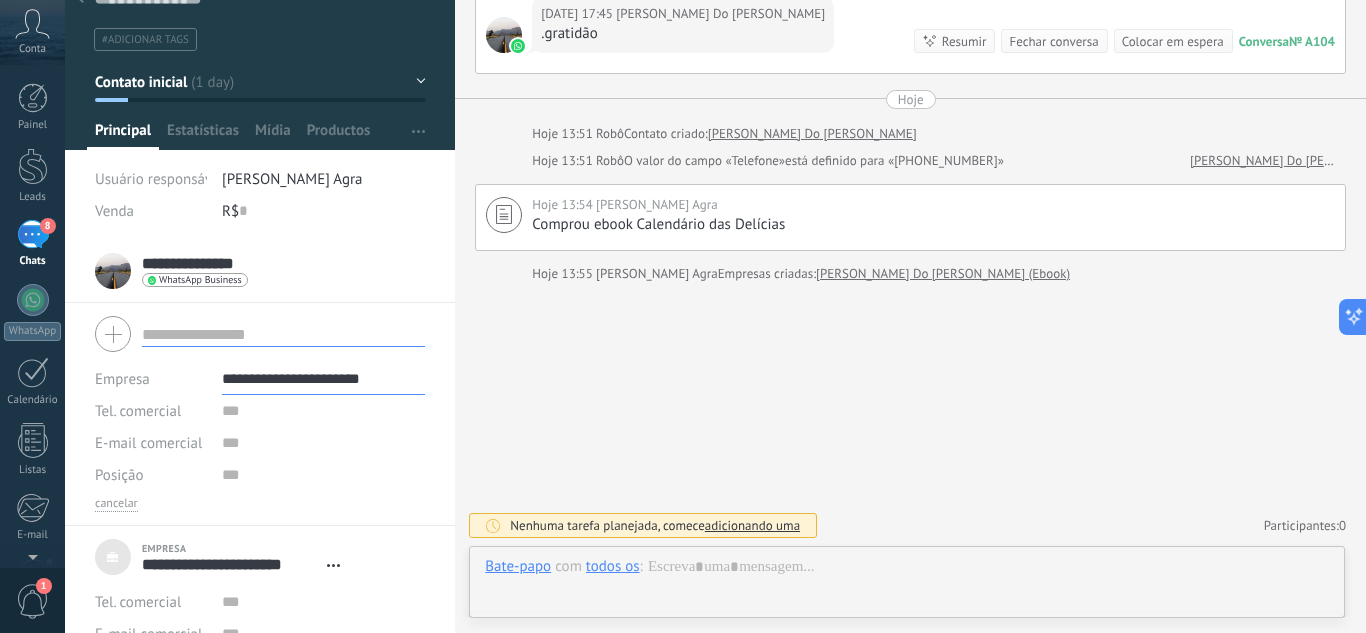 drag, startPoint x: 382, startPoint y: 375, endPoint x: 217, endPoint y: 374, distance: 165.00304 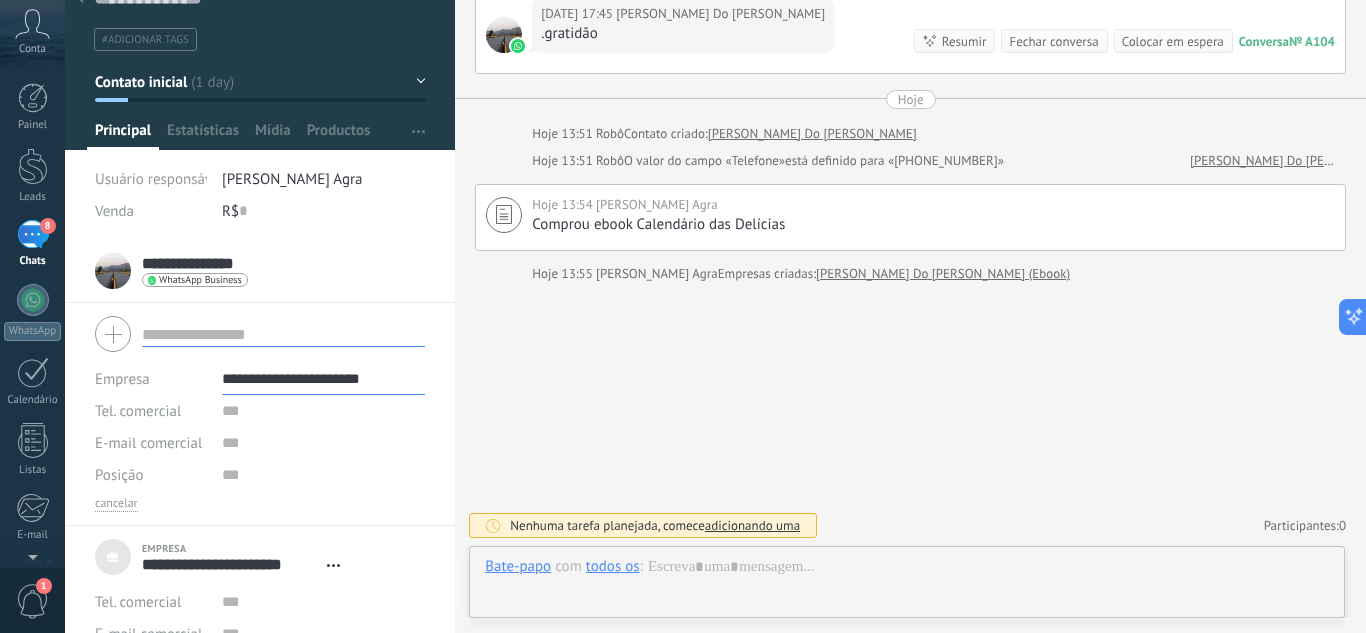 click on "**********" at bounding box center (260, 379) 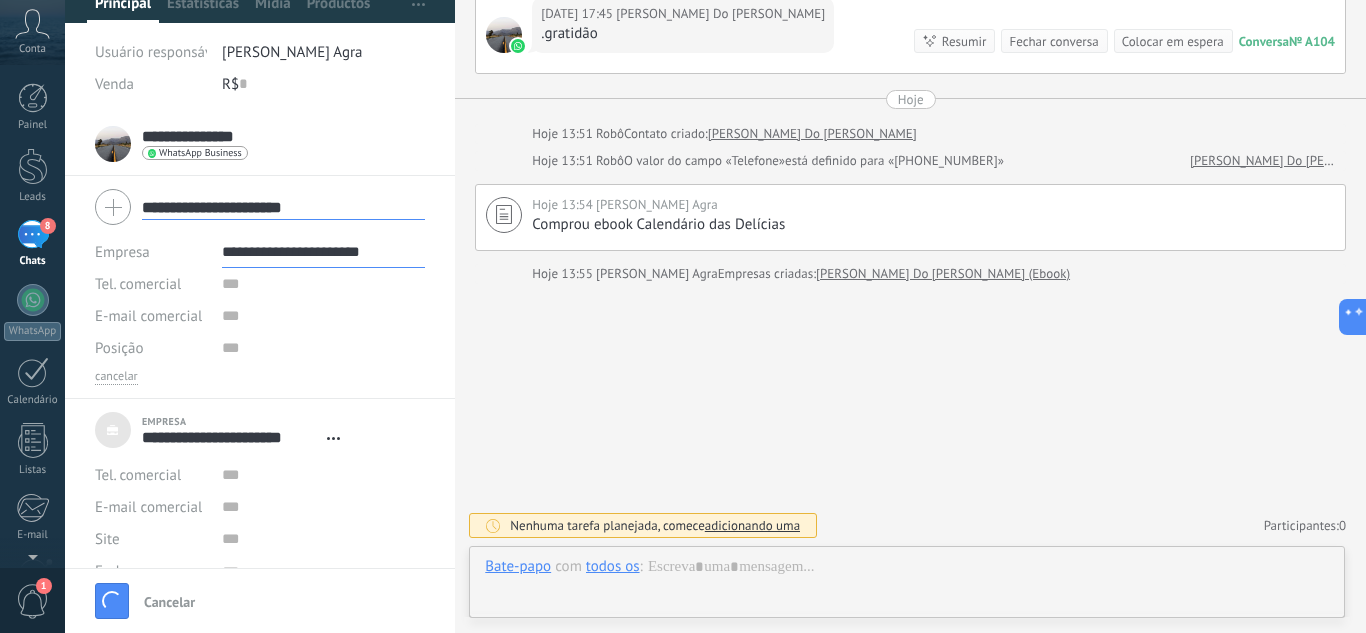 scroll, scrollTop: 194, scrollLeft: 0, axis: vertical 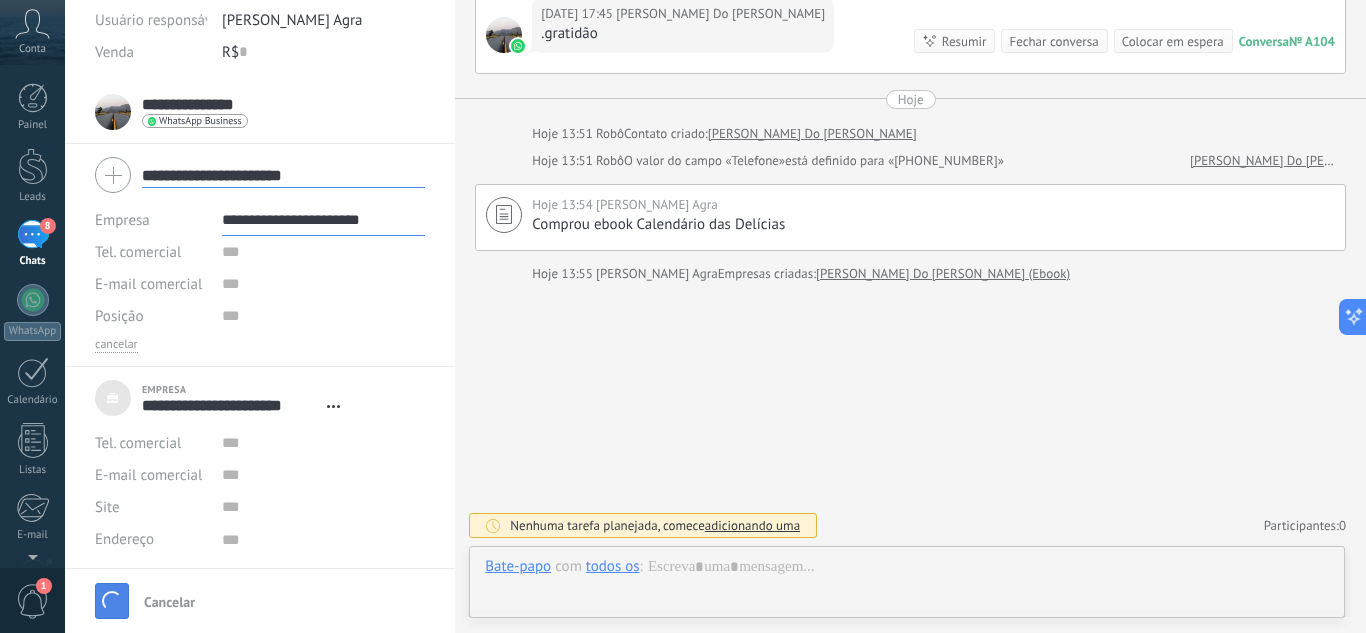 type on "**********" 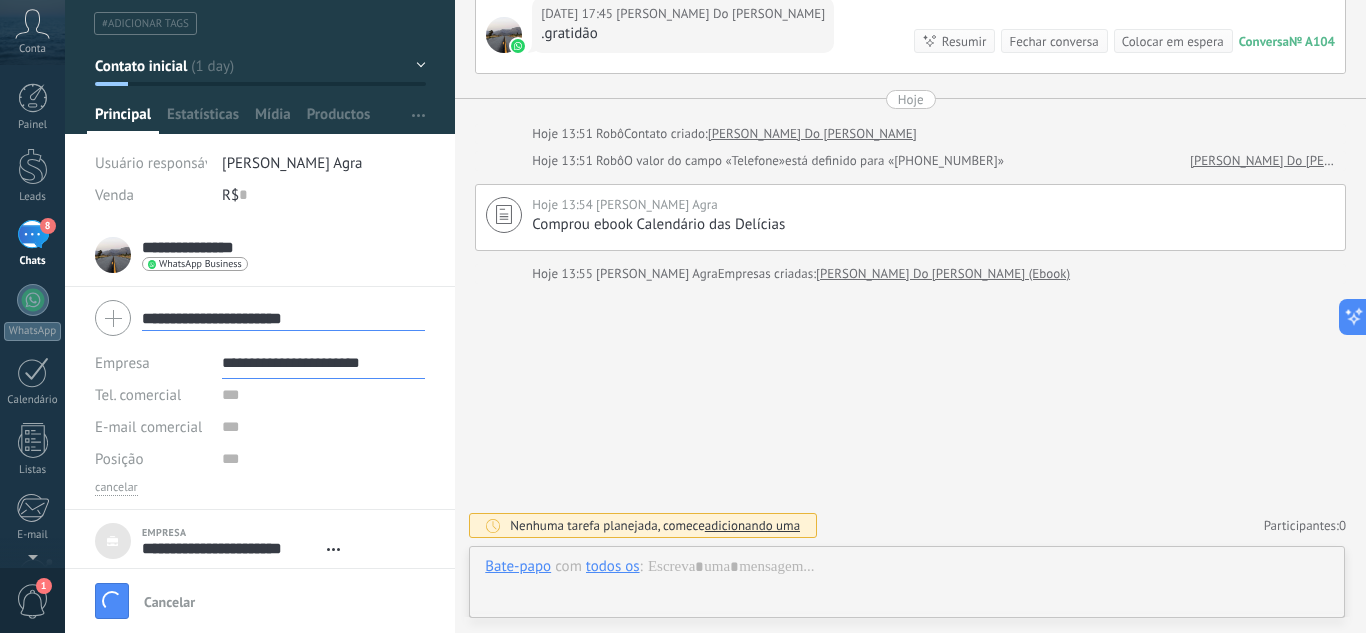scroll, scrollTop: 0, scrollLeft: 0, axis: both 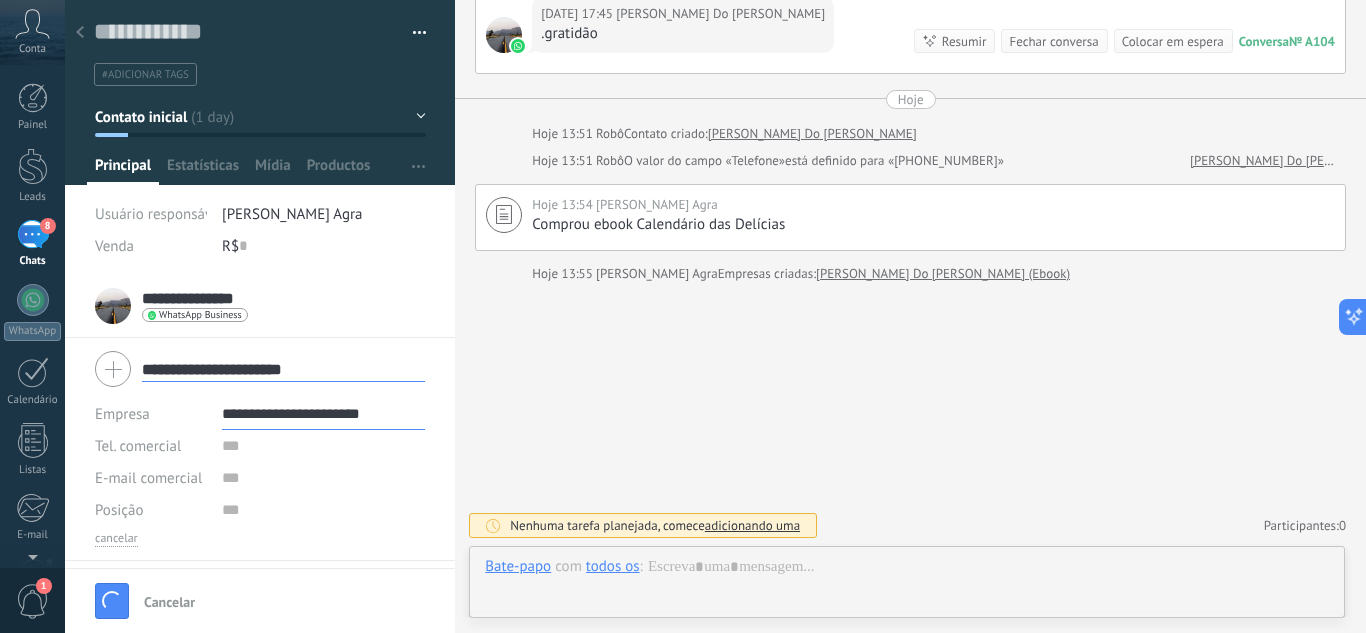 click 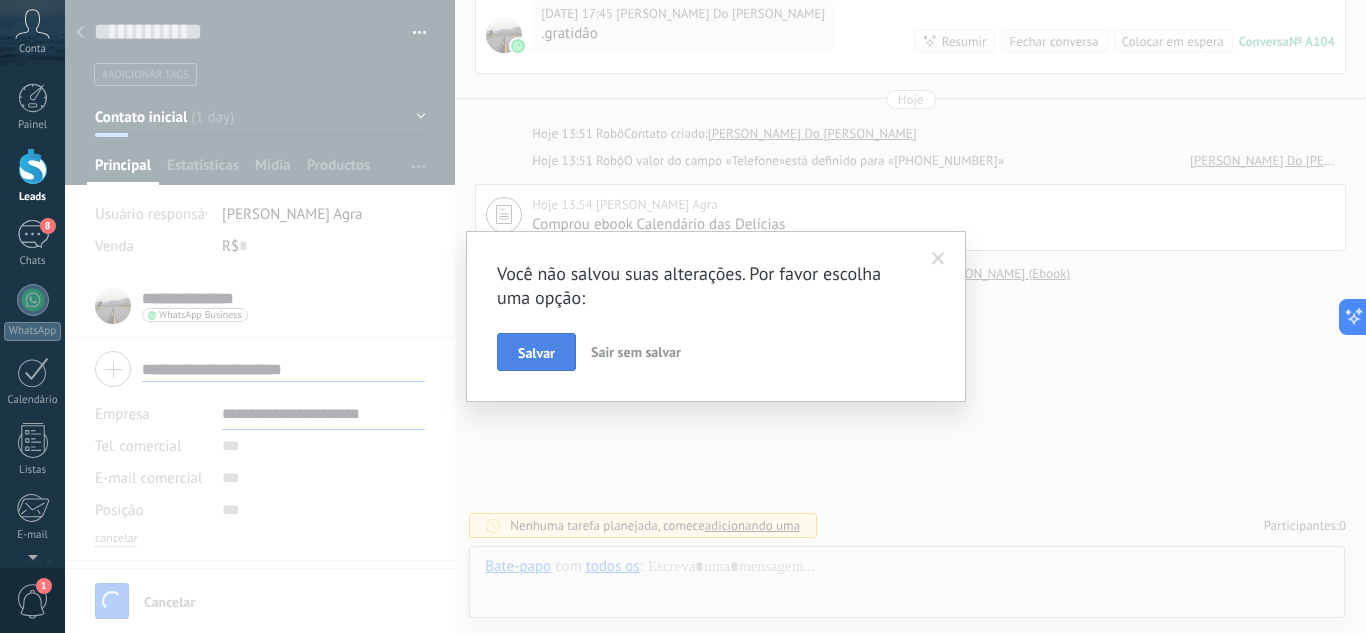 click on "Salvar" at bounding box center (536, 353) 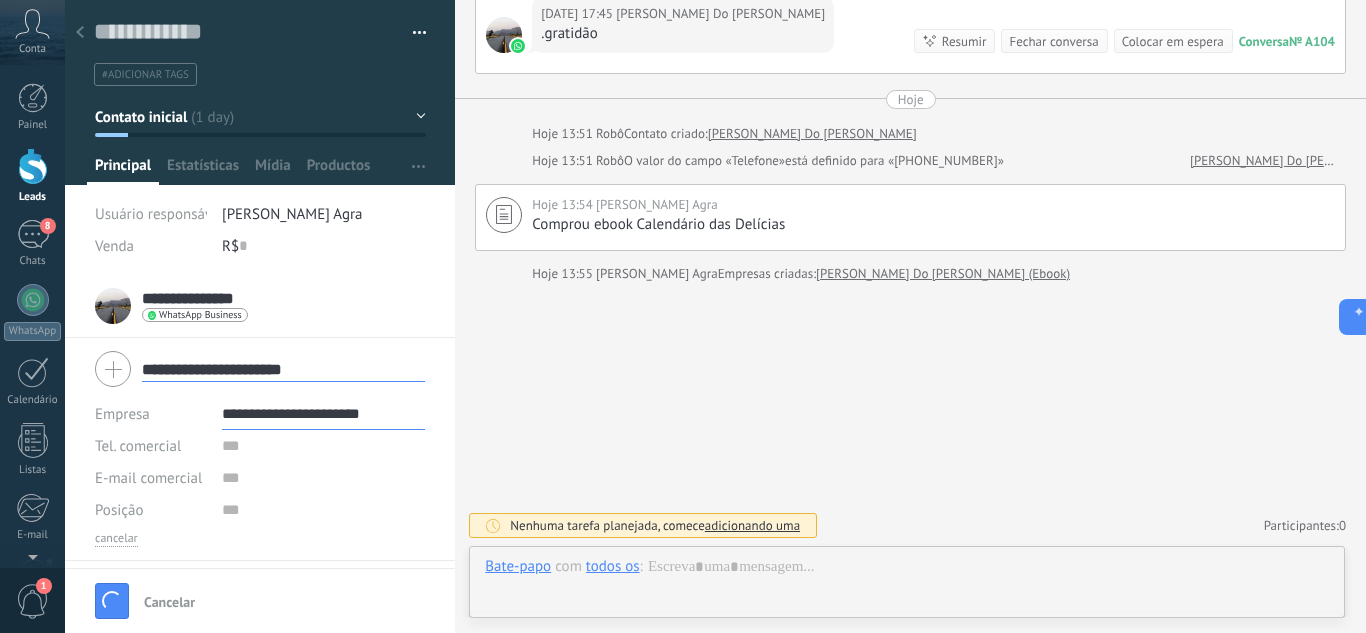 click on "Buscar Carregar mais 28/07/2025 28/07/2025 17:37 Robô  Lead criado:  Lead #801644 Maria Do Amparo  Mais 2 do 2 28/07/2025 17:38 WhatsApp Business  Entregue Vi que vc adiquiriu o nosso Ebook "Calendário das Delícias" 28/07/2025 17:38 WhatsApp Business  Entregue Gostaria de confirmar se vc conseguiu acessar 28/07/2025 17:39 WhatsApp Business  Entregue se não tiver conseguido, me avisa que te ajudo 28/07/2025 17:39 WhatsApp Business  Entregue 🙏🏼 28/07/2025 17:40 Maria Do Amparo  Boa tarde 28/07/2025 17:40 Maria Do Amparo  Não tentei ainda 28/07/2025 17:40 WhatsApp Business  Entregue Ah, ok 28/07/2025 17:41 WhatsApp Business  Entregue pra facilitar vou deixar o link de acesso direto. Só precisa entrar com o mesmo email da compra, ok? 28/07/2025 17:44 WhatsApp Business  Entregue https://cursos.metodoagra.com.br/auth/login?crstk=MS06ODQyNTozMTg3MTU2MjpidmVuaGZoOjpuMHAzcG9xcDAyMXM5ODFuMHNuMDE1cHMyOHBuODYzbw%3D%3D 28/07/2025 17:45 Maria Do Amparo  .gratidão Conversa  № A104 Resumir Hoje 0" at bounding box center (910, -102) 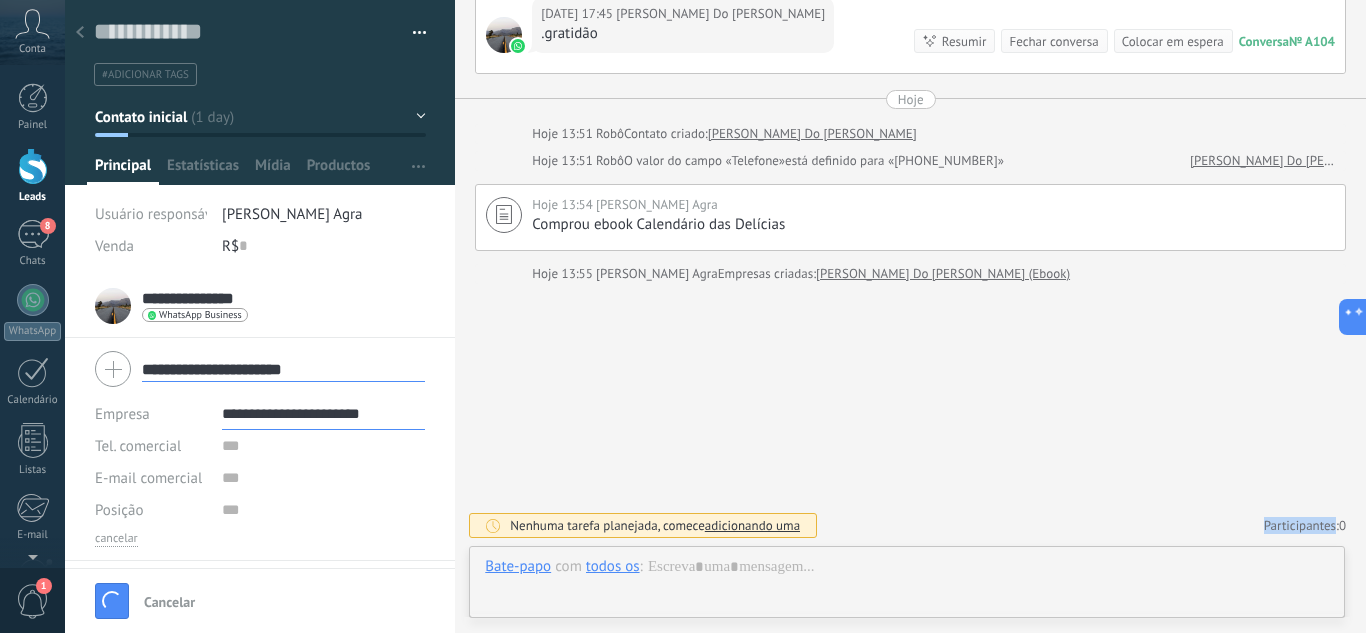 click on "Buscar Carregar mais 28/07/2025 28/07/2025 17:37 Robô  Lead criado:  Lead #801644 Maria Do Amparo  Mais 2 do 2 28/07/2025 17:38 WhatsApp Business  Entregue Vi que vc adiquiriu o nosso Ebook "Calendário das Delícias" 28/07/2025 17:38 WhatsApp Business  Entregue Gostaria de confirmar se vc conseguiu acessar 28/07/2025 17:39 WhatsApp Business  Entregue se não tiver conseguido, me avisa que te ajudo 28/07/2025 17:39 WhatsApp Business  Entregue 🙏🏼 28/07/2025 17:40 Maria Do Amparo  Boa tarde 28/07/2025 17:40 Maria Do Amparo  Não tentei ainda 28/07/2025 17:40 WhatsApp Business  Entregue Ah, ok 28/07/2025 17:41 WhatsApp Business  Entregue pra facilitar vou deixar o link de acesso direto. Só precisa entrar com o mesmo email da compra, ok? 28/07/2025 17:44 WhatsApp Business  Entregue https://cursos.metodoagra.com.br/auth/login?crstk=MS06ODQyNTozMTg3MTU2MjpidmVuaGZoOjpuMHAzcG9xcDAyMXM5ODFuMHNuMDE1cHMyOHBuODYzbw%3D%3D 28/07/2025 17:45 Maria Do Amparo  .gratidão Conversa  № A104 Resumir Hoje 0" at bounding box center [910, -102] 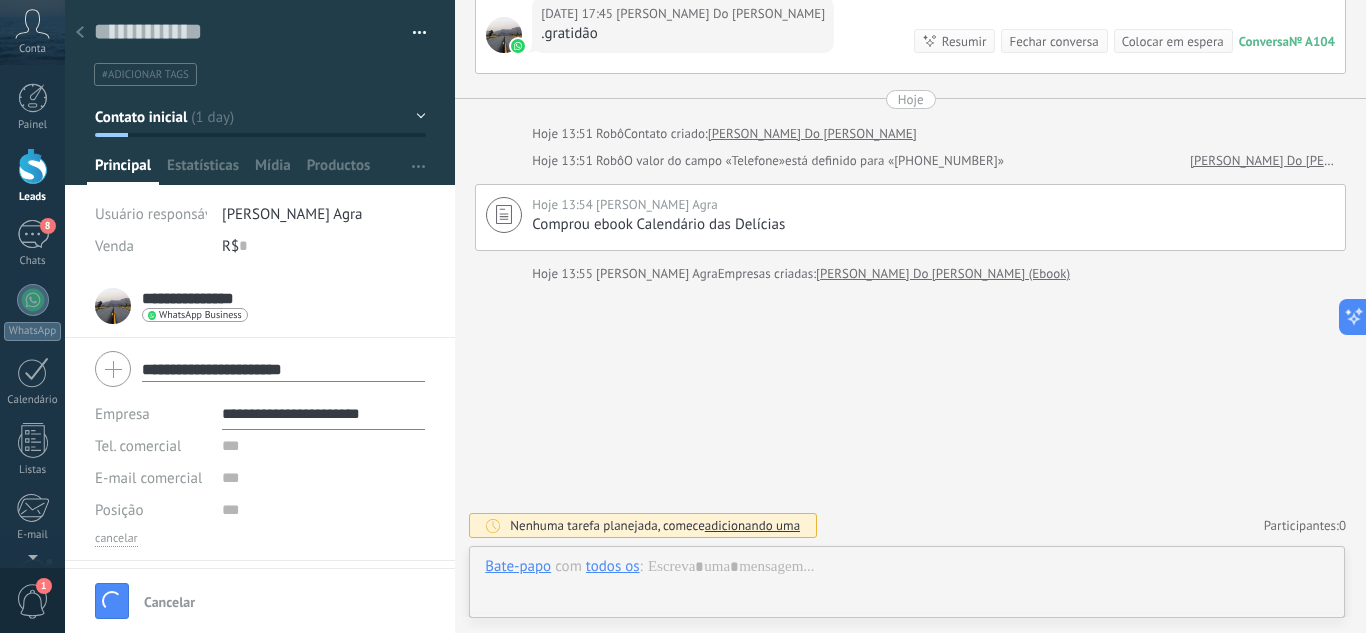 click on "Buscar Carregar mais 28/07/2025 28/07/2025 17:37 Robô  Lead criado:  Lead #801644 Maria Do Amparo  Mais 2 do 2 28/07/2025 17:38 WhatsApp Business  Entregue Vi que vc adiquiriu o nosso Ebook "Calendário das Delícias" 28/07/2025 17:38 WhatsApp Business  Entregue Gostaria de confirmar se vc conseguiu acessar 28/07/2025 17:39 WhatsApp Business  Entregue se não tiver conseguido, me avisa que te ajudo 28/07/2025 17:39 WhatsApp Business  Entregue 🙏🏼 28/07/2025 17:40 Maria Do Amparo  Boa tarde 28/07/2025 17:40 Maria Do Amparo  Não tentei ainda 28/07/2025 17:40 WhatsApp Business  Entregue Ah, ok 28/07/2025 17:41 WhatsApp Business  Entregue pra facilitar vou deixar o link de acesso direto. Só precisa entrar com o mesmo email da compra, ok? 28/07/2025 17:44 WhatsApp Business  Entregue https://cursos.metodoagra.com.br/auth/login?crstk=MS06ODQyNTozMTg3MTU2MjpidmVuaGZoOjpuMHAzcG9xcDAyMXM5ODFuMHNuMDE1cHMyOHBuODYzbw%3D%3D 28/07/2025 17:45 Maria Do Amparo  .gratidão Conversa  № A104 Resumir Hoje 0" at bounding box center [910, -102] 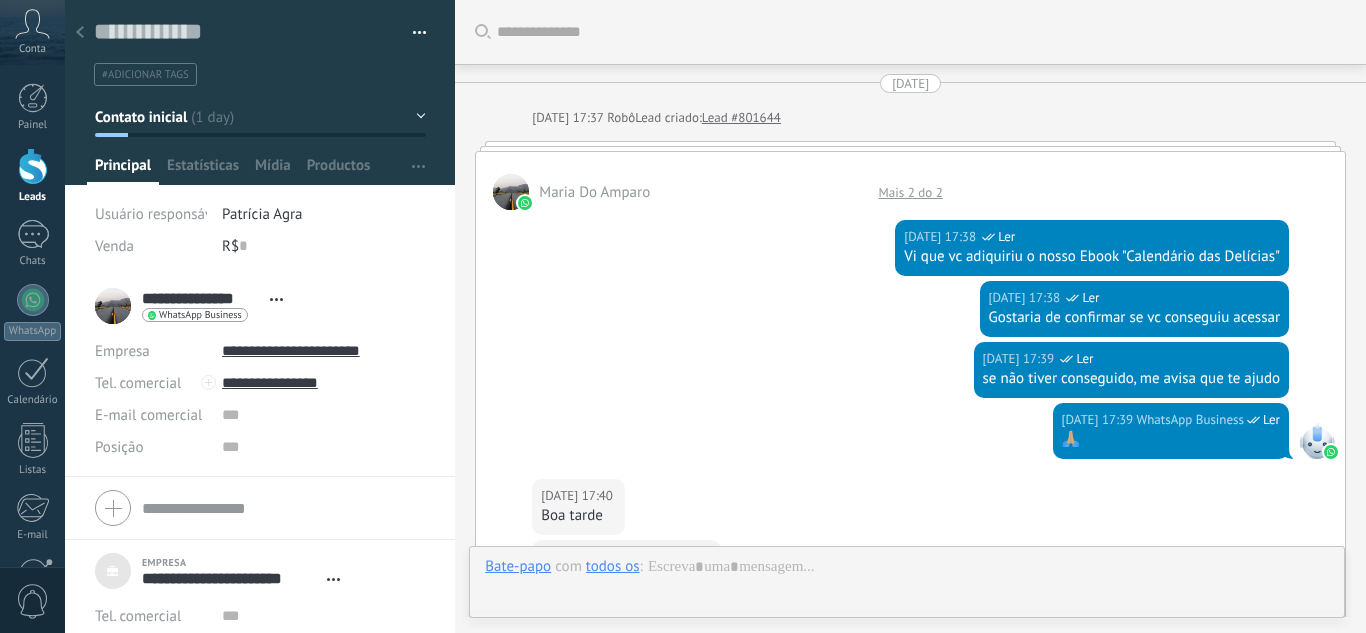 scroll, scrollTop: 0, scrollLeft: 0, axis: both 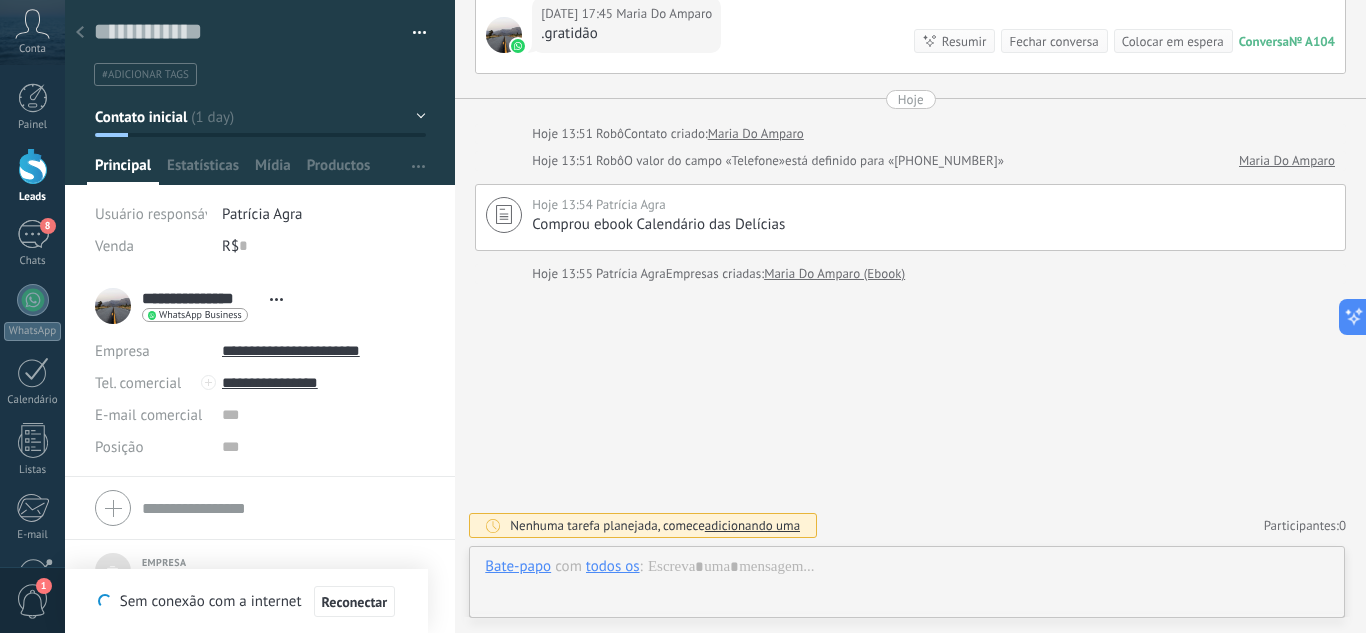 click on "Buscar Carregar mais [DATE] [DATE] 17:37 Robô  Lead criado:  Lead #801644 [PERSON_NAME] Amparo  Mais 2 do 2 [DATE] 17:38 WhatsApp Business  Ler Vi que vc adiquiriu o nosso Ebook "Calendário das Delícias" [DATE] 17:38 WhatsApp Business  [GEOGRAPHIC_DATA] de confirmar se vc conseguiu acessar [DATE] 17:39 WhatsApp Business  Ler se não tiver conseguido, me avisa que te ajudo [DATE] 17:39 WhatsApp Business  Ler 🙏🏼 [DATE] 17:40 Maria Do Amparo  Boa tarde [DATE] 17:40 [PERSON_NAME] Amparo  Não tentei ainda [DATE] 17:40 WhatsApp Business  Ler Ah, ok [DATE] 17:41 WhatsApp Business  Ler pra facilitar vou deixar o link de acesso direto. Só precisa entrar com o mesmo email da compra, ok? [DATE] 17:44 WhatsApp Business  Ler [URL][DOMAIN_NAME] [DATE] 17:45 Maria Do Amparo  .gratidão Conversa  № A104 Conversa № A104 Resumir Resumir Fechar conversa" at bounding box center (910, -102) 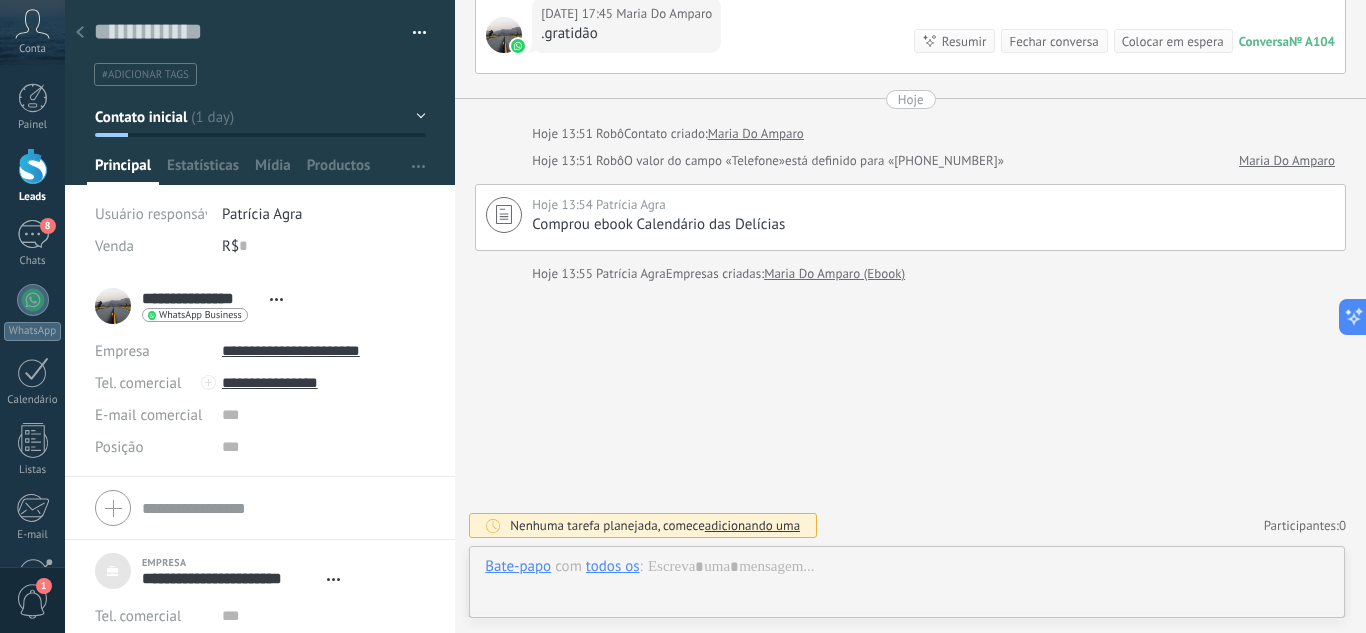 click 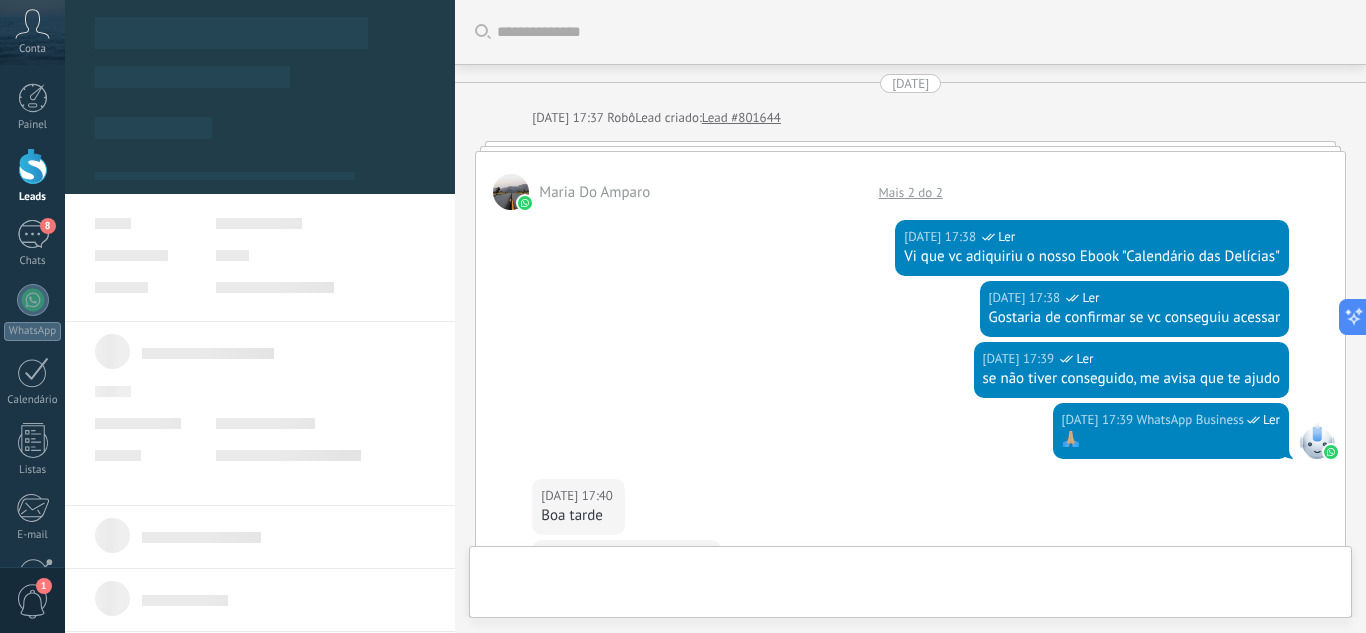type on "***" 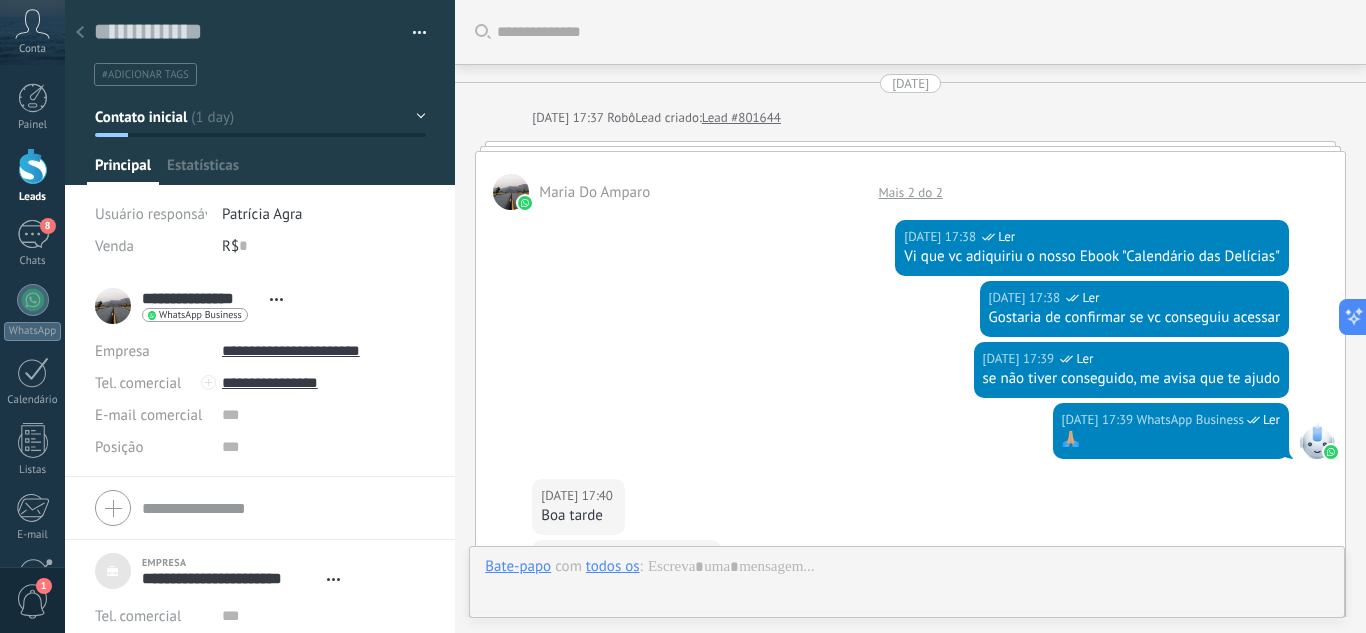 scroll, scrollTop: 877, scrollLeft: 0, axis: vertical 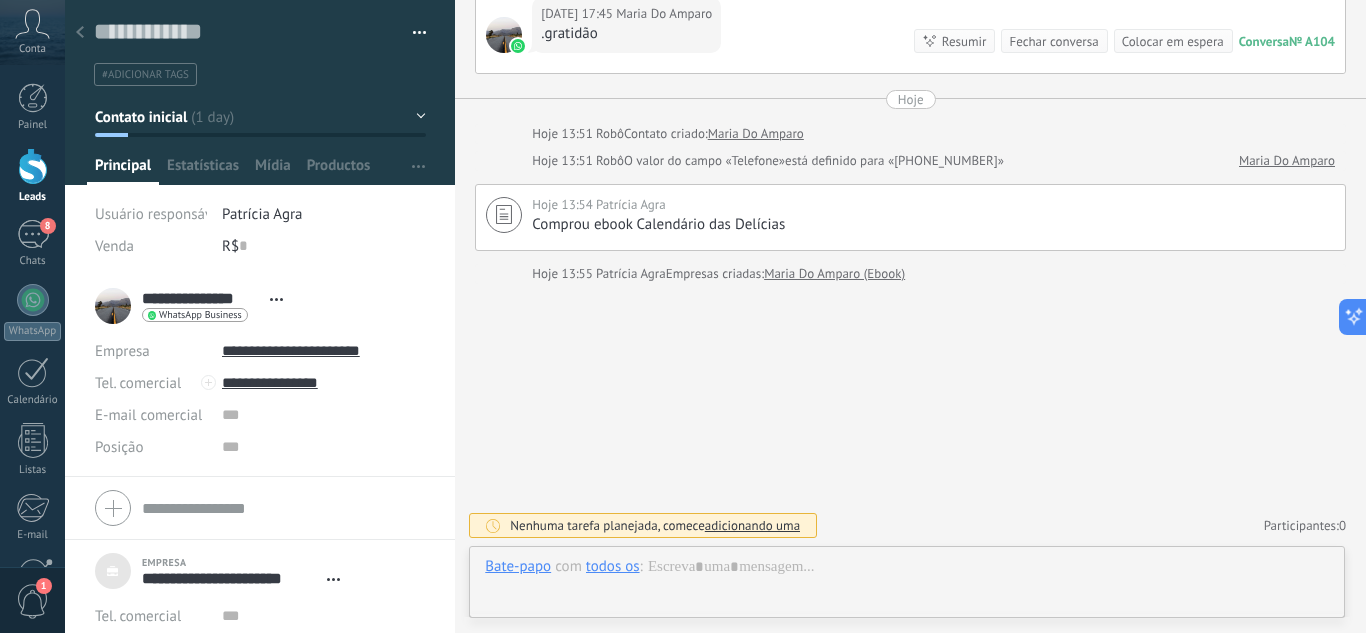 click 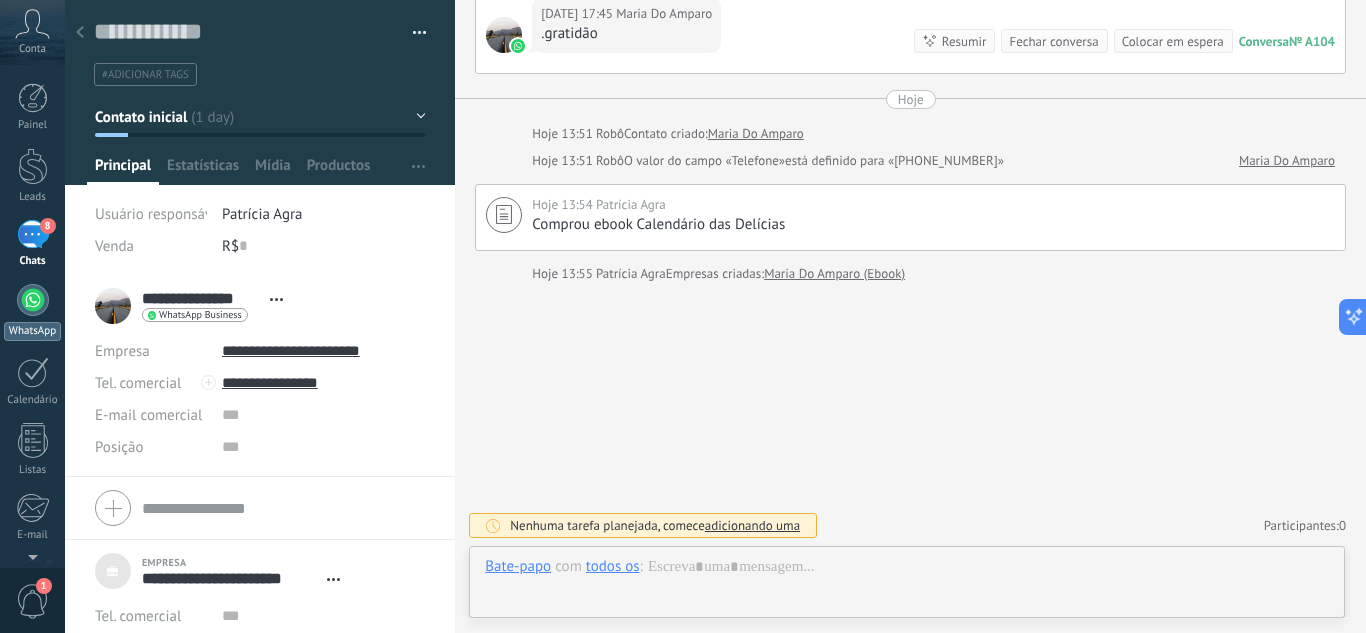 click at bounding box center [33, 300] 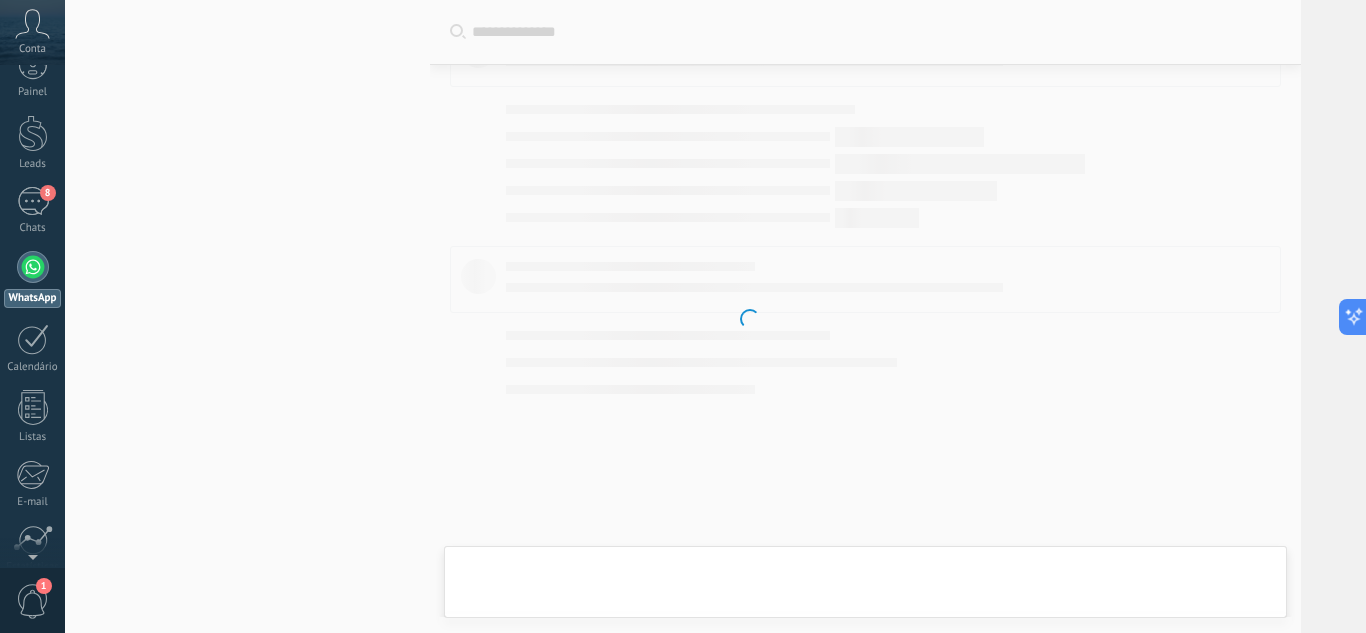 scroll, scrollTop: 0, scrollLeft: 0, axis: both 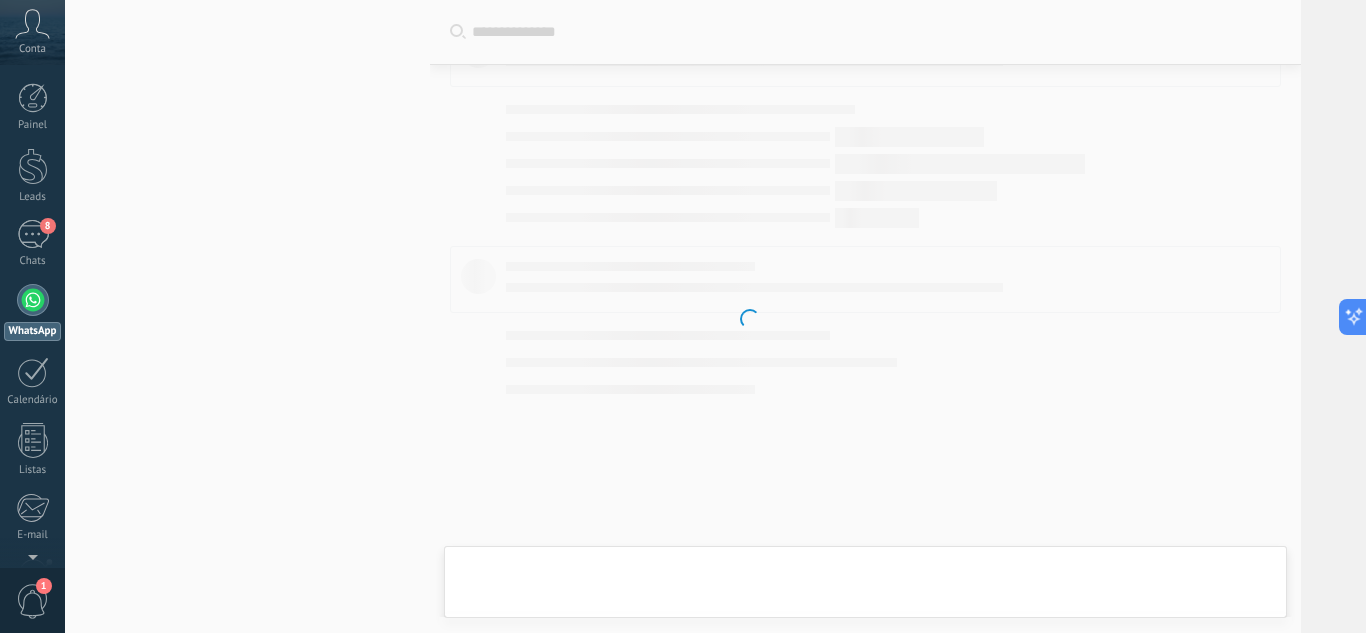 click on ".abccls-1,.abccls-2{fill-rule:evenodd}.abccls-2{fill:#fff} .abfcls-1{fill:none}.abfcls-2{fill:#fff} .abncls-1{isolation:isolate}.abncls-2{opacity:.06}.abncls-2,.abncls-3,.abncls-6{mix-blend-mode:multiply}.abncls-3{opacity:.15}.abncls-4,.abncls-8{fill:#fff}.abncls-5{fill:url(#abnlinear-gradient)}.abncls-6{opacity:.04}.abncls-7{fill:url(#abnlinear-gradient-2)}.abncls-8{fill-rule:evenodd} .abqst0{fill:#ffa200} .abwcls-1{fill:#252525} .cls-1{isolation:isolate} .acicls-1{fill:none} .aclcls-1{fill:#232323} .acnst0{display:none} .addcls-1,.addcls-2{fill:none;stroke-miterlimit:10}.addcls-1{stroke:#dfe0e5}.addcls-2{stroke:#a1a7ab} .adecls-1,.adecls-2{fill:none;stroke-miterlimit:10}.adecls-1{stroke:#dfe0e5}.adecls-2{stroke:#a1a7ab} .adqcls-1{fill:#8591a5;fill-rule:evenodd} .aeccls-1{fill:#5c9f37} .aeecls-1{fill:#f86161} .aejcls-1{fill:#8591a5;fill-rule:evenodd} .aekcls-1{fill-rule:evenodd} .aelcls-1{fill-rule:evenodd;fill:currentColor} .aemcls-1{fill-rule:evenodd;fill:currentColor} .aencls-2{fill:#f86161;opacity:.3}" at bounding box center (683, 316) 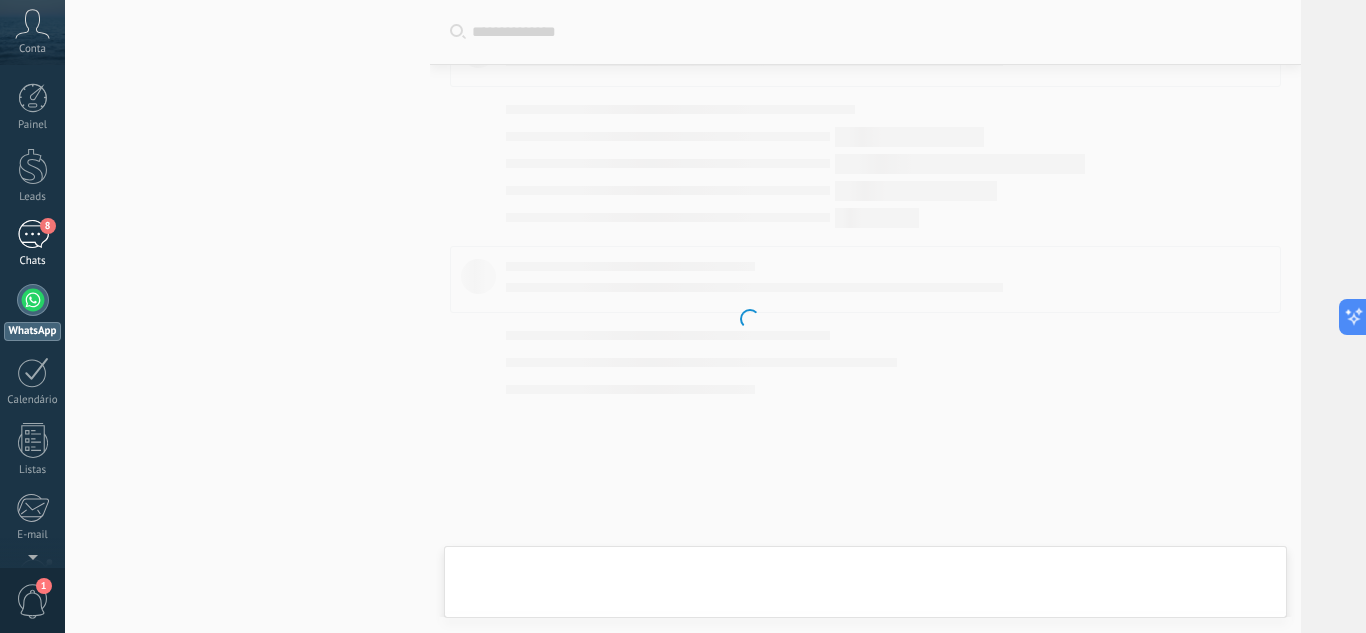 click on "8" at bounding box center (33, 234) 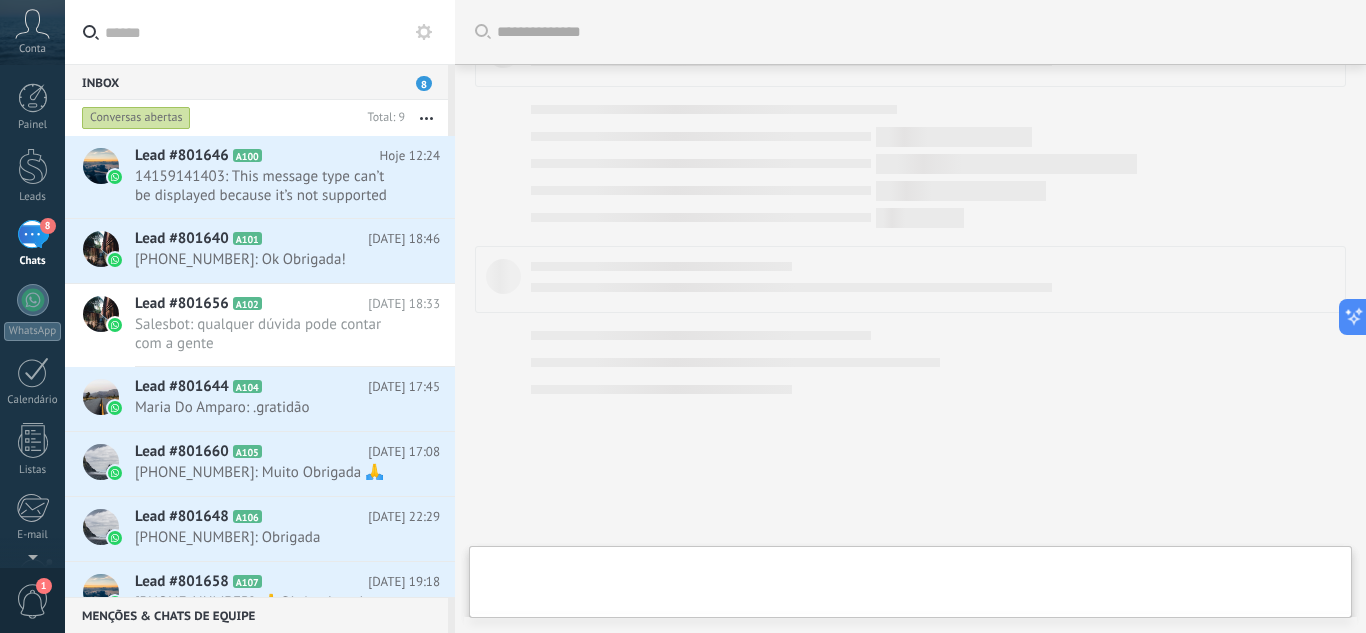 click on "8" at bounding box center (33, 234) 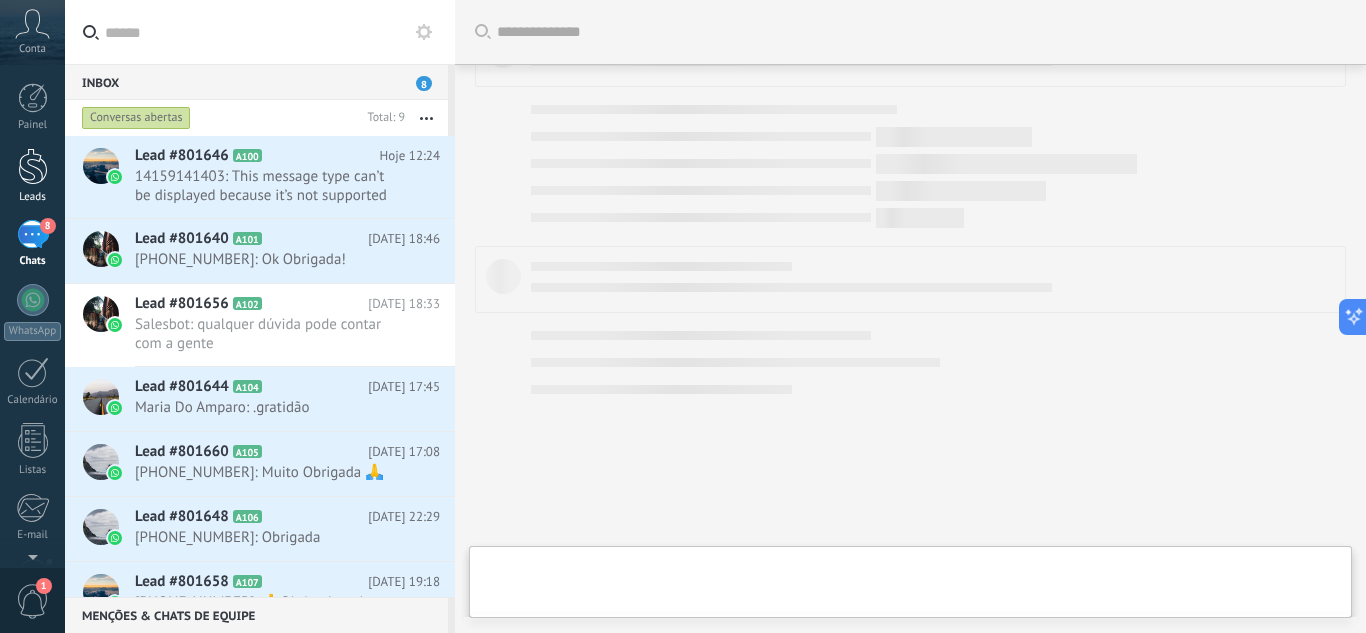 click at bounding box center [33, 166] 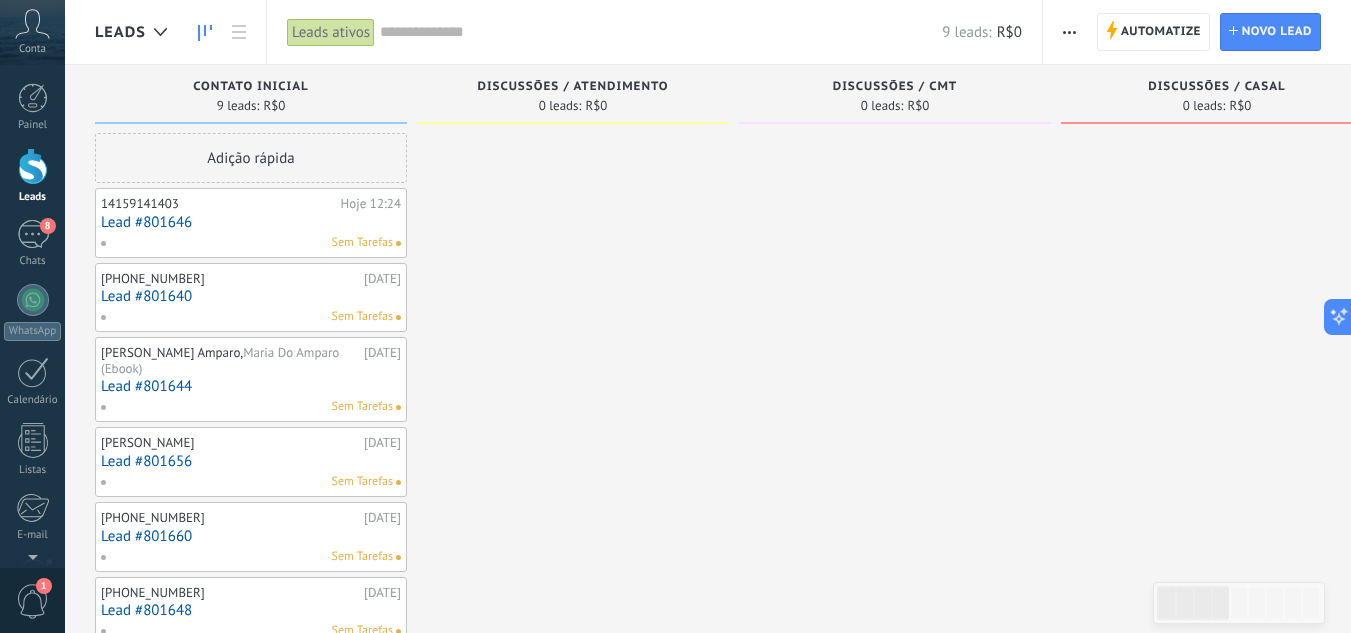click on "Lead #801646" at bounding box center (251, 222) 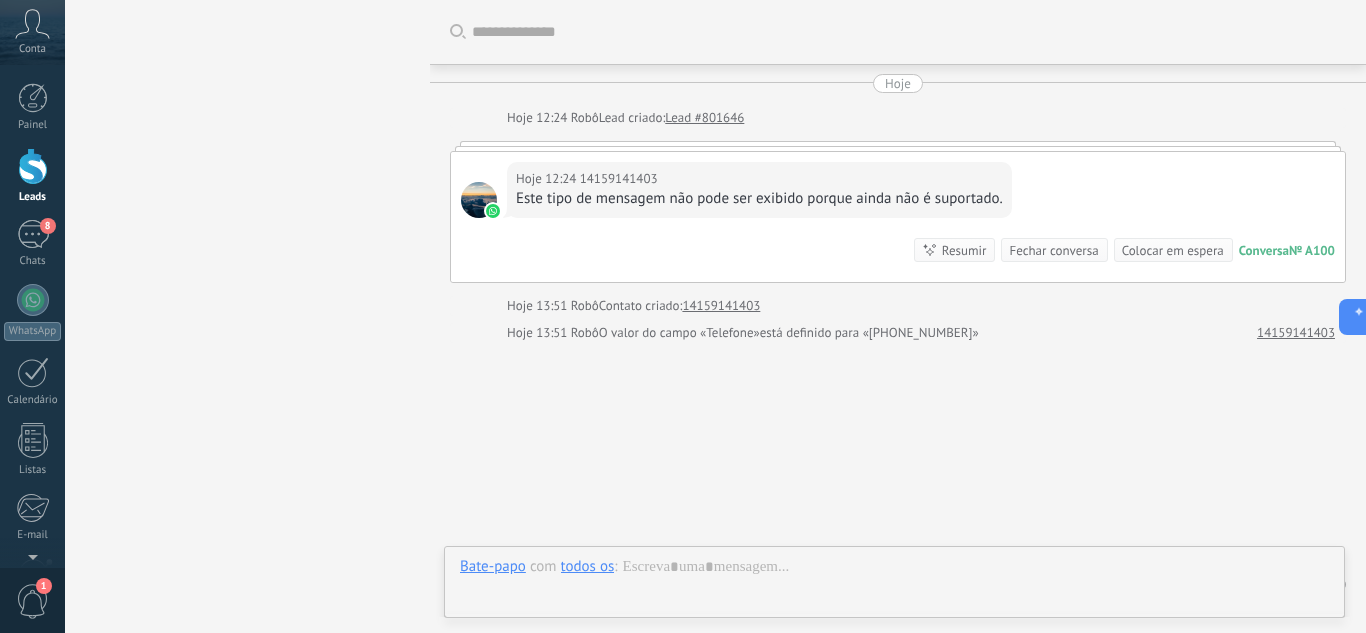 scroll, scrollTop: 59, scrollLeft: 0, axis: vertical 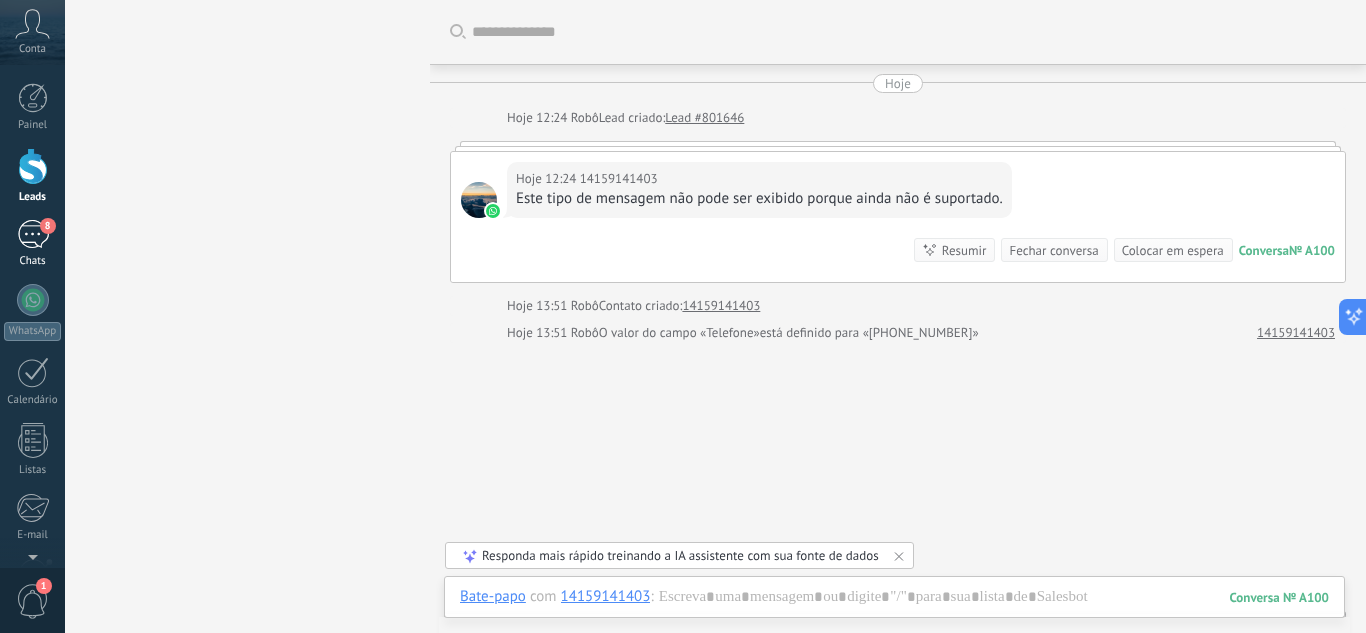 click on "8
Chats" at bounding box center [32, 244] 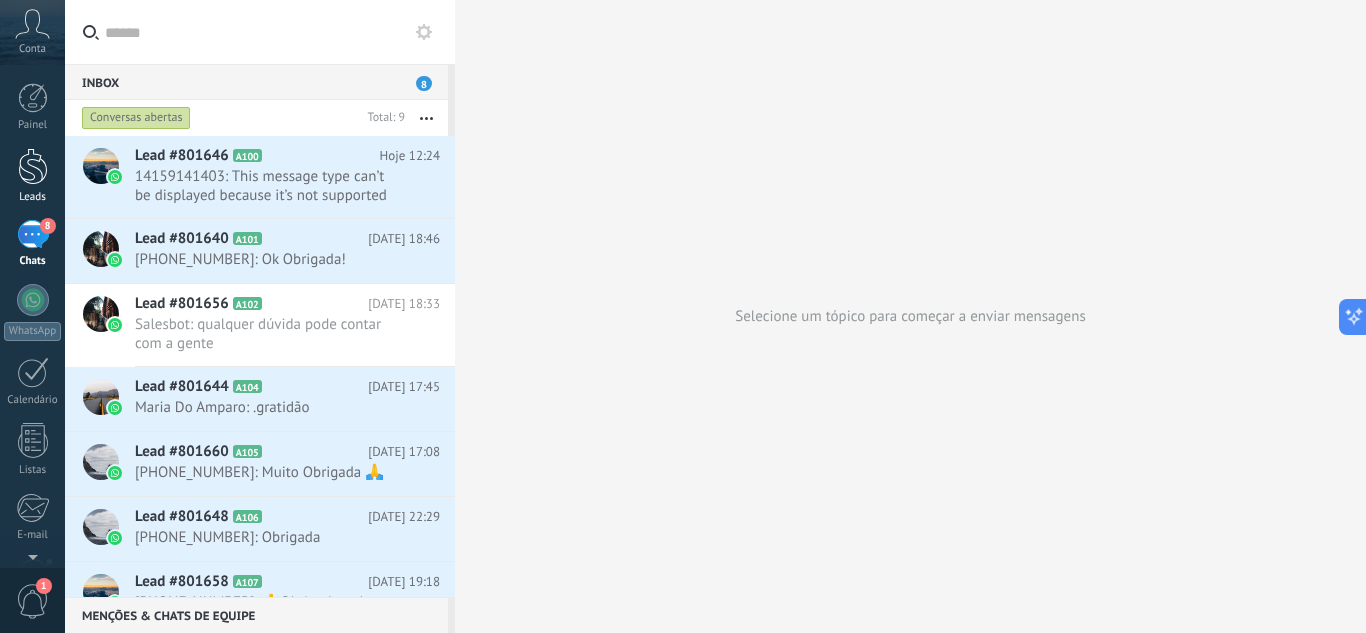 click at bounding box center [33, 166] 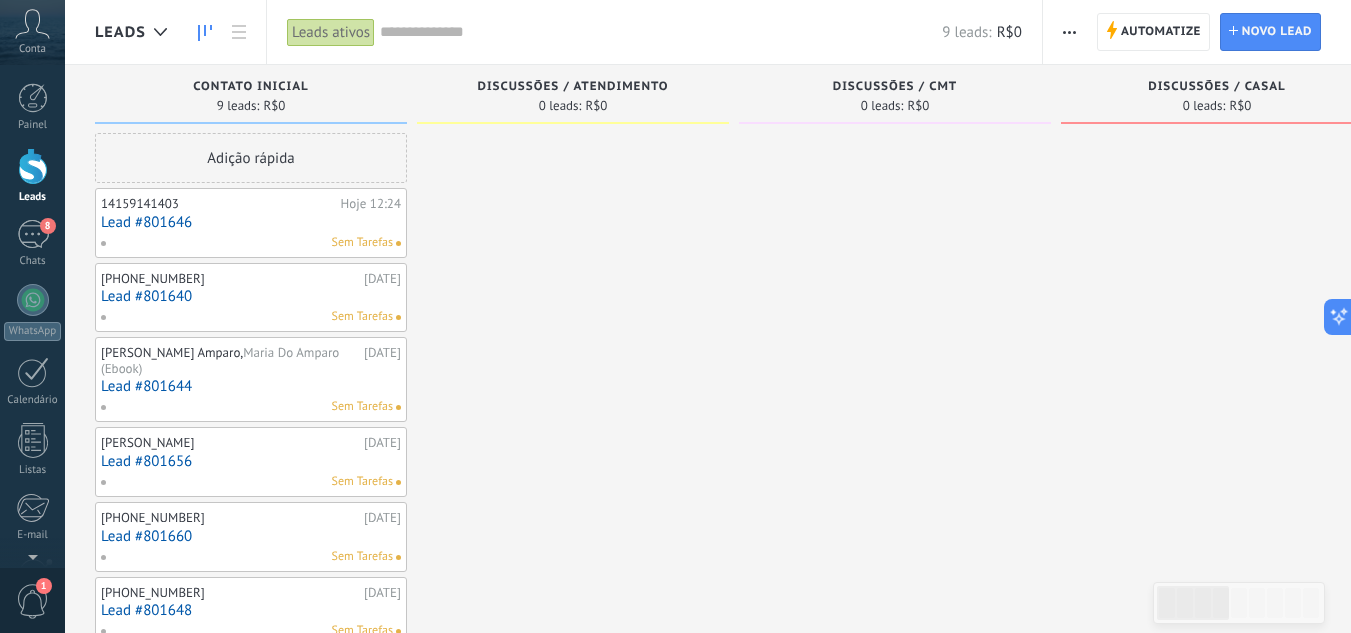 click on "Lead #801640" at bounding box center [251, 296] 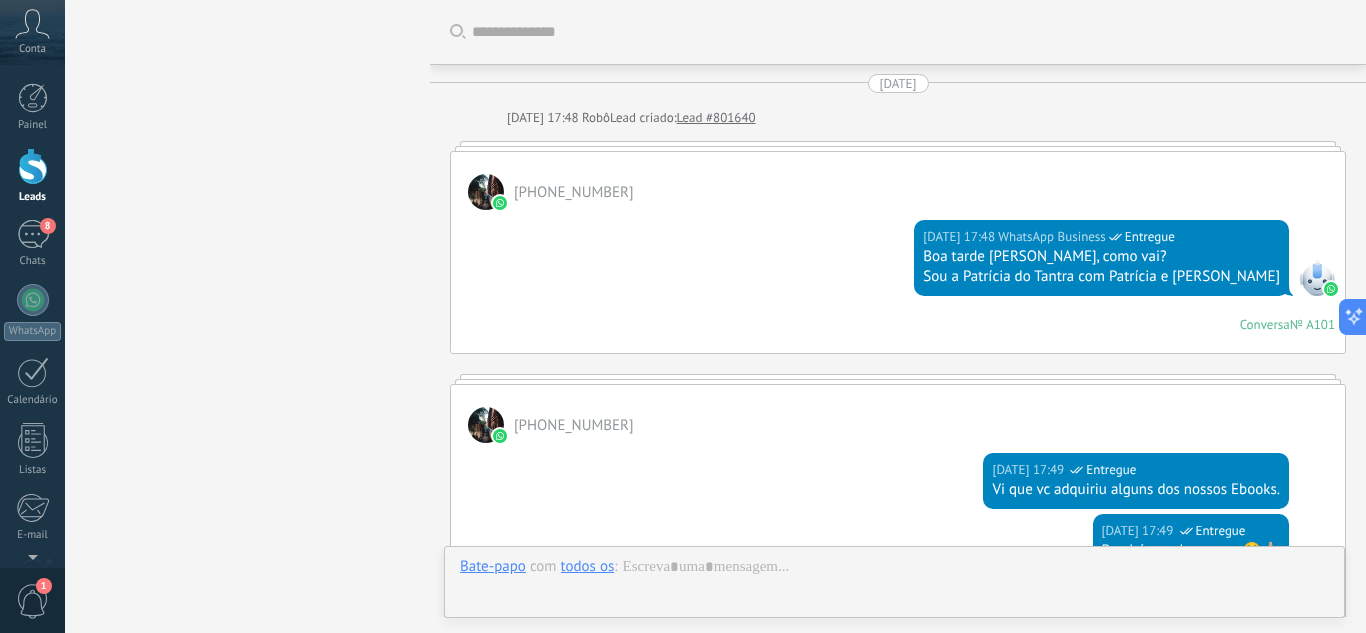 scroll, scrollTop: 733, scrollLeft: 0, axis: vertical 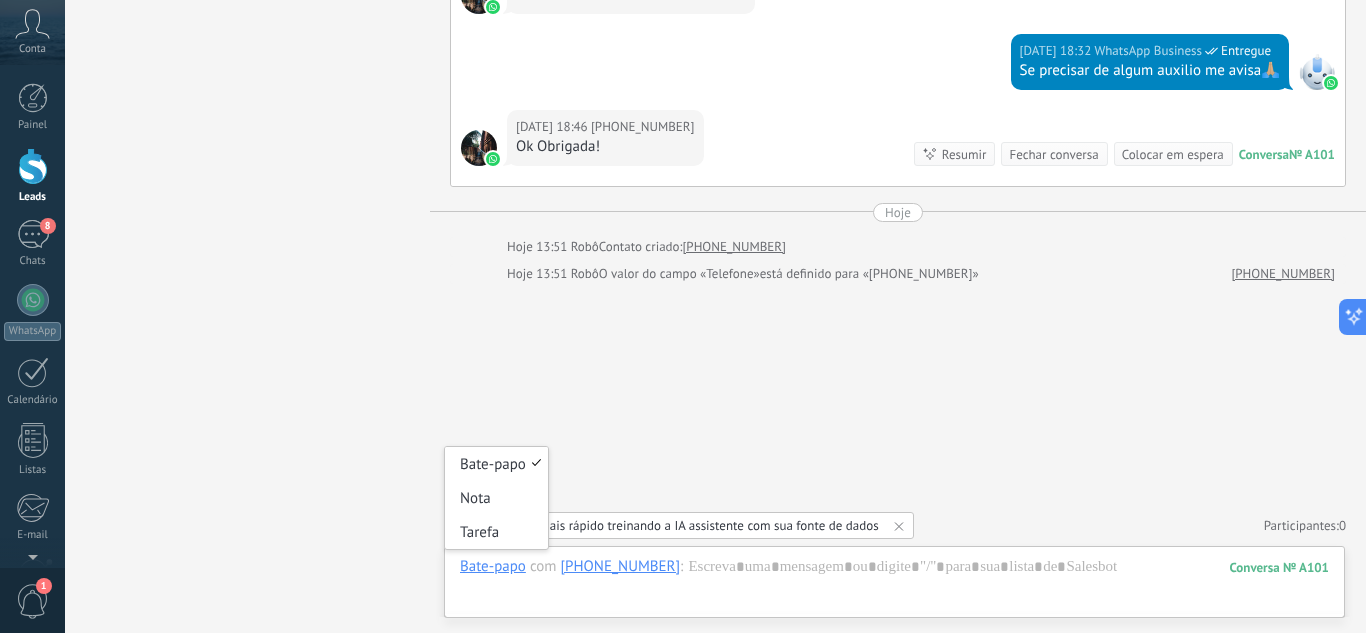 click on "Bate-papo" at bounding box center (493, 566) 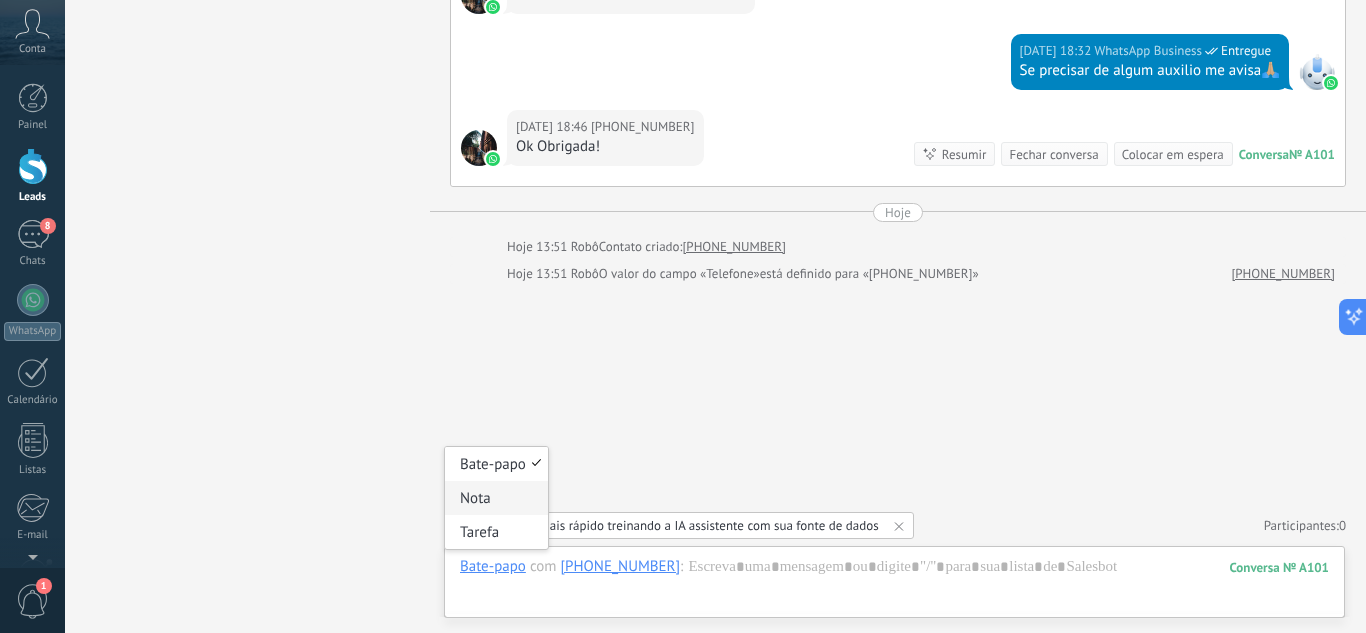 click on "Nota" at bounding box center [496, 498] 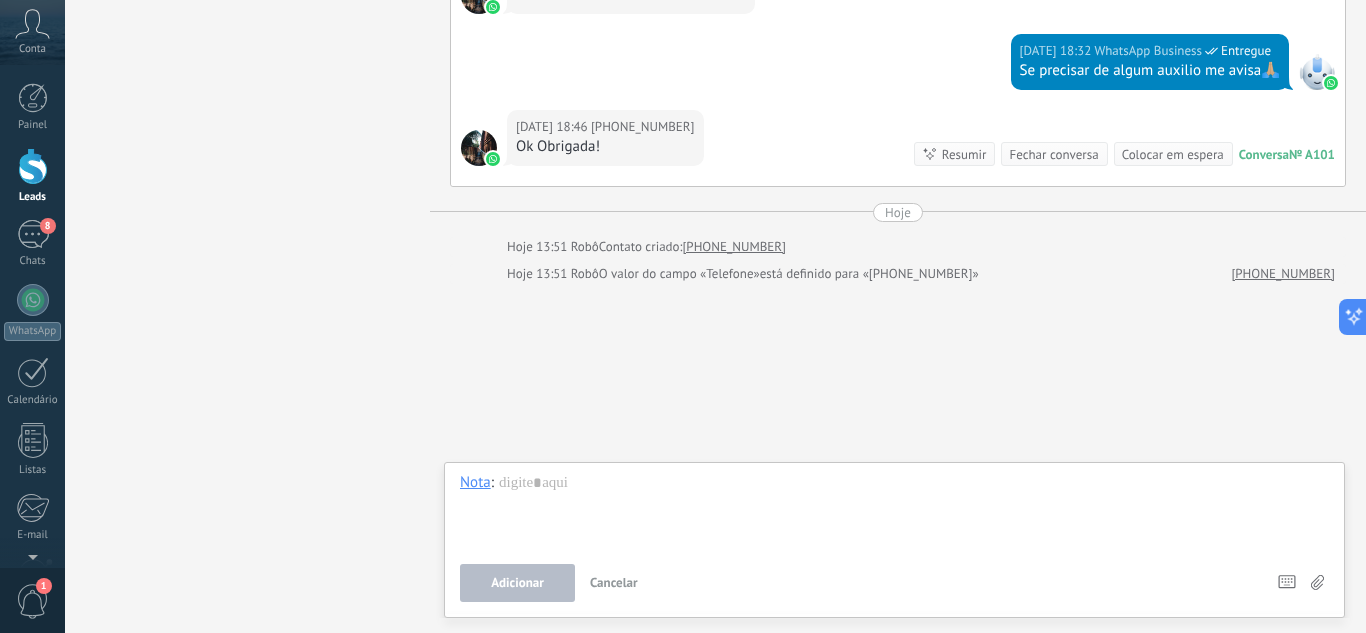 type 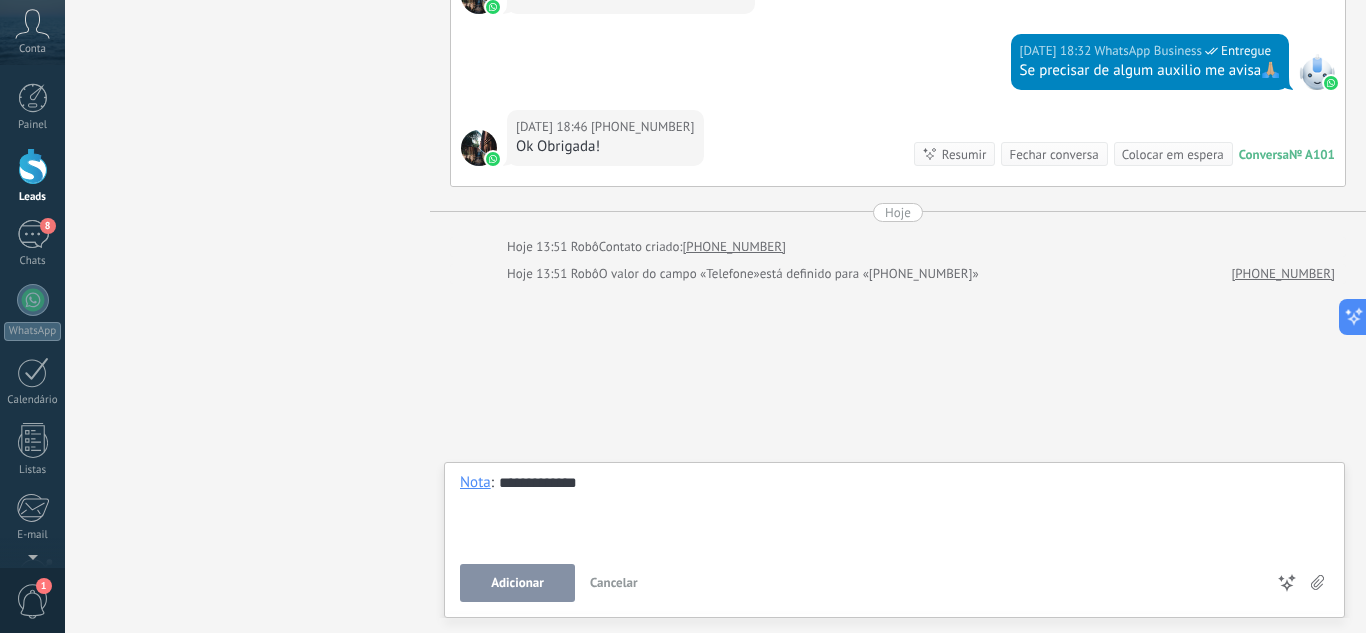 click on "Adicionar" at bounding box center (517, 583) 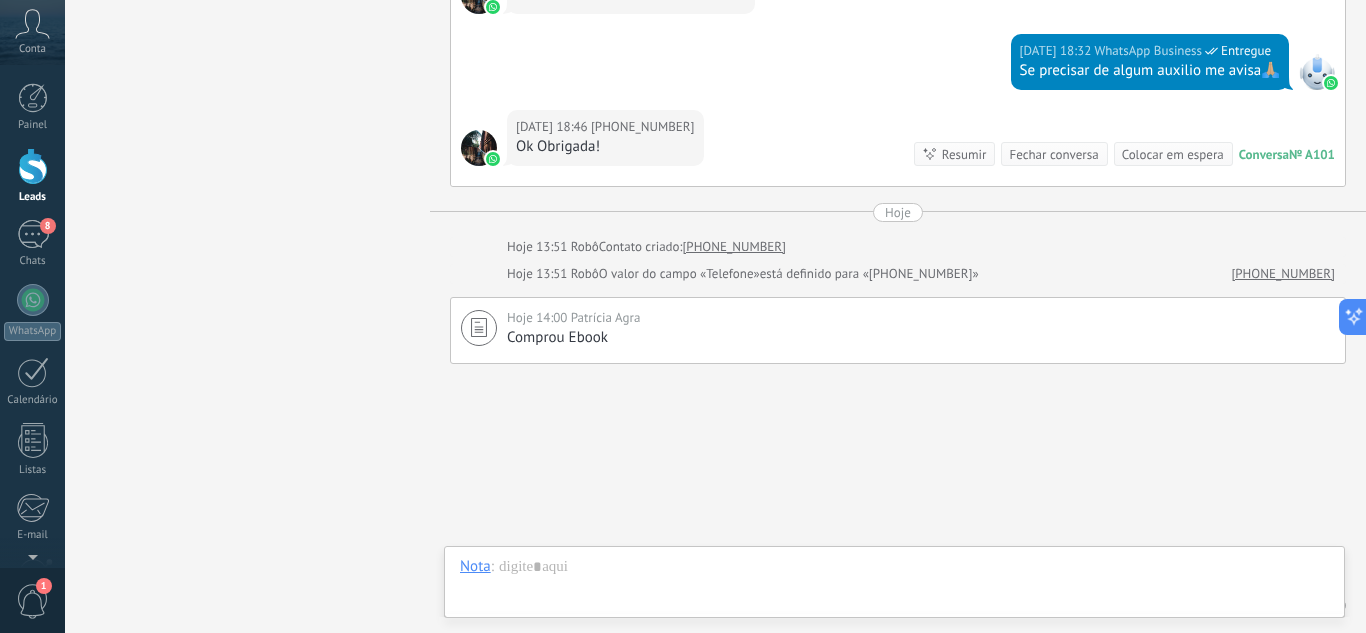 scroll, scrollTop: 813, scrollLeft: 0, axis: vertical 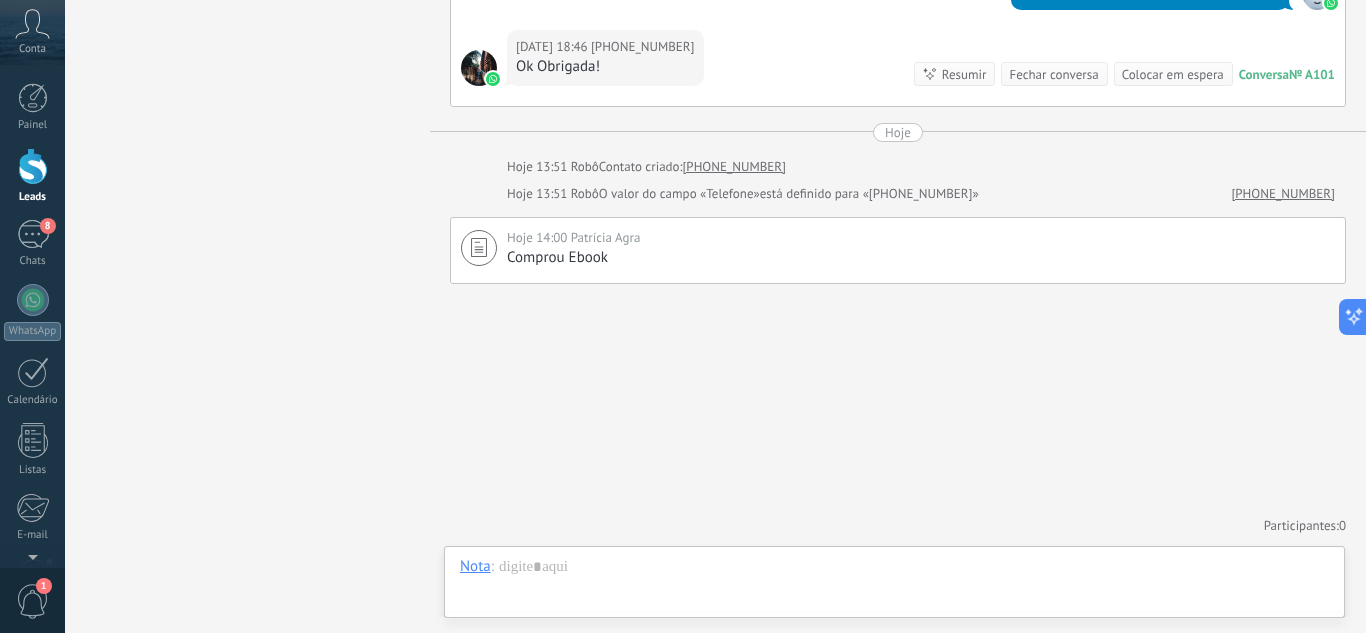 click on "[DATE] 18:46 [PHONE_NUMBER]  Ok Obrigada! Conversa  № A101 Conversa № A101 Resumir Resumir Fechar conversa Colocar em espera" at bounding box center [898, 68] 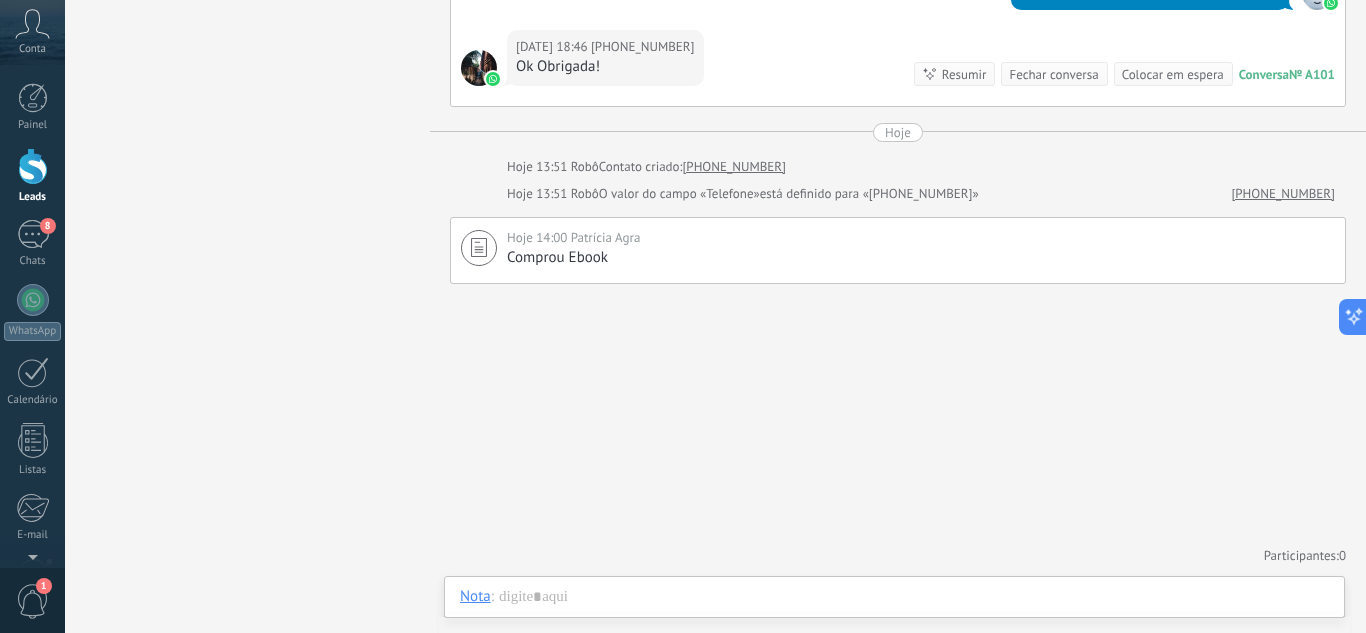 scroll, scrollTop: 259, scrollLeft: 0, axis: vertical 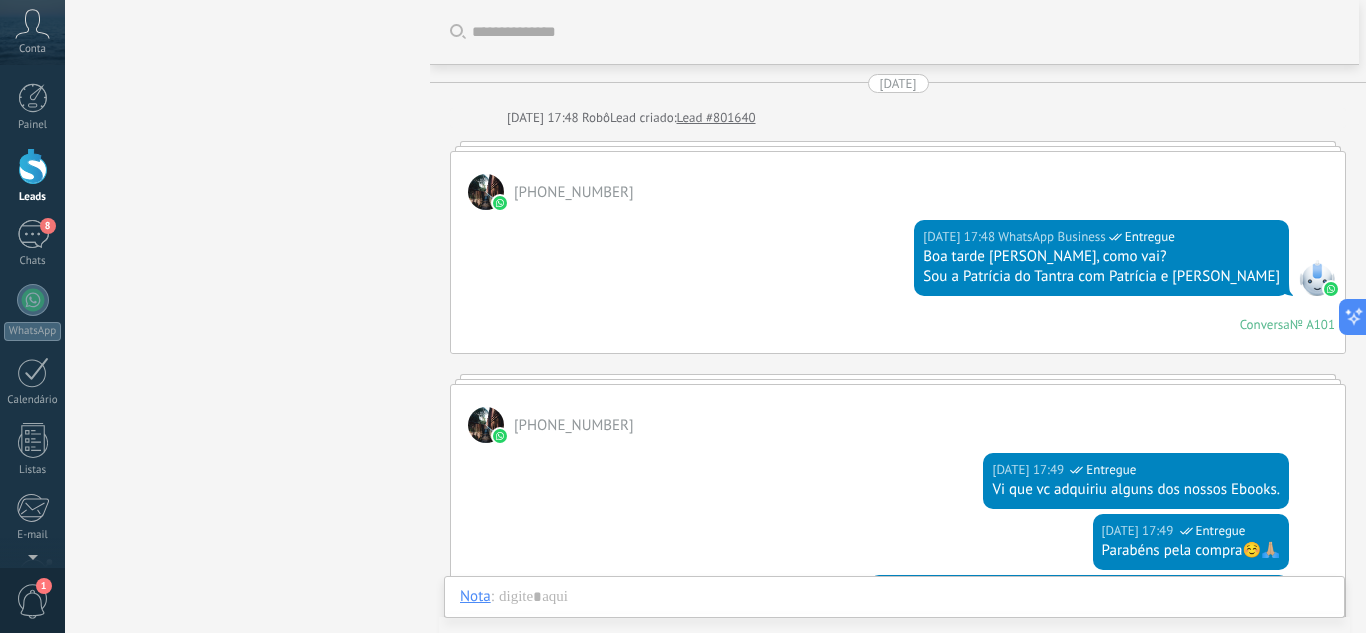 click at bounding box center (33, 166) 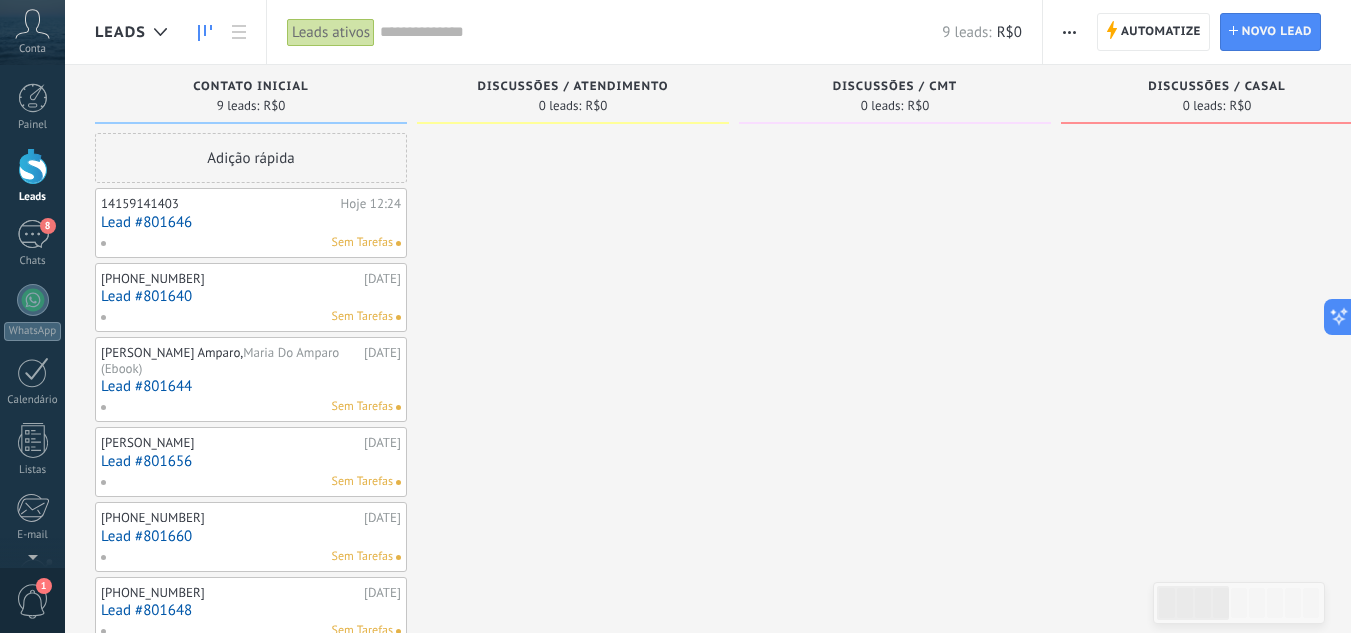 click at bounding box center (1069, 32) 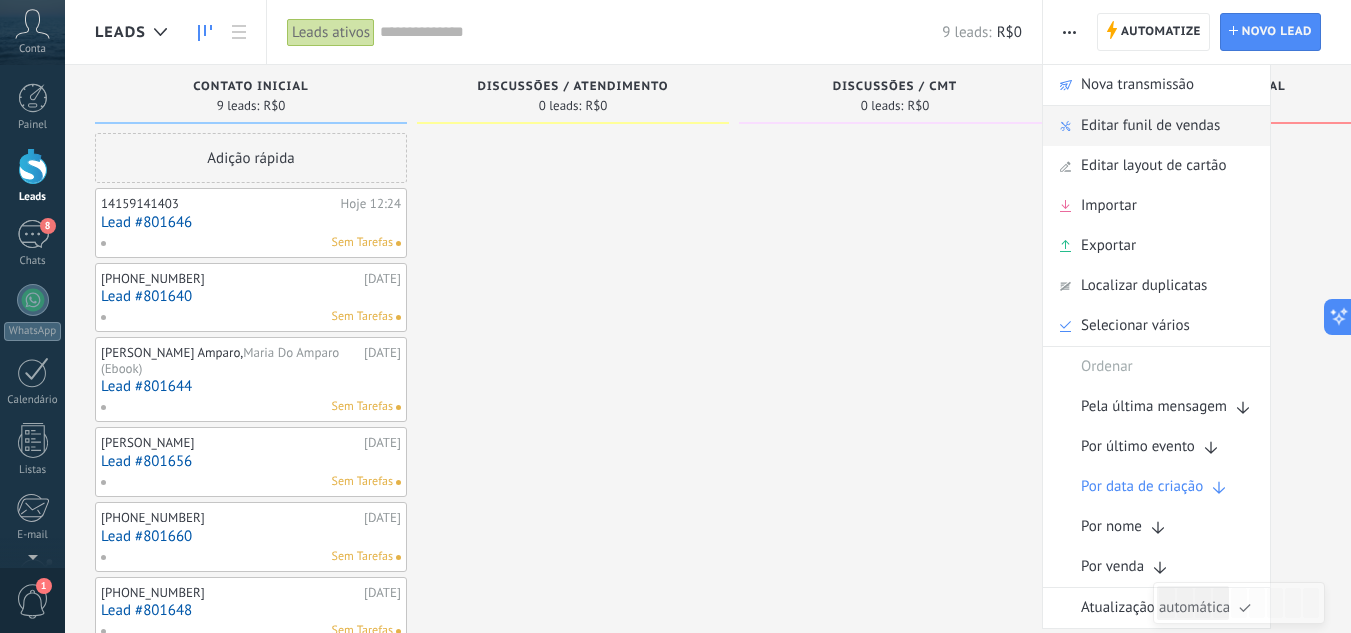 click on "Editar funil de vendas" at bounding box center [1150, 126] 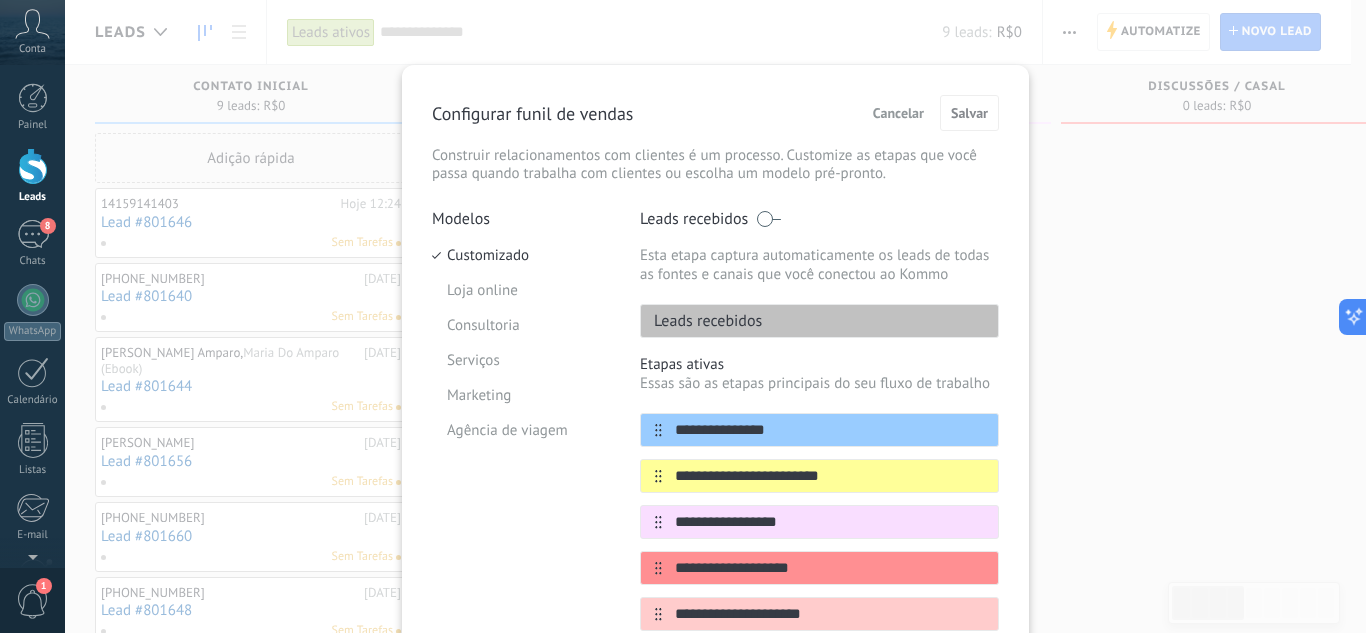 click on "Modelos Customizado Loja online Consultoria Serviços Marketing Agência de viagem" at bounding box center (521, 614) 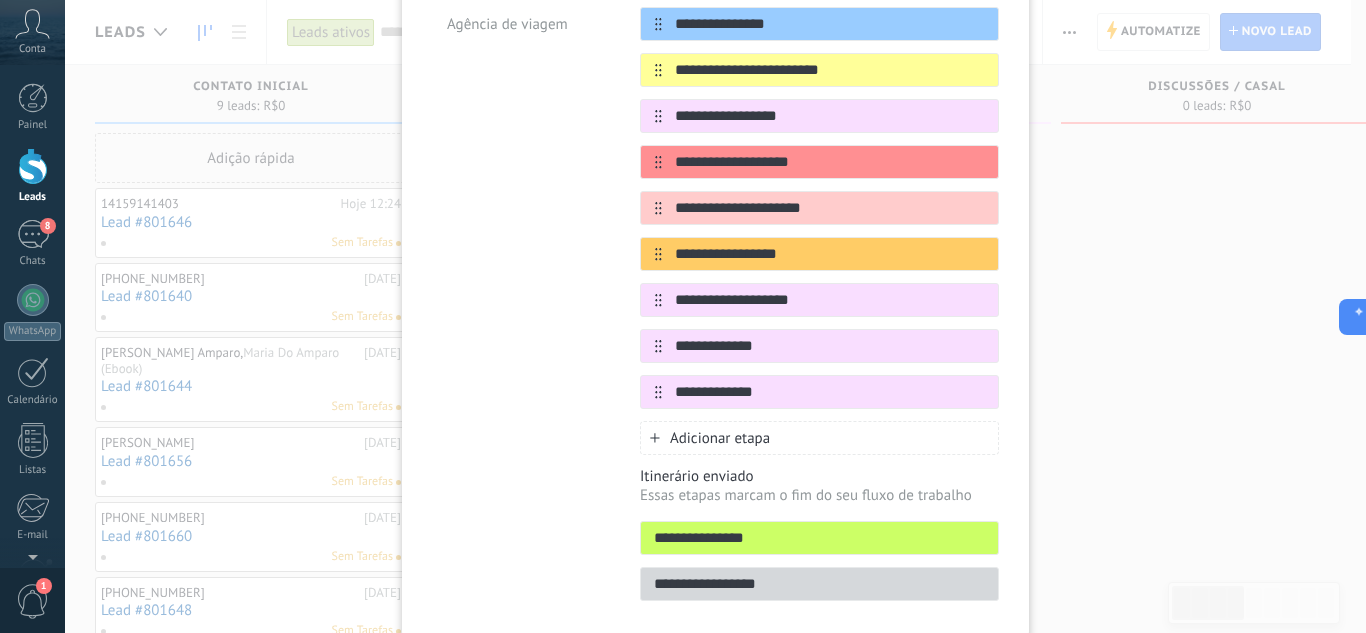 scroll, scrollTop: 440, scrollLeft: 0, axis: vertical 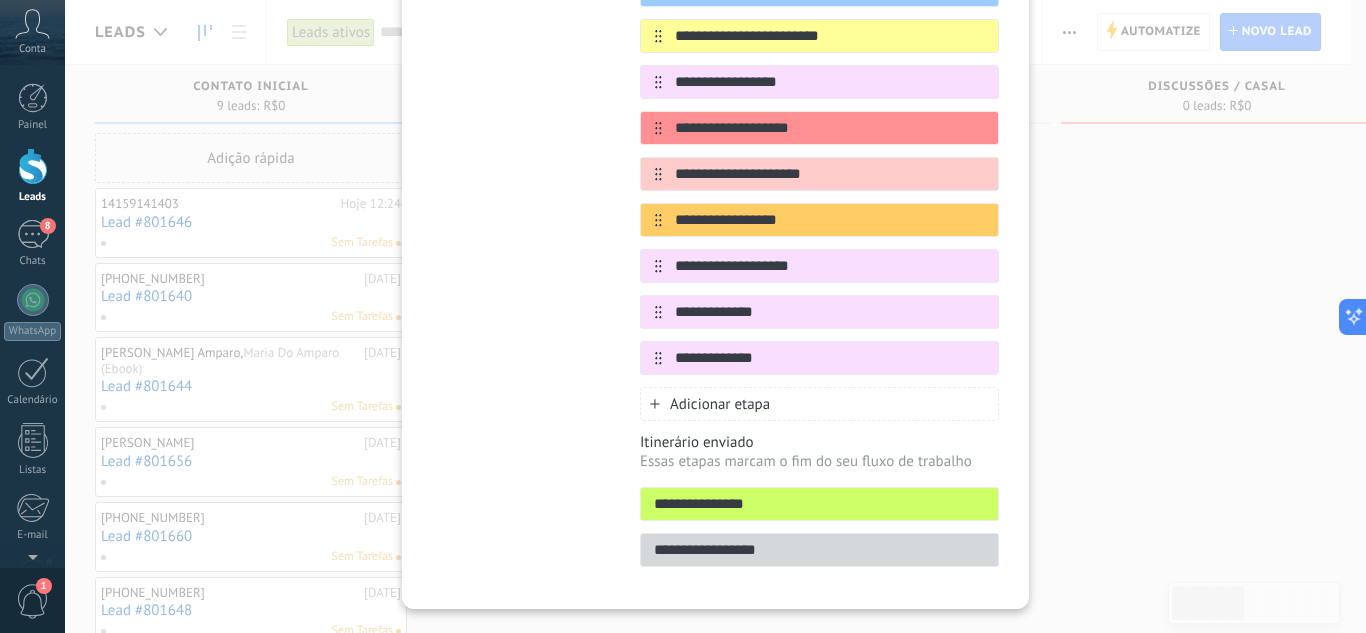click on "Adicionar etapa" at bounding box center (819, 404) 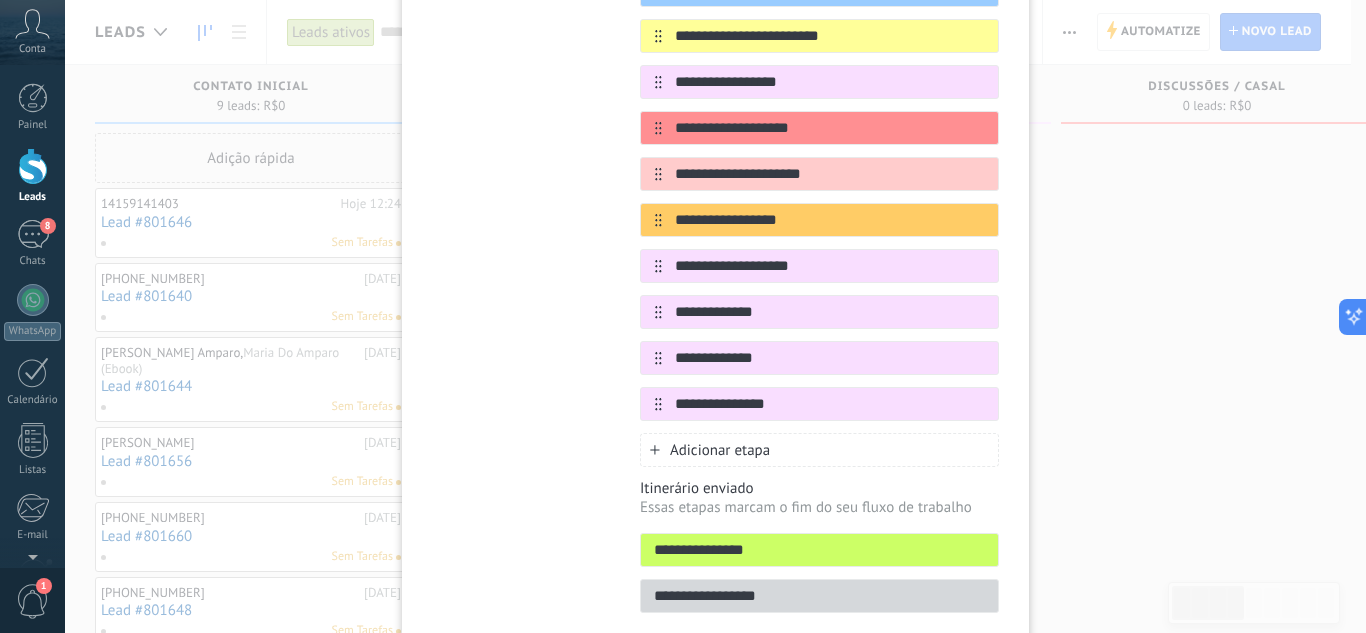 type on "**********" 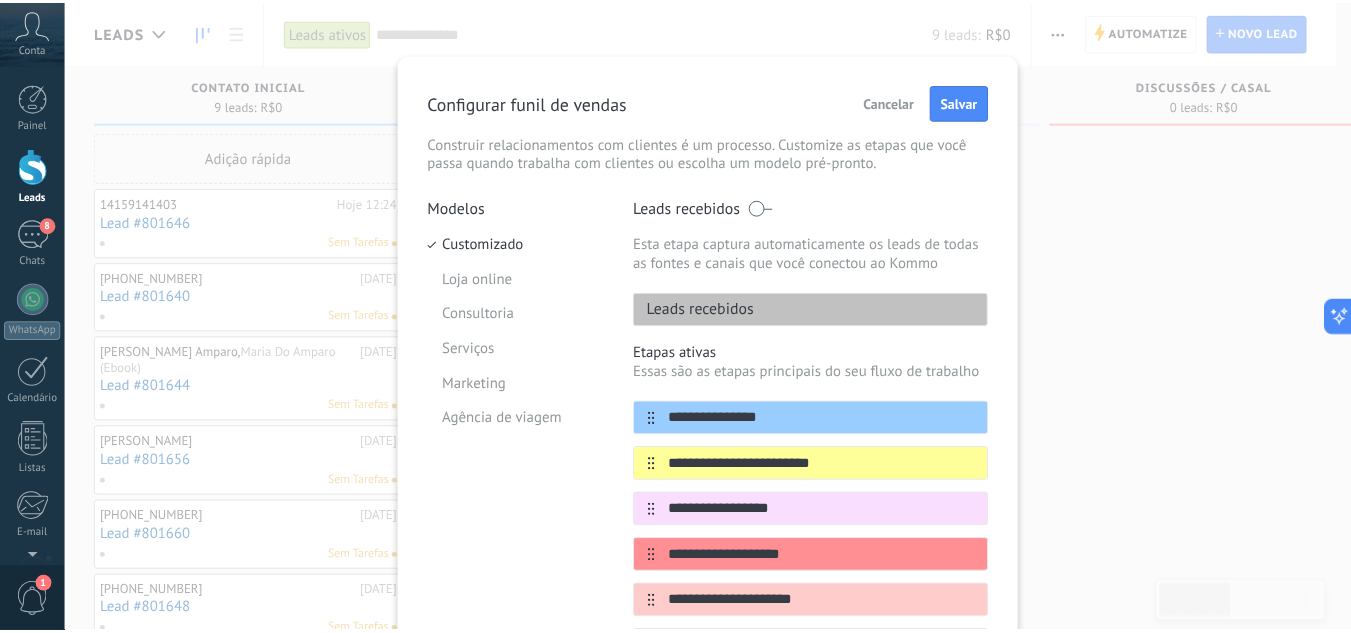 scroll, scrollTop: 0, scrollLeft: 0, axis: both 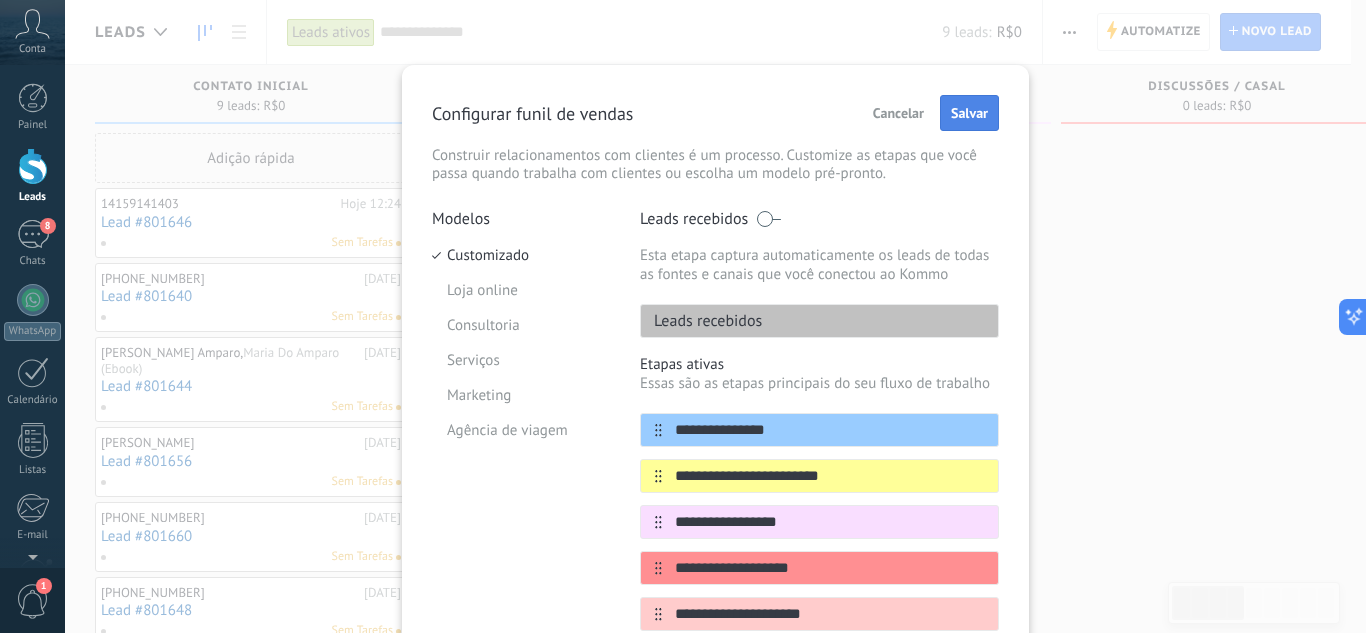 click on "Salvar" at bounding box center (969, 113) 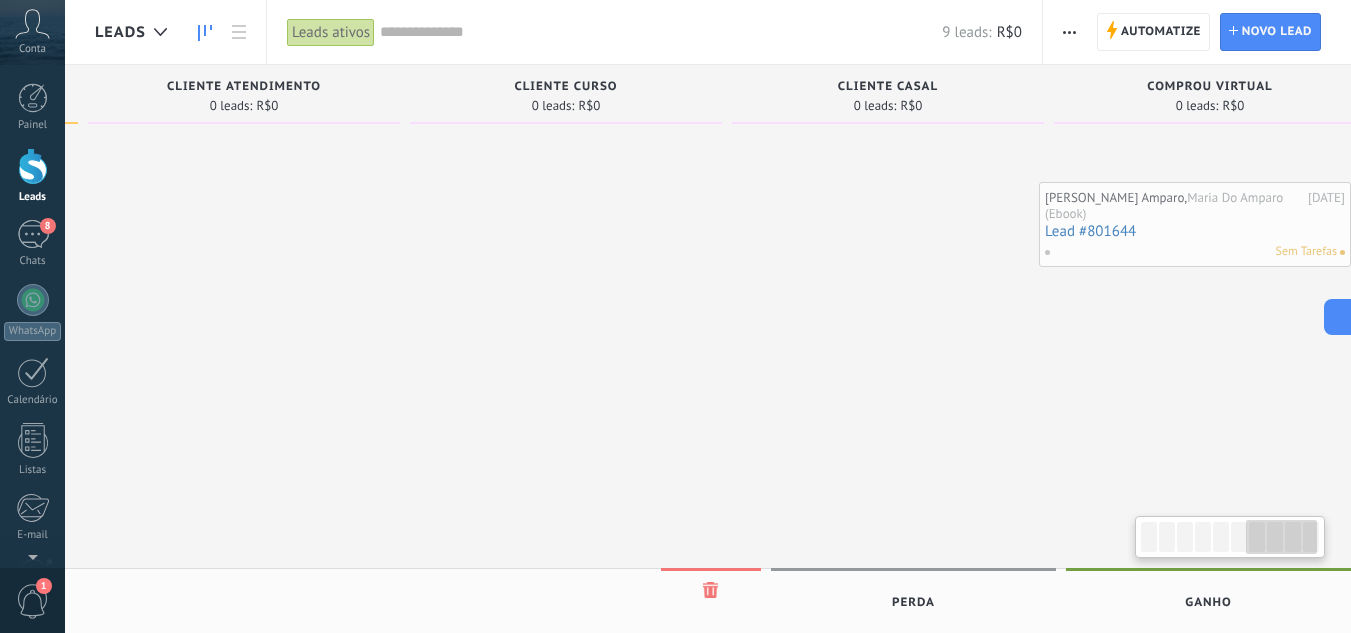 scroll, scrollTop: 0, scrollLeft: 1984, axis: horizontal 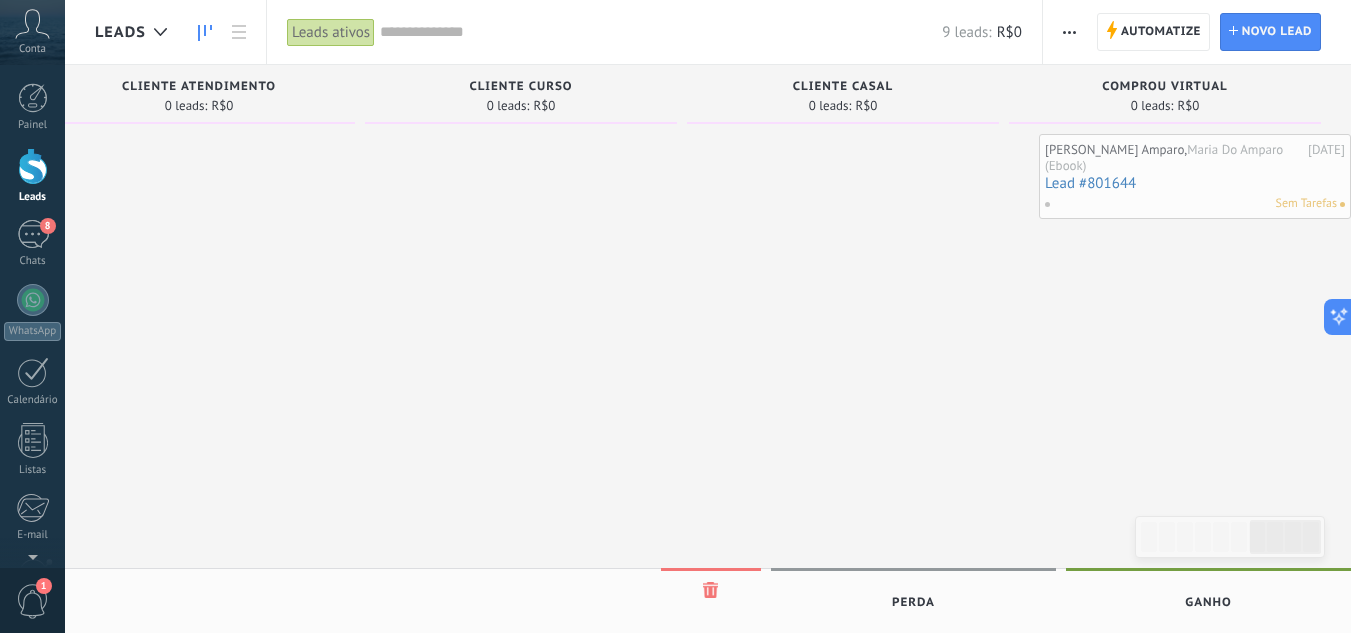 drag, startPoint x: 231, startPoint y: 363, endPoint x: 1176, endPoint y: 160, distance: 966.5578 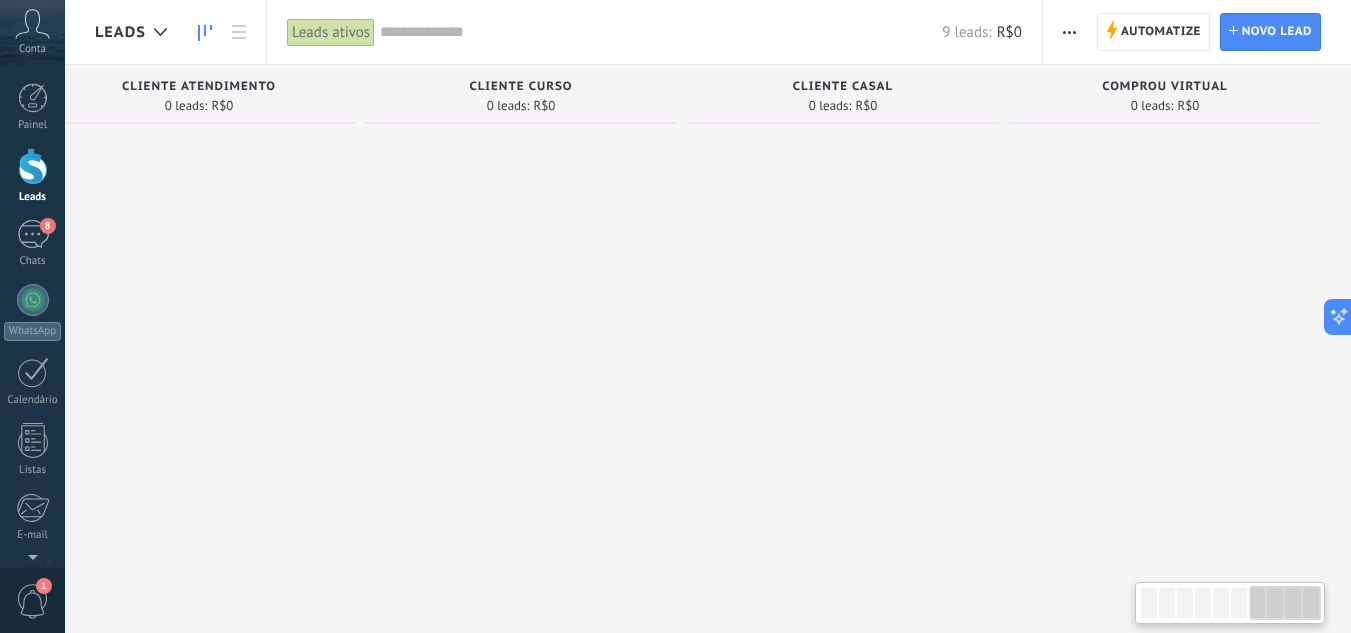 click at bounding box center (1165, 456) 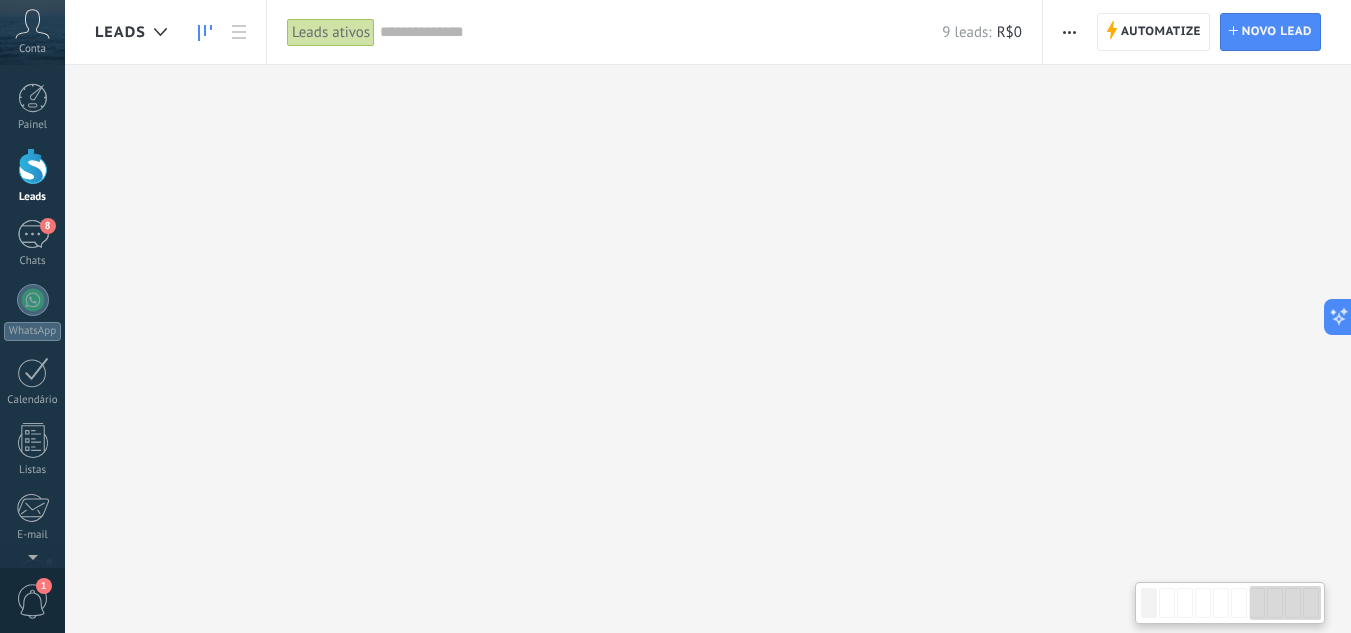scroll, scrollTop: 0, scrollLeft: 0, axis: both 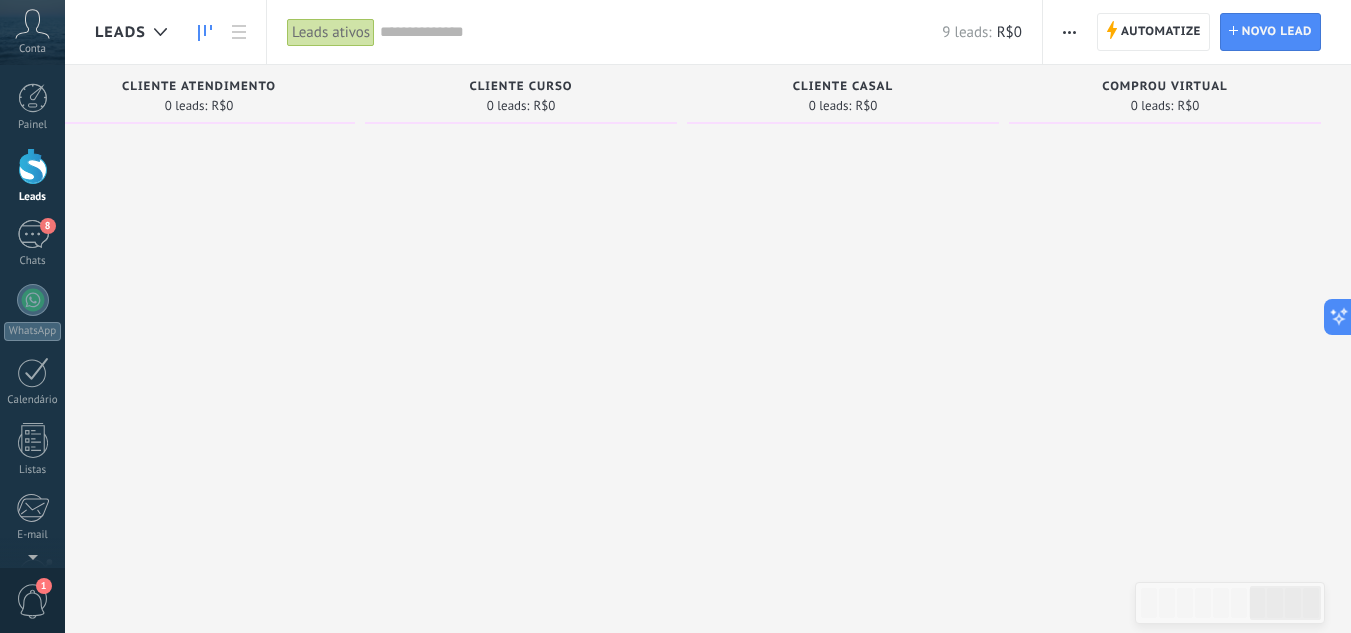 click at bounding box center [521, 456] 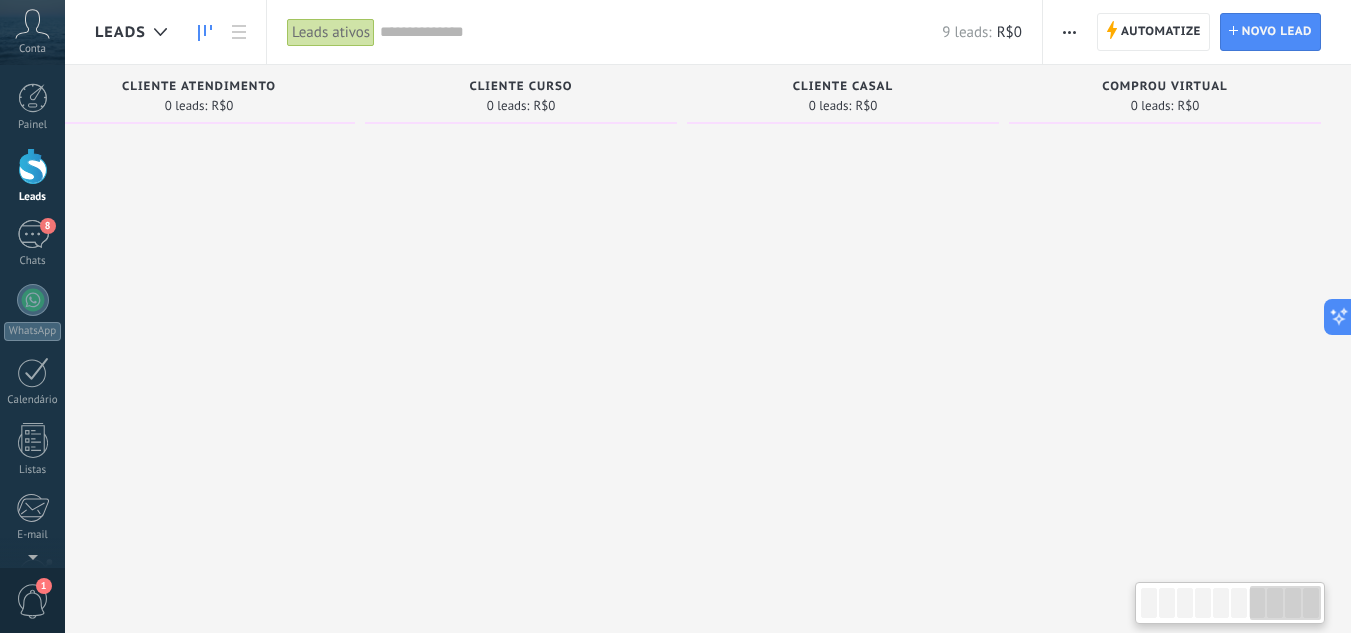 click at bounding box center (1149, 603) 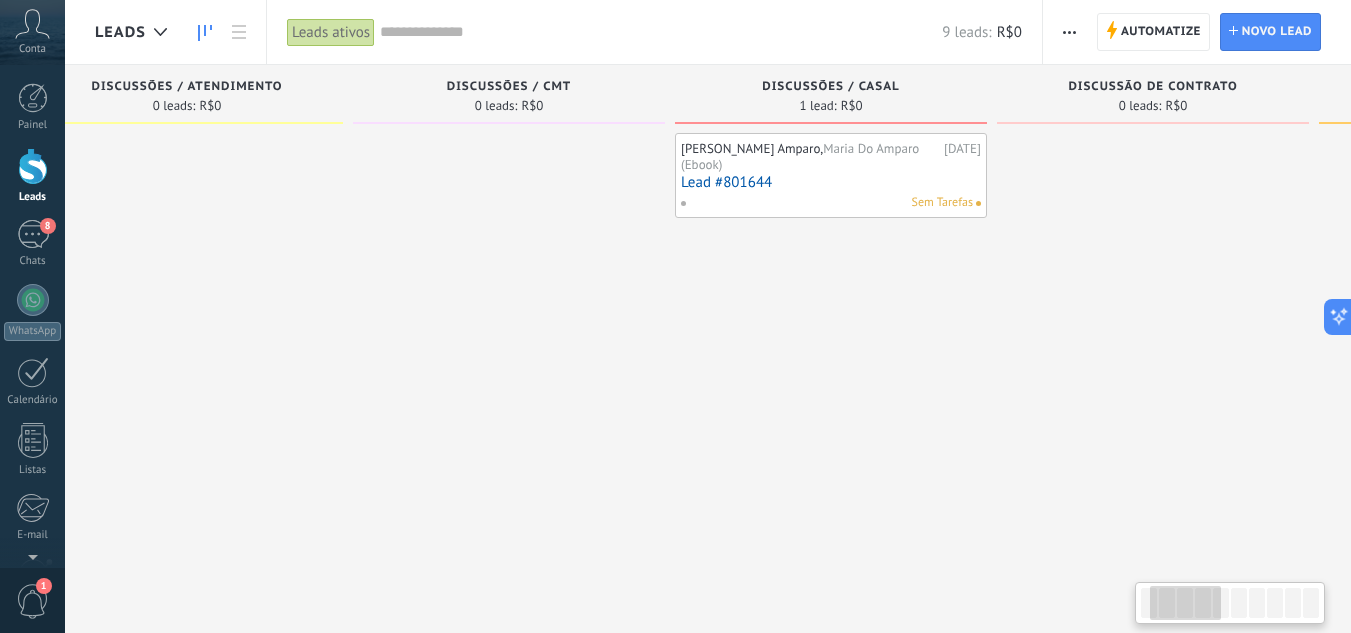 scroll, scrollTop: 0, scrollLeft: 0, axis: both 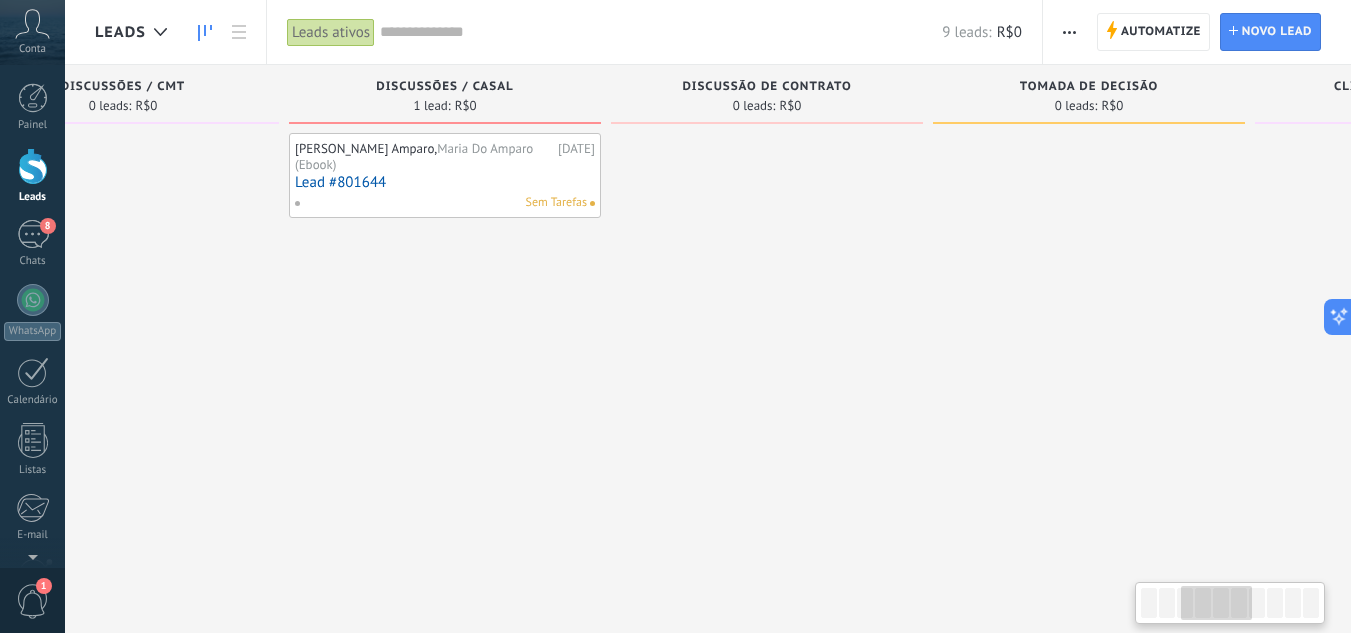 drag, startPoint x: 1290, startPoint y: 615, endPoint x: 1222, endPoint y: 621, distance: 68.26419 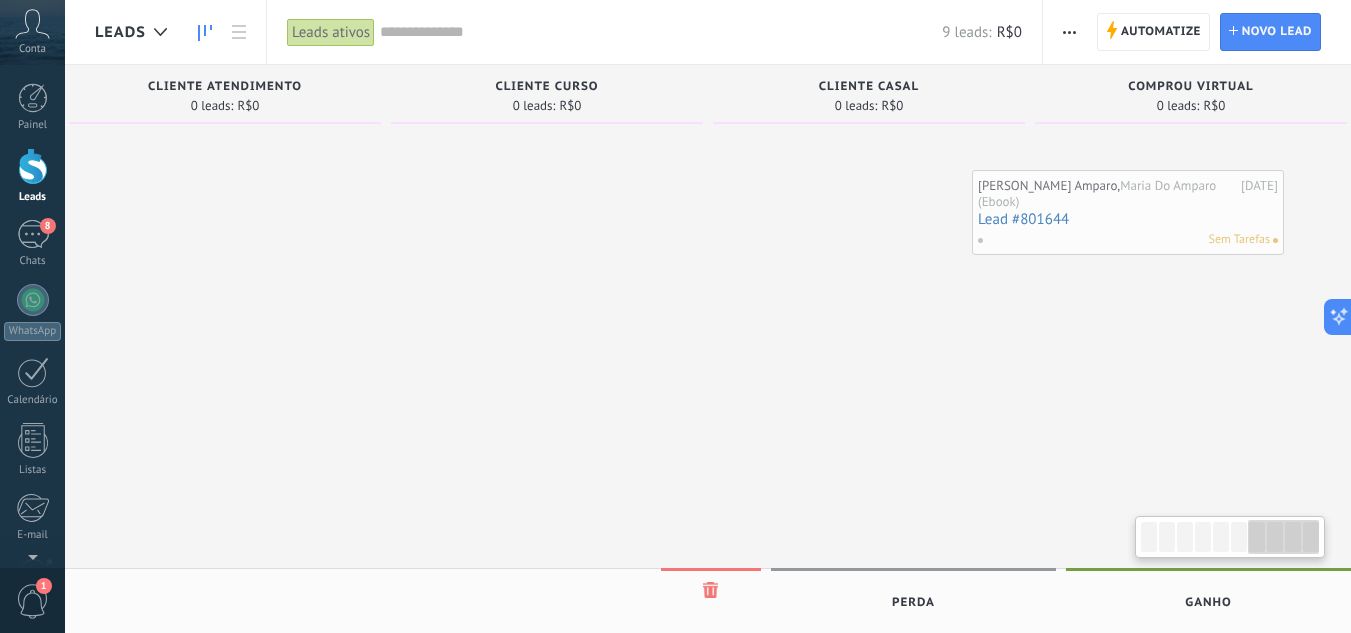 scroll, scrollTop: 0, scrollLeft: 1984, axis: horizontal 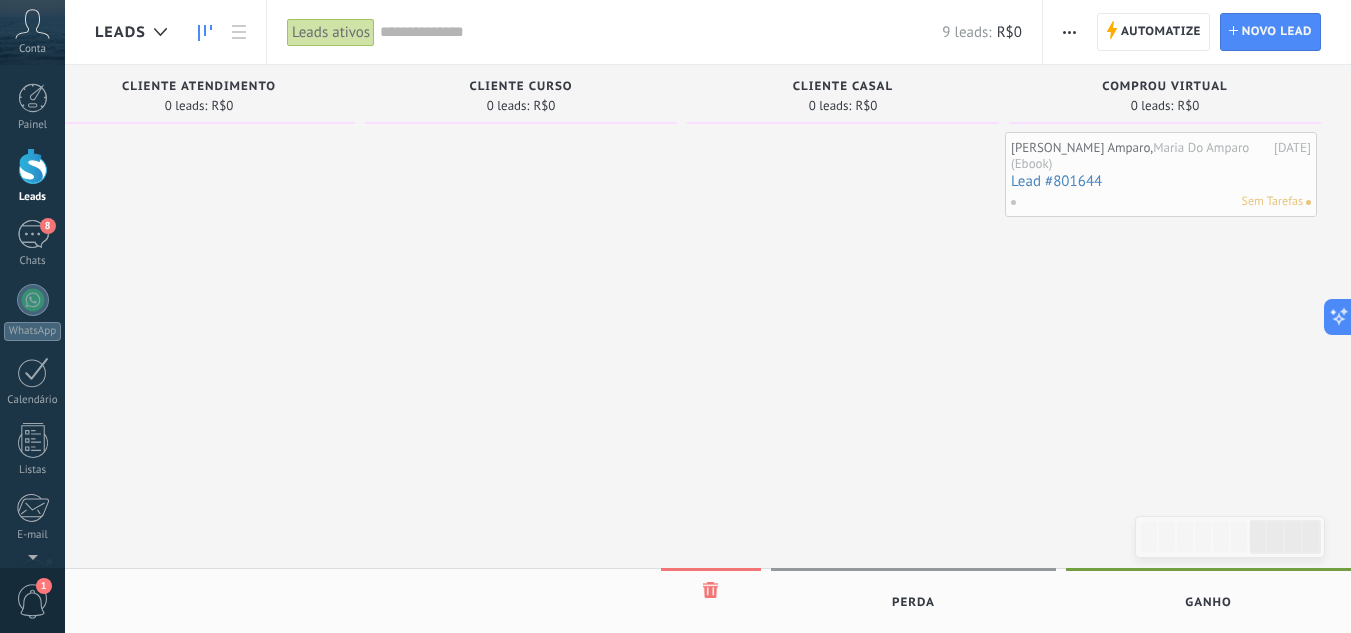 drag, startPoint x: 410, startPoint y: 156, endPoint x: 1144, endPoint y: 155, distance: 734.0007 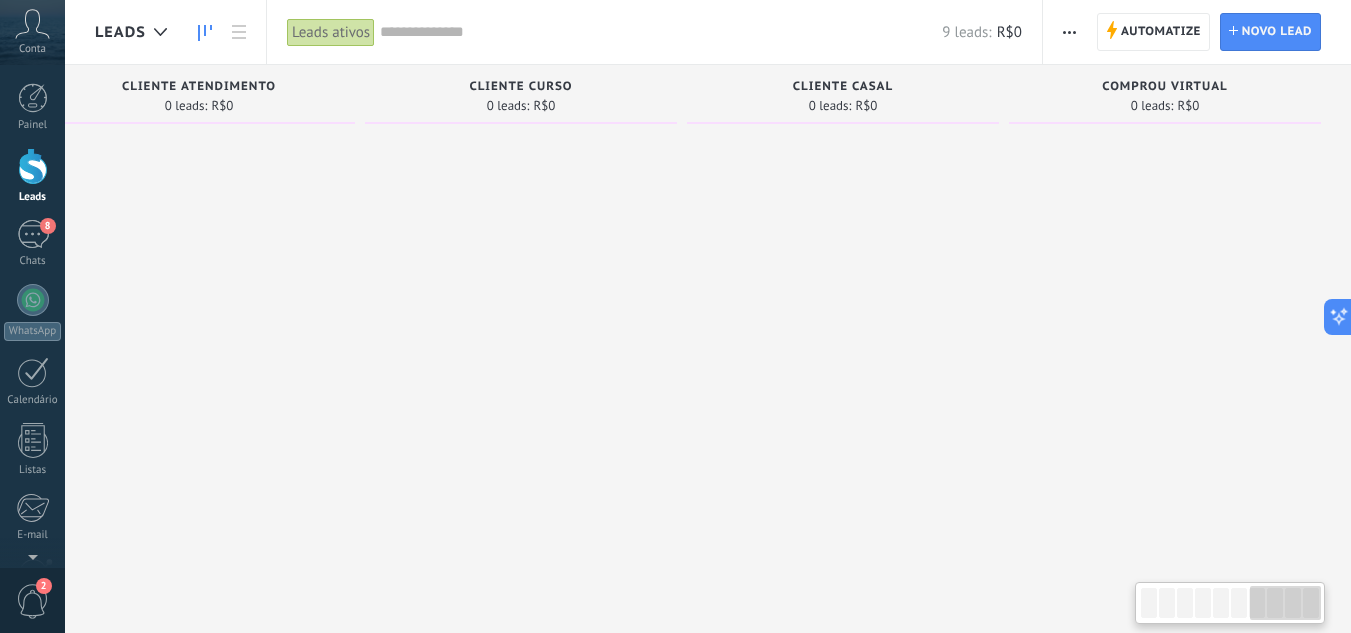 drag, startPoint x: 1234, startPoint y: 597, endPoint x: 1210, endPoint y: 600, distance: 24.186773 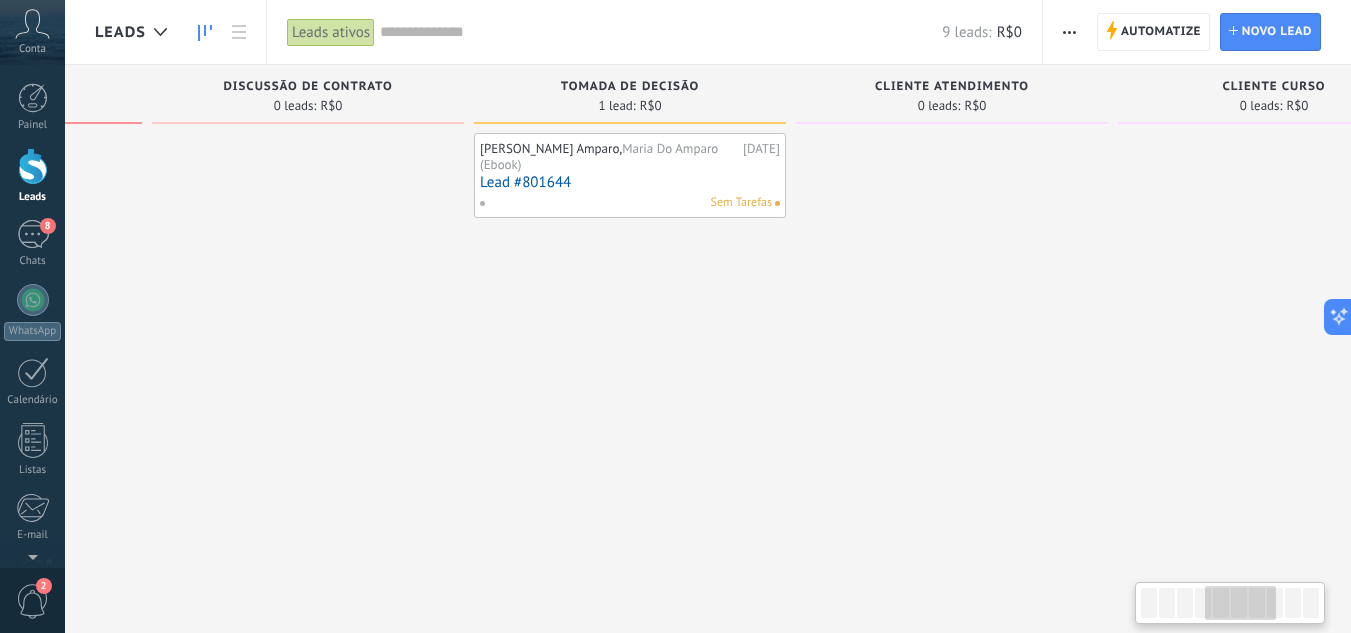 scroll, scrollTop: 0, scrollLeft: 1194, axis: horizontal 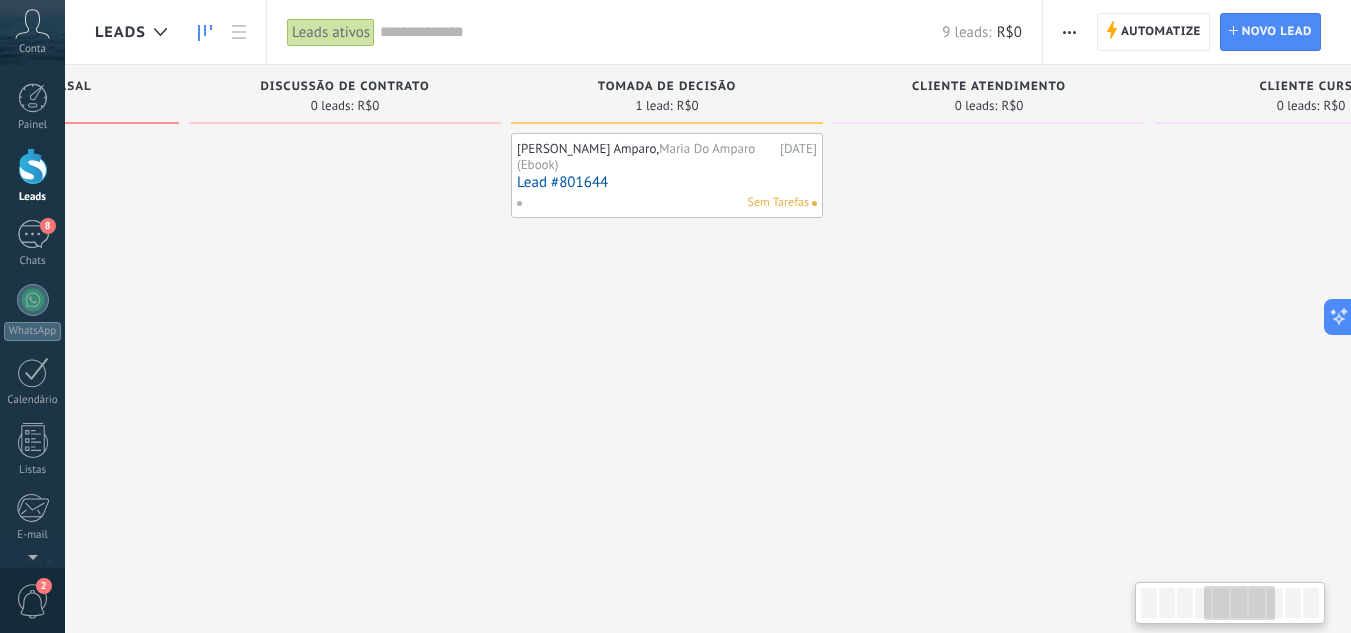 drag, startPoint x: 1269, startPoint y: 601, endPoint x: 1223, endPoint y: 605, distance: 46.173584 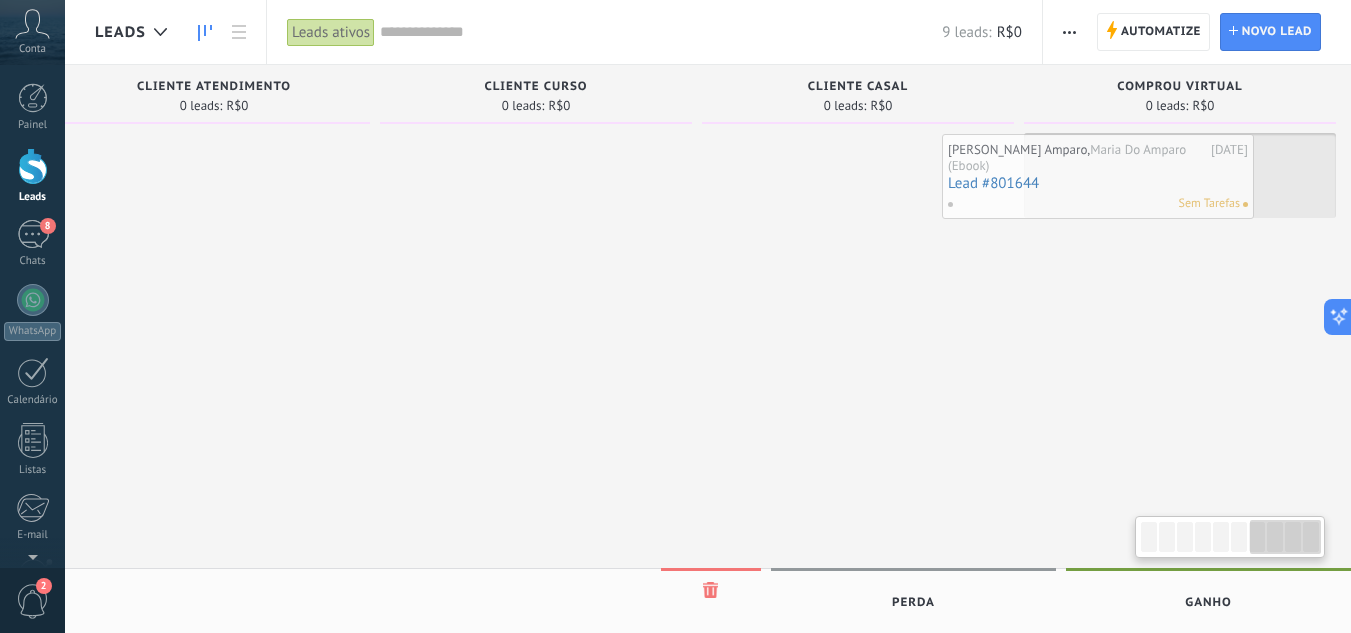 scroll, scrollTop: 0, scrollLeft: 1984, axis: horizontal 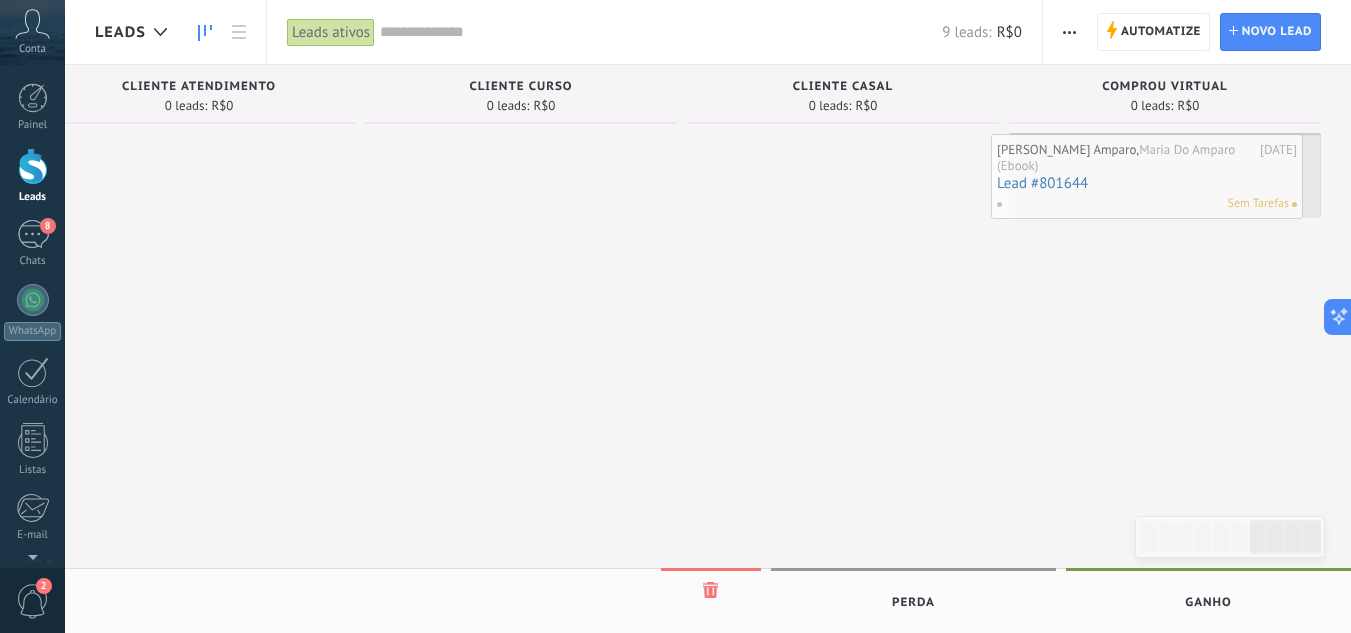 drag, startPoint x: 690, startPoint y: 170, endPoint x: 1170, endPoint y: 171, distance: 480.00104 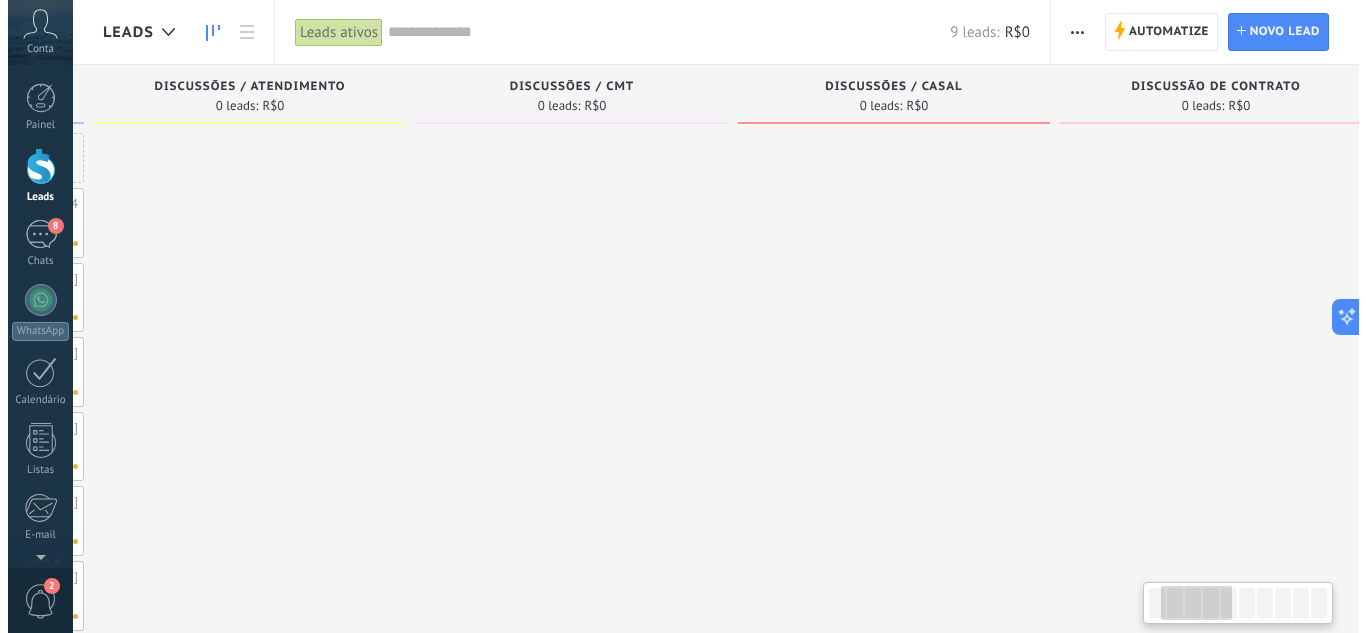 scroll, scrollTop: 0, scrollLeft: 0, axis: both 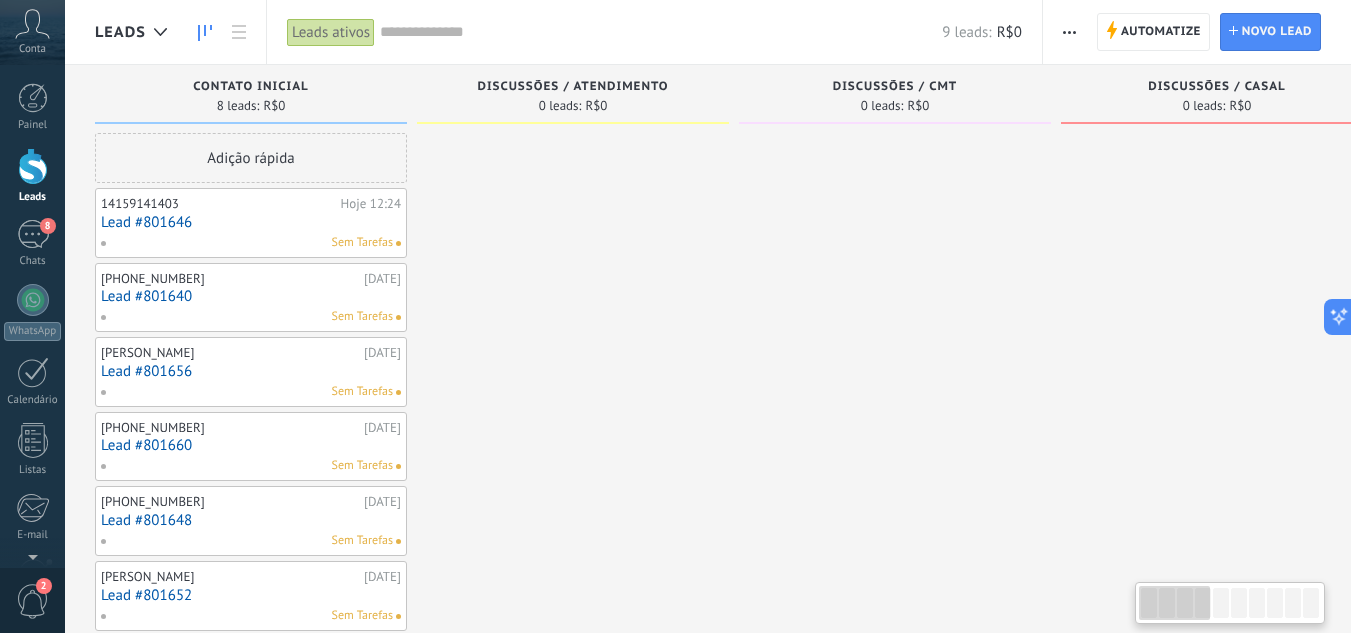 drag, startPoint x: 1272, startPoint y: 601, endPoint x: 1139, endPoint y: 599, distance: 133.01503 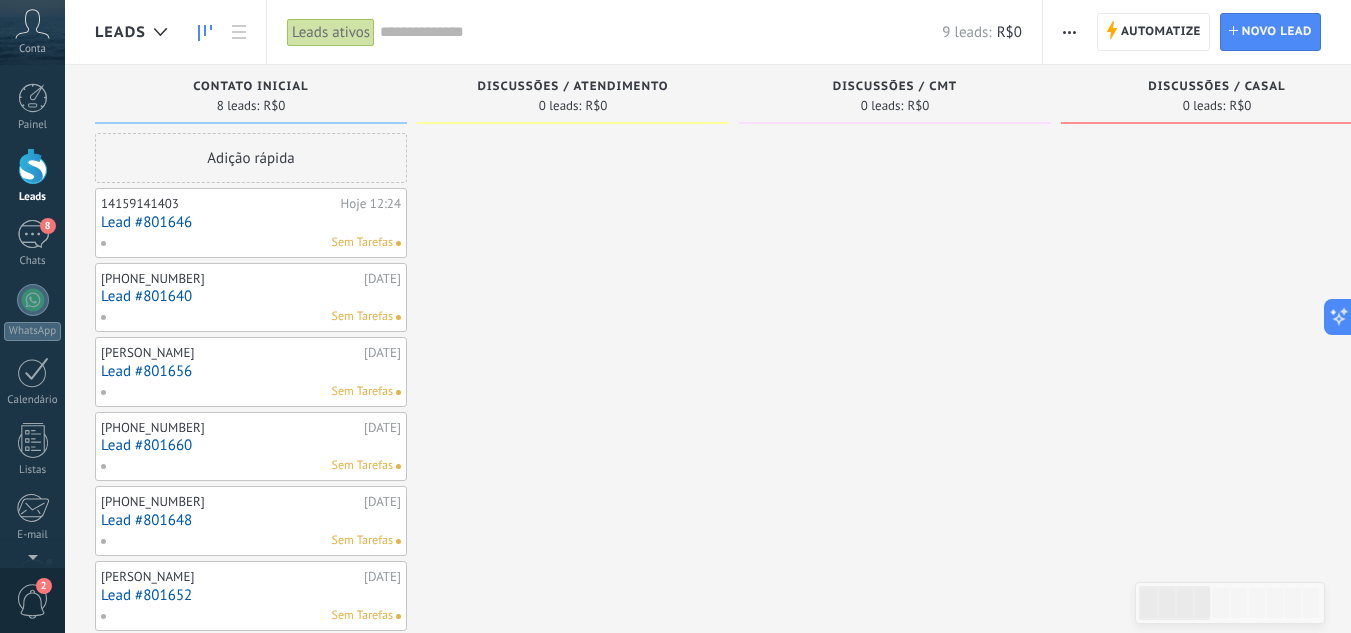 click on "Lead #801640" at bounding box center [251, 296] 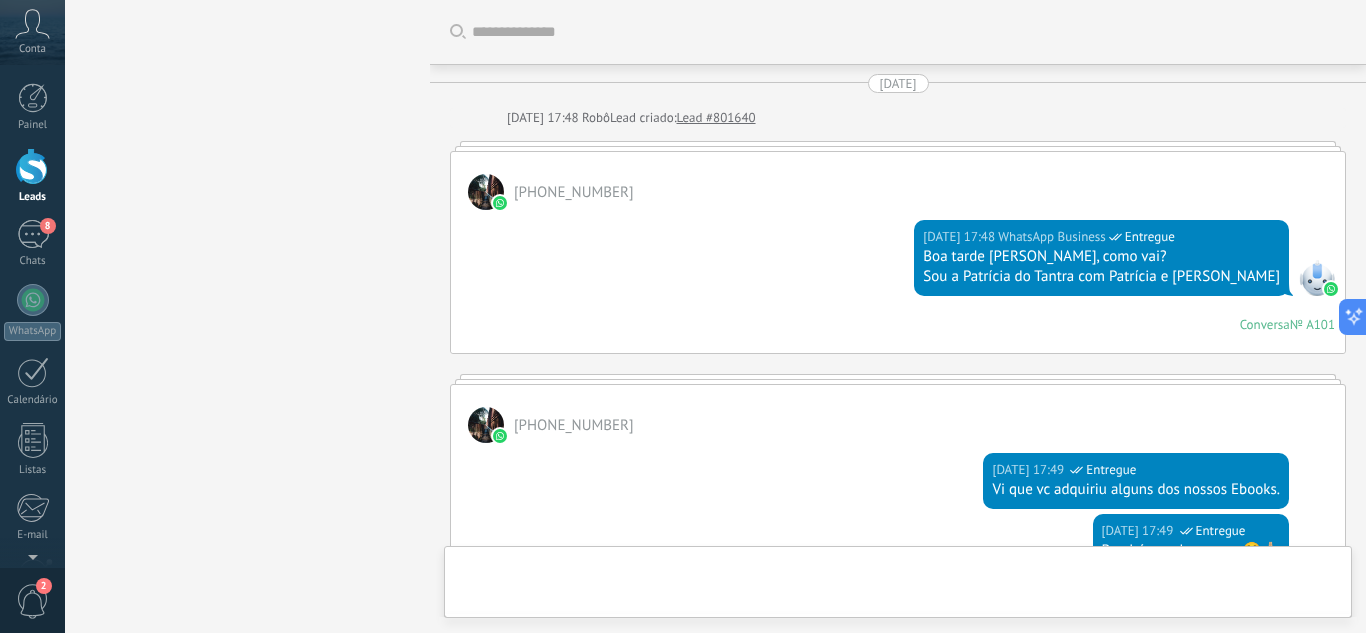 scroll, scrollTop: 813, scrollLeft: 0, axis: vertical 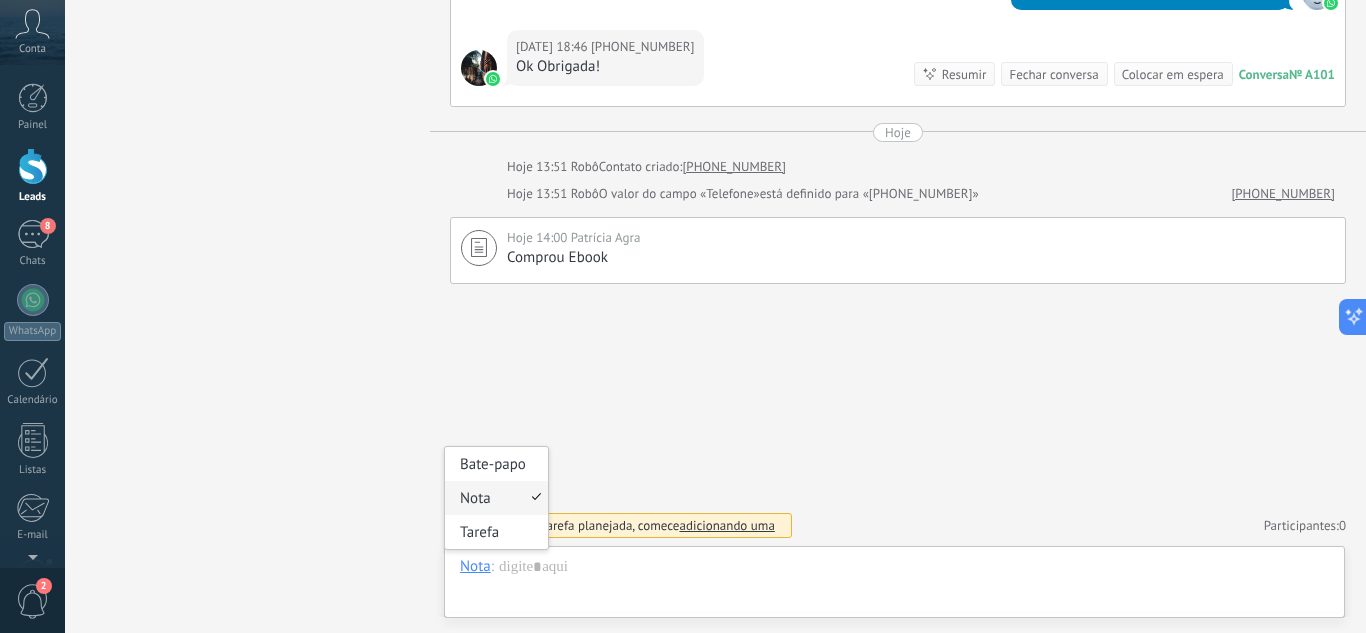 click on "Nota" at bounding box center [475, 566] 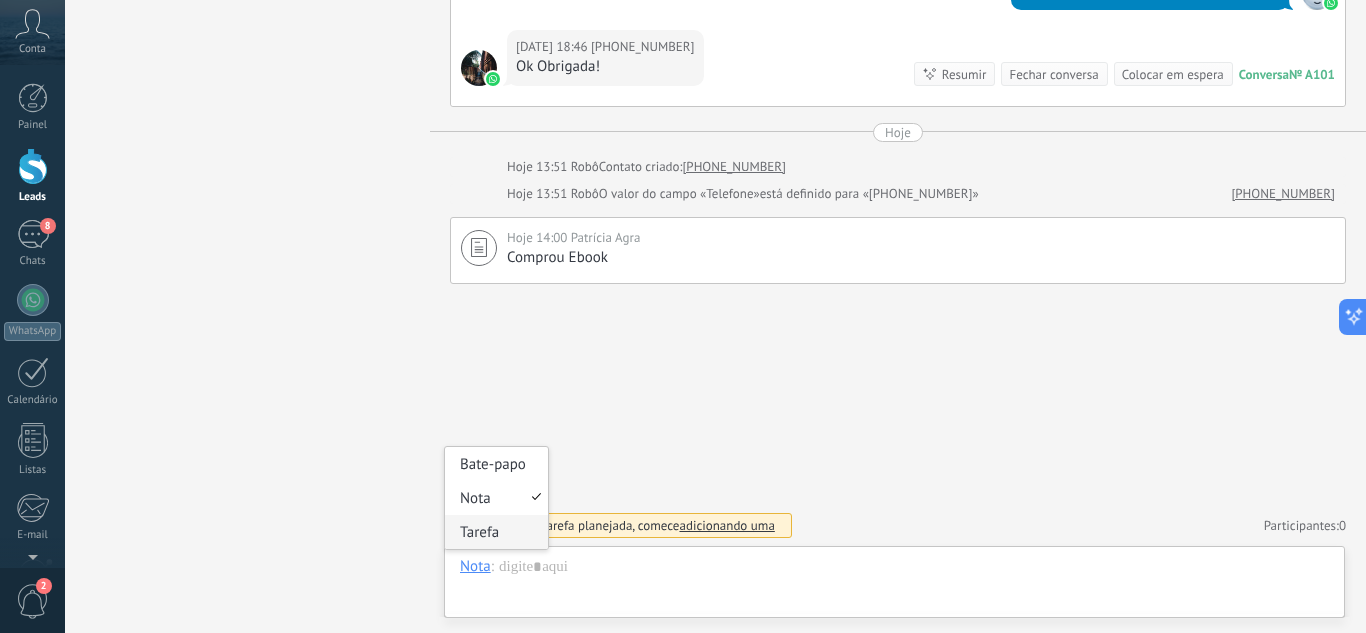 click on "Tarefa" at bounding box center (496, 532) 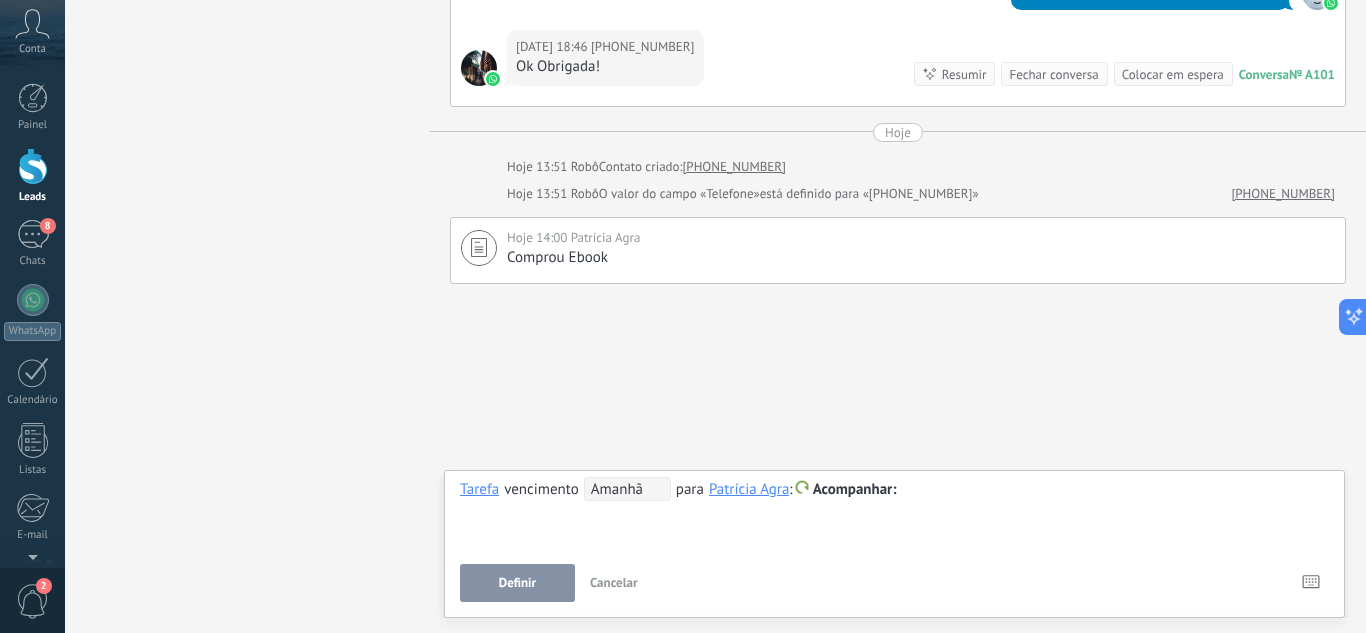 click on "Cancelar" at bounding box center (614, 582) 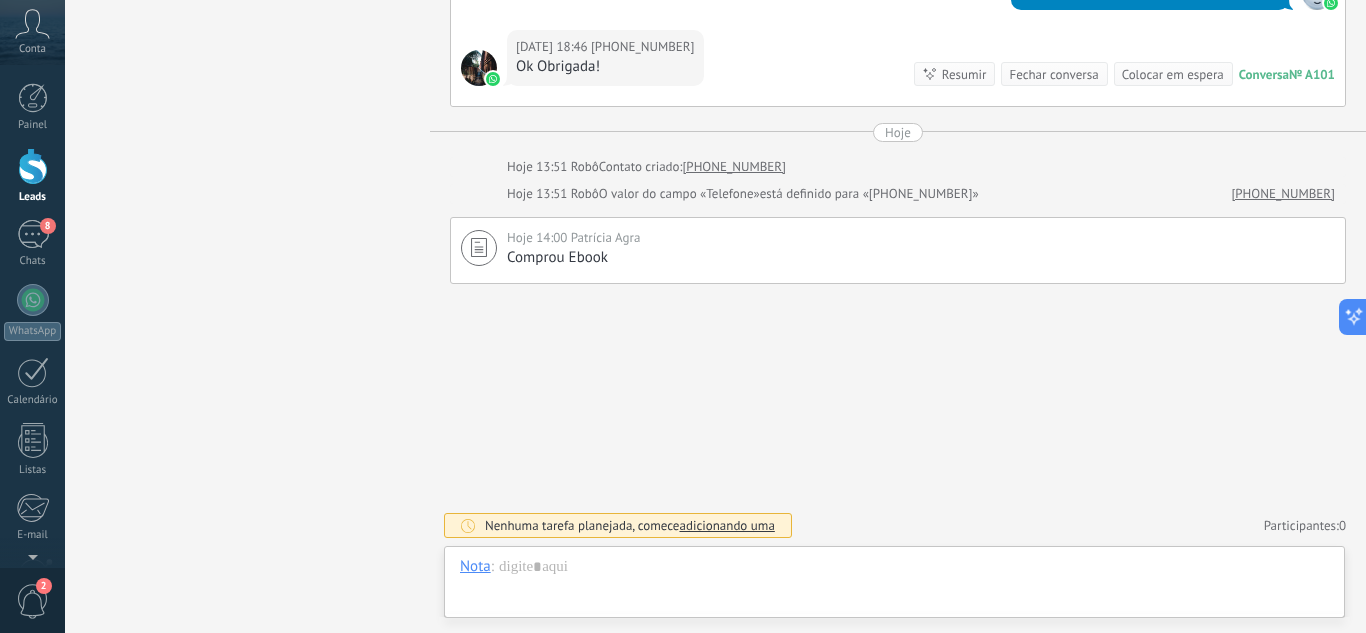 click on "Fechar conversa" at bounding box center (1053, 74) 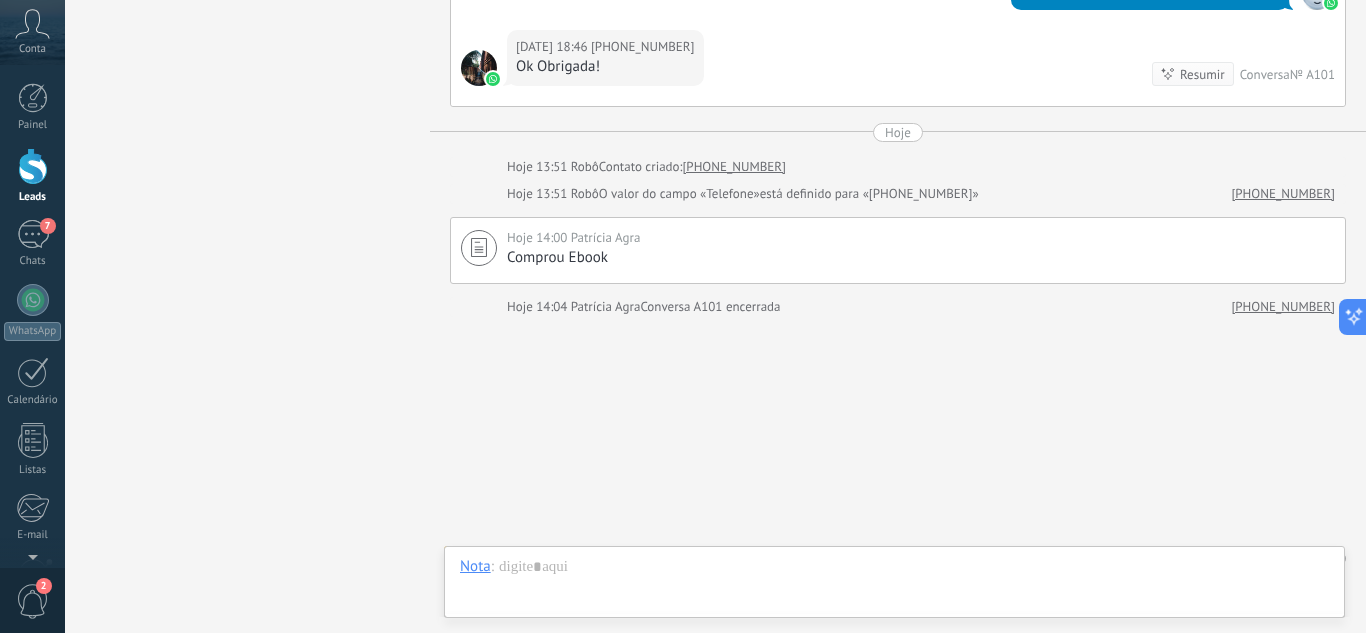 scroll, scrollTop: 846, scrollLeft: 0, axis: vertical 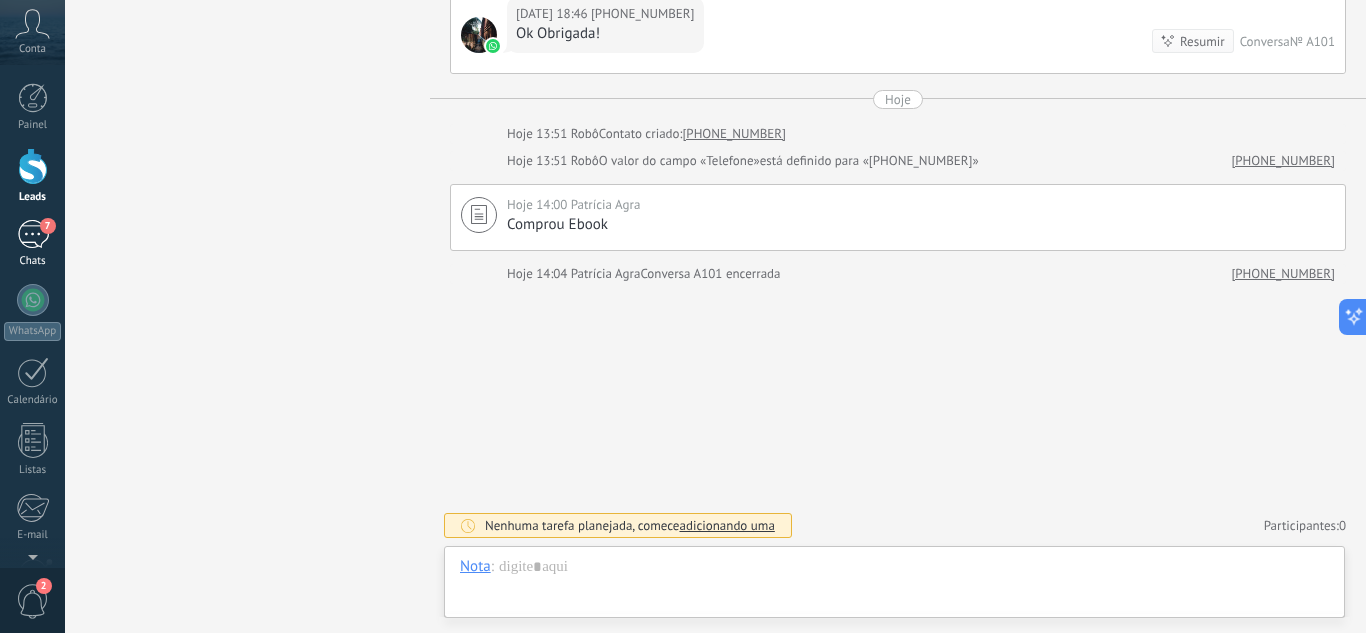 click on "7" at bounding box center [33, 234] 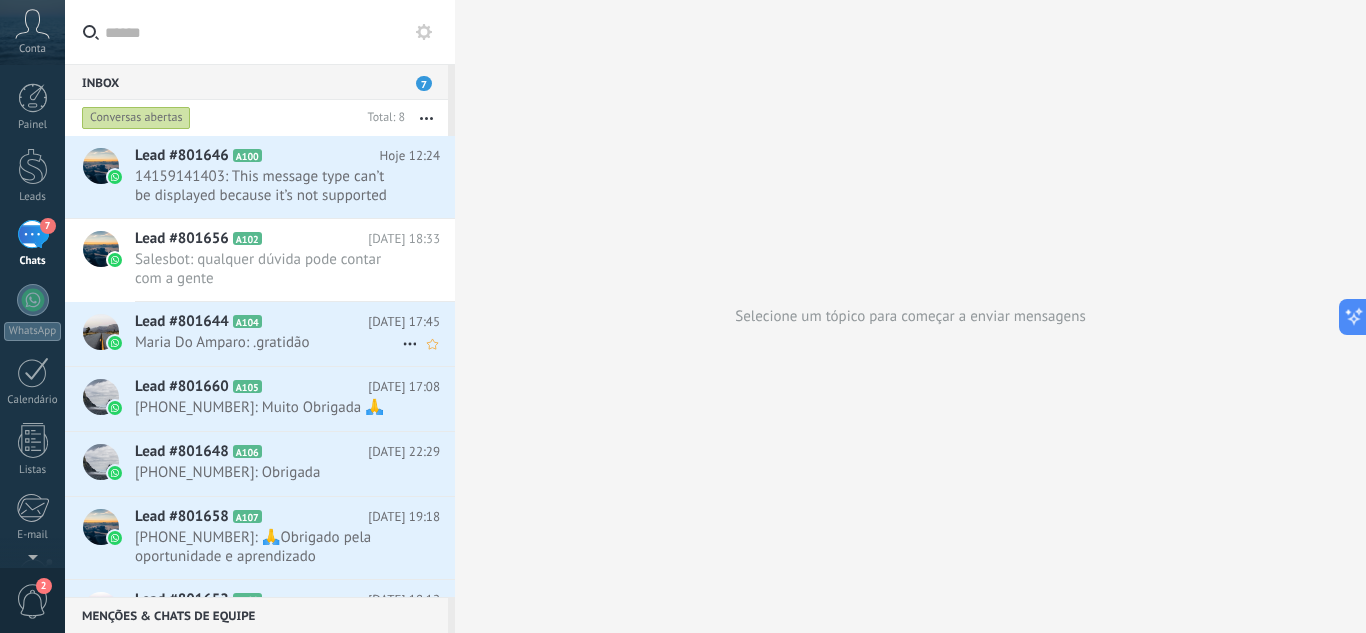 click on "Maria Do Amparo: .gratidão" at bounding box center (268, 342) 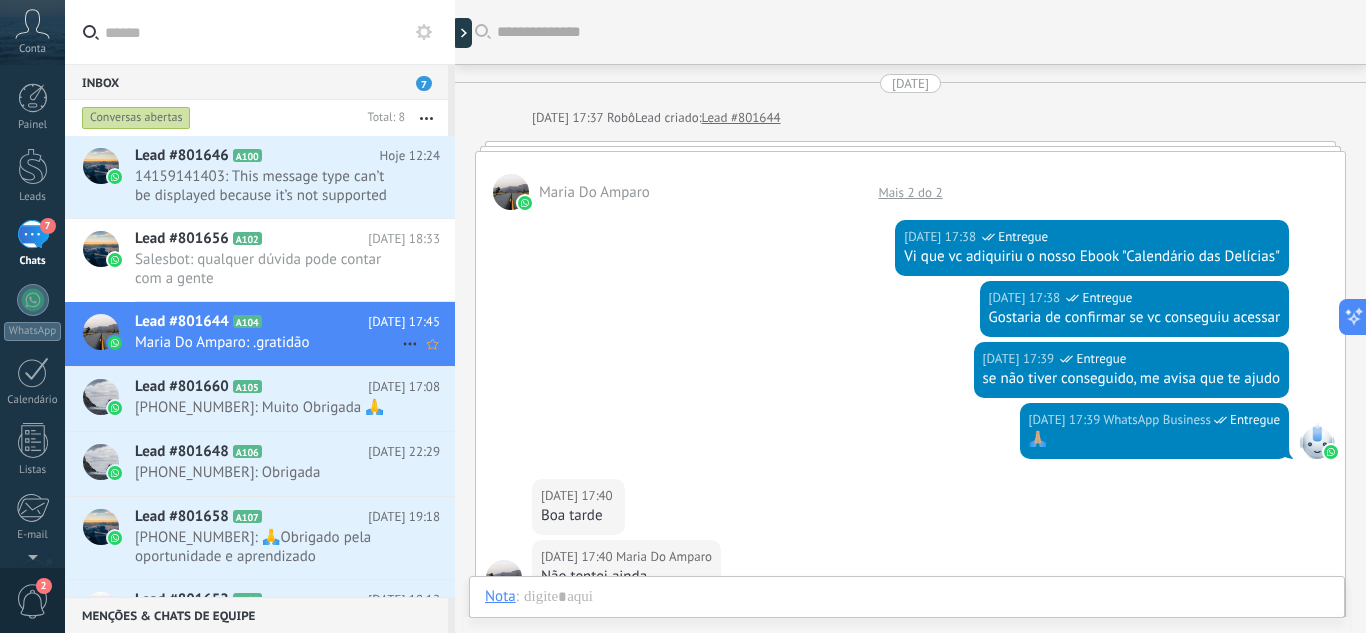 scroll, scrollTop: 596, scrollLeft: 0, axis: vertical 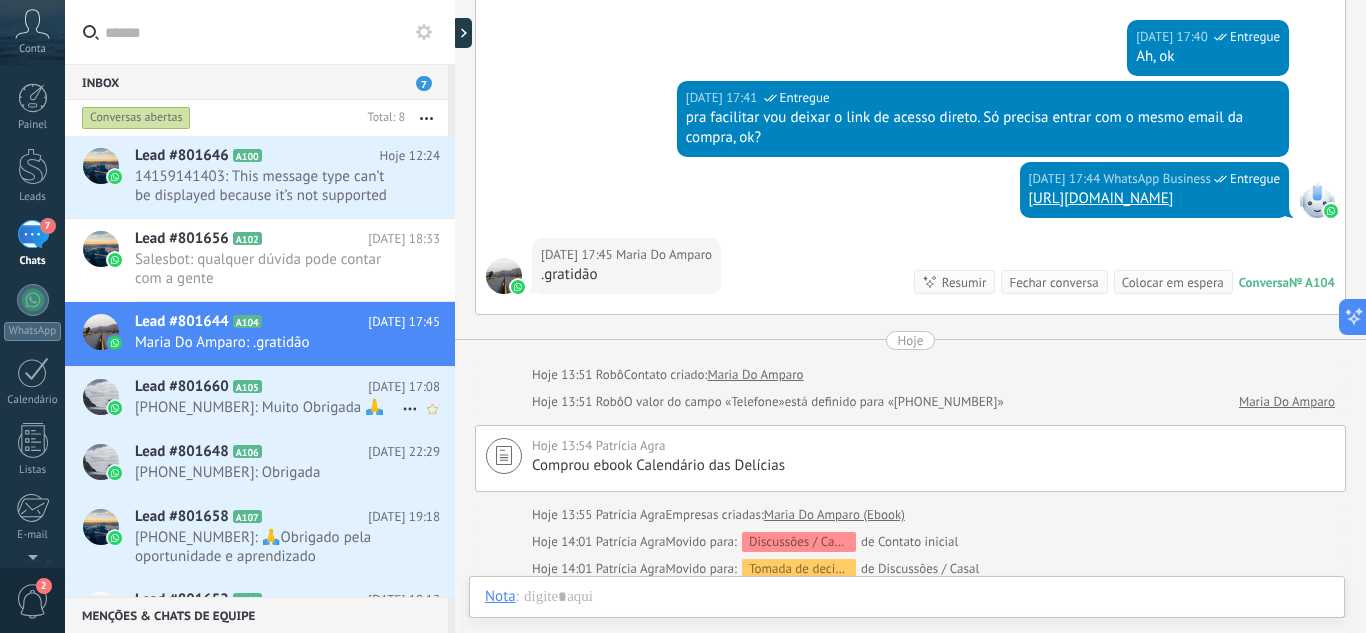 click on "[PHONE_NUMBER]: Muito Obrigada 🙏" at bounding box center [268, 407] 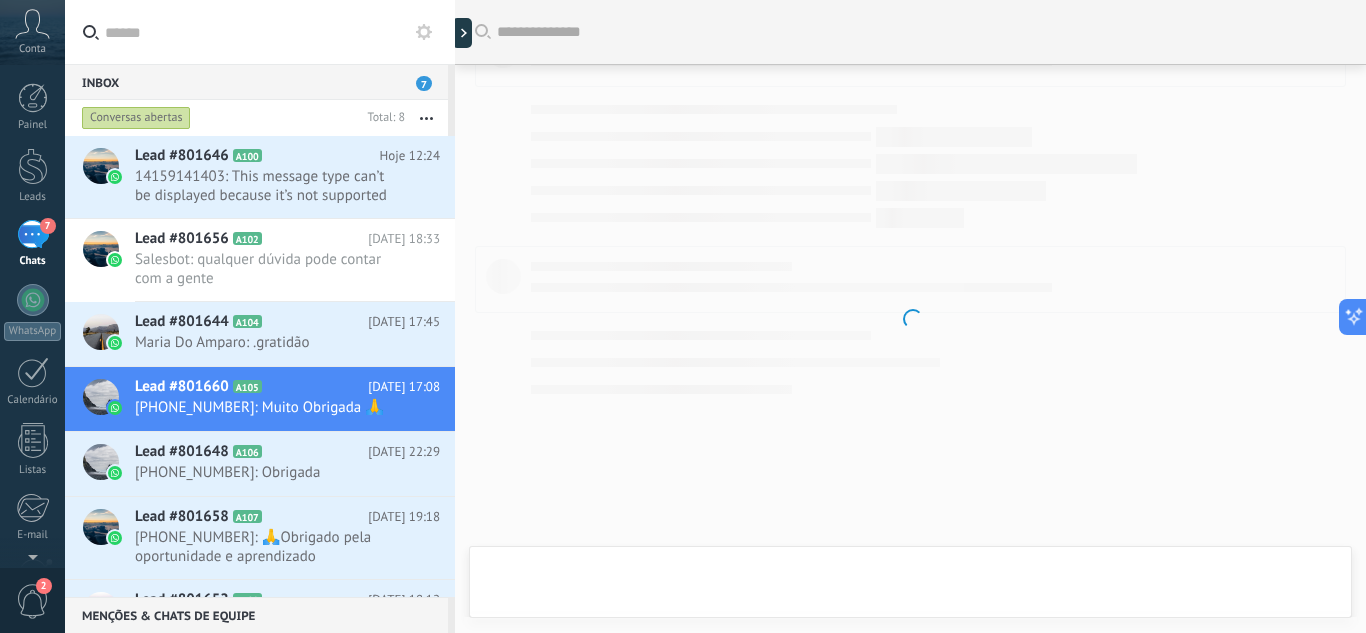 scroll, scrollTop: 708, scrollLeft: 0, axis: vertical 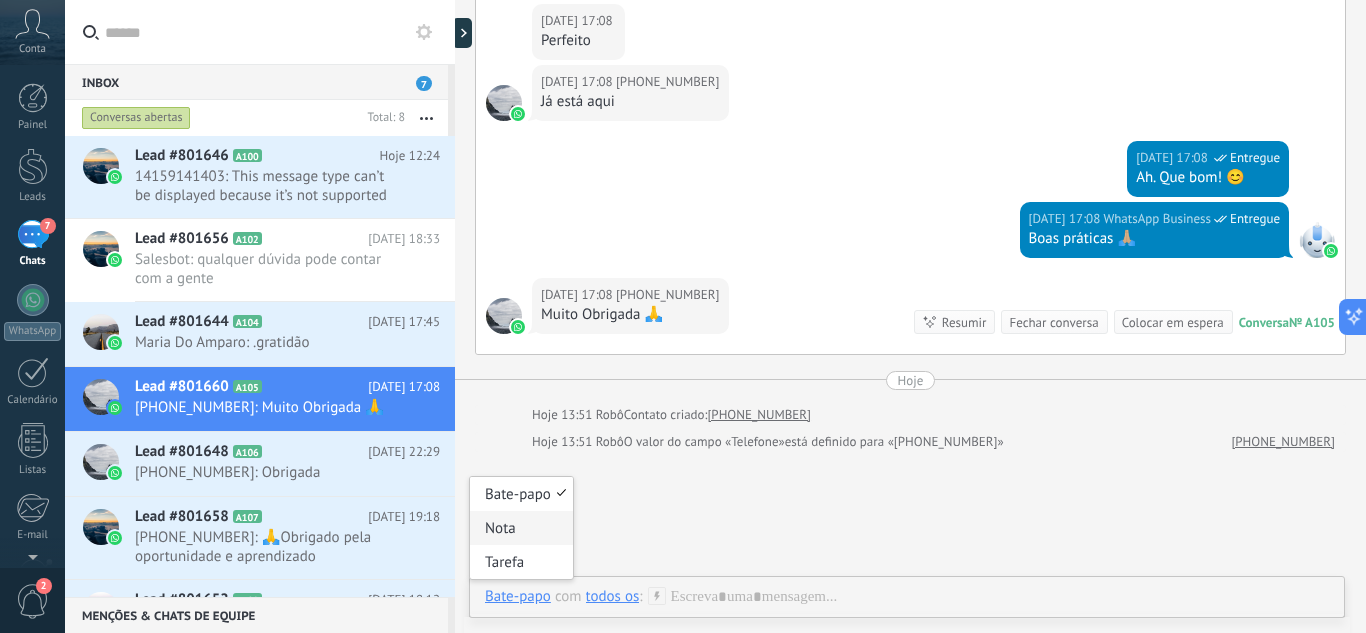 click on "Nota" at bounding box center (521, 528) 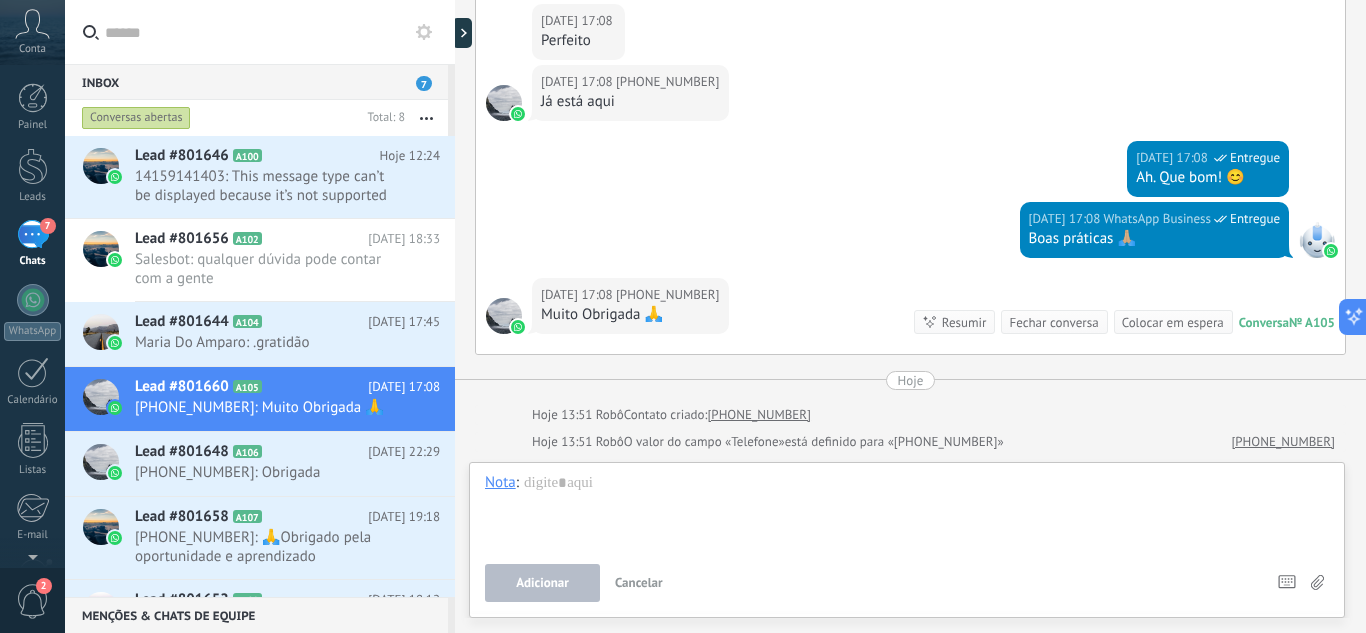 type 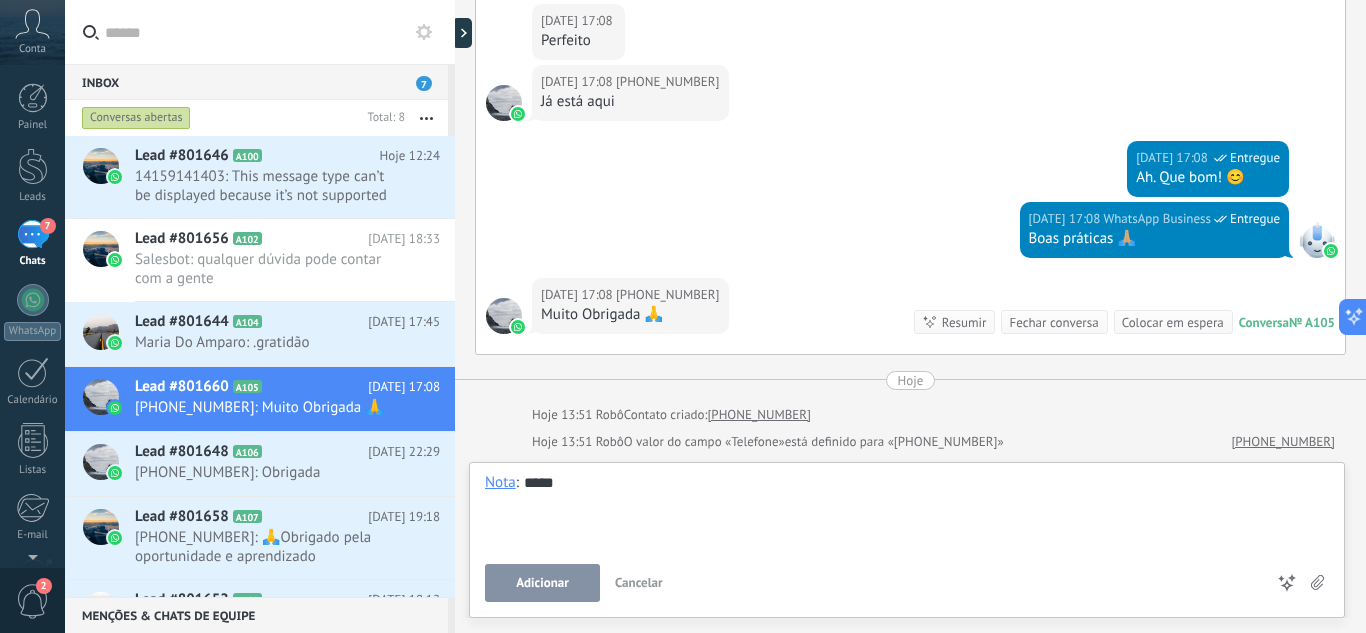 click on "Adicionar" at bounding box center (542, 583) 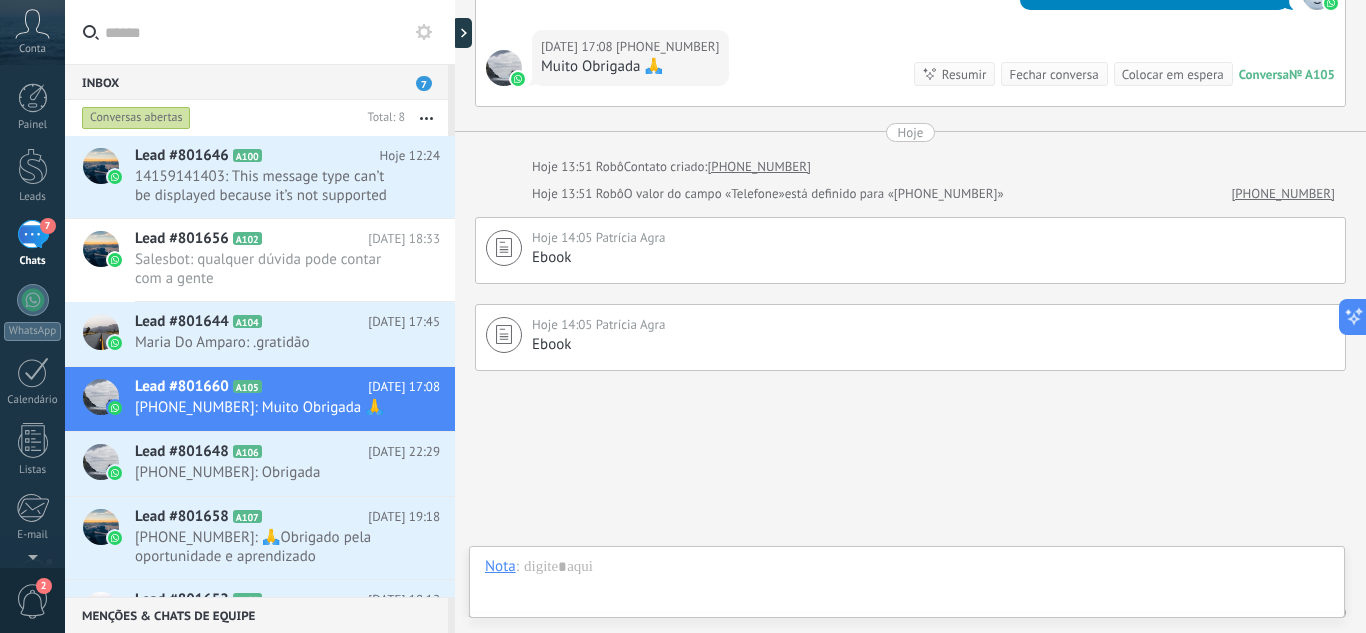 scroll, scrollTop: 960, scrollLeft: 0, axis: vertical 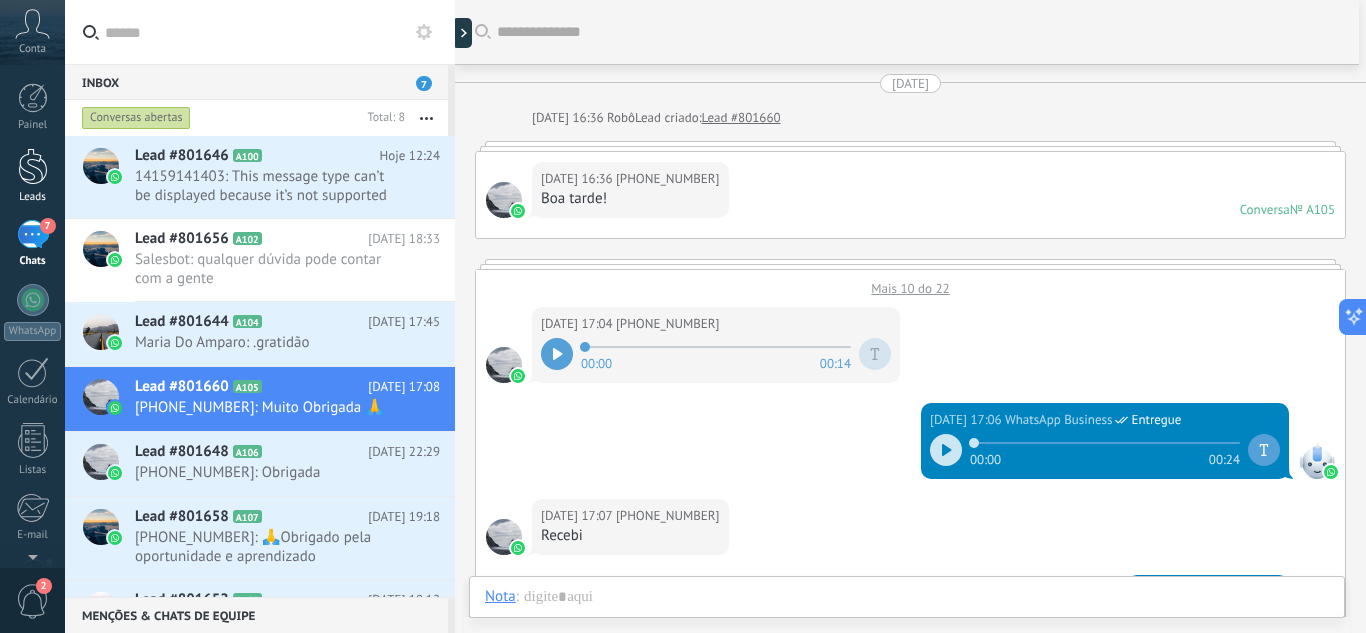 click at bounding box center (33, 166) 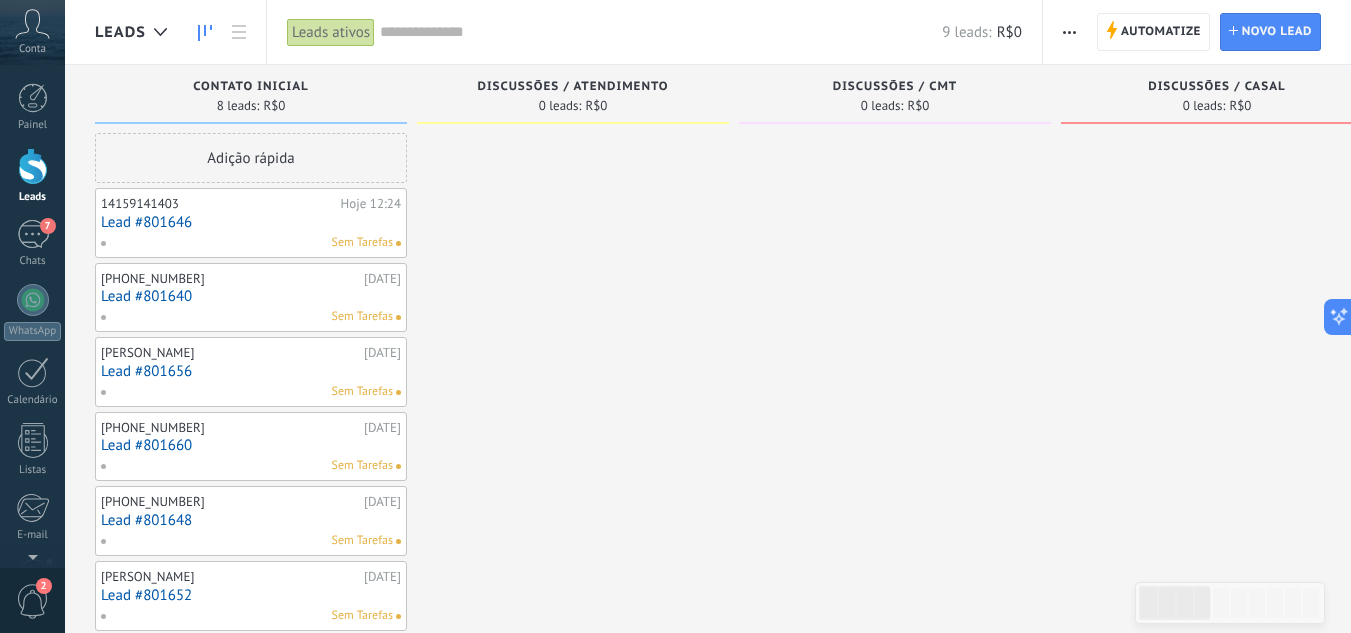 drag, startPoint x: 69, startPoint y: 212, endPoint x: 189, endPoint y: 414, distance: 234.95532 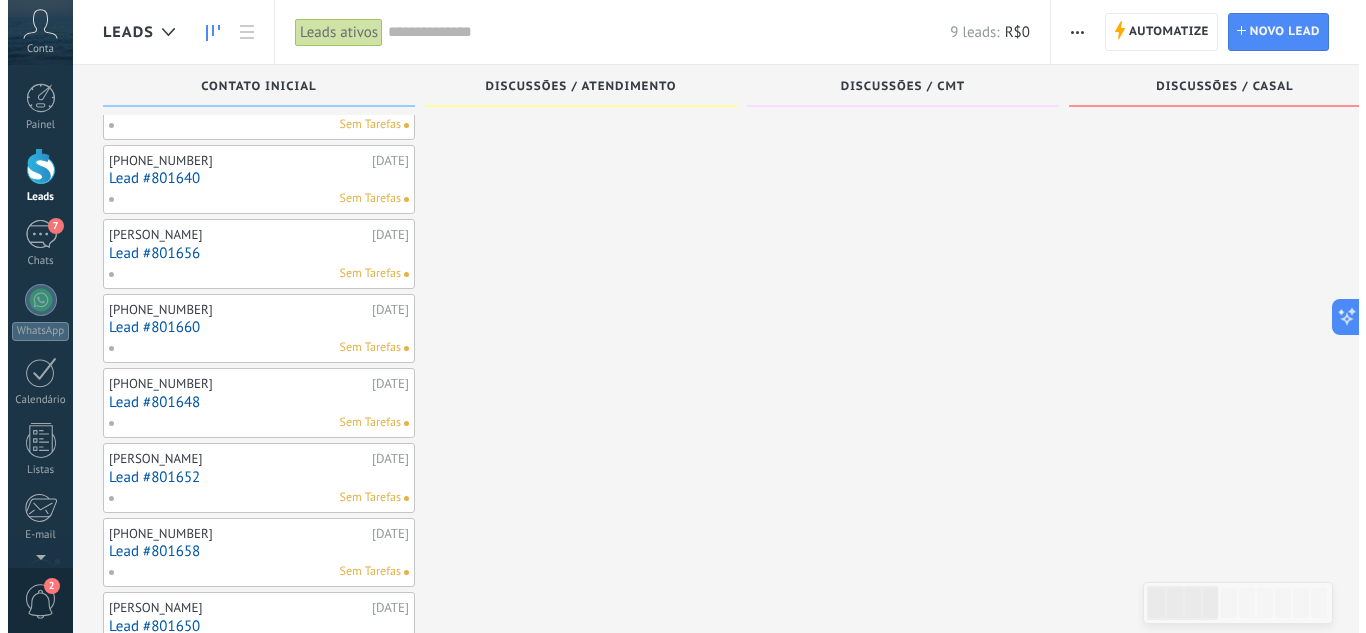 scroll, scrollTop: 196, scrollLeft: 0, axis: vertical 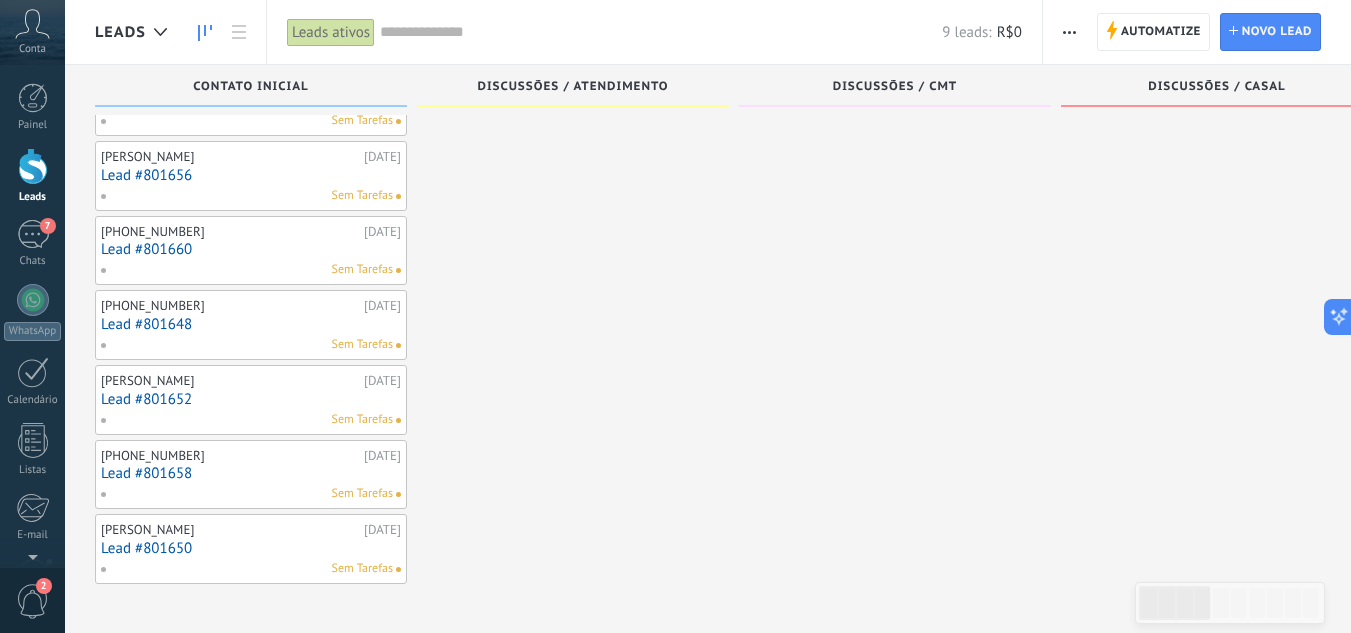 click on "Lead #801650" at bounding box center (251, 548) 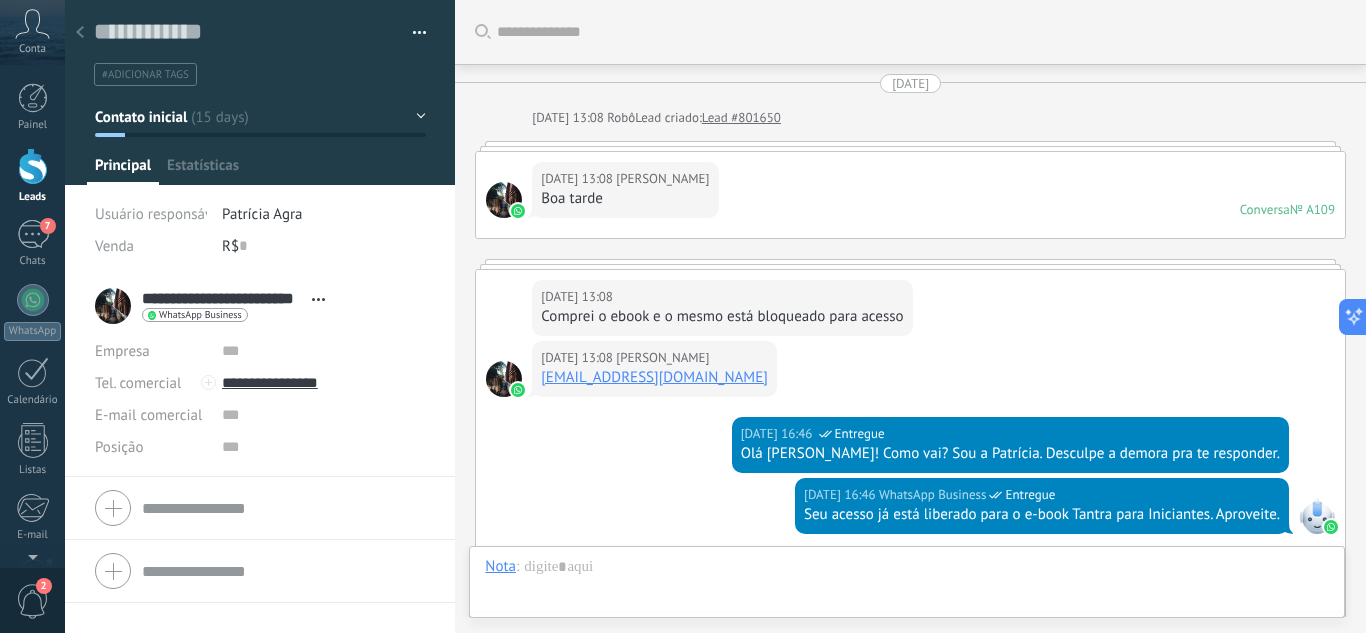type on "**********" 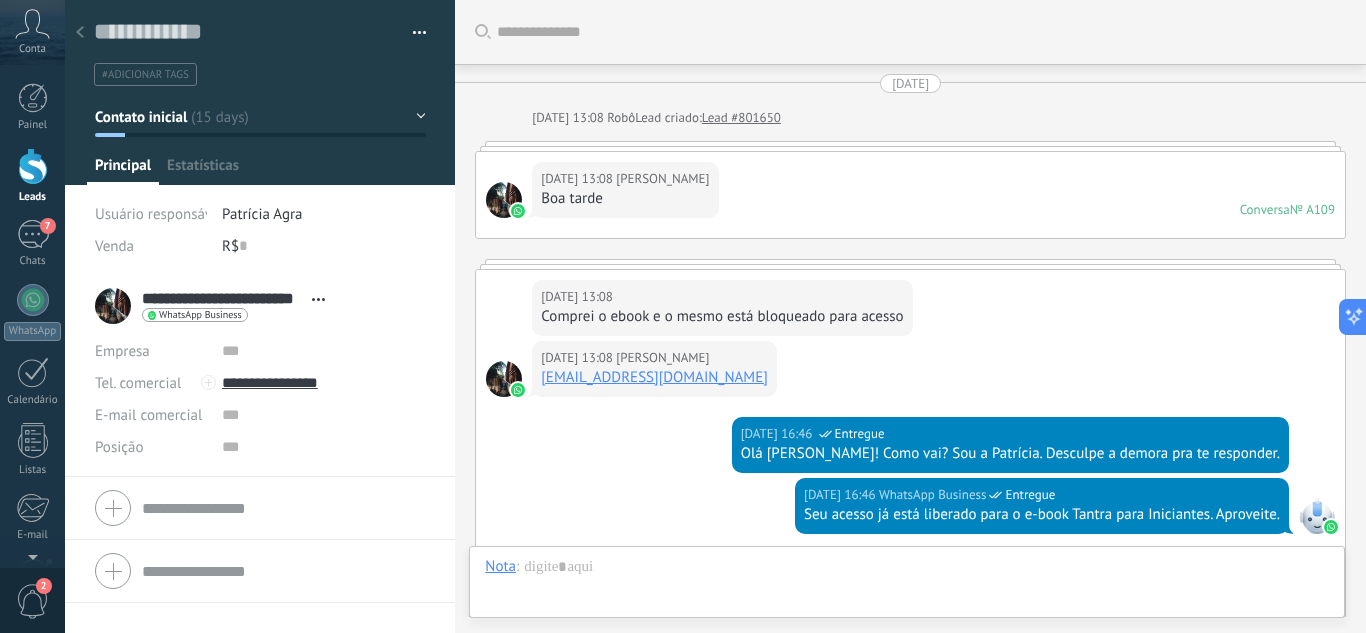 scroll, scrollTop: 0, scrollLeft: 0, axis: both 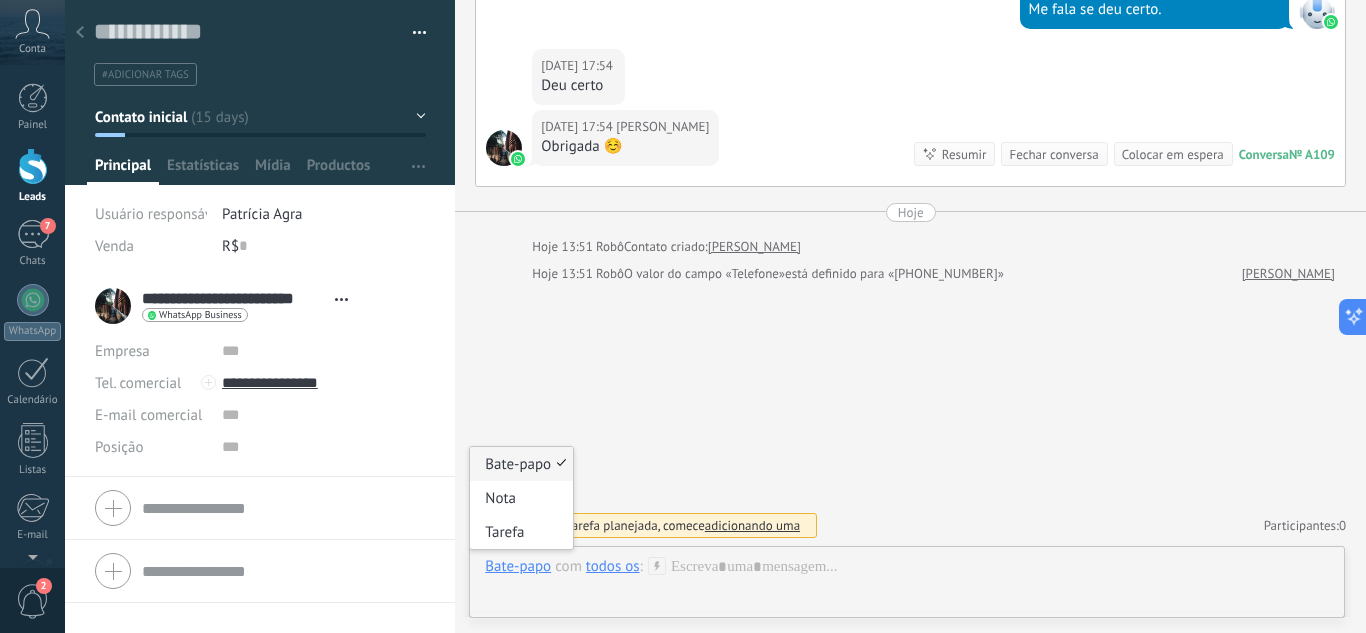 click on "Bate-papo" at bounding box center (518, 566) 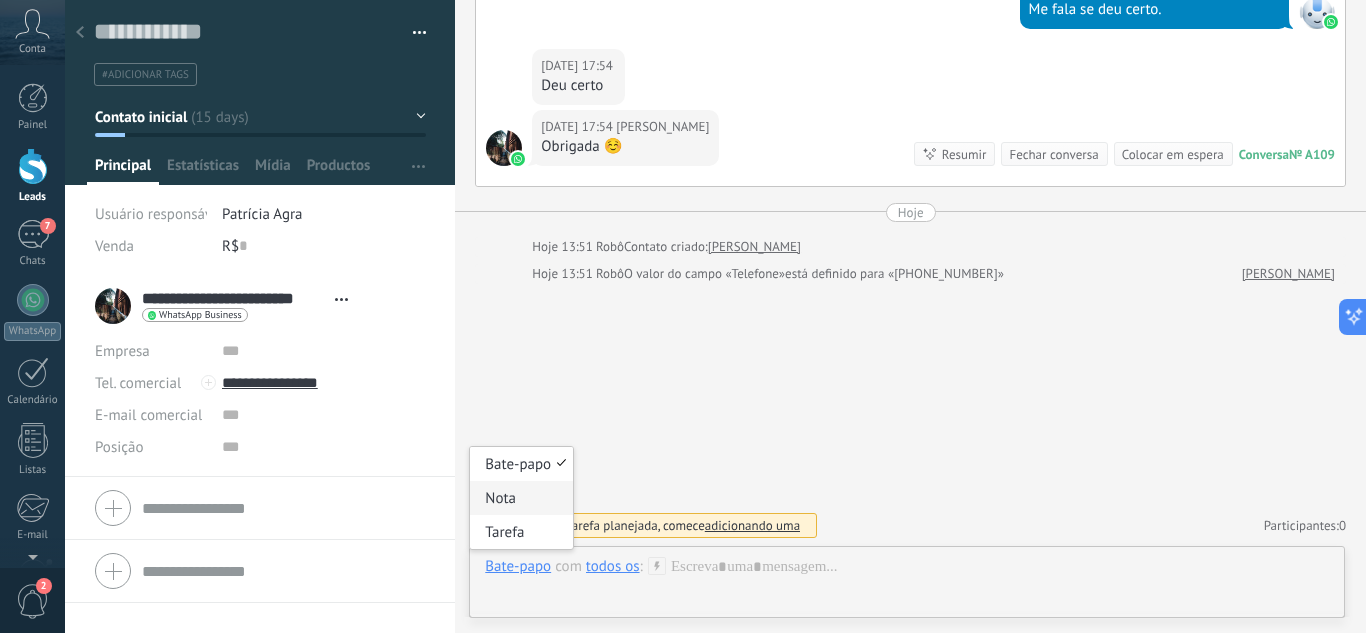 click on "Nota" at bounding box center [521, 498] 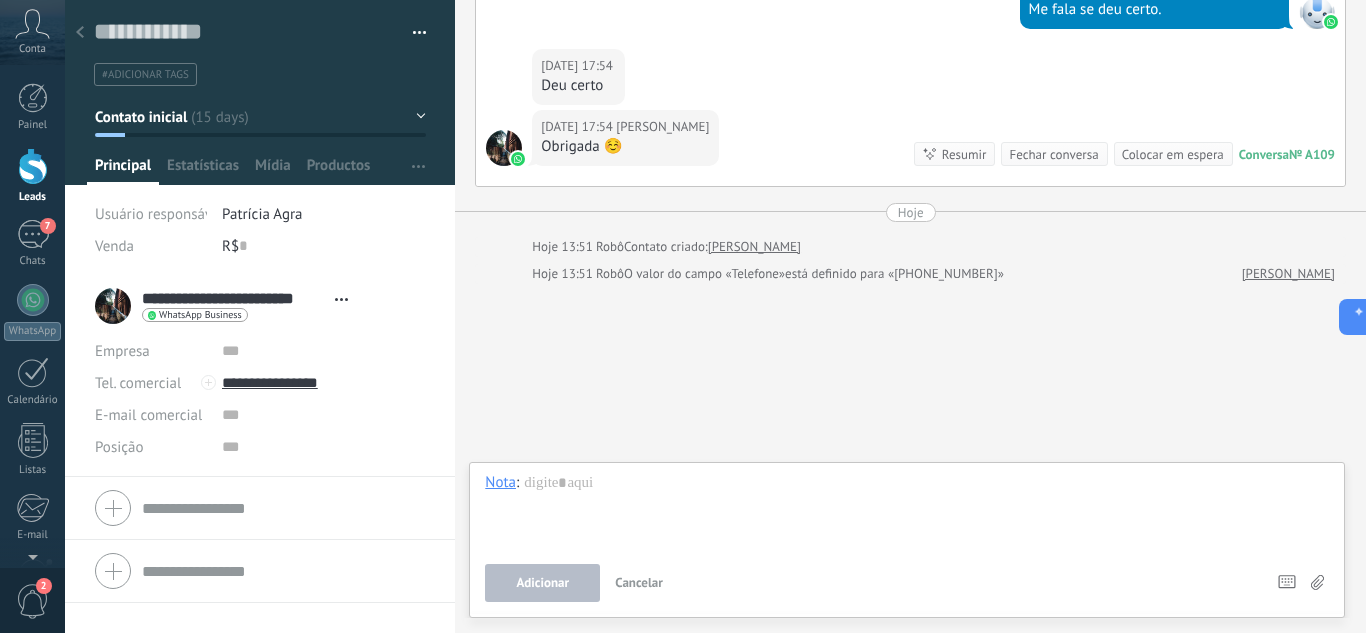 type 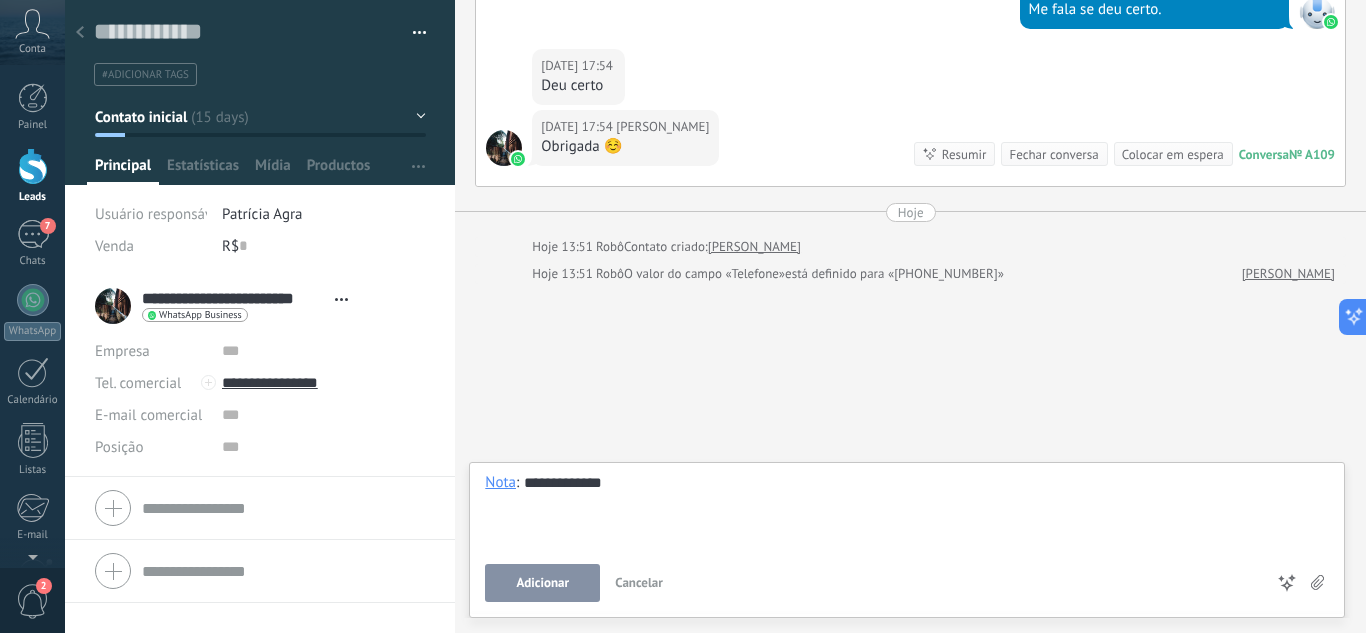 click on "Adicionar" at bounding box center (542, 583) 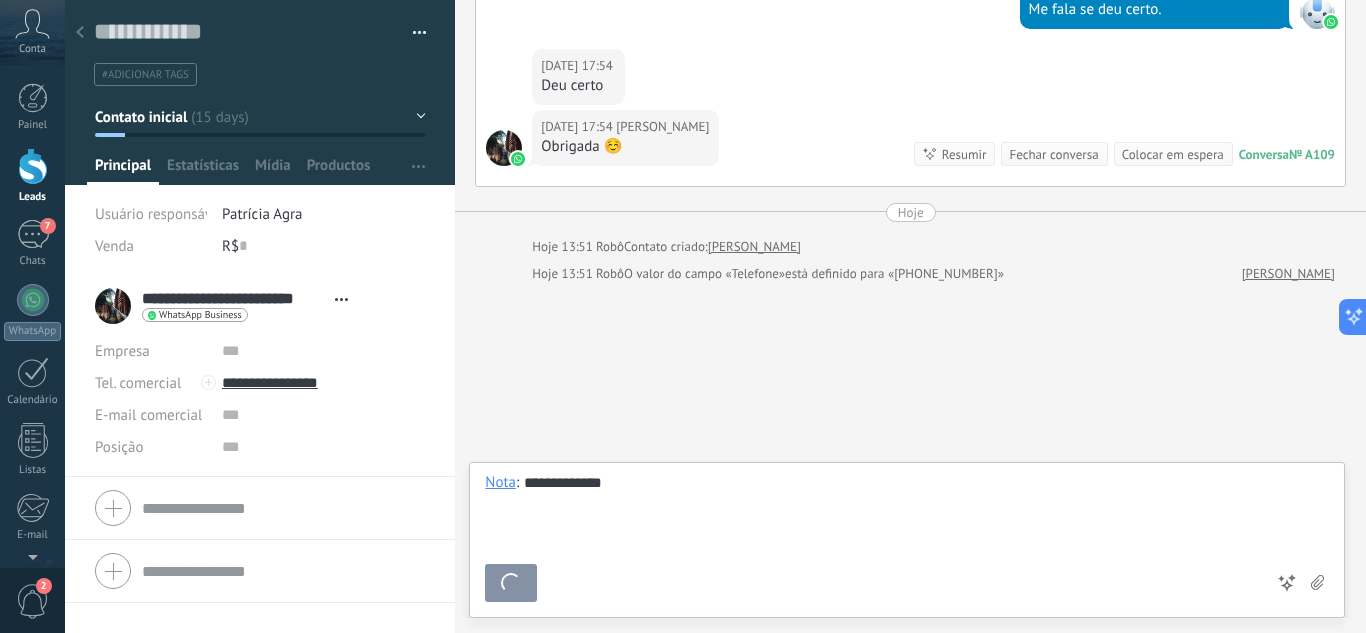 scroll, scrollTop: 737, scrollLeft: 0, axis: vertical 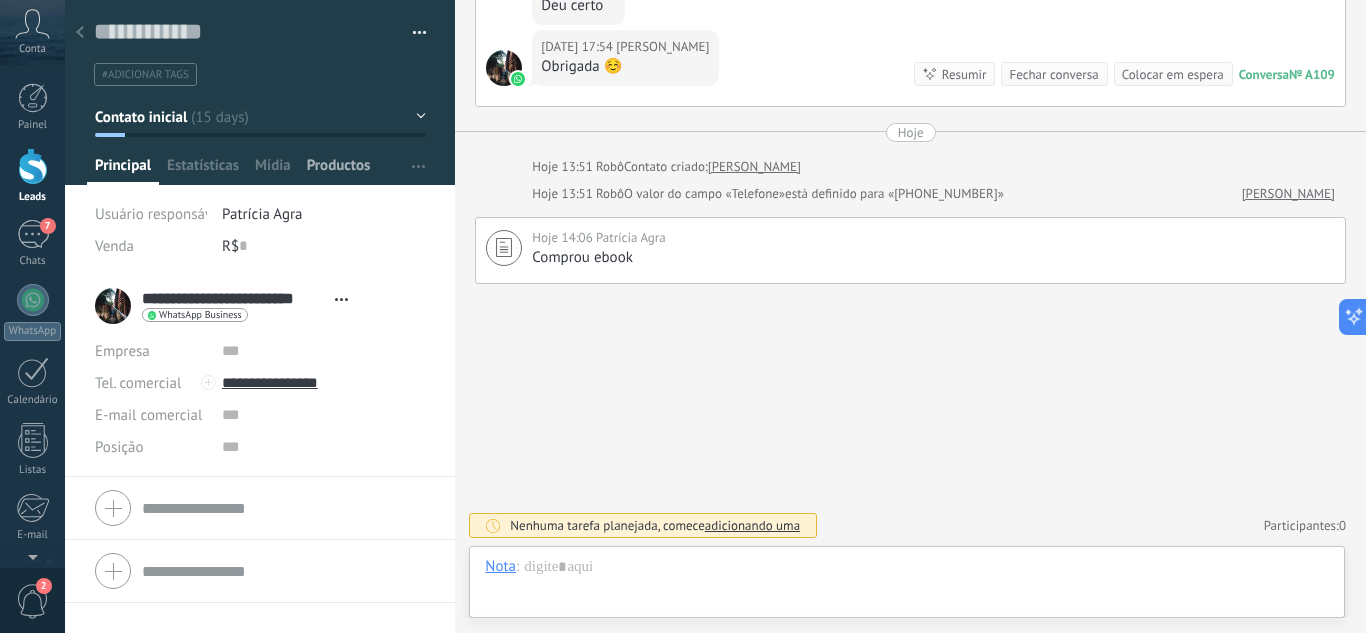 click on "Productos" at bounding box center [339, 170] 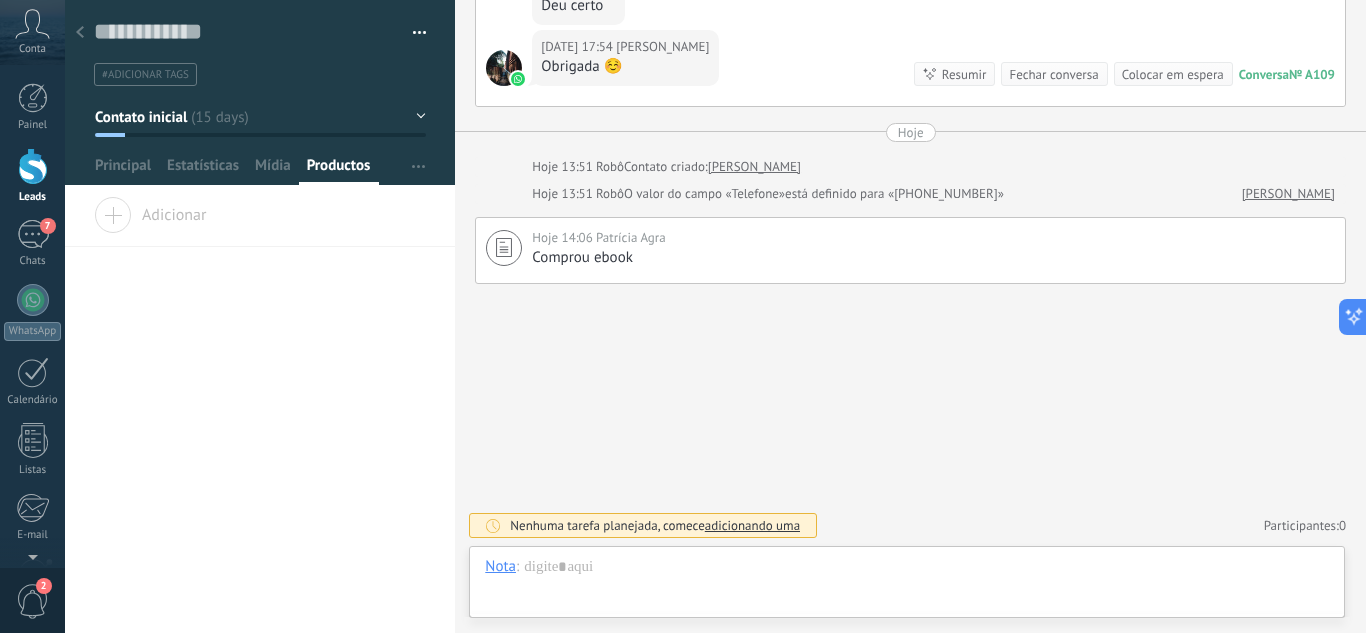 click on "#adicionar tags" at bounding box center [145, 75] 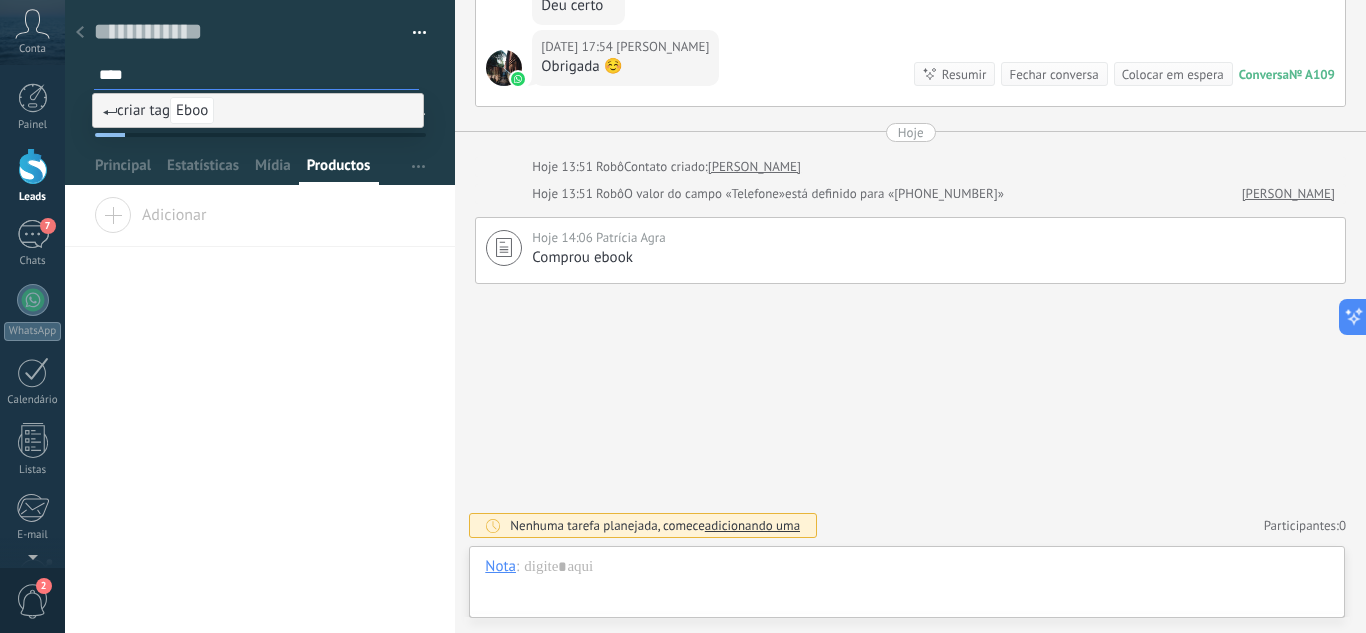 type on "*****" 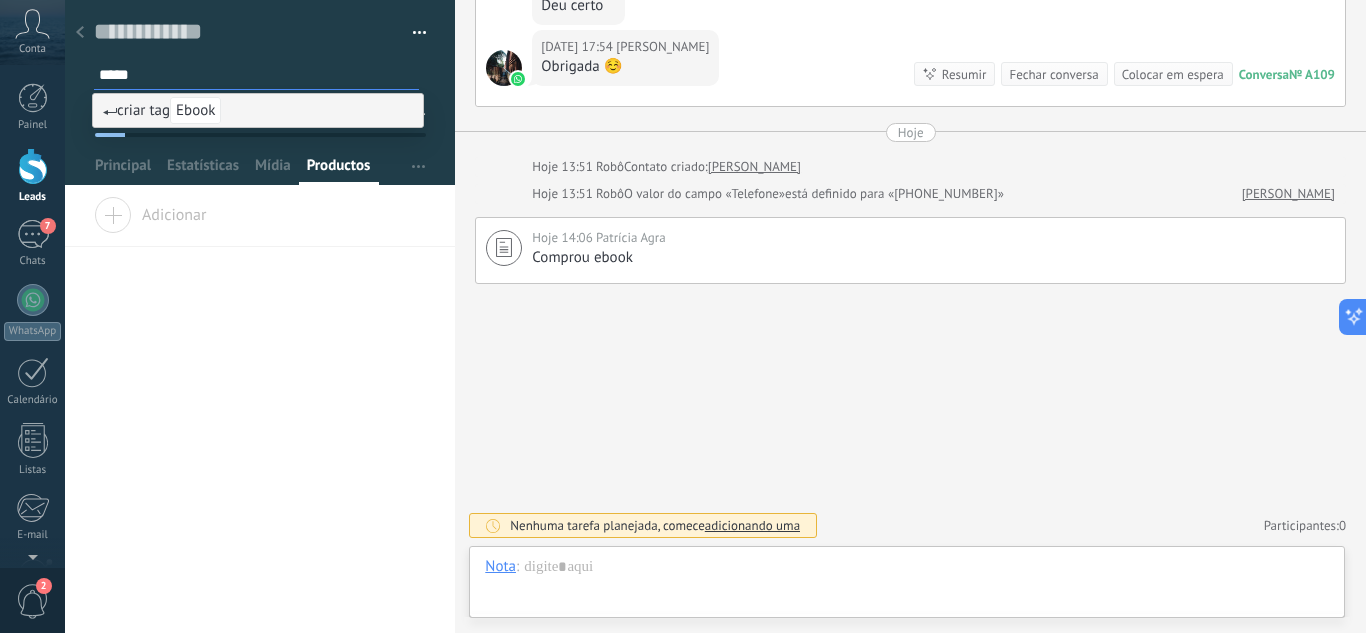 type 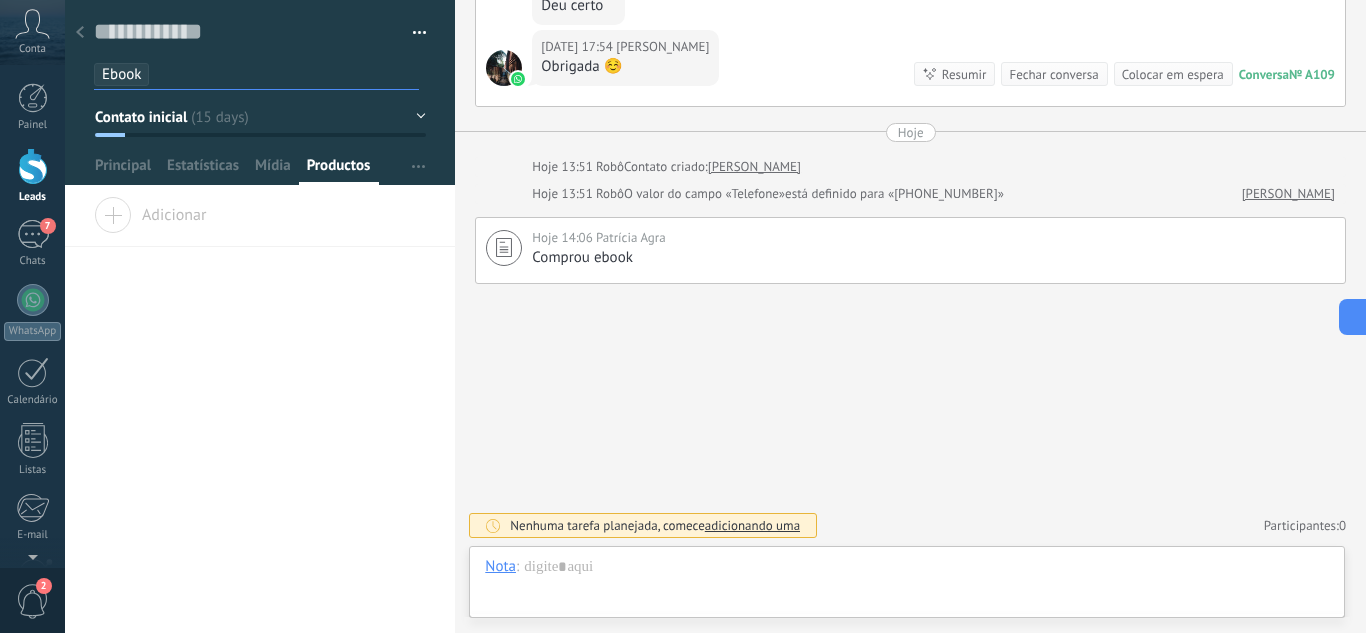 click on "**********" at bounding box center (260, 415) 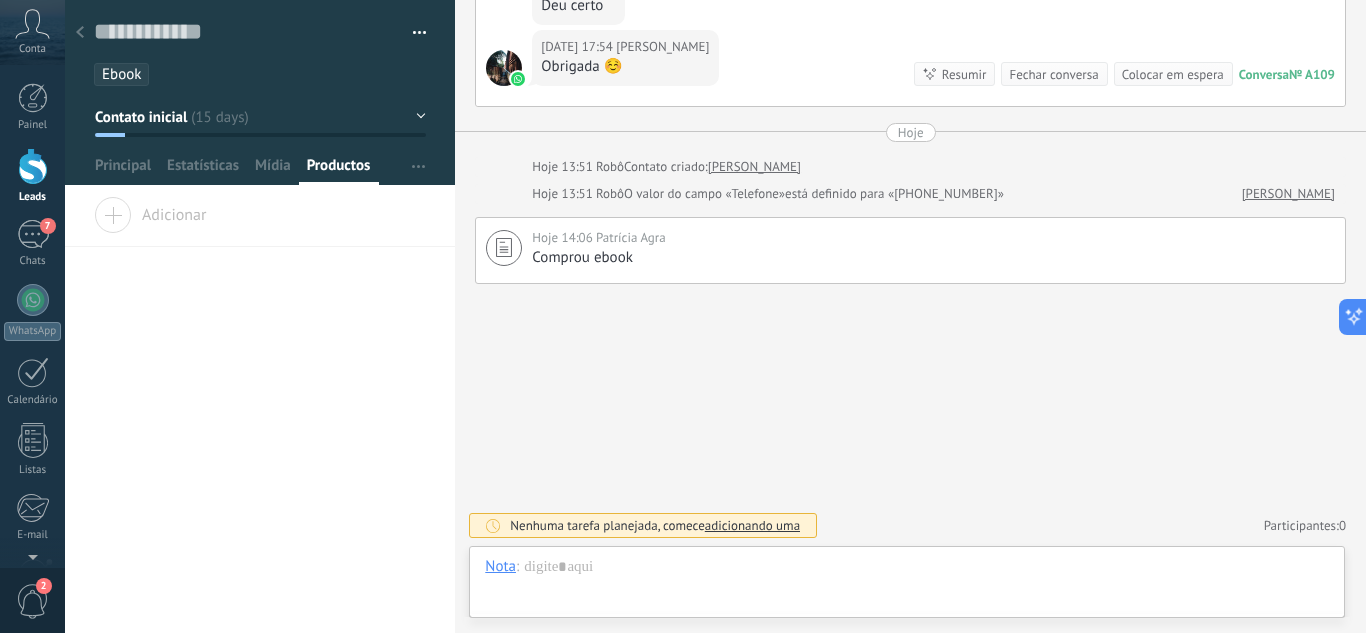 click 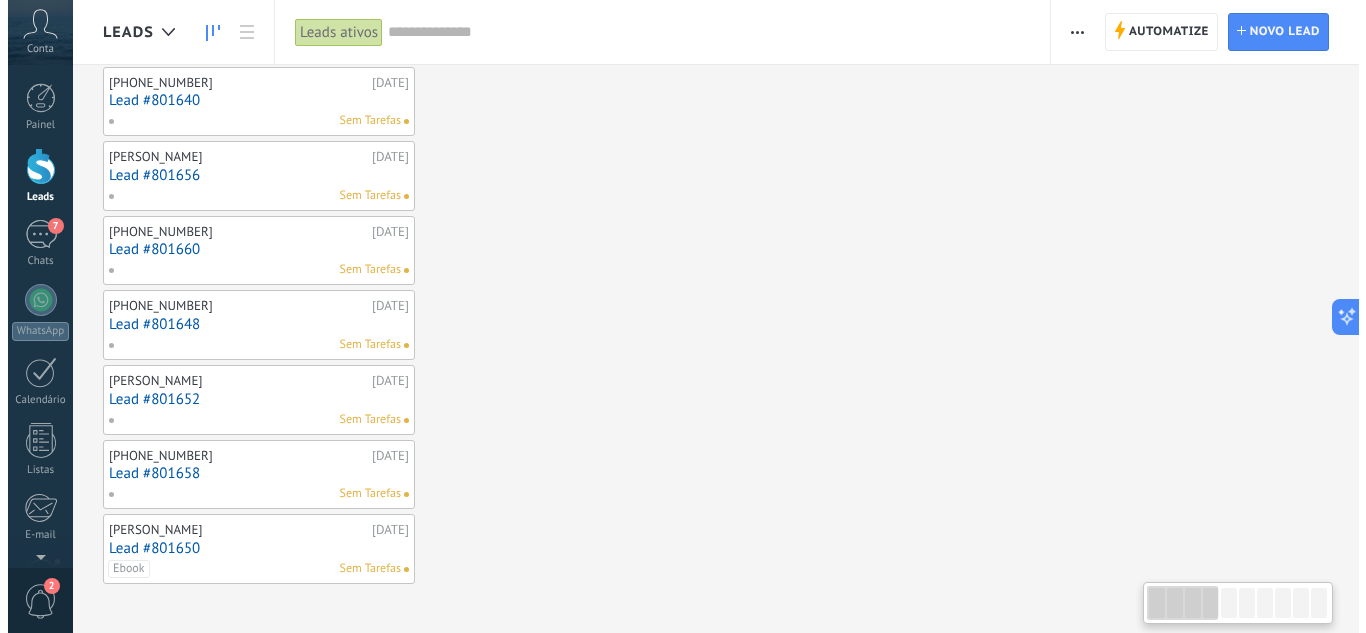 scroll, scrollTop: 0, scrollLeft: 0, axis: both 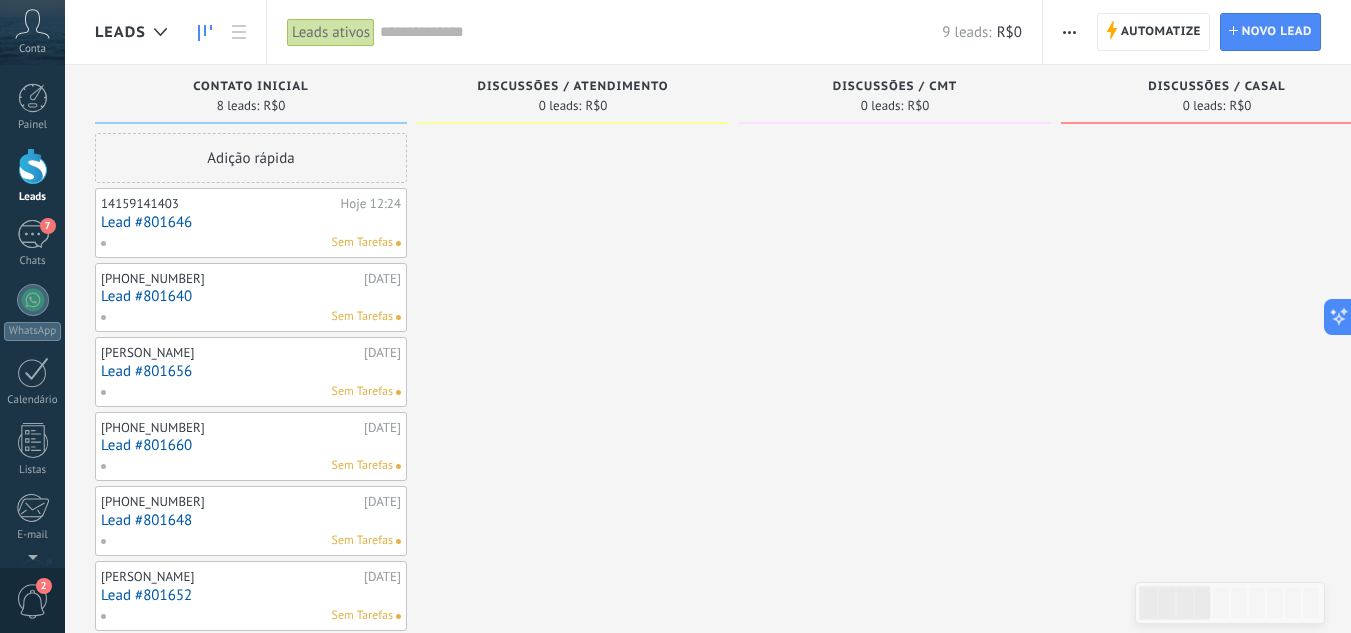 click on "Lead #801640" at bounding box center [251, 296] 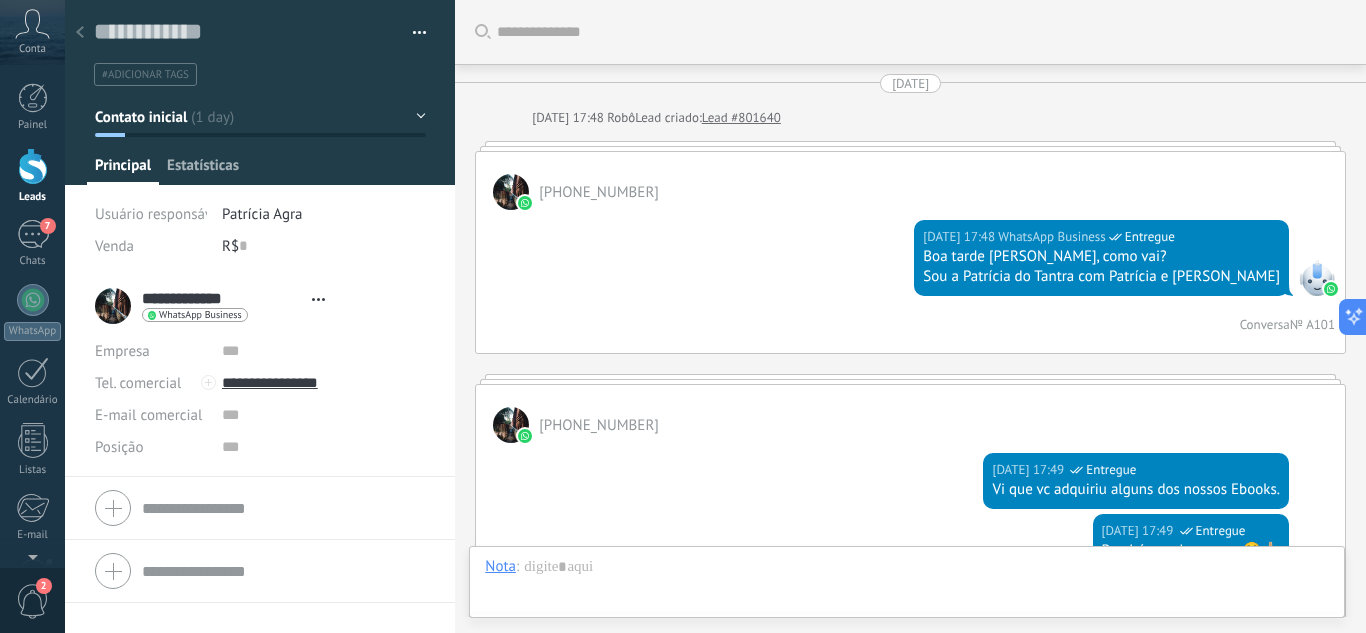 scroll, scrollTop: 30, scrollLeft: 0, axis: vertical 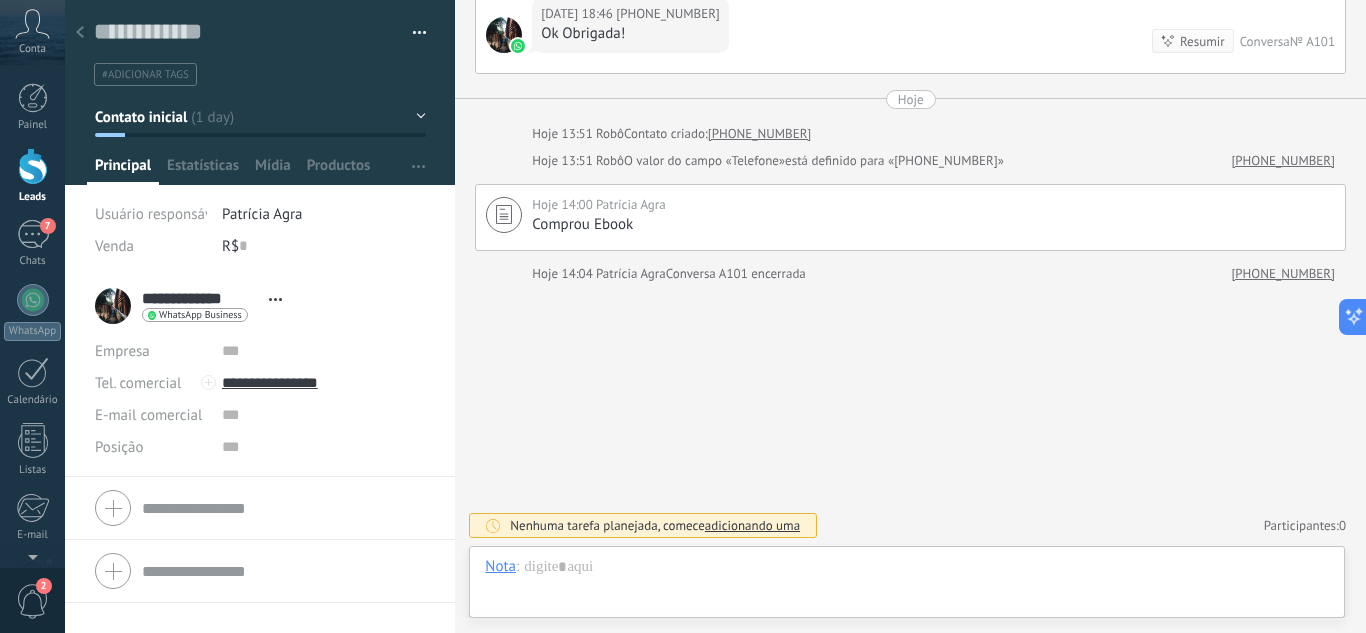 click on "#adicionar tags" at bounding box center (145, 75) 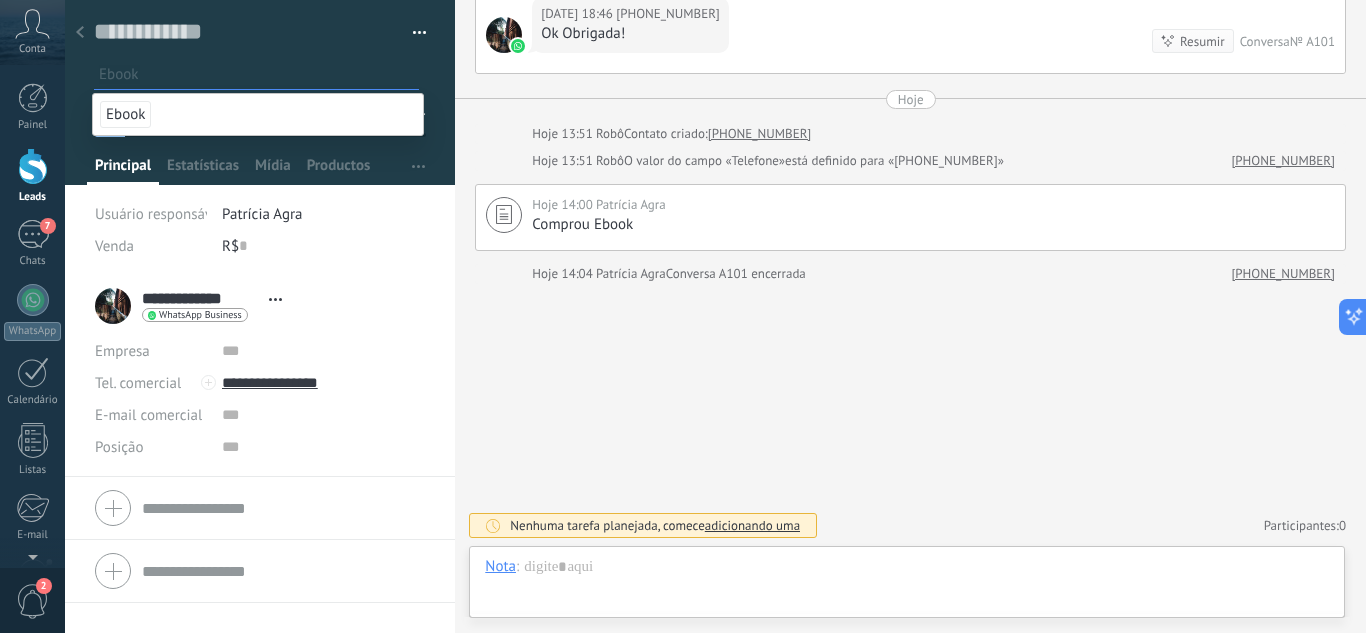 click on "Ebook" at bounding box center [125, 114] 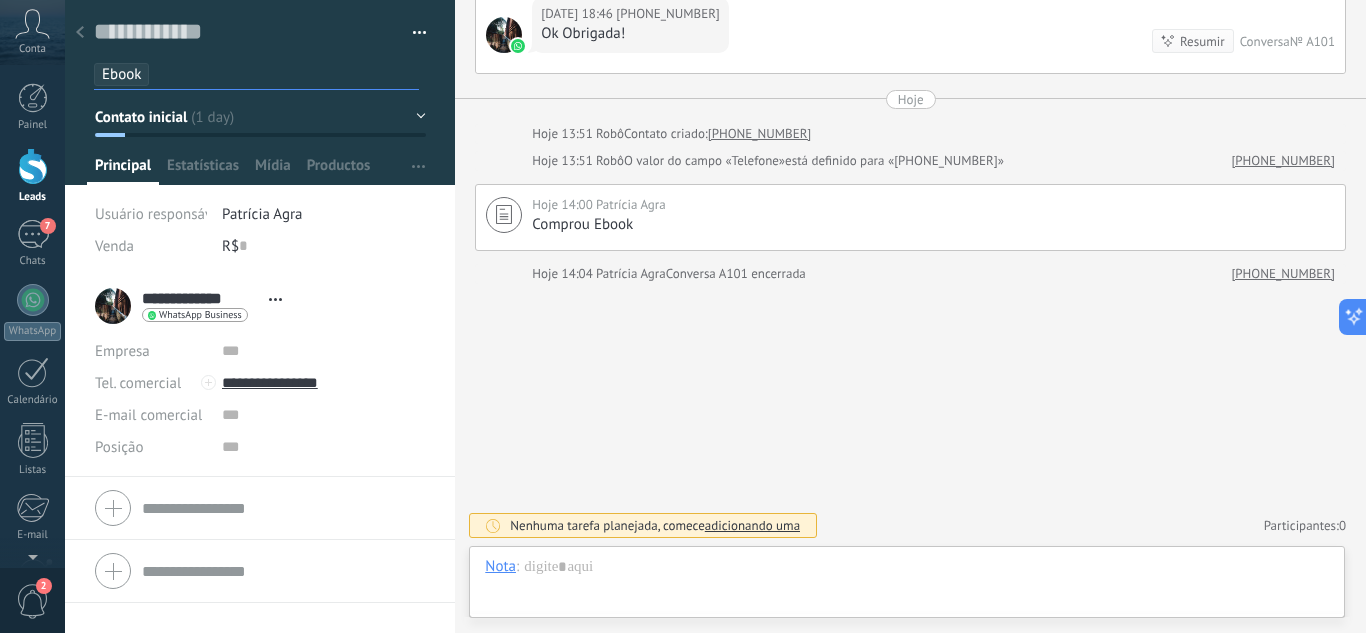 click on "Usuário responsável Patrícia Agra Venda
R$
0" at bounding box center [260, 236] 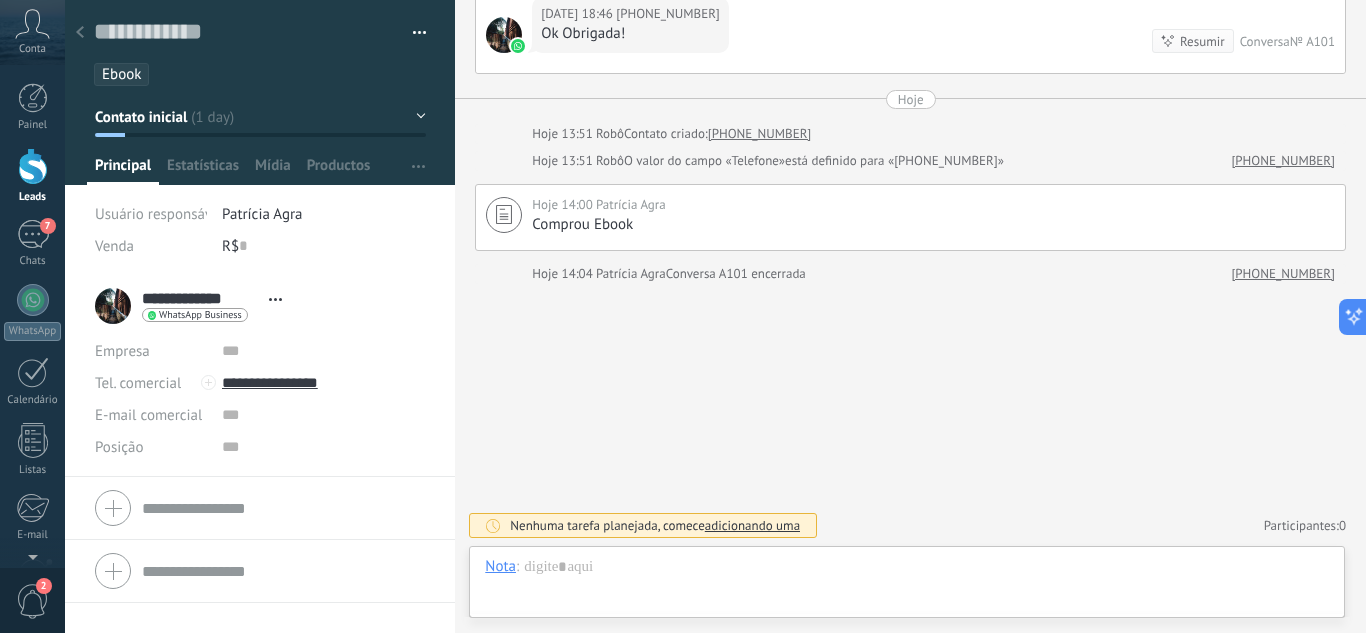 click at bounding box center (80, 33) 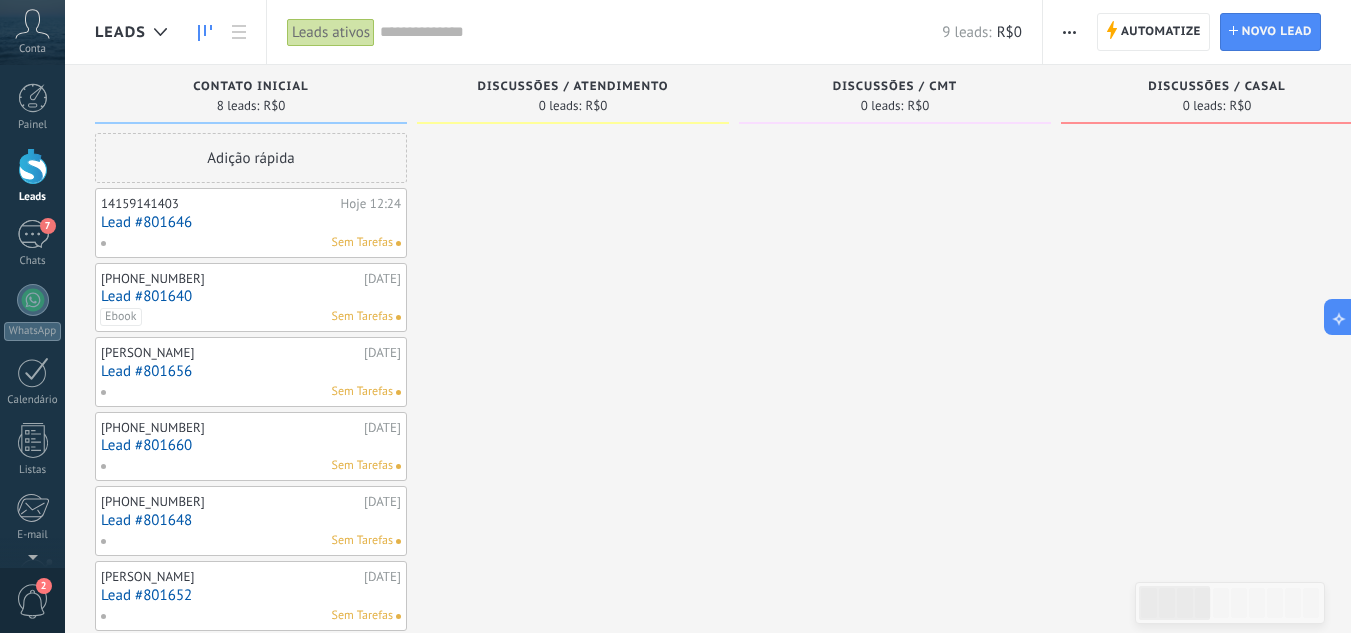 click on "Lead #801656" at bounding box center [251, 371] 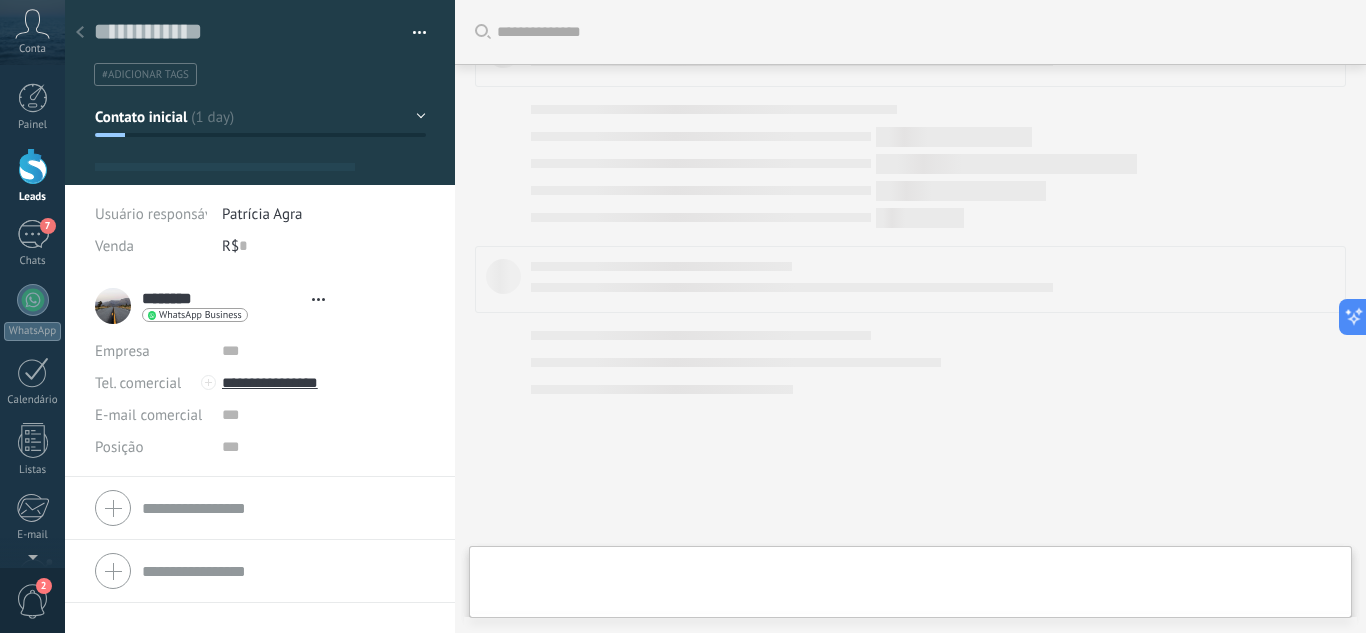 scroll, scrollTop: 1169, scrollLeft: 0, axis: vertical 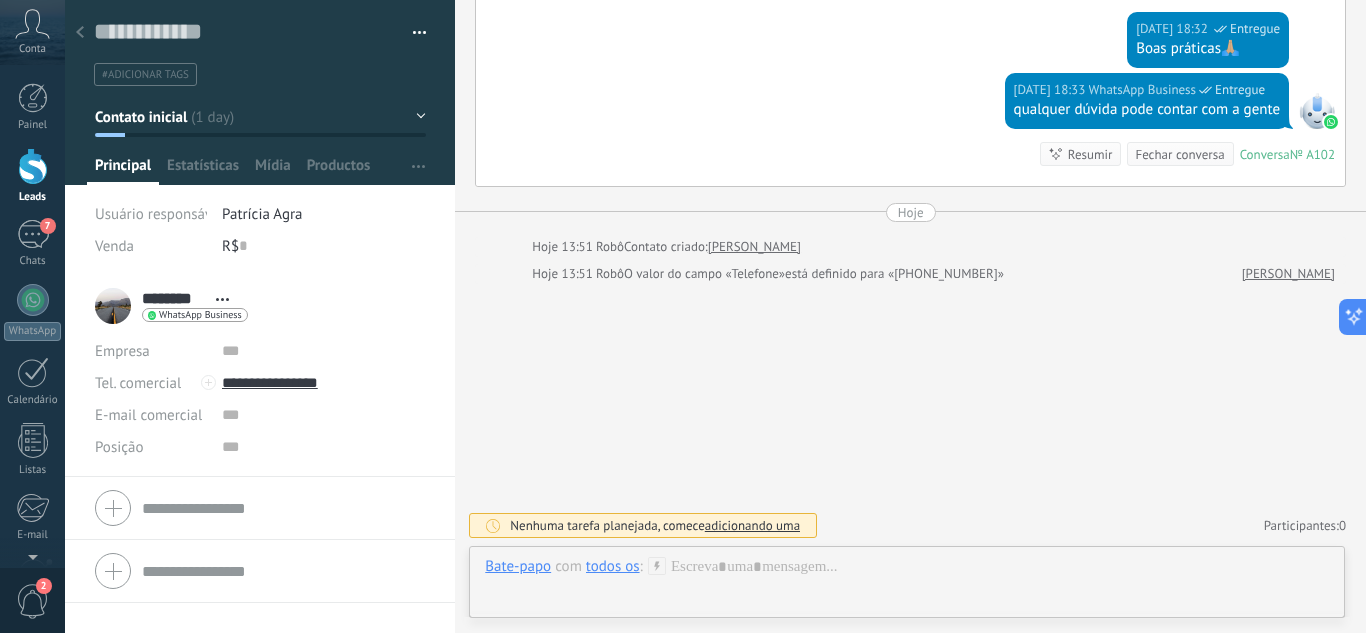 click on "#adicionar tags" at bounding box center [145, 75] 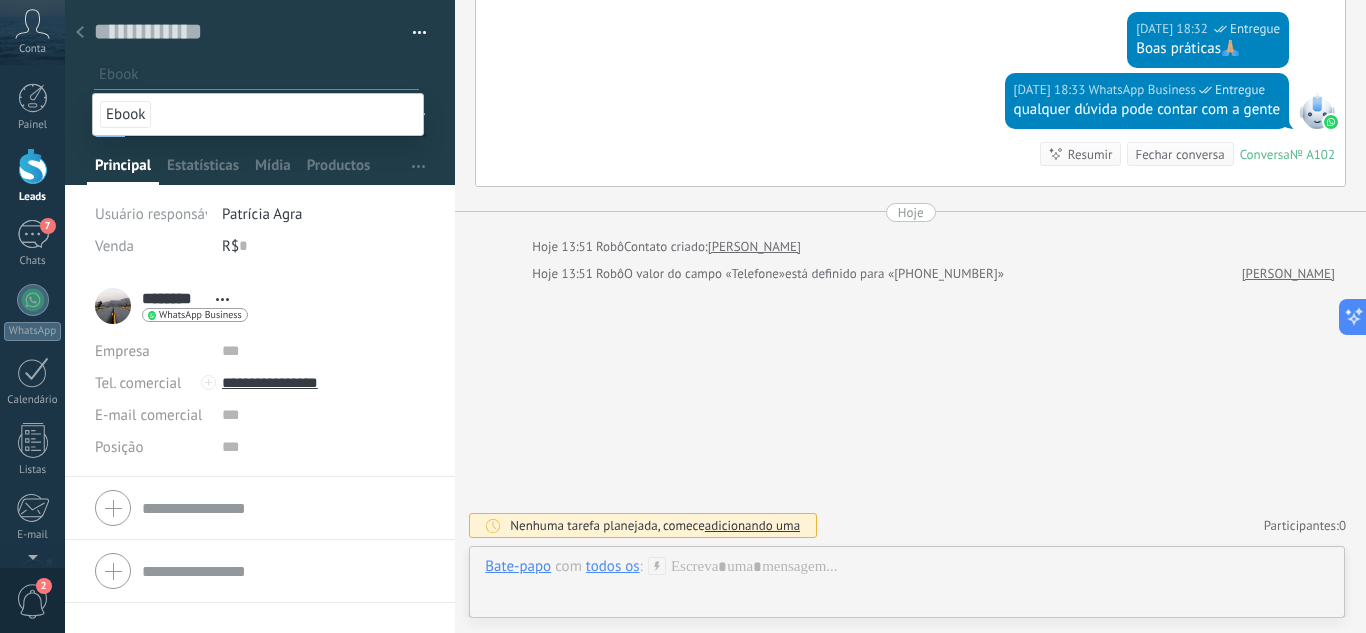 click on "Ebook" at bounding box center [125, 114] 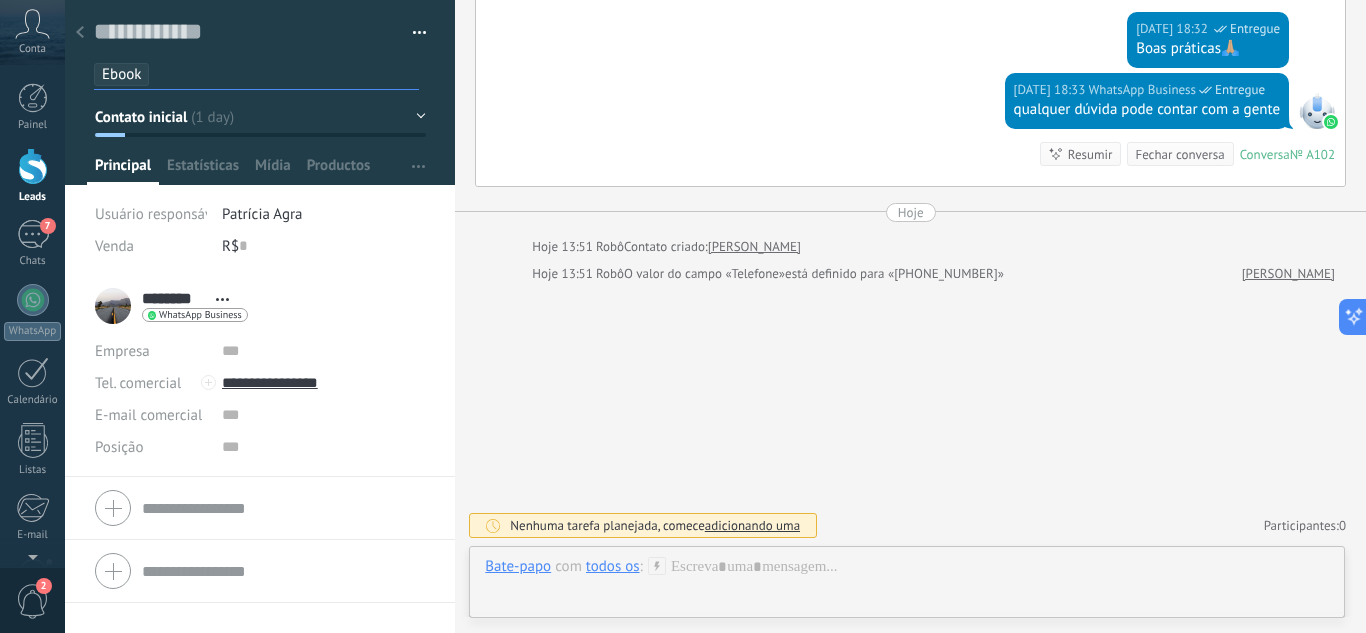 click on "******** [PERSON_NAME]
******** [PERSON_NAME]
Abrir detalhes
Copiar nome
Desvincular" at bounding box center [260, 306] 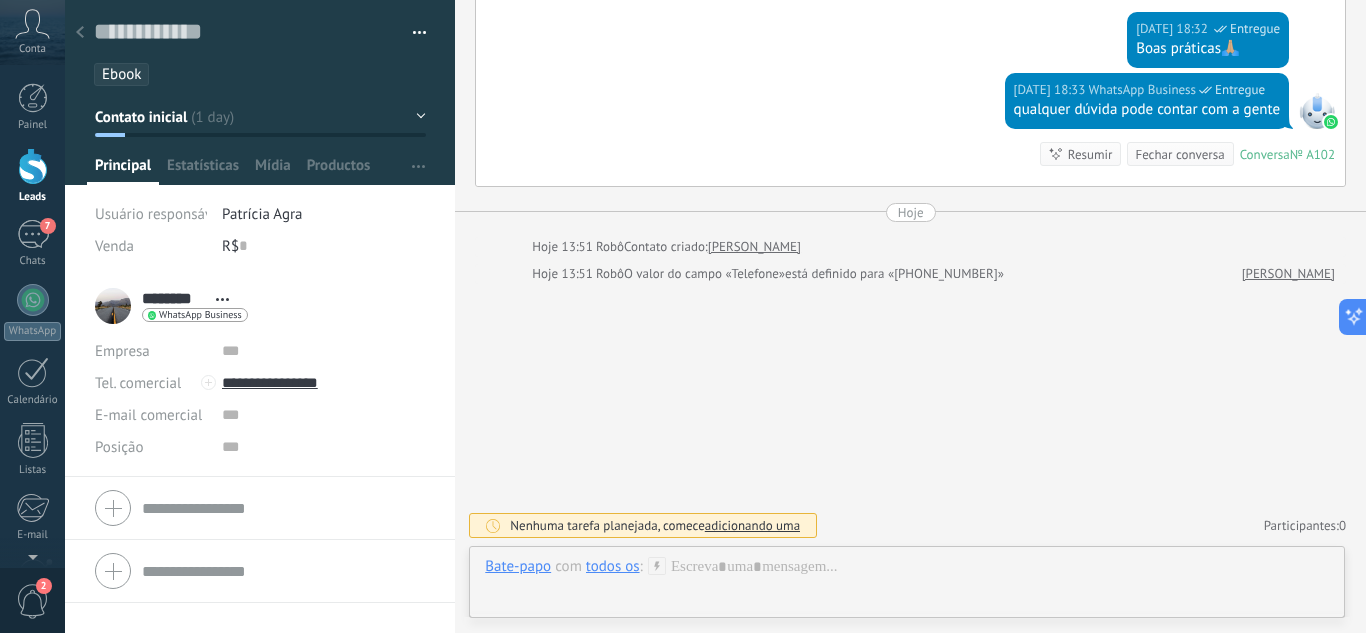 click at bounding box center [80, 33] 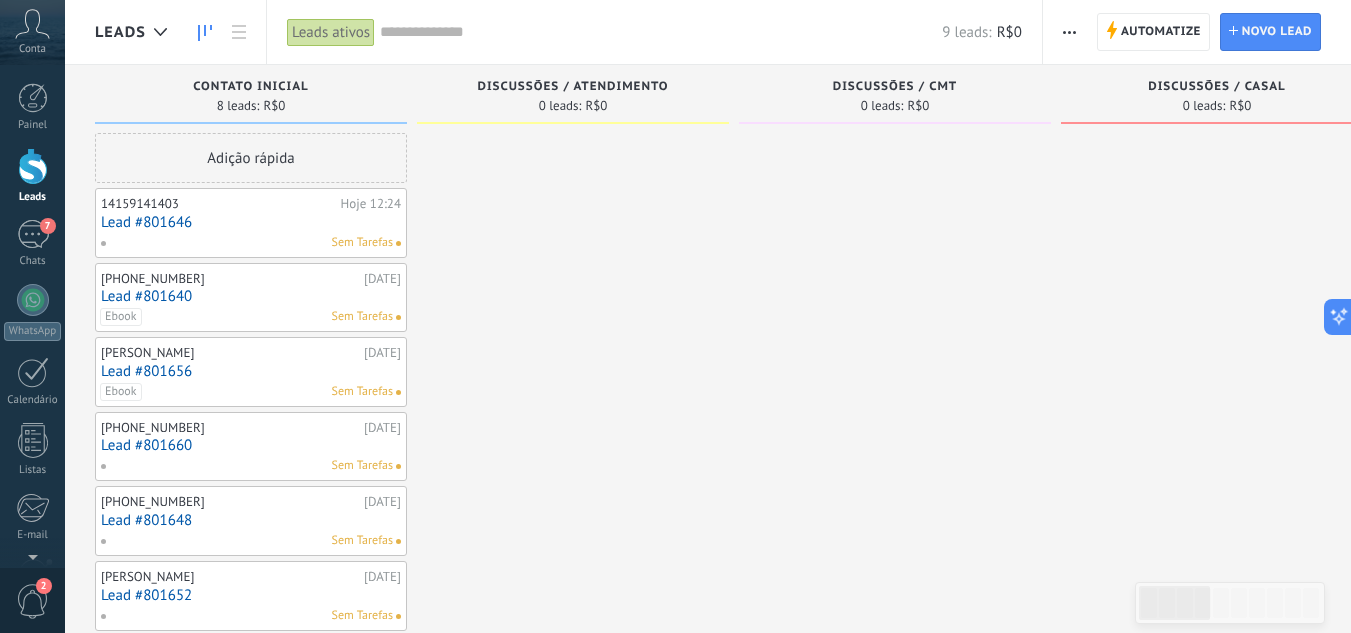 click on "Lead #801660" at bounding box center (251, 445) 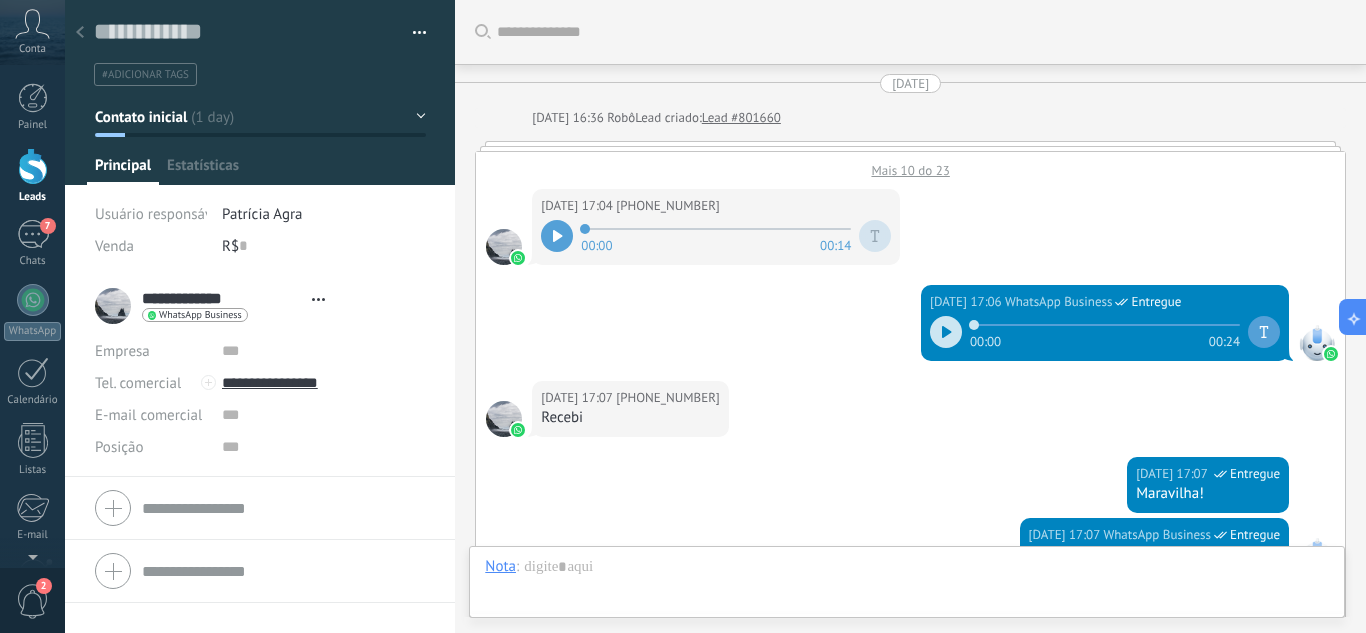 scroll, scrollTop: 838, scrollLeft: 0, axis: vertical 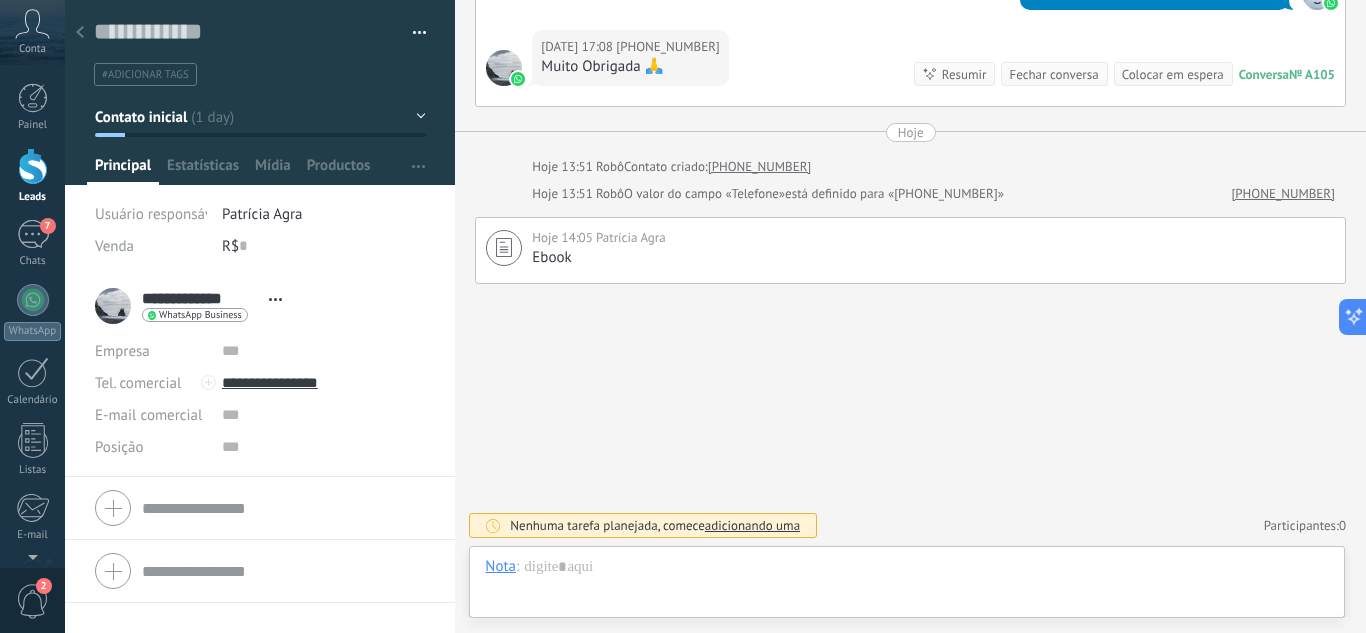 click on "#adicionar tags" at bounding box center (145, 75) 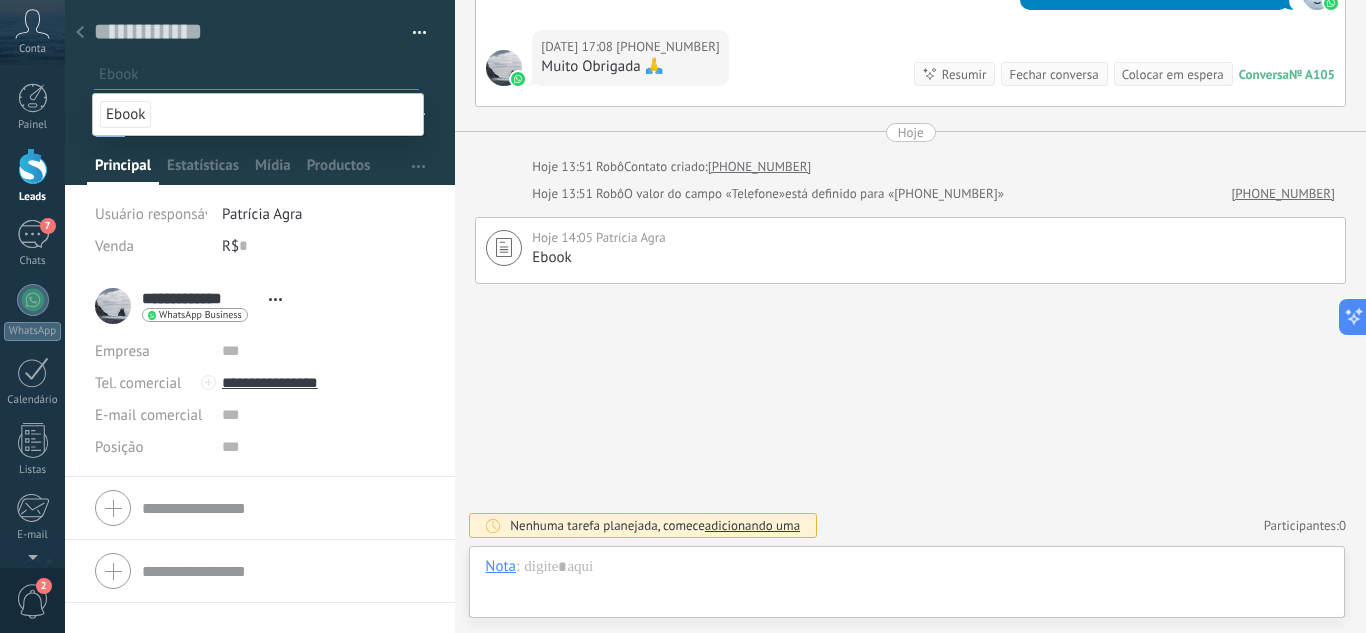 click on "Ebook" at bounding box center (125, 114) 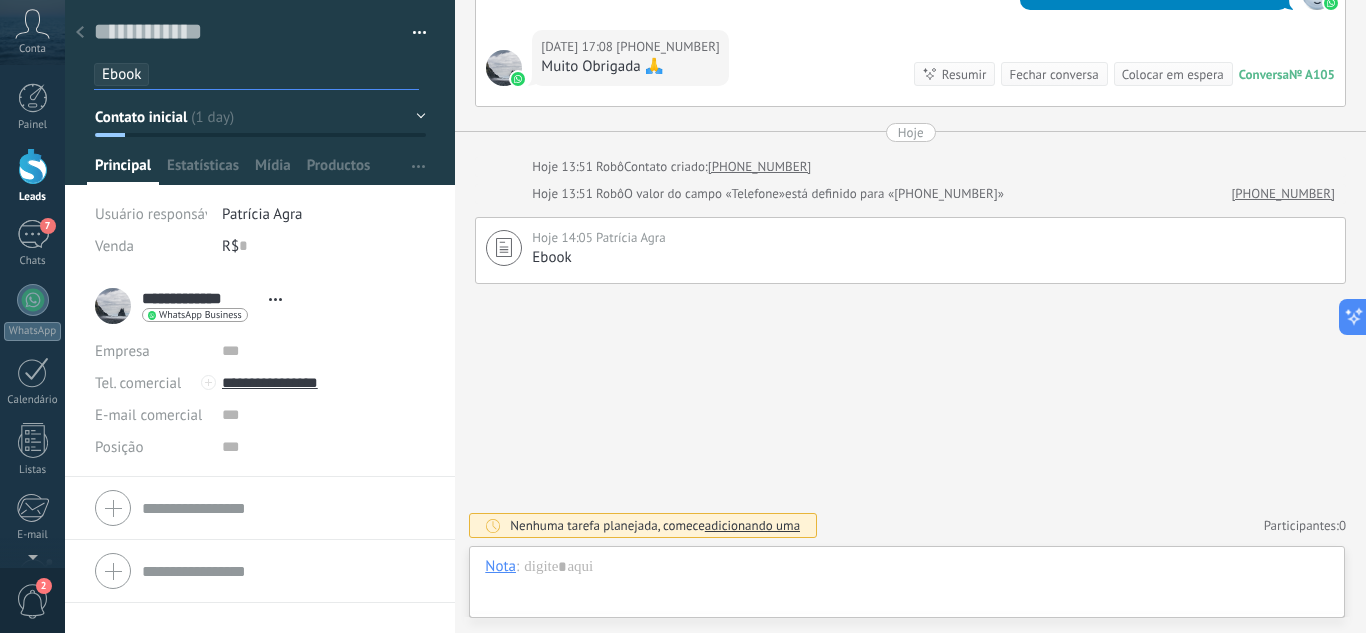 click on "Contato inicial" at bounding box center (260, 117) 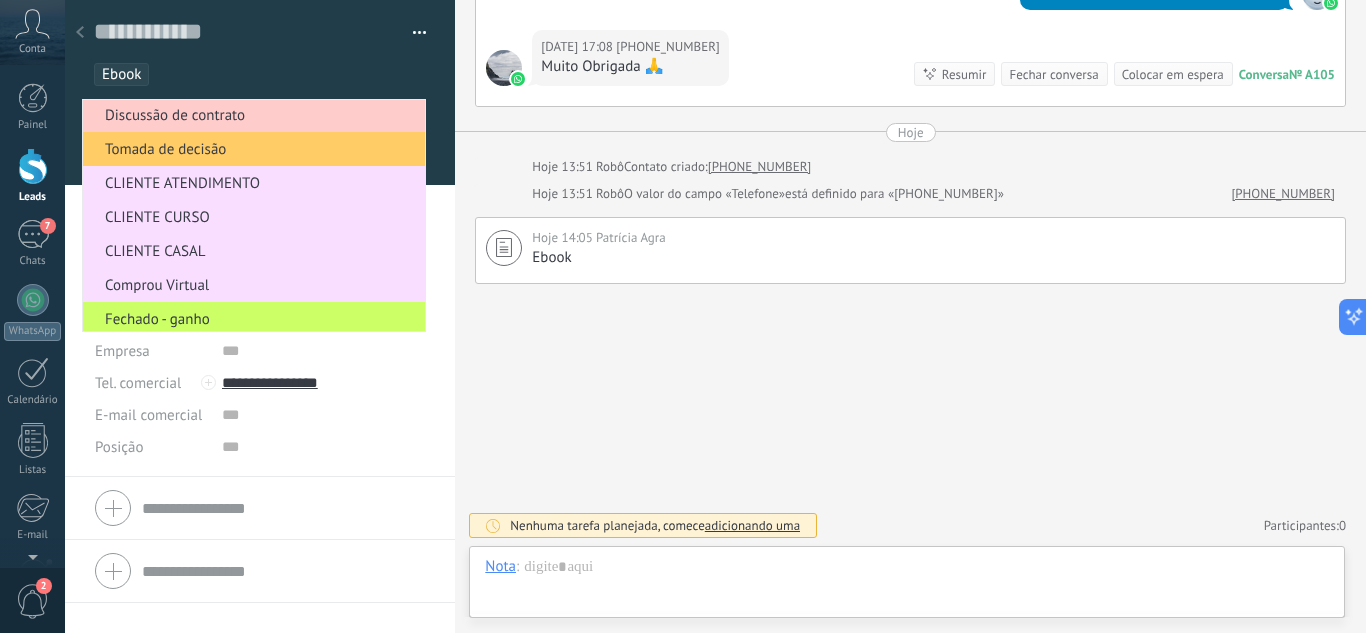 scroll, scrollTop: 177, scrollLeft: 0, axis: vertical 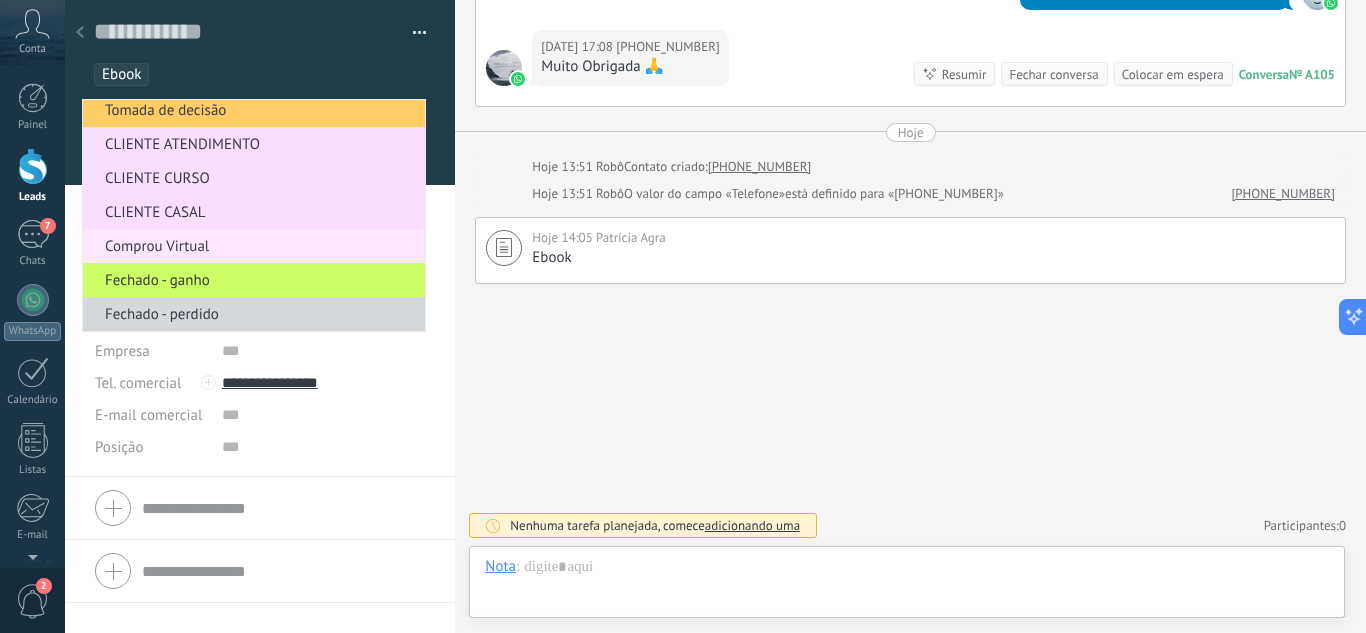 click on "Comprou Virtual" at bounding box center (251, 246) 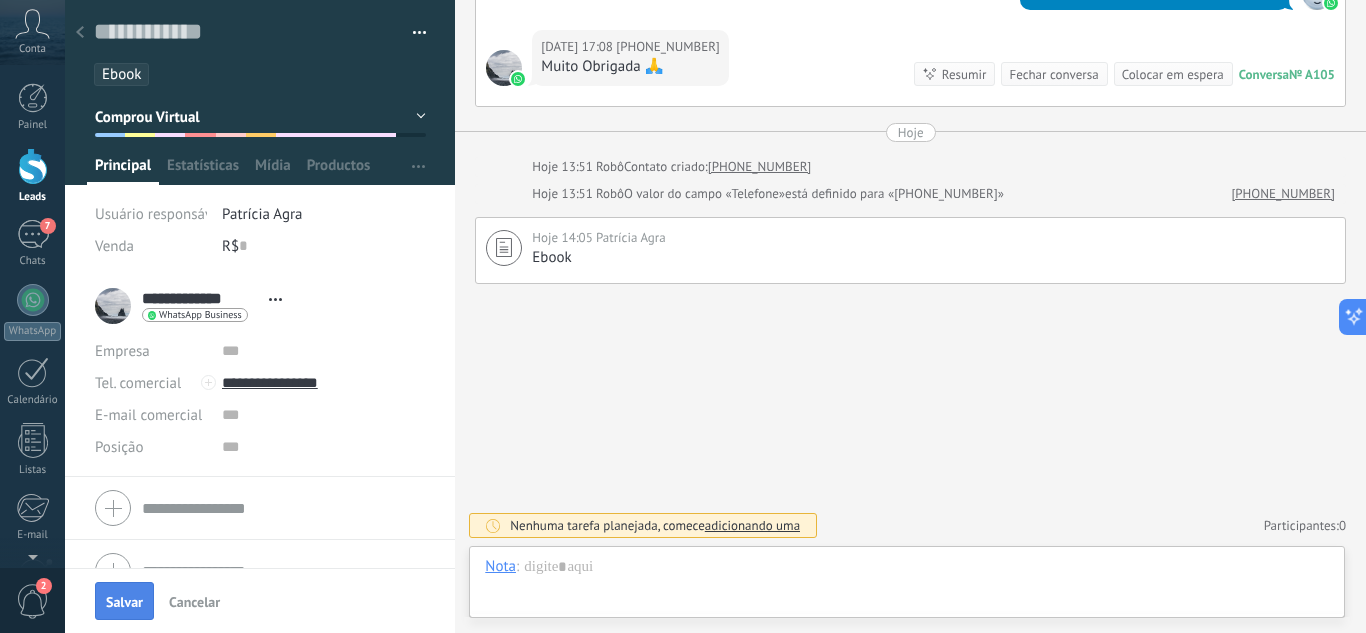 click on "Salvar" at bounding box center [124, 602] 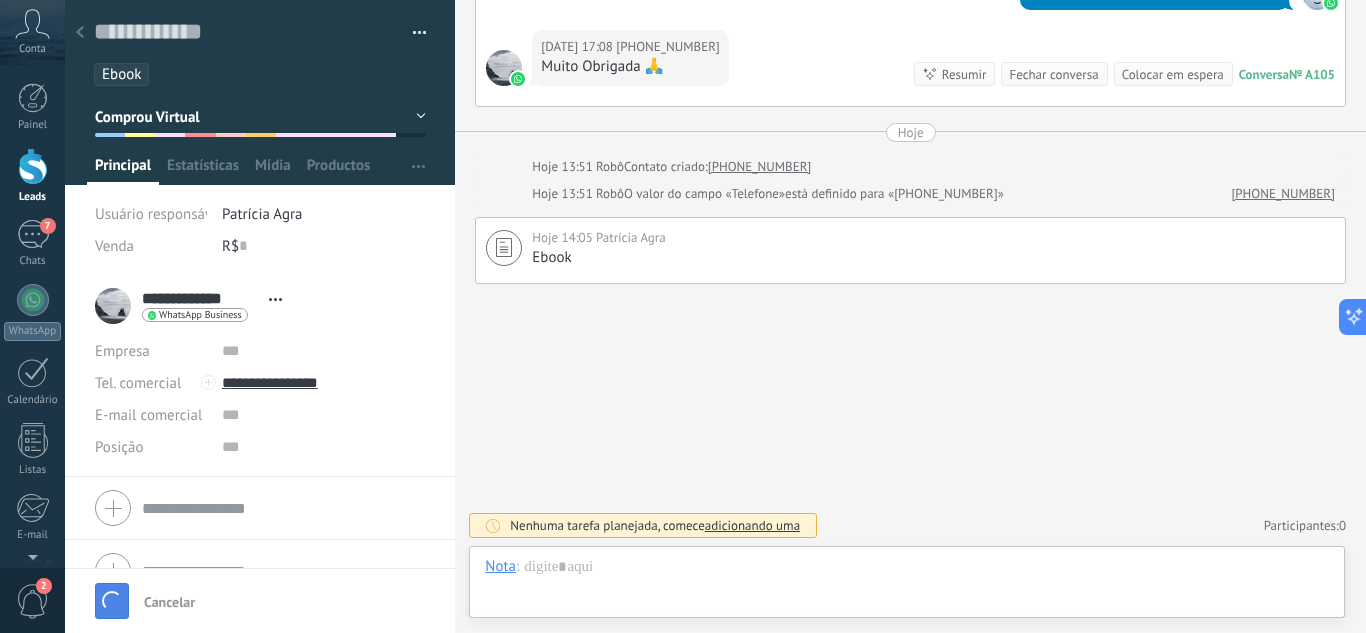 scroll, scrollTop: 871, scrollLeft: 0, axis: vertical 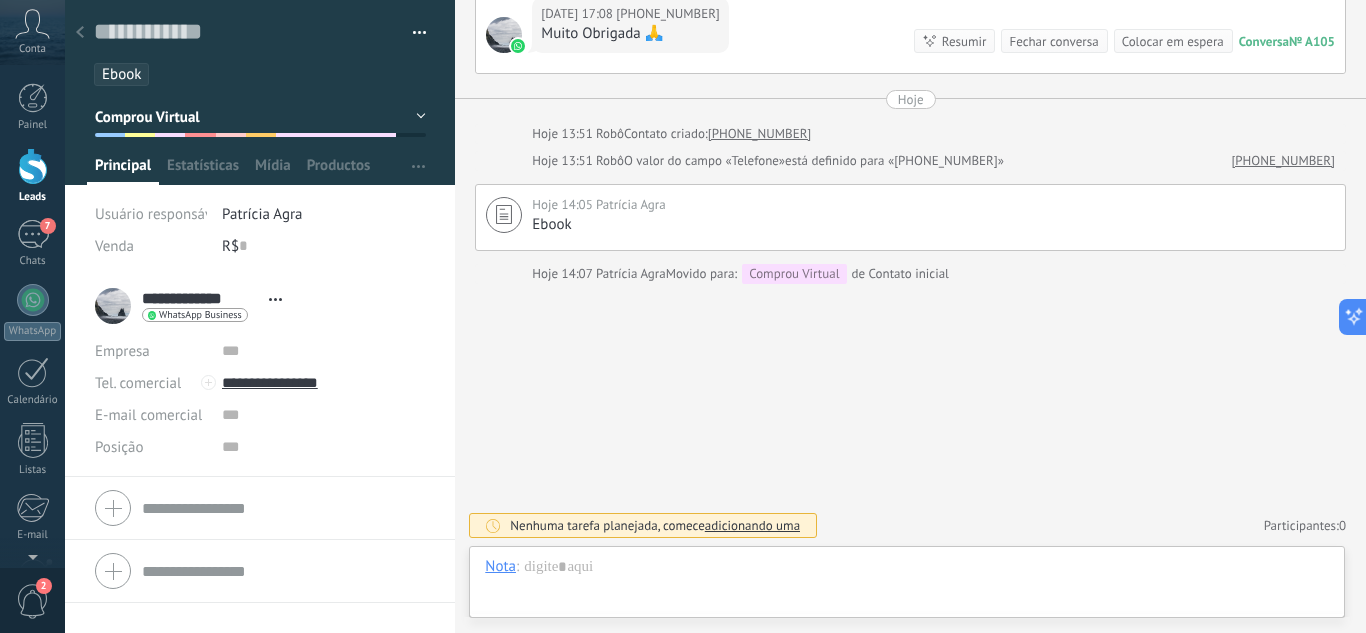click at bounding box center [80, 33] 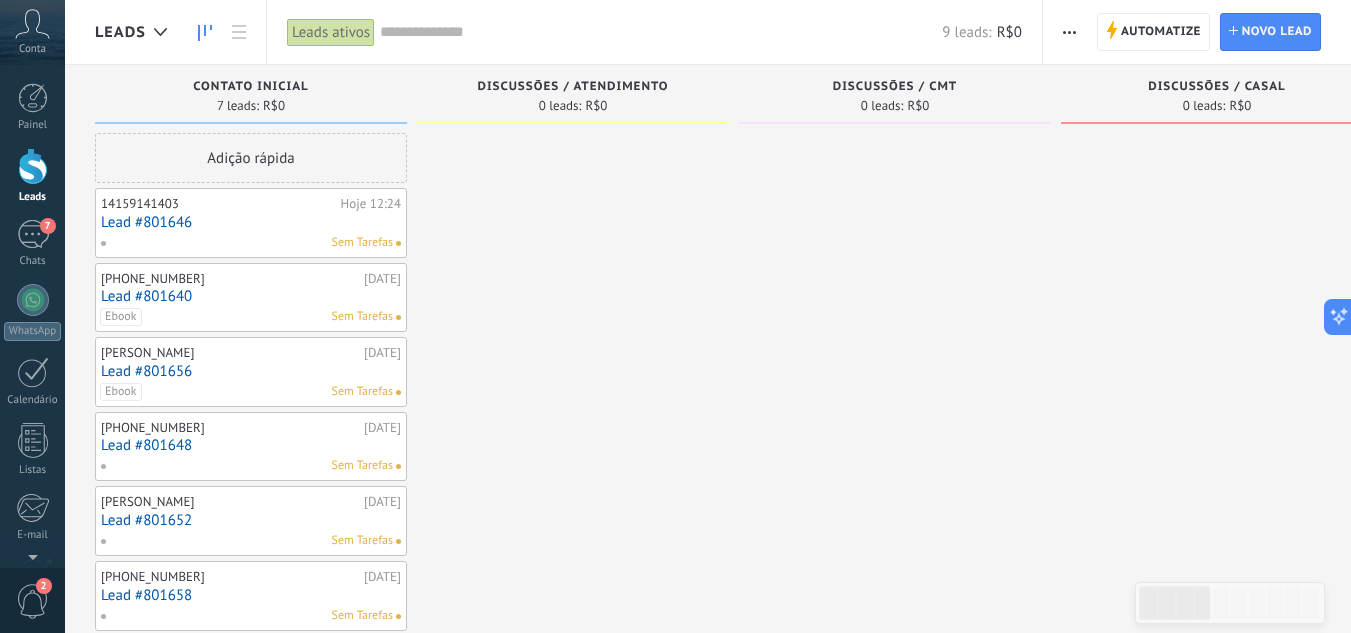 click on "Lead #801640" at bounding box center [251, 296] 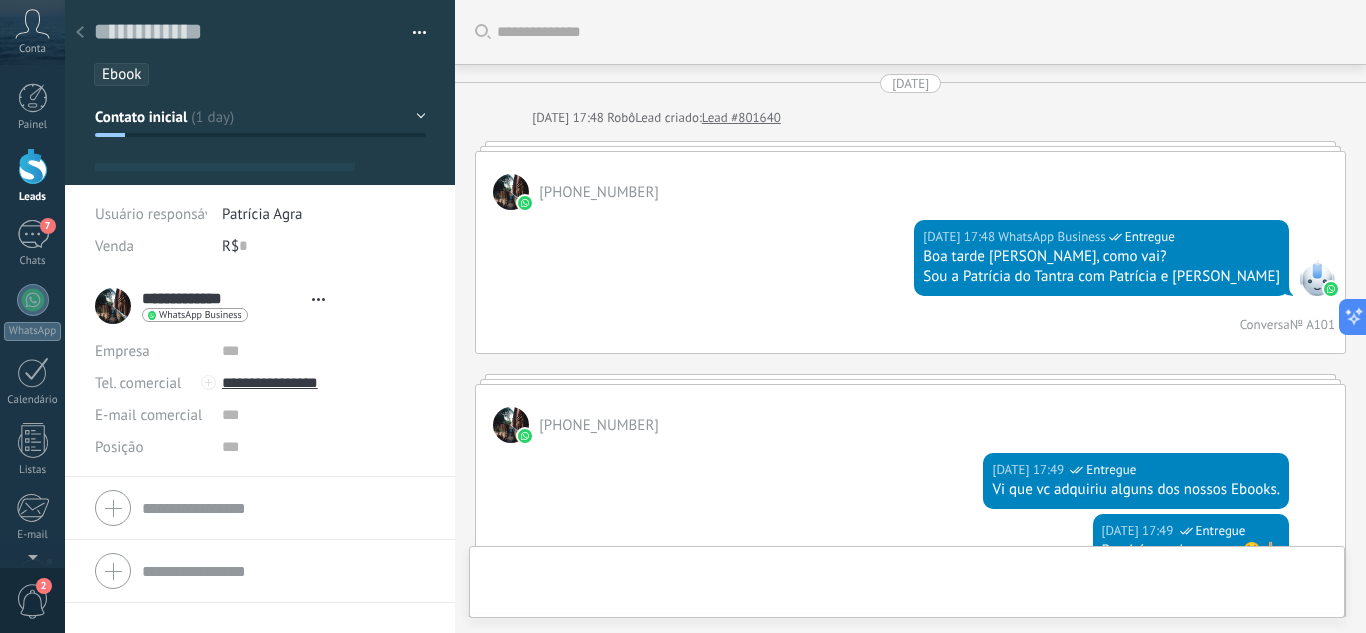 scroll, scrollTop: 873, scrollLeft: 0, axis: vertical 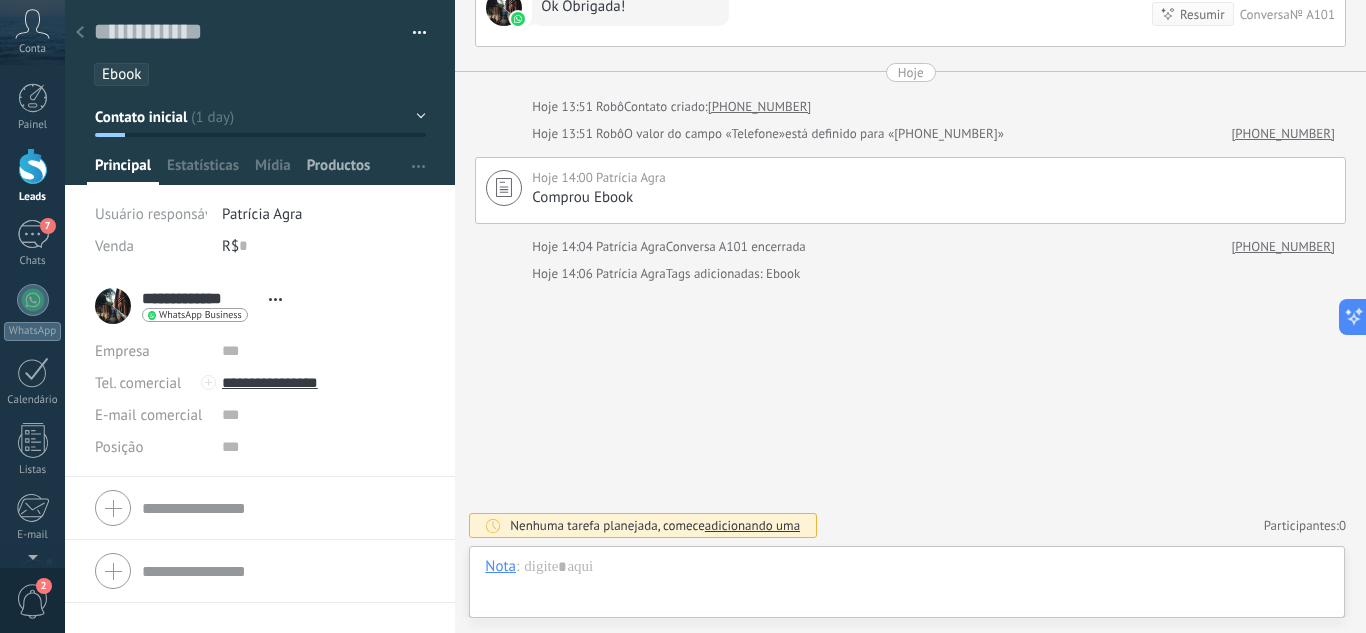 click on "Productos" at bounding box center (339, 170) 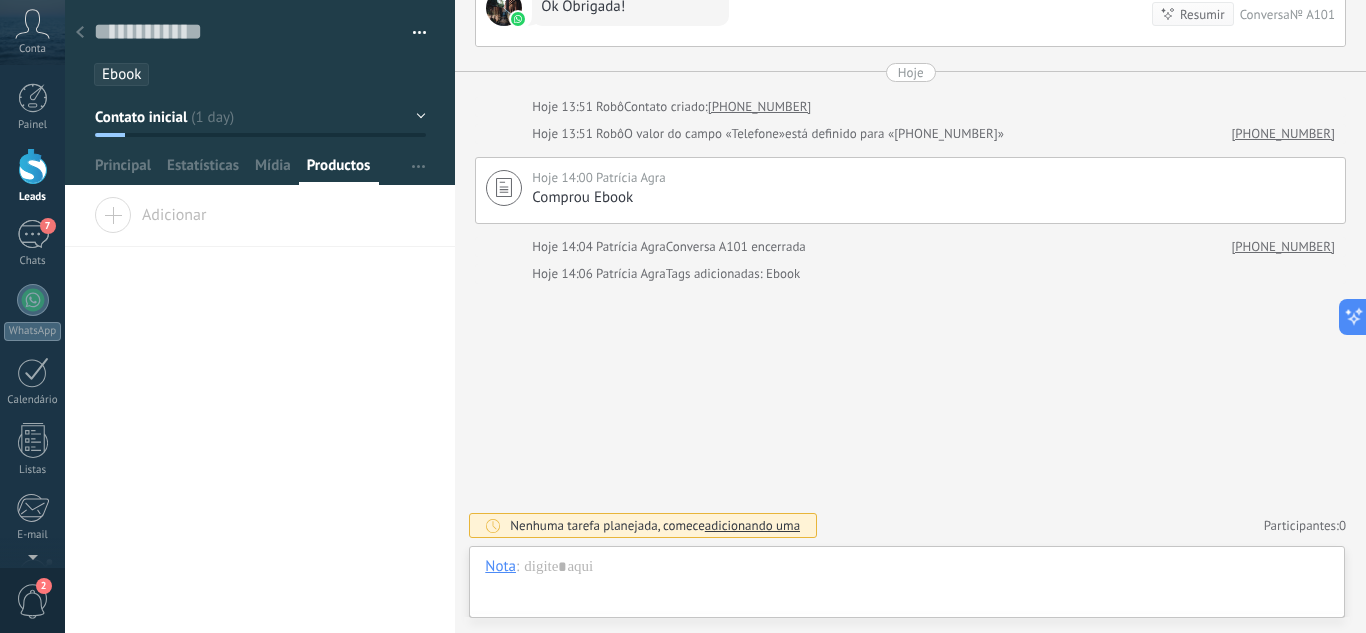 click on "Adicionar" at bounding box center (150, 211) 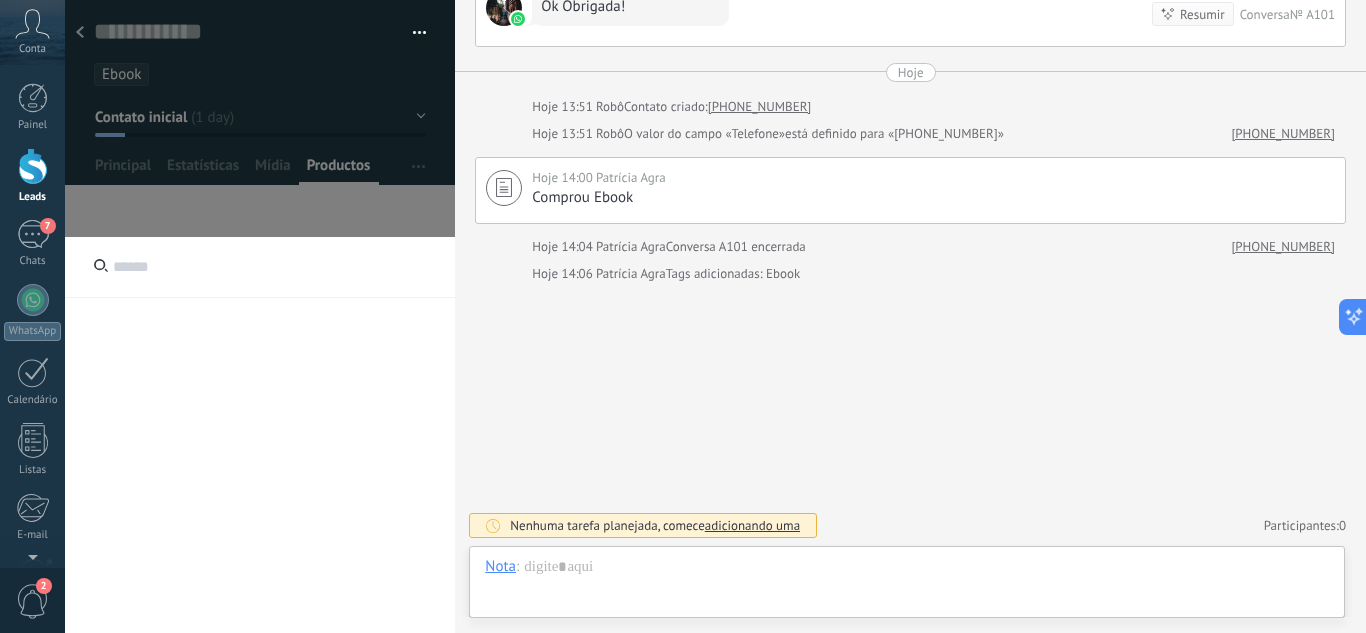 click at bounding box center (260, 267) 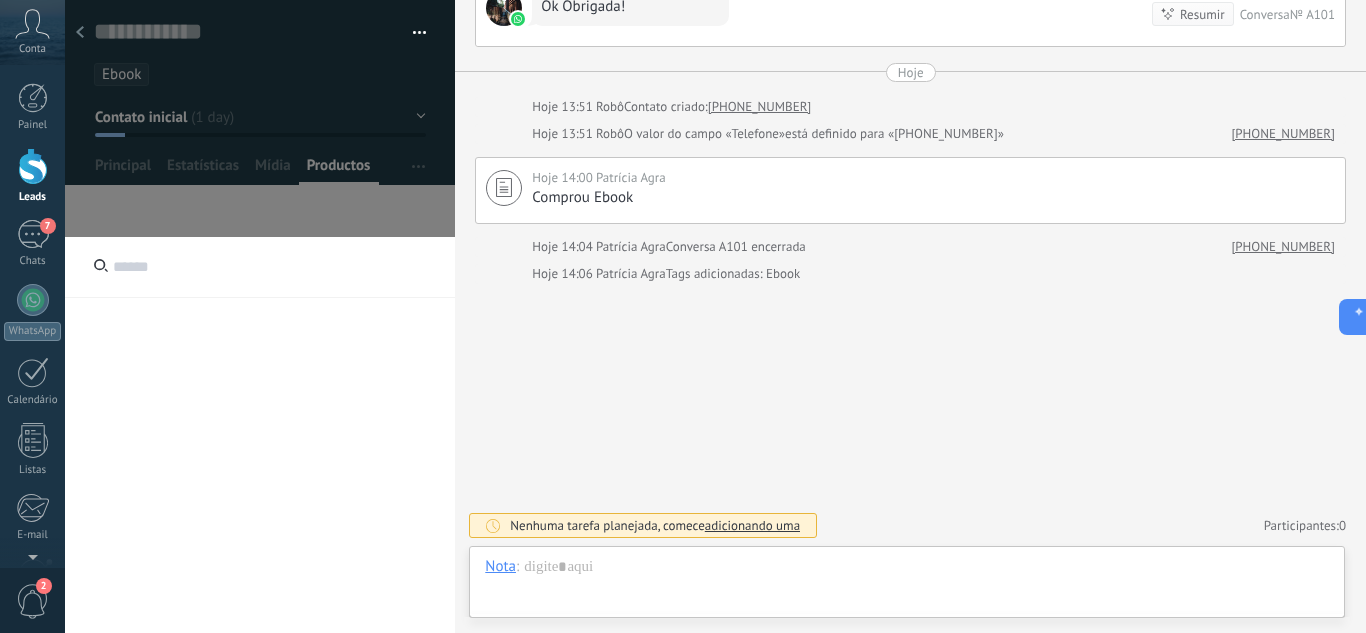 click at bounding box center (260, -4704) 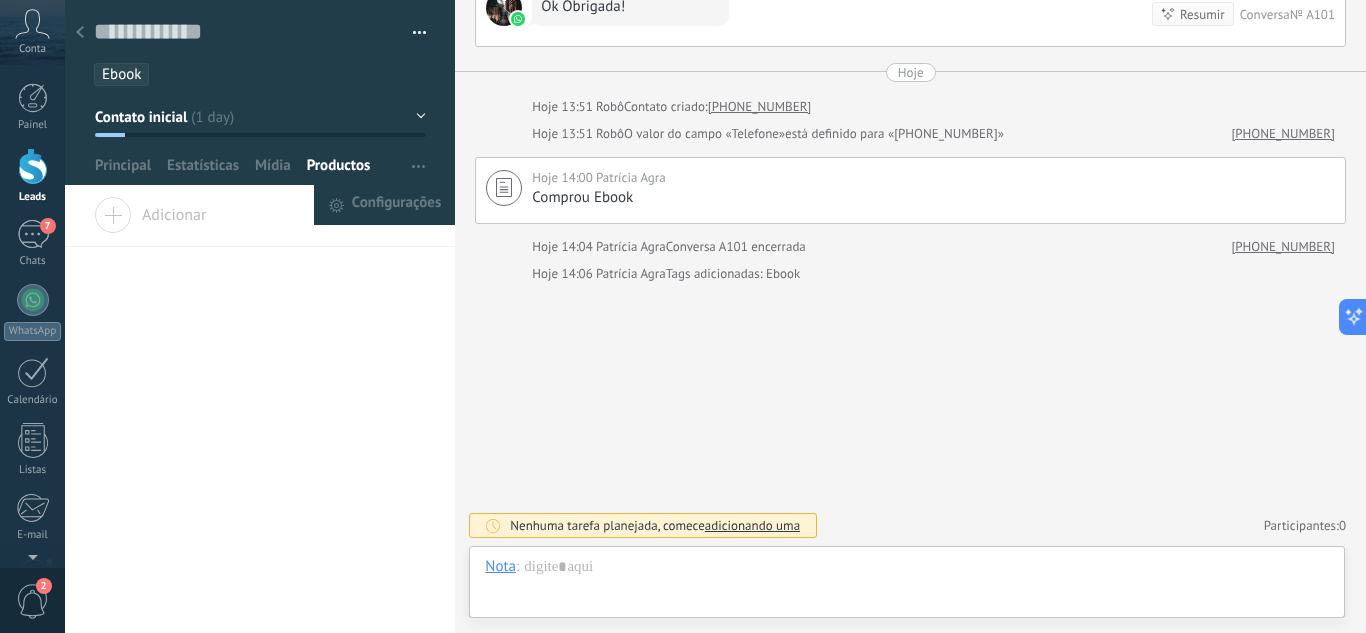 click at bounding box center (418, 166) 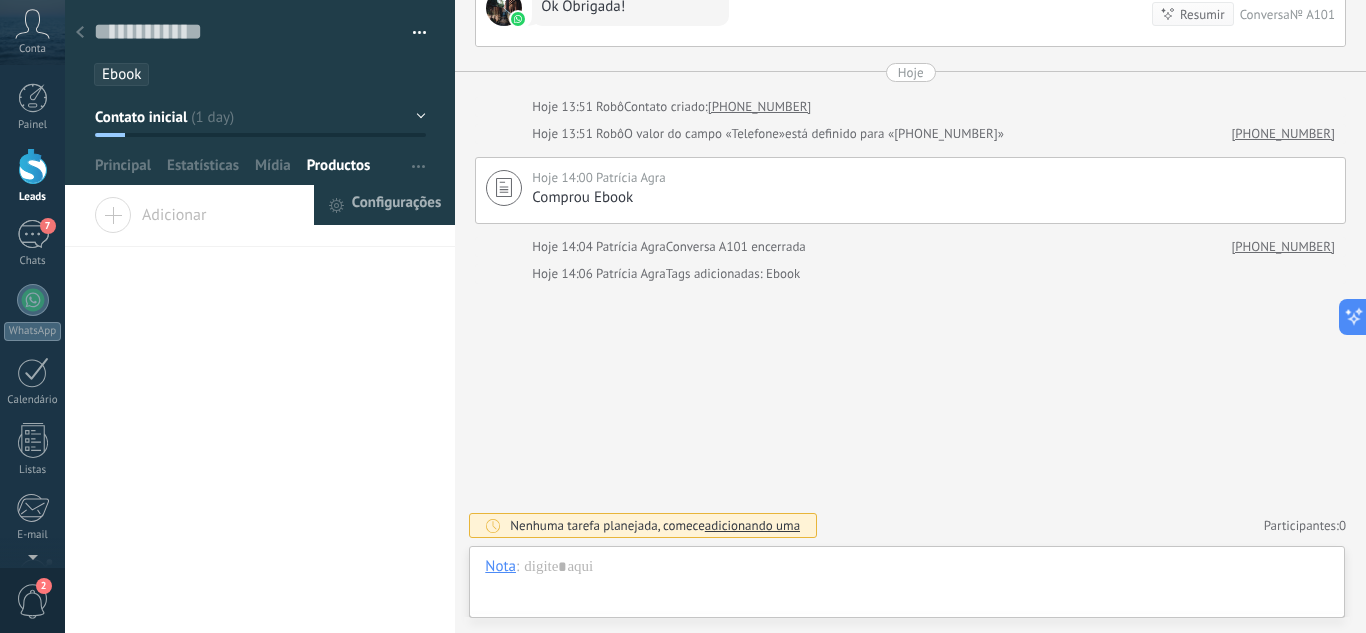 click on "Configurações" at bounding box center [396, 205] 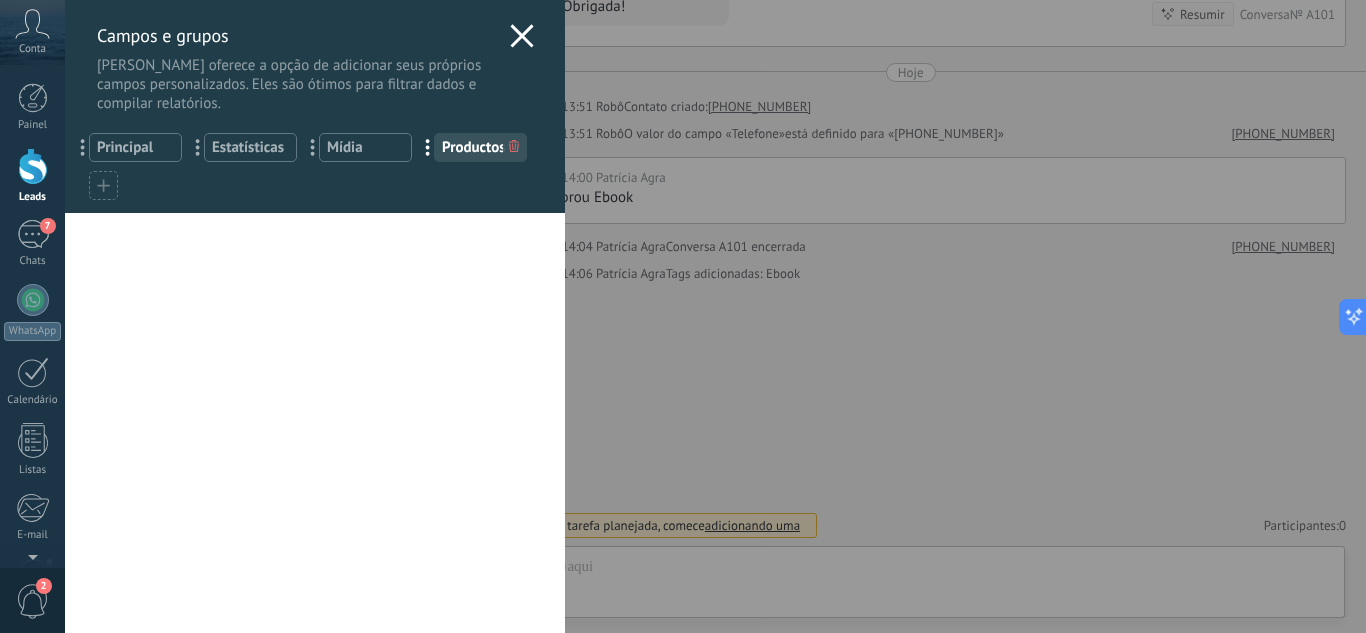 click 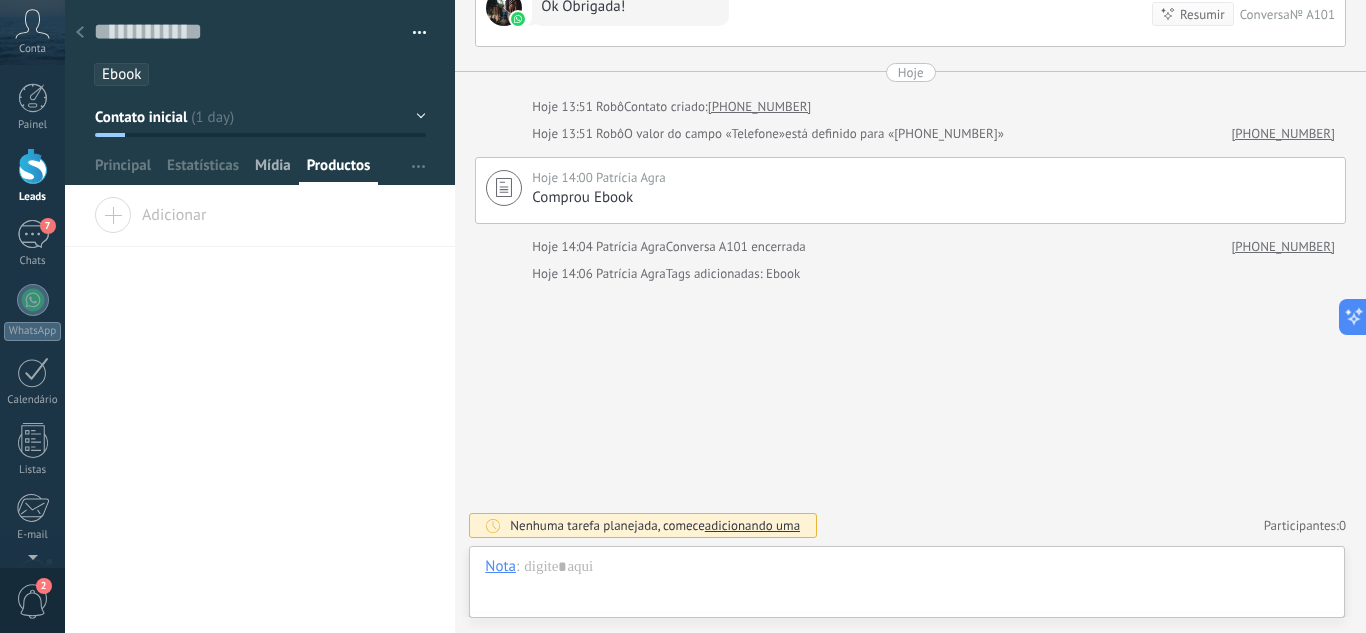 click on "Mídia" at bounding box center (273, 170) 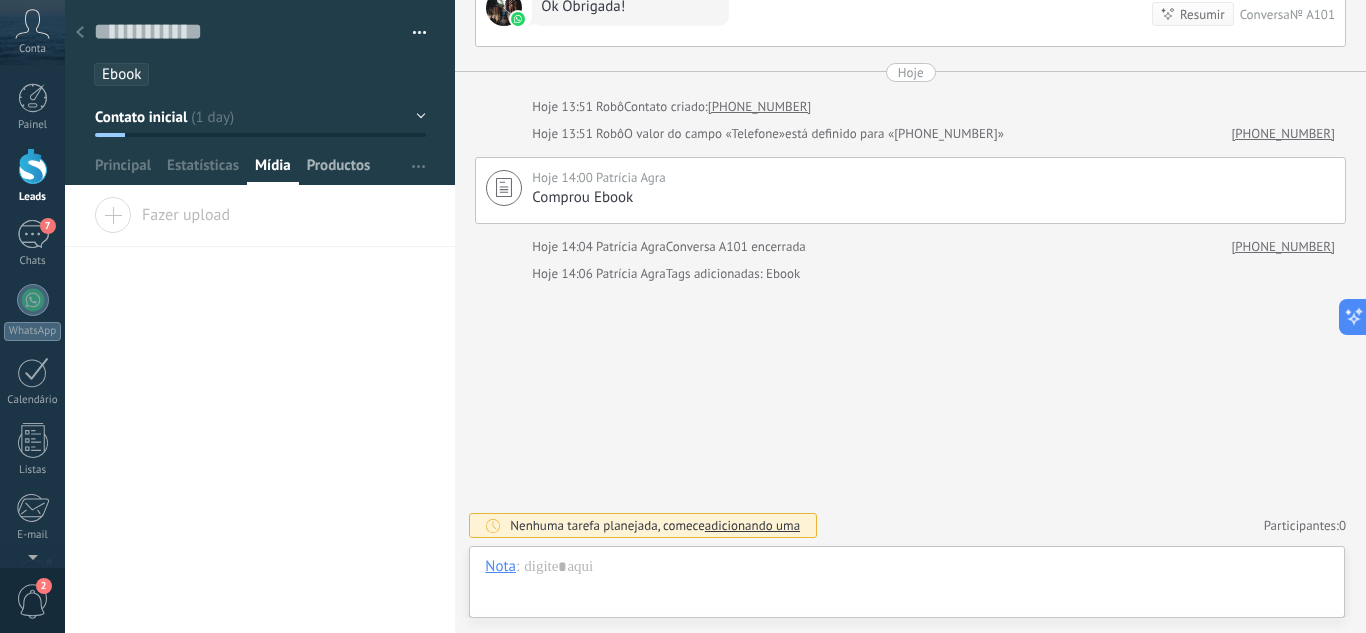click on "Productos" at bounding box center [339, 170] 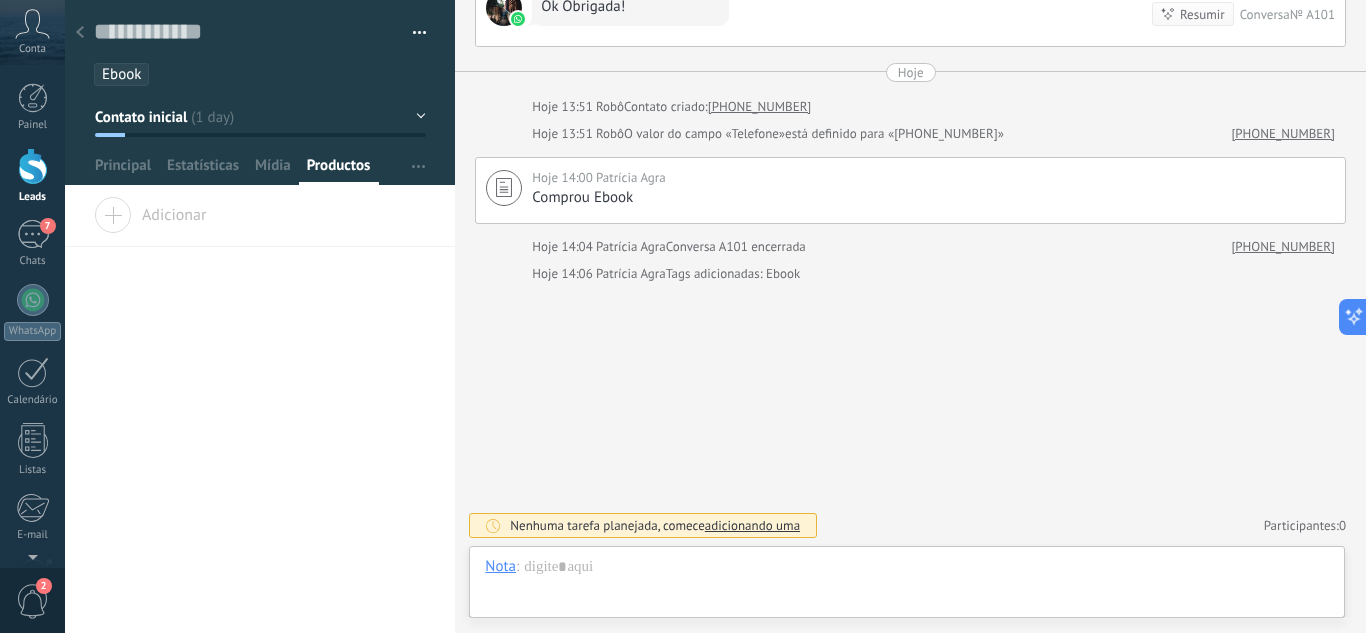 click on "Adicionar" at bounding box center (150, 211) 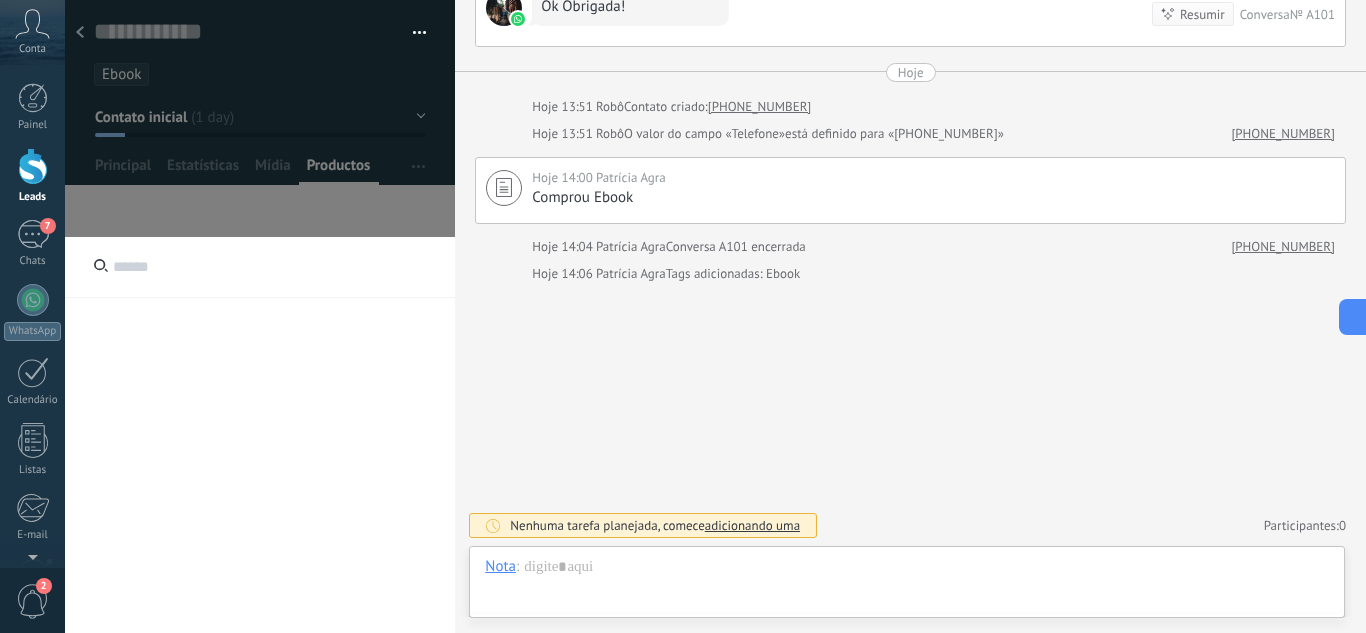 click at bounding box center (260, -4704) 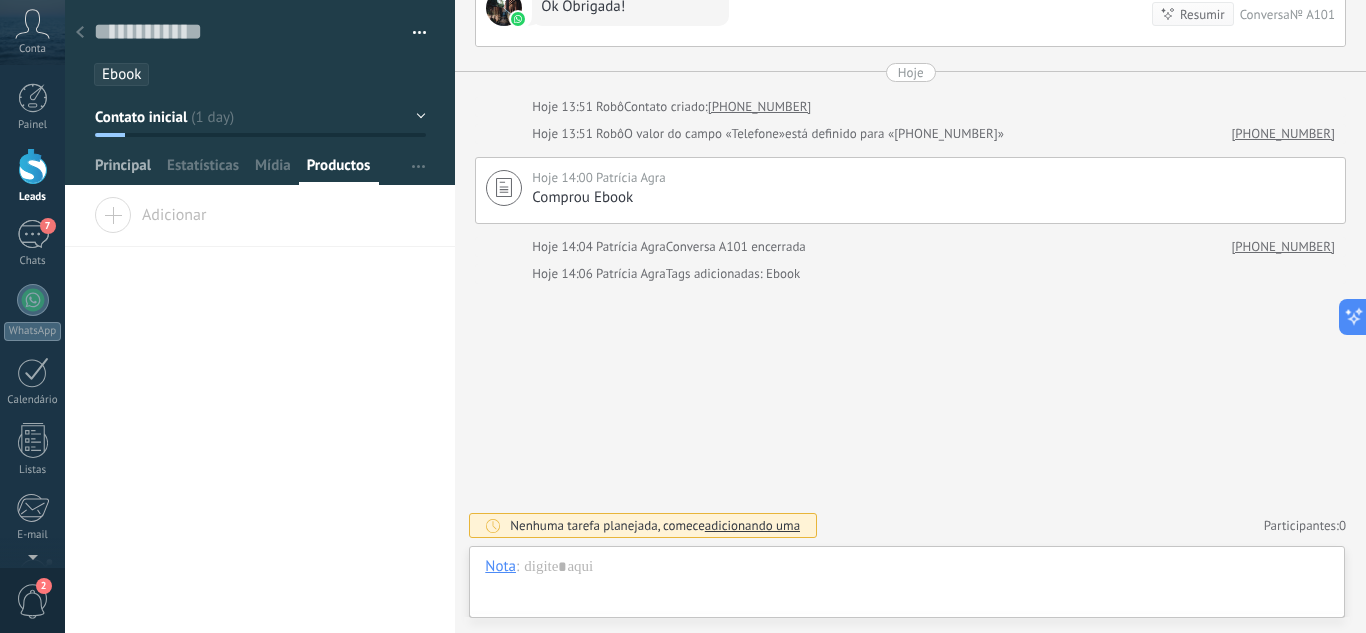 click on "Principal" at bounding box center [123, 170] 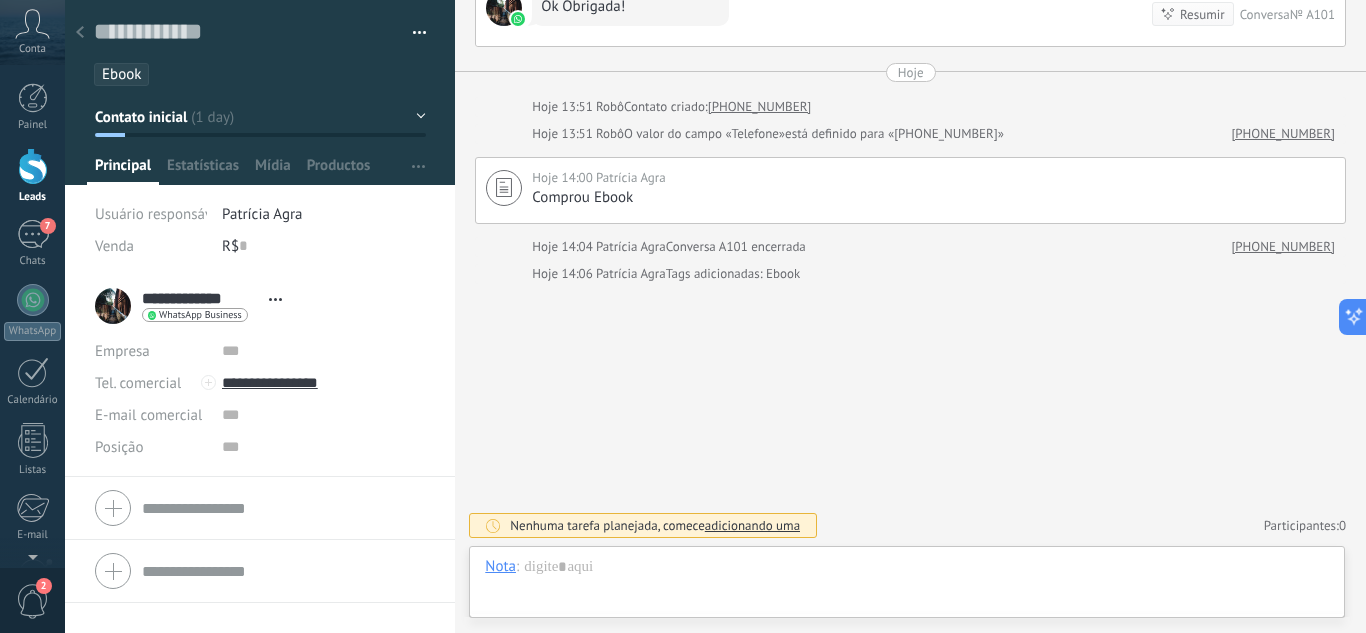 click at bounding box center [412, 33] 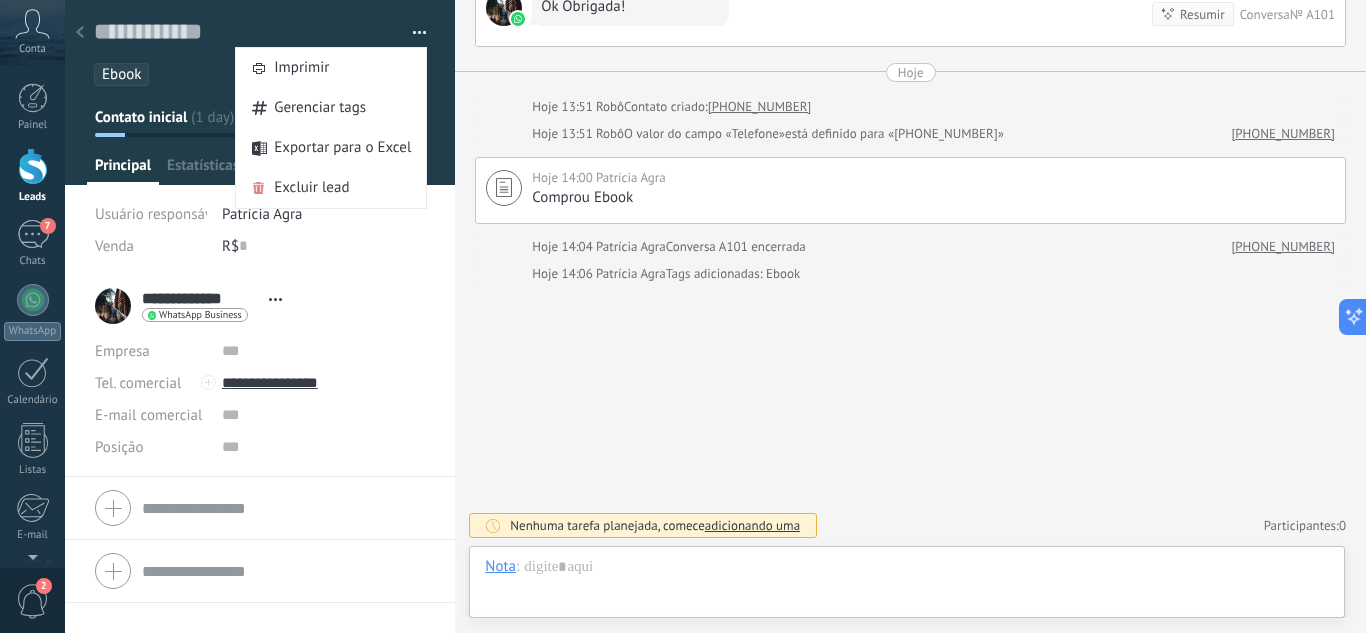 click on "**********" at bounding box center [260, 306] 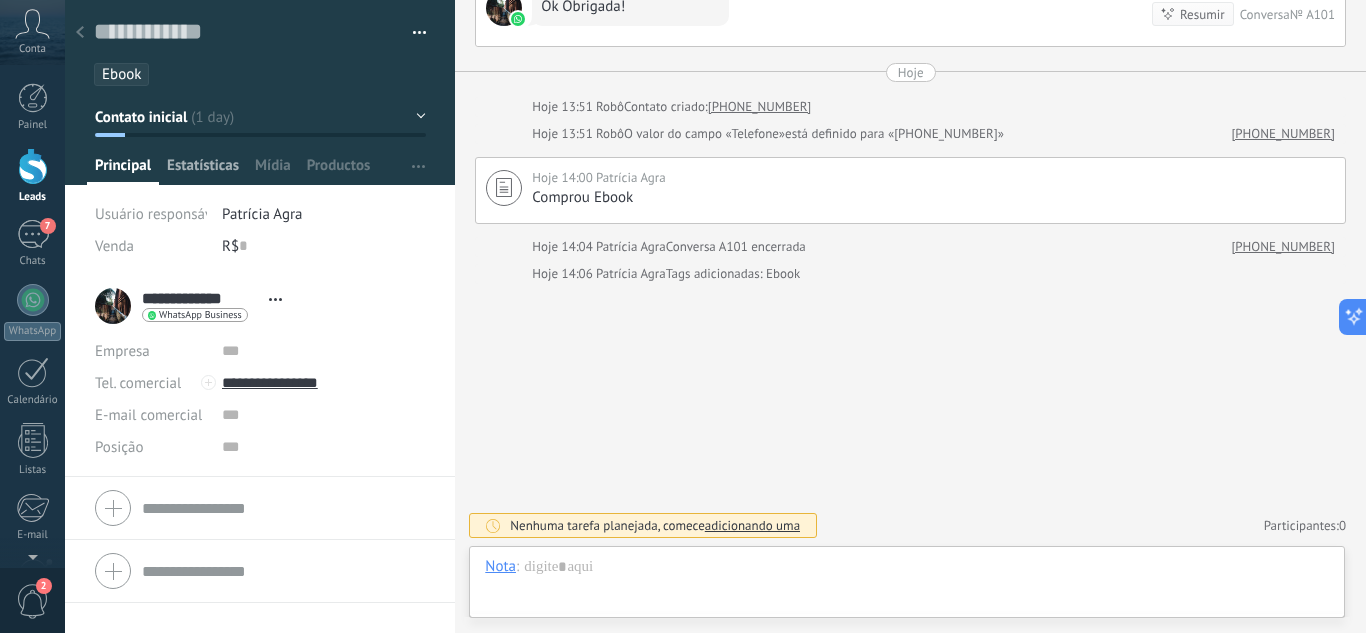click on "Estatísticas" at bounding box center [203, 170] 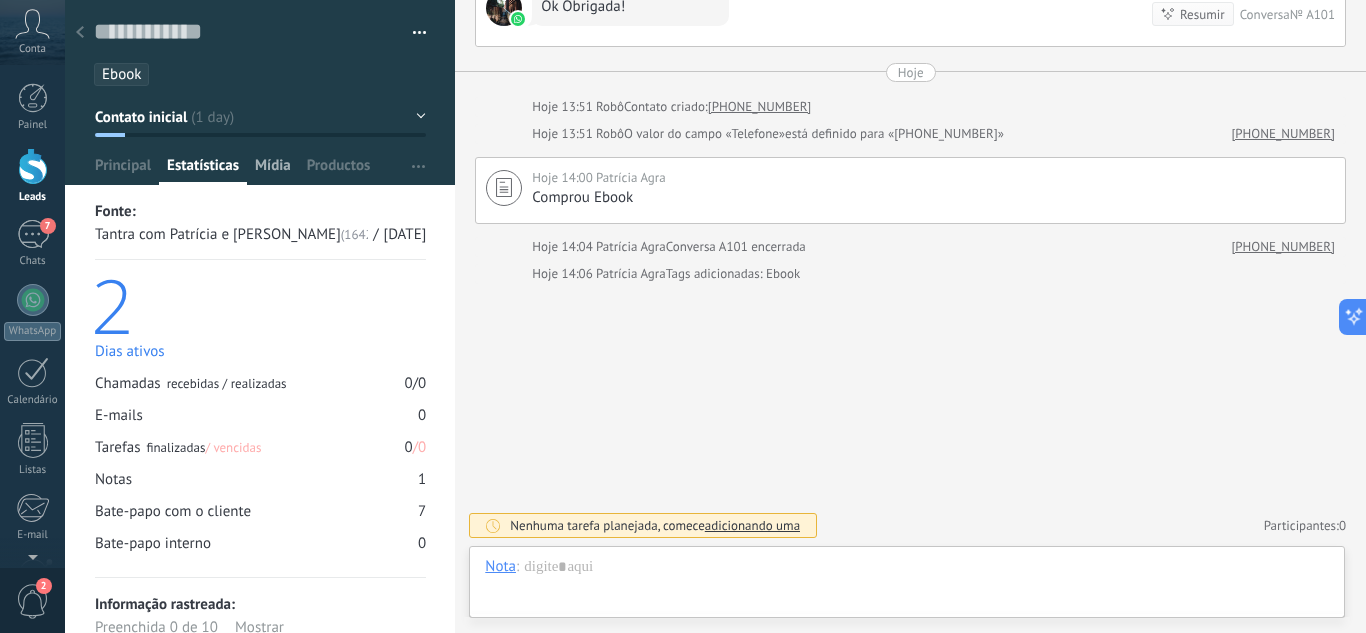 click on "Mídia" at bounding box center (273, 170) 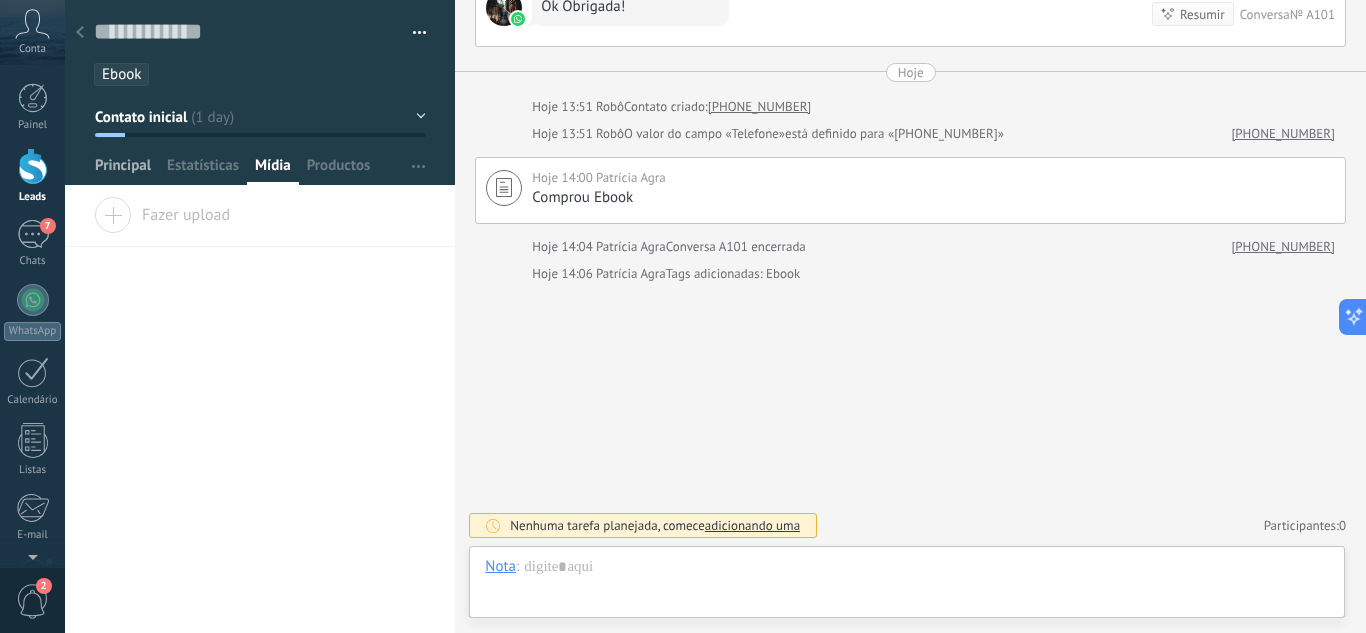 click on "Principal" at bounding box center (123, 170) 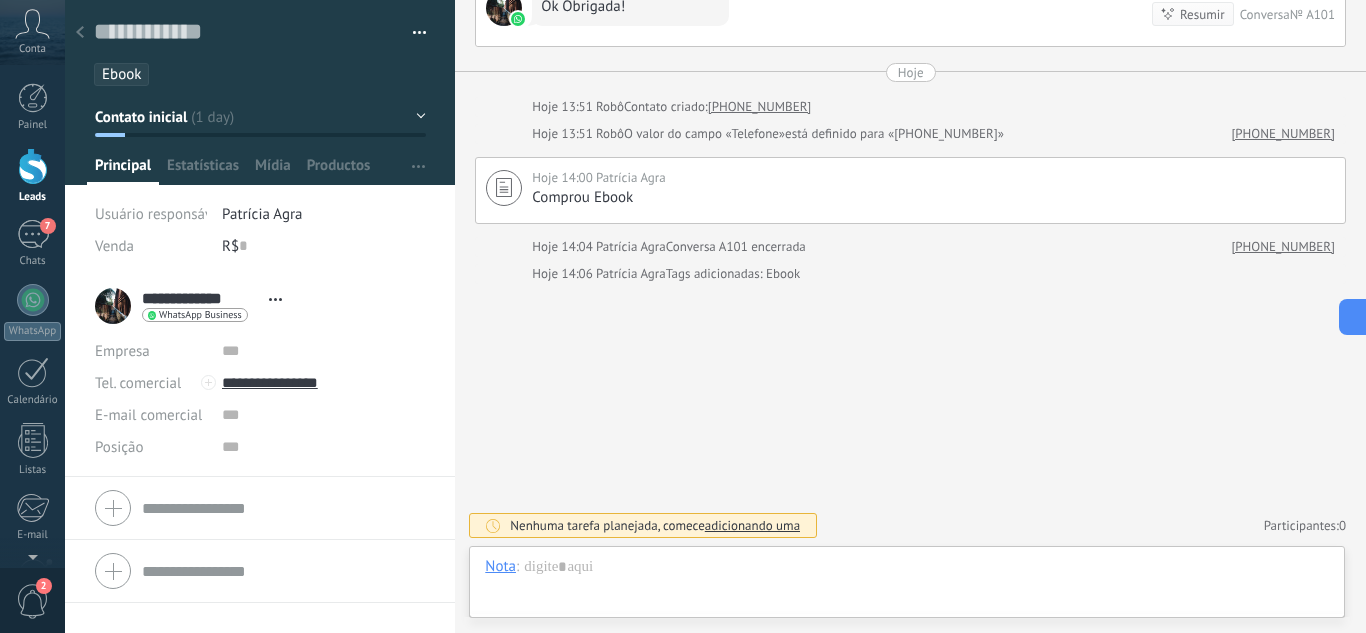 click on "Contato inicial" at bounding box center [260, 117] 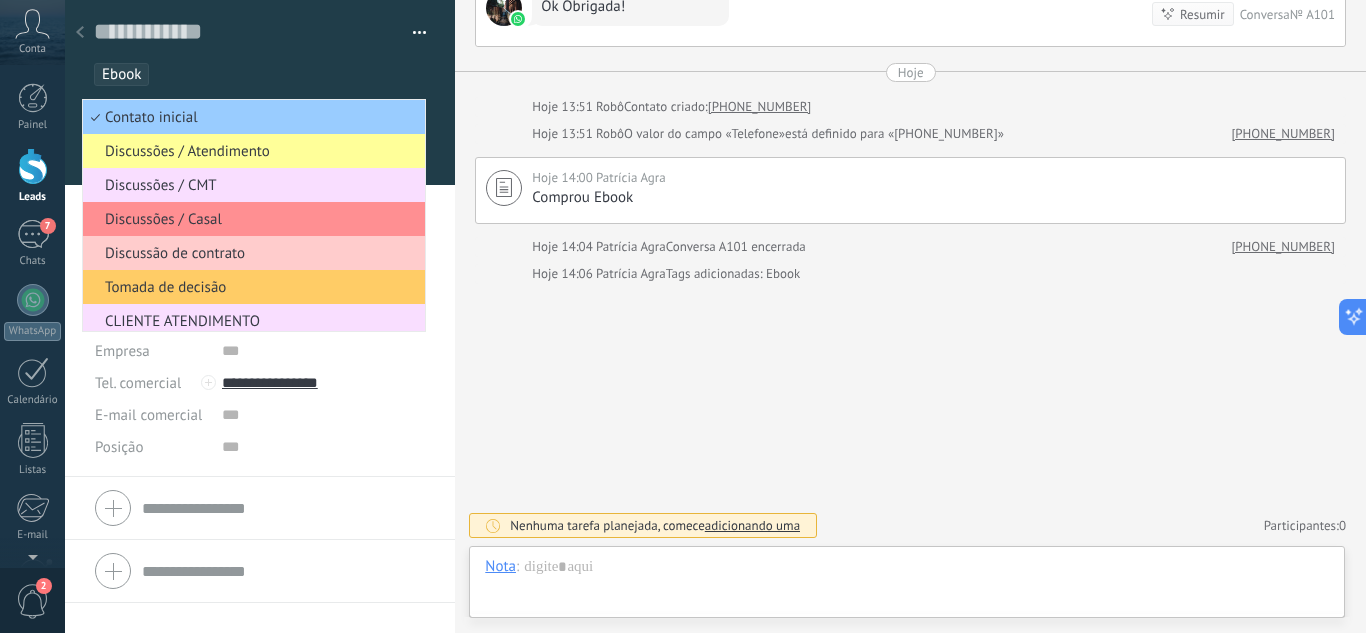 scroll, scrollTop: 177, scrollLeft: 0, axis: vertical 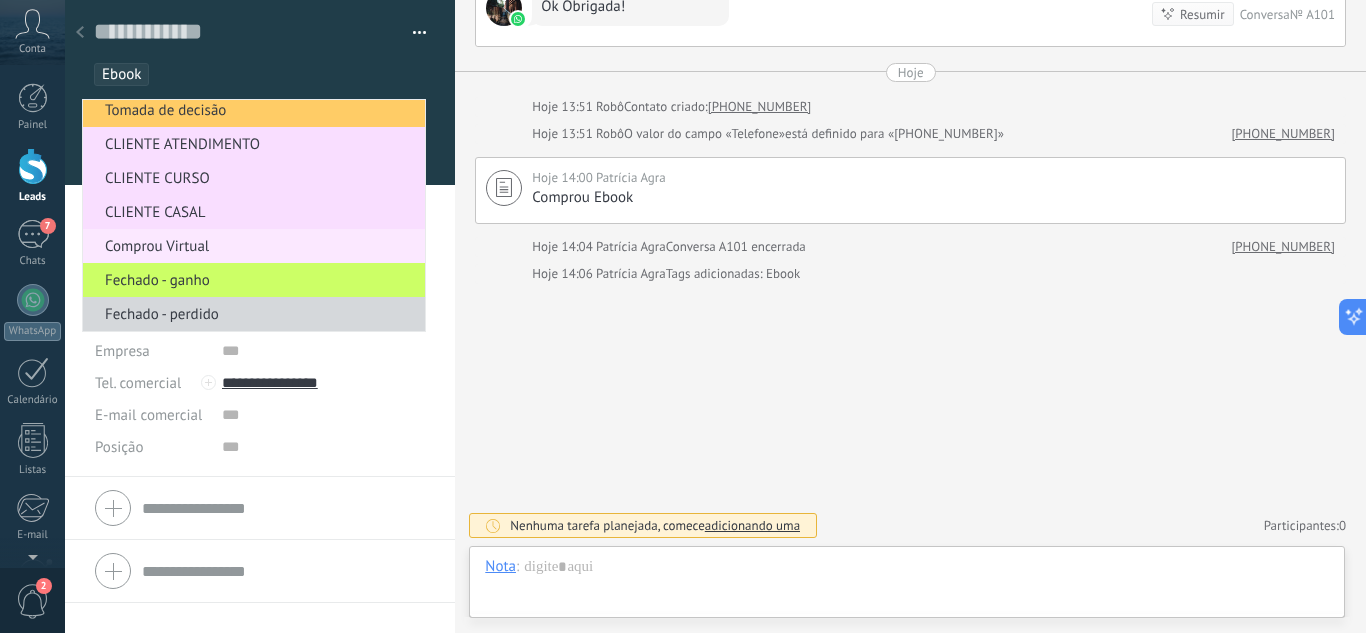 click on "Comprou Virtual" at bounding box center [251, 246] 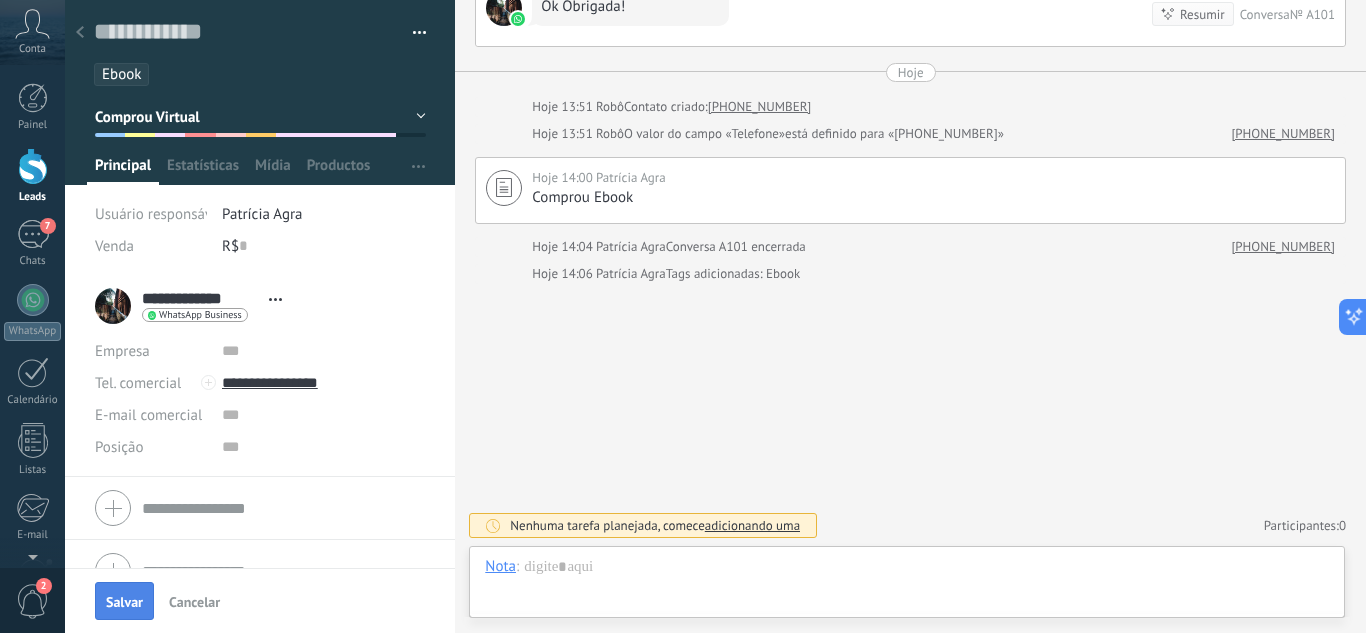 click on "Salvar" at bounding box center (124, 602) 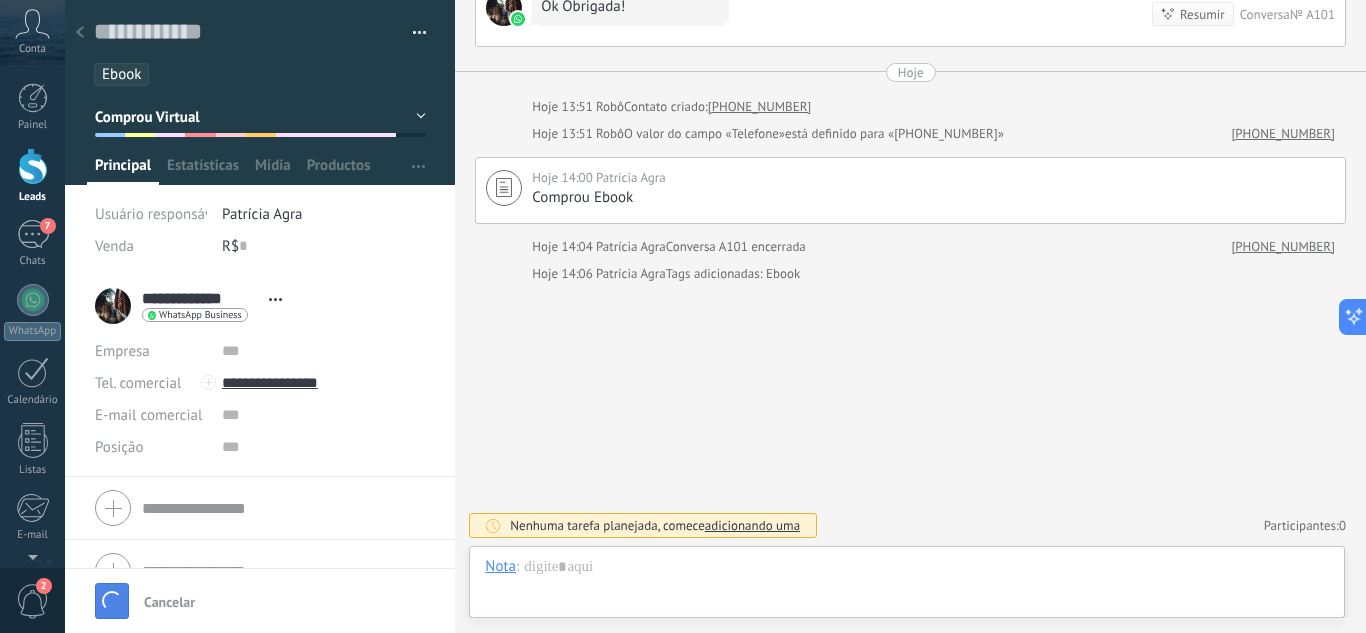 scroll, scrollTop: 900, scrollLeft: 0, axis: vertical 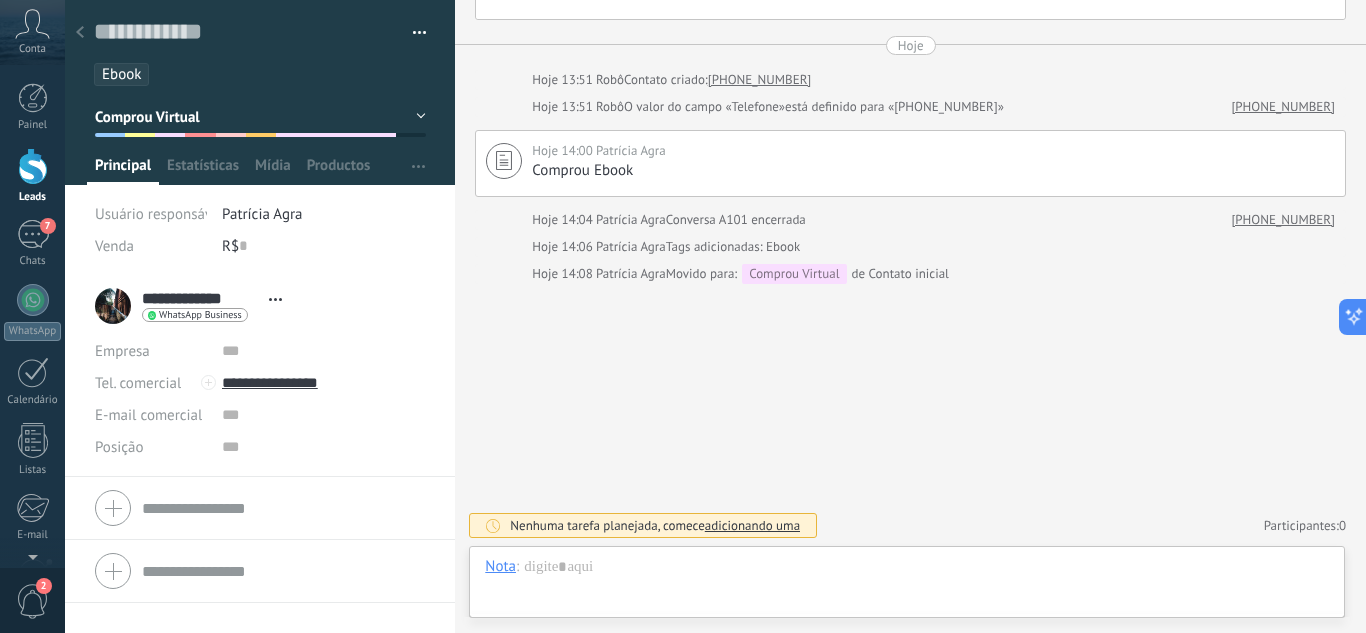 click 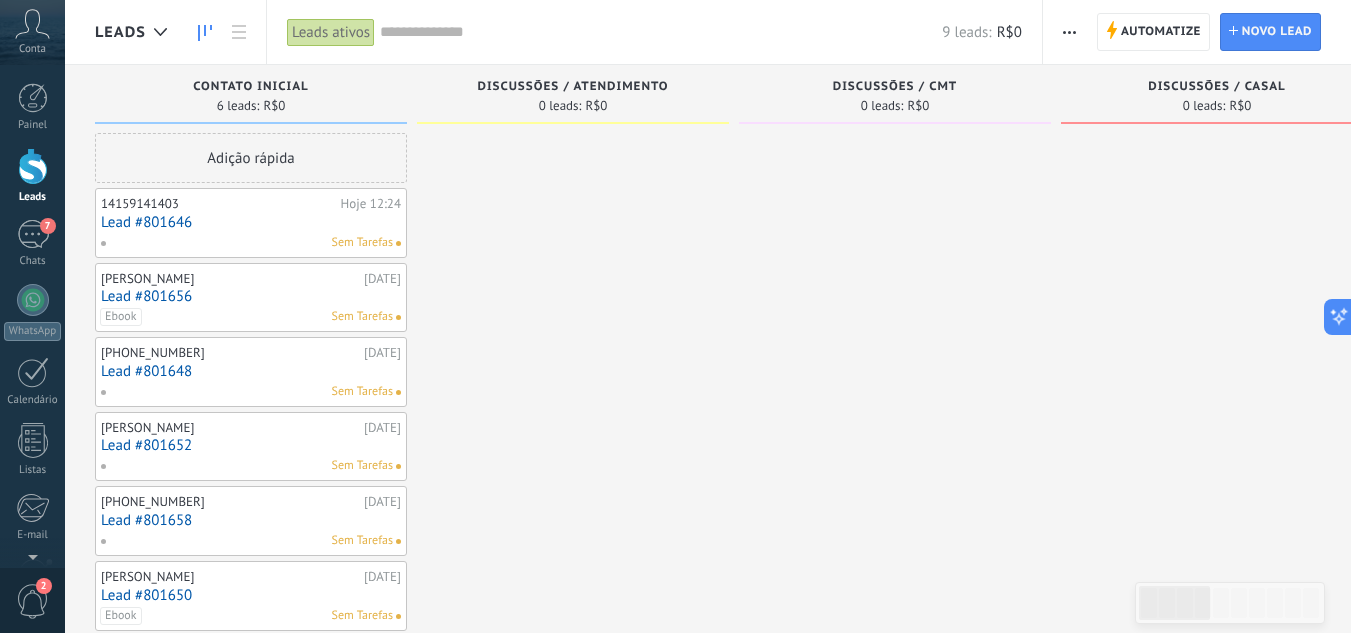 click on "Lead #801656" at bounding box center [251, 296] 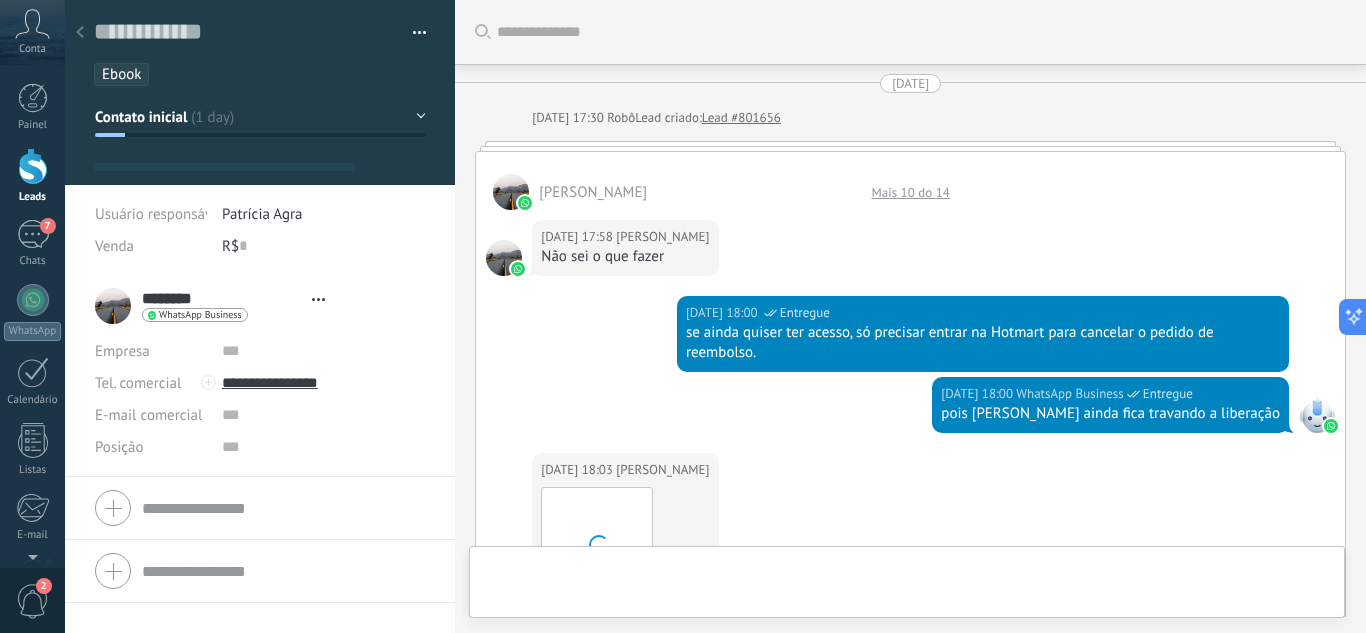 scroll, scrollTop: 30, scrollLeft: 0, axis: vertical 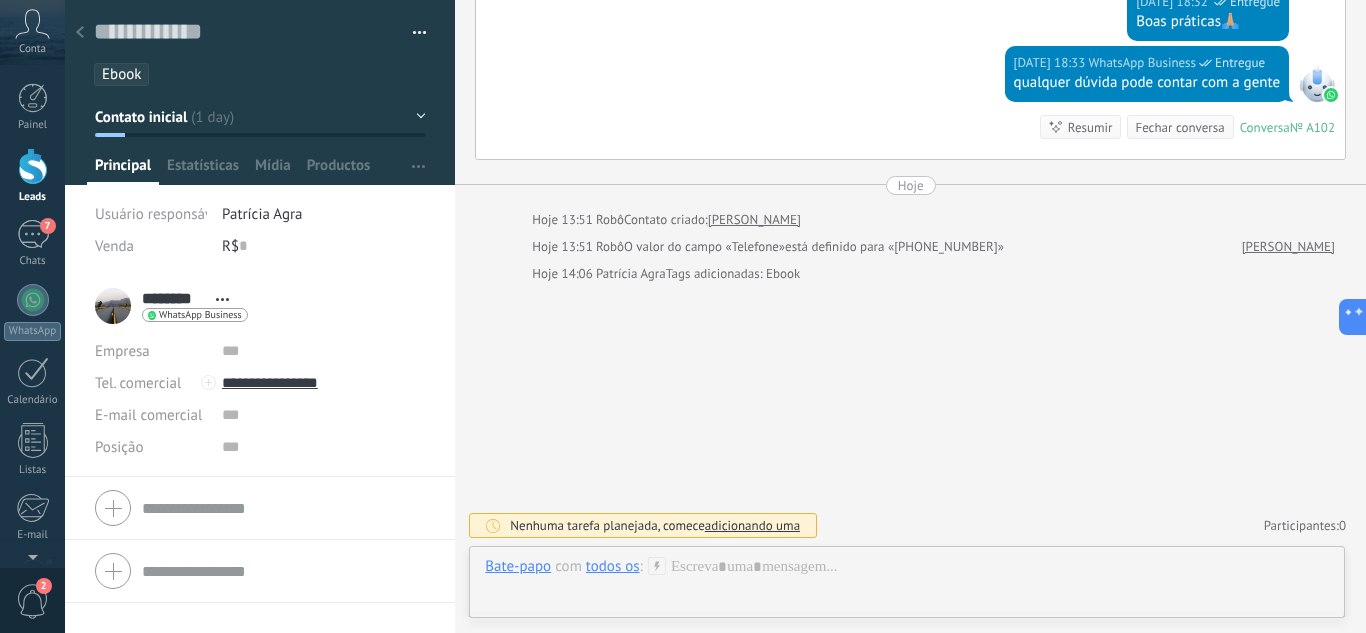 click on "Contato inicial" at bounding box center [260, 117] 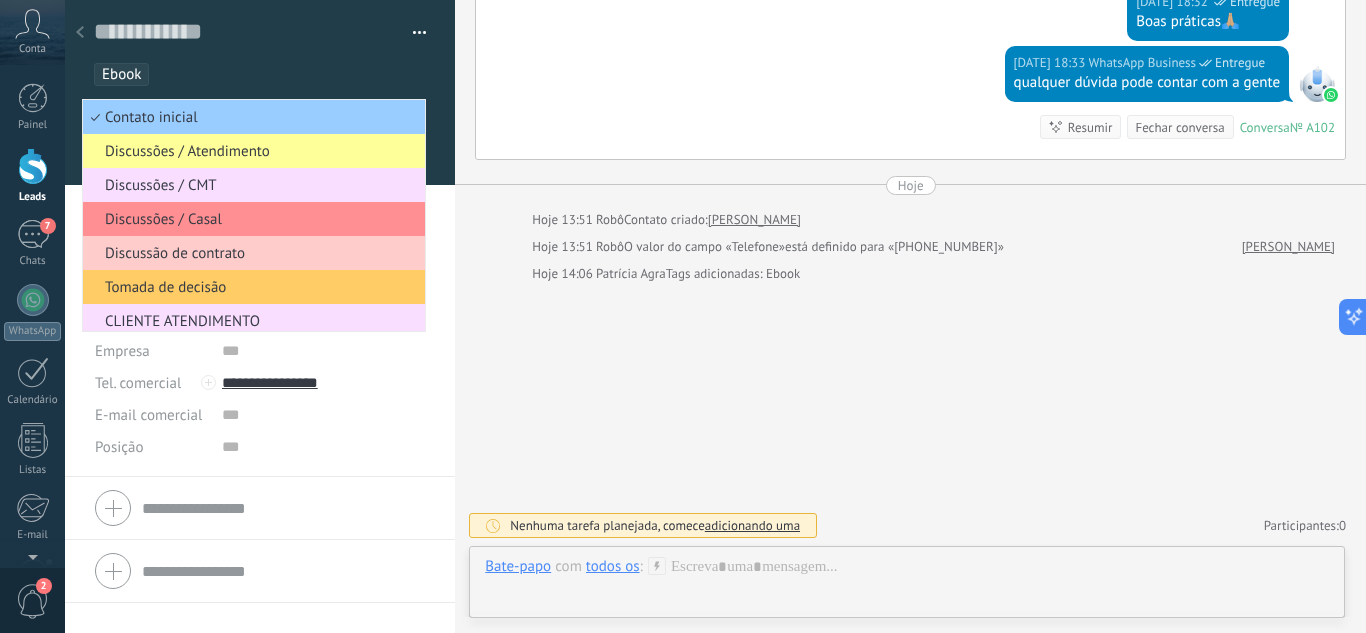 scroll, scrollTop: 177, scrollLeft: 0, axis: vertical 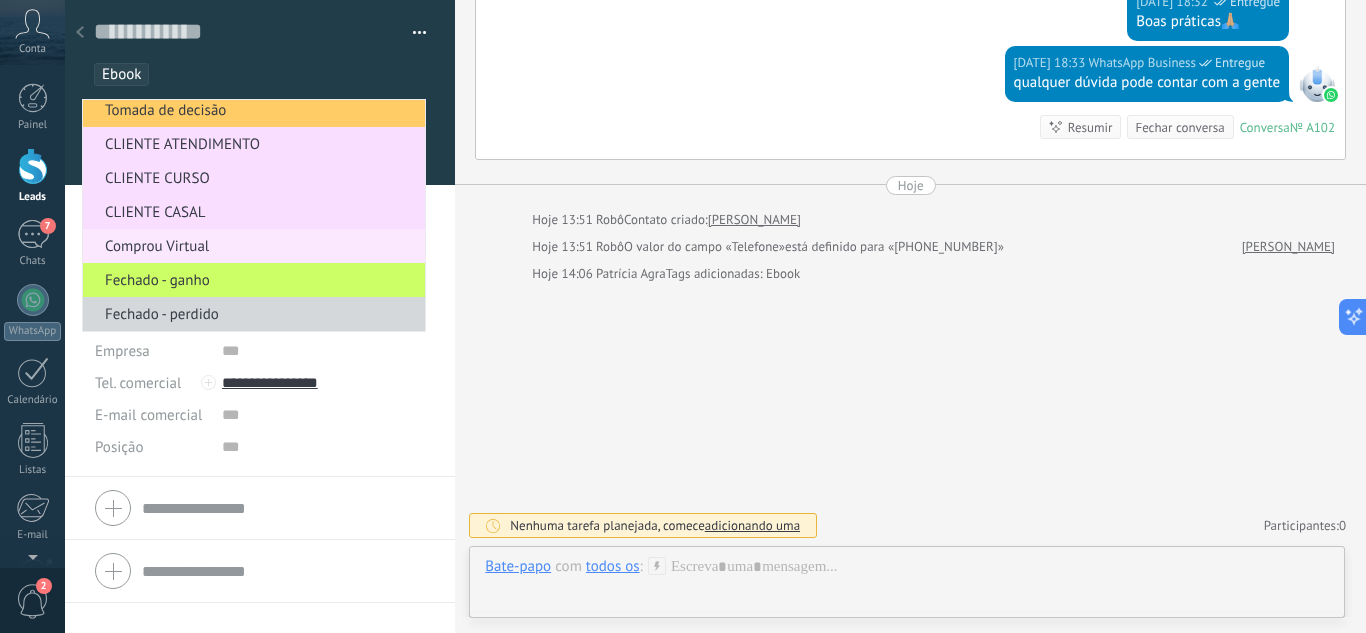 click on "Comprou Virtual" at bounding box center (251, 246) 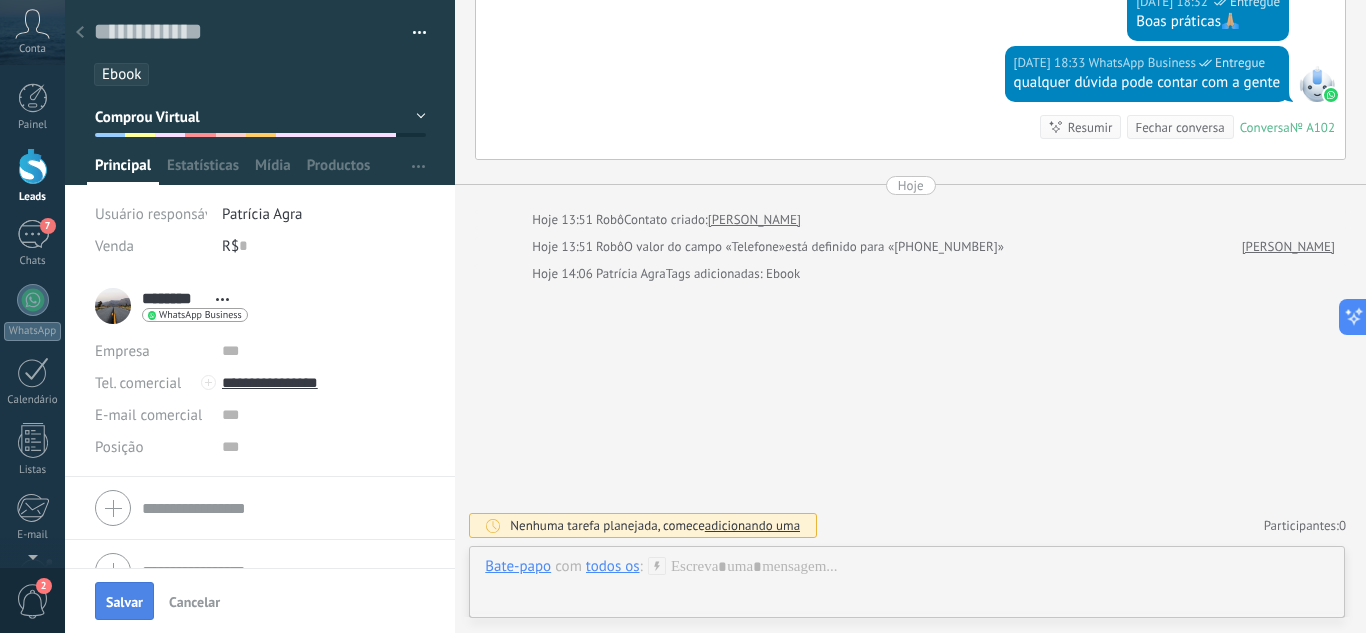 click on "Salvar" at bounding box center (124, 601) 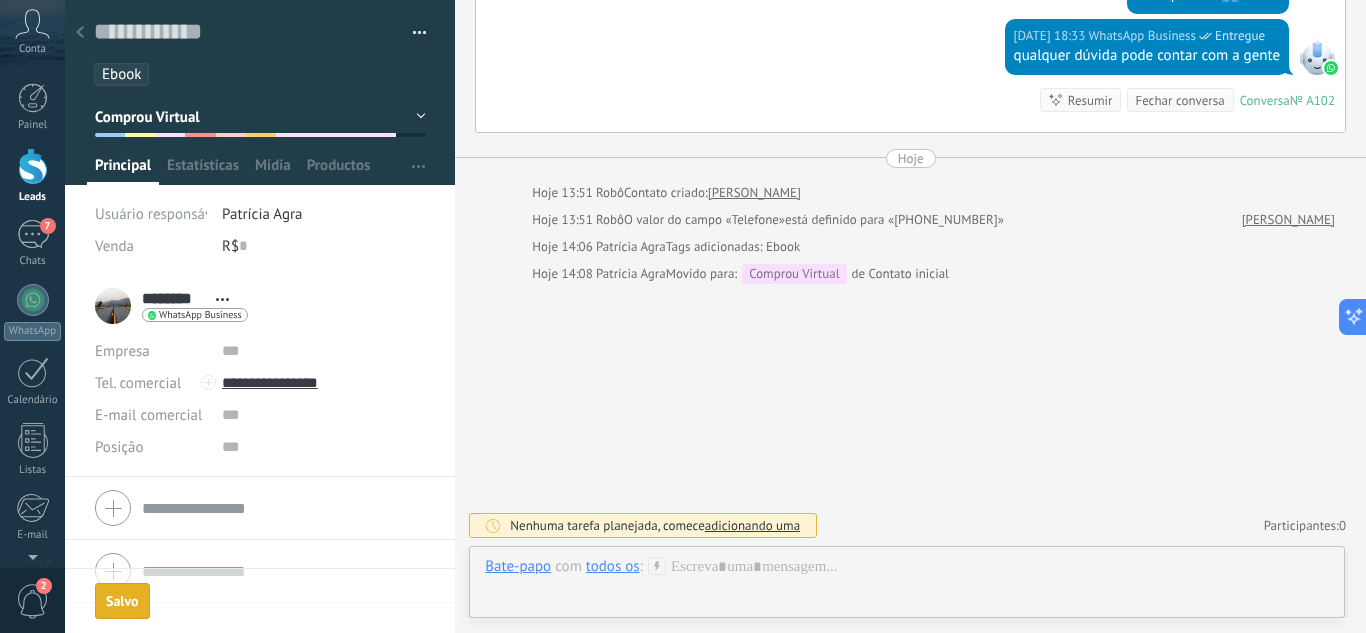 scroll, scrollTop: 990, scrollLeft: 0, axis: vertical 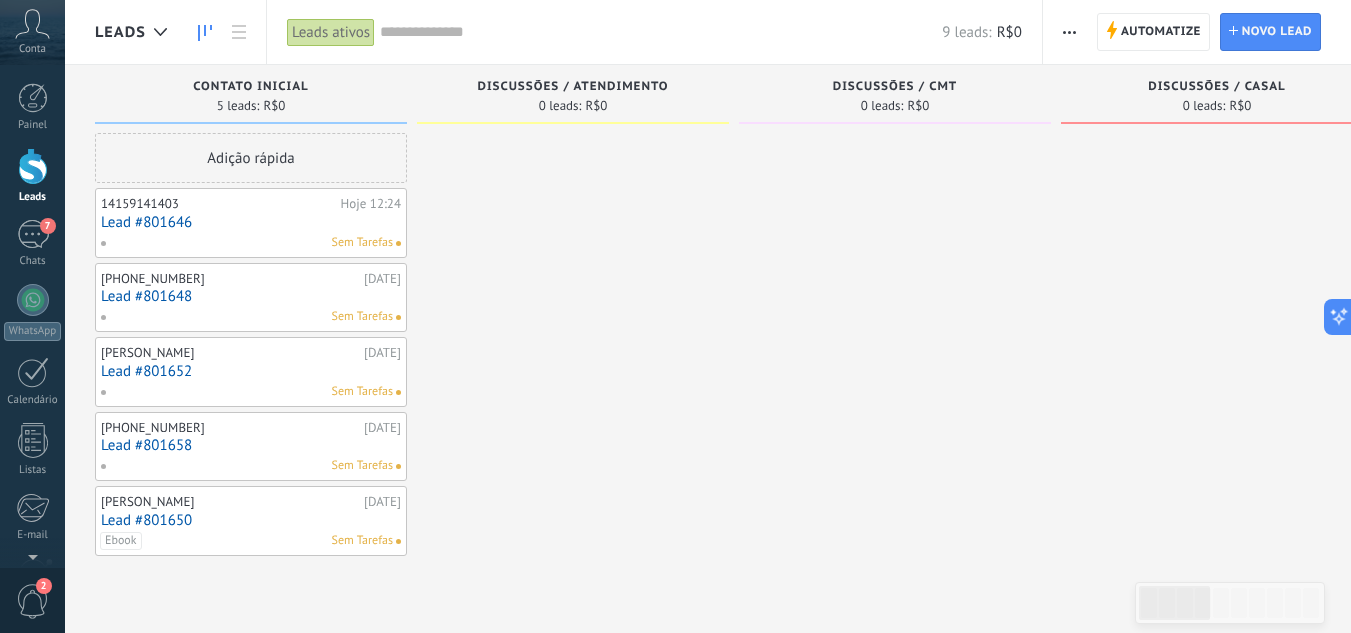 click on "[PHONE_NUMBER] [DATE] Lead #801648 Sem Tarefas" at bounding box center (251, 298) 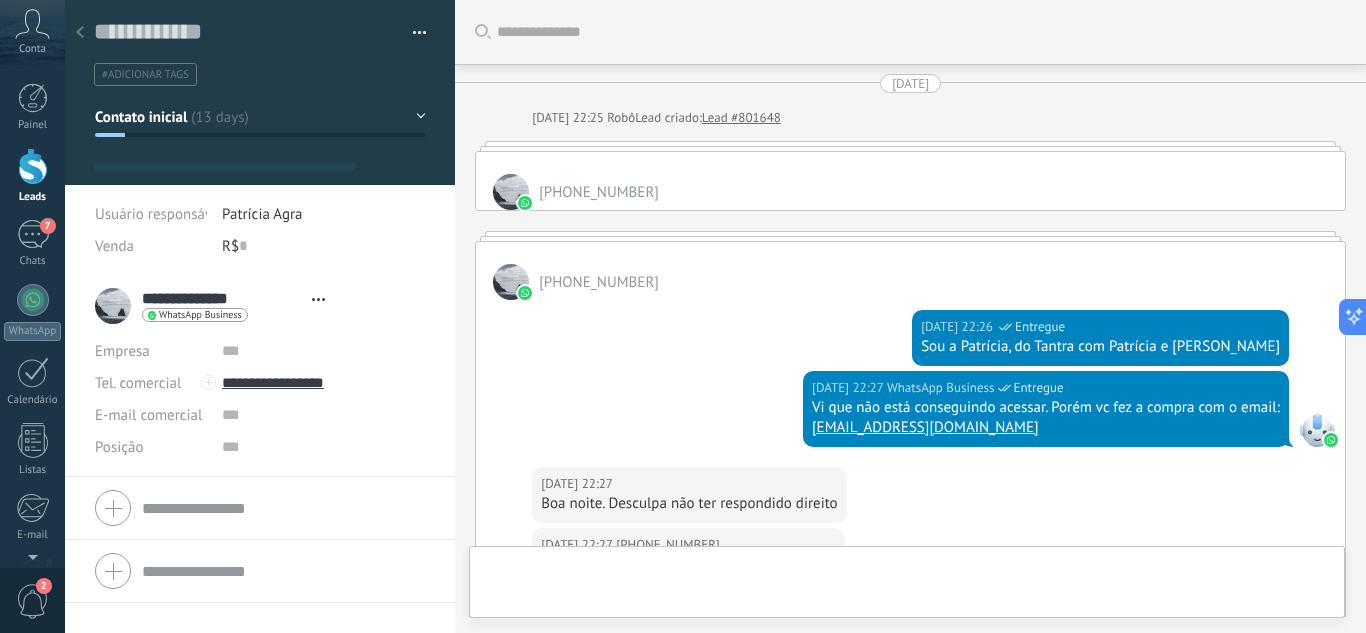 scroll, scrollTop: 967, scrollLeft: 0, axis: vertical 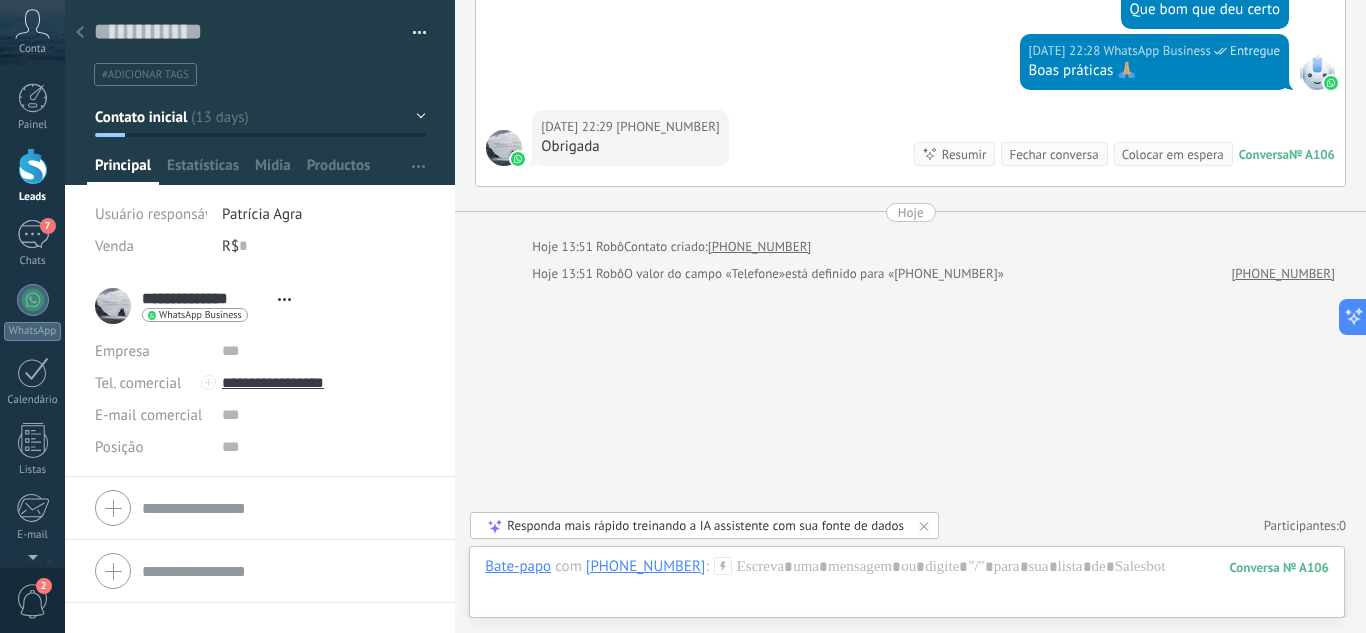 click on "#adicionar tags" at bounding box center (145, 75) 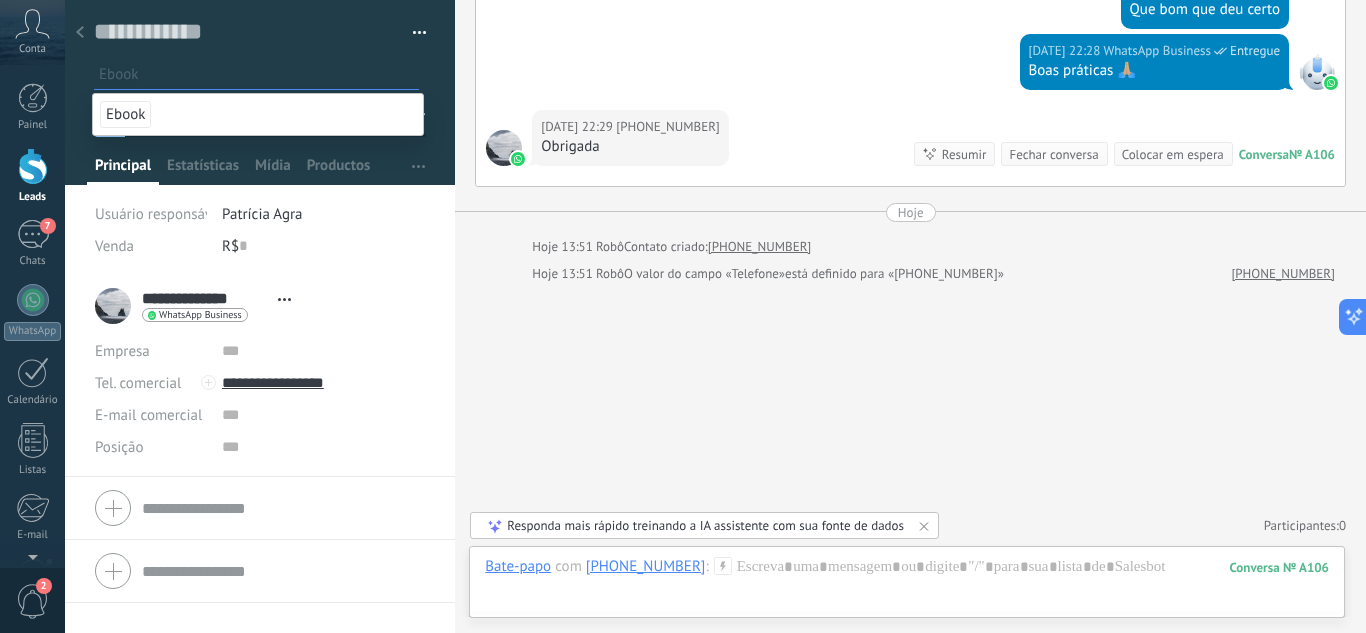 click on "Ebook" at bounding box center [125, 114] 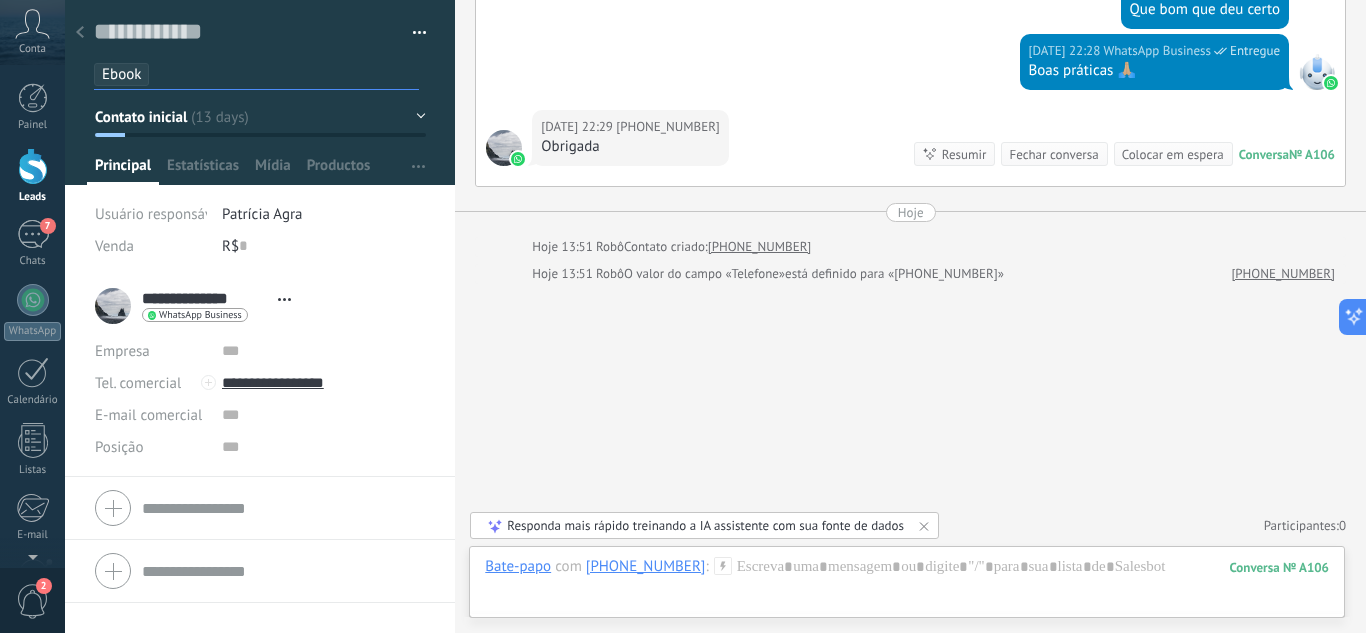 click on "Contato inicial" at bounding box center (260, 117) 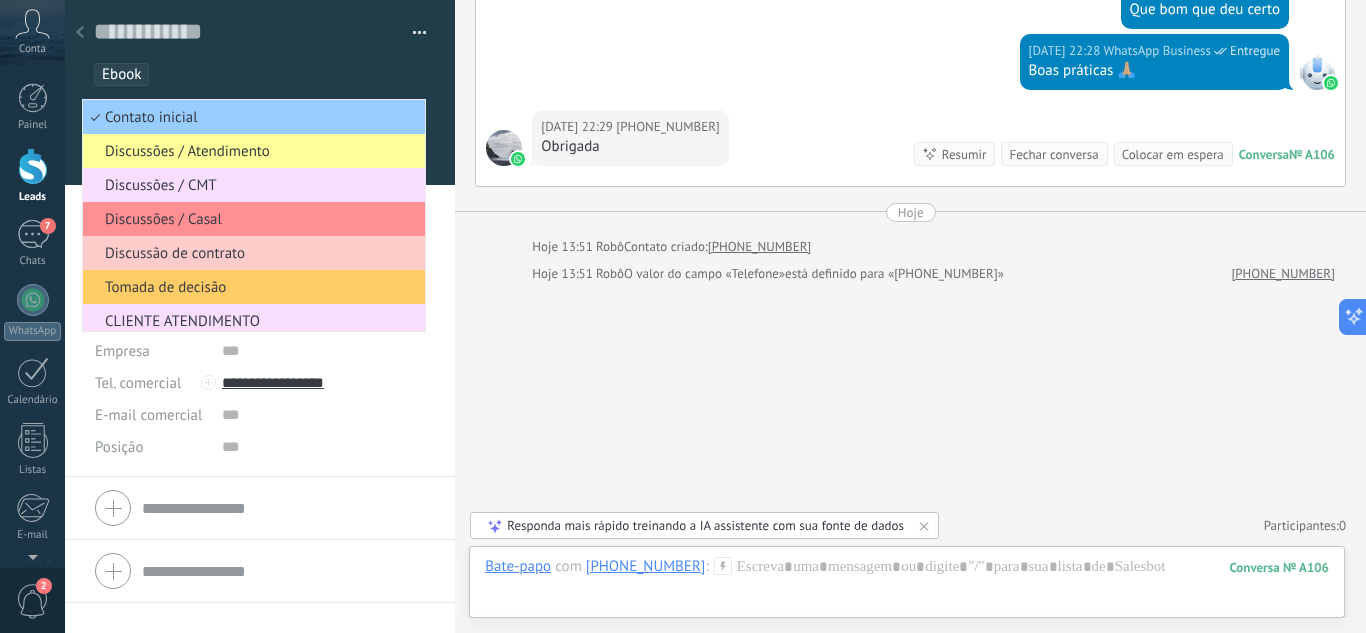 scroll, scrollTop: 177, scrollLeft: 0, axis: vertical 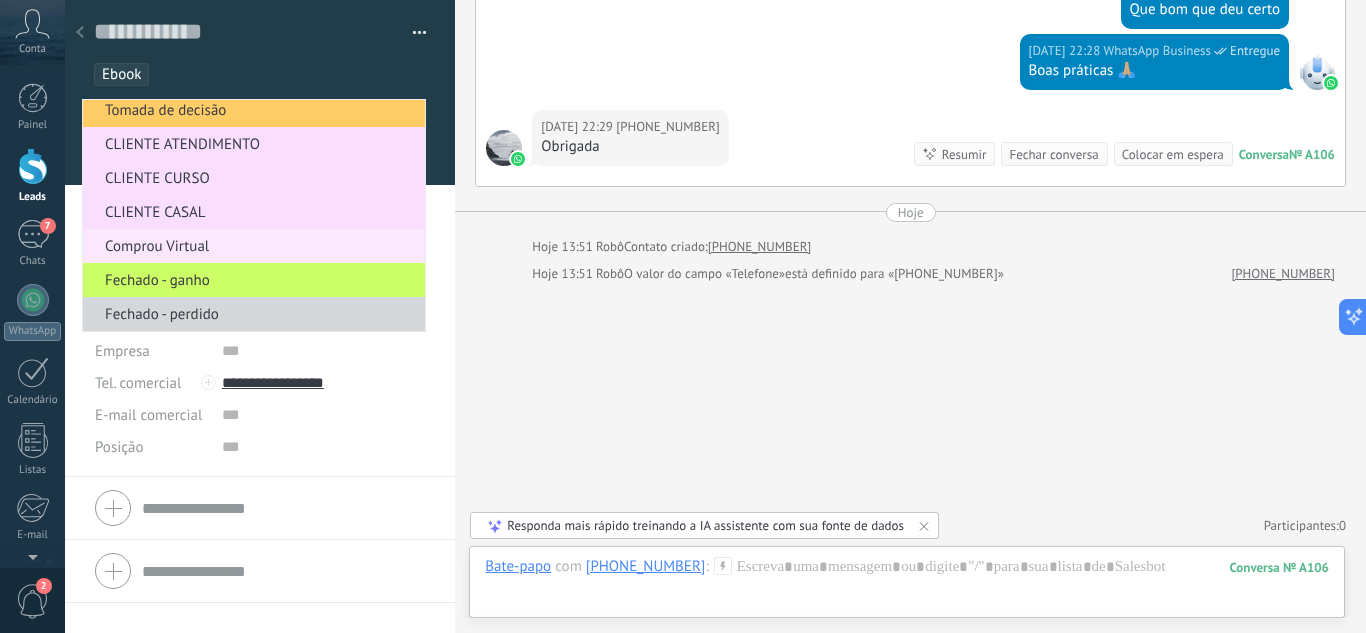 click on "Comprou Virtual" at bounding box center [251, 246] 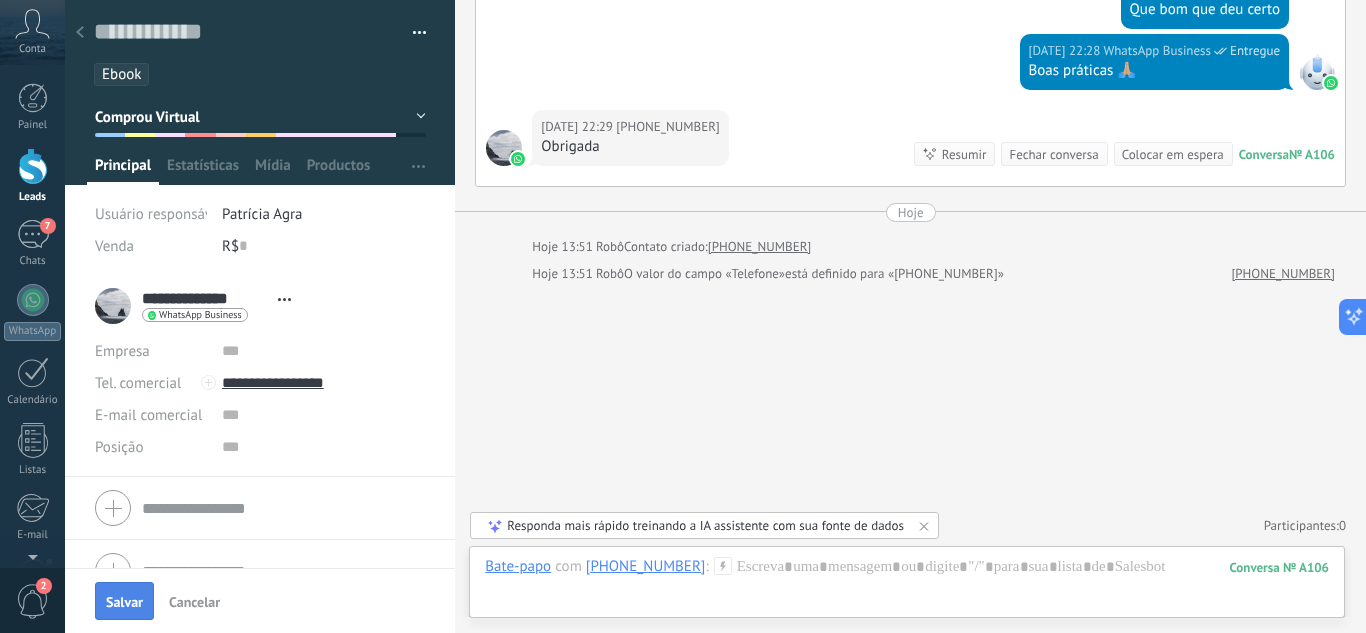 click on "Salvar" at bounding box center (124, 601) 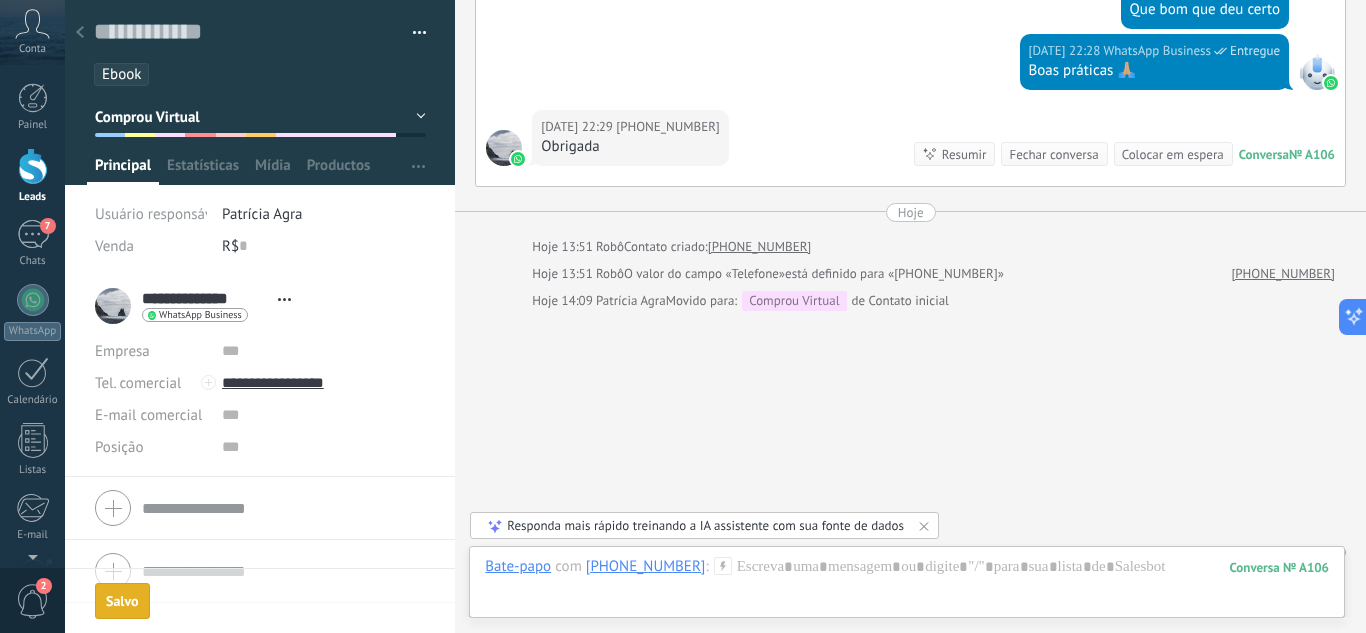 scroll, scrollTop: 994, scrollLeft: 0, axis: vertical 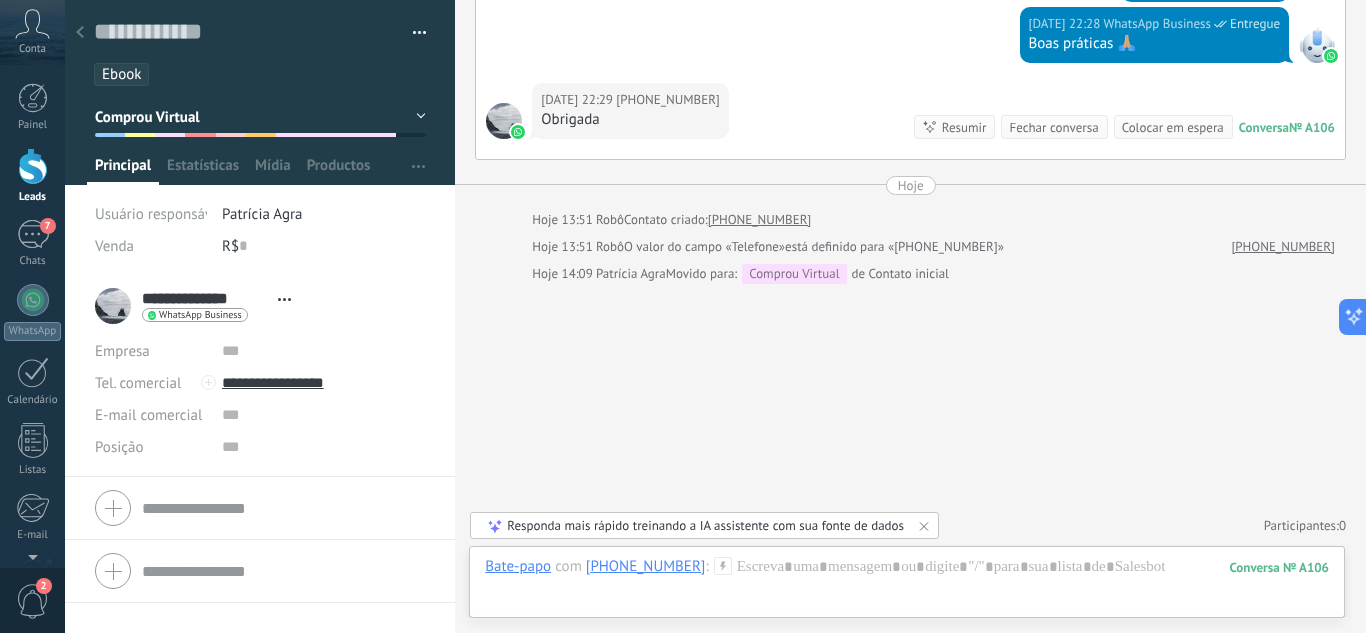 click 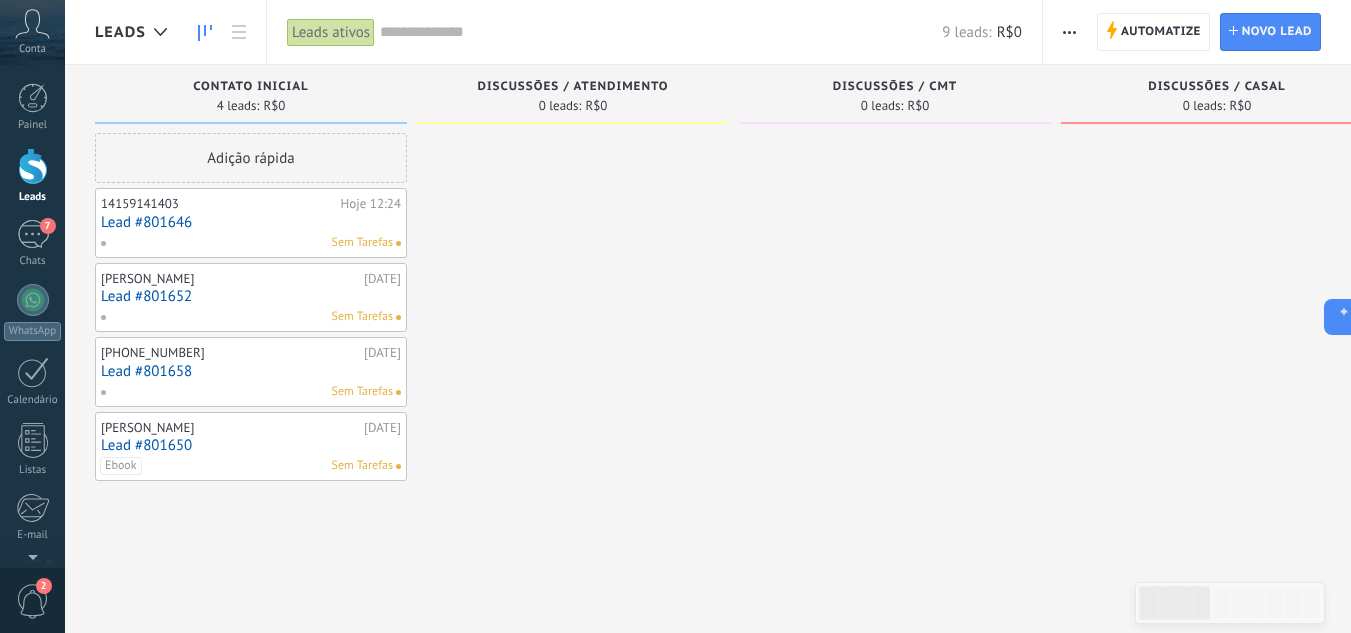 click on "Lead #801650" at bounding box center (251, 445) 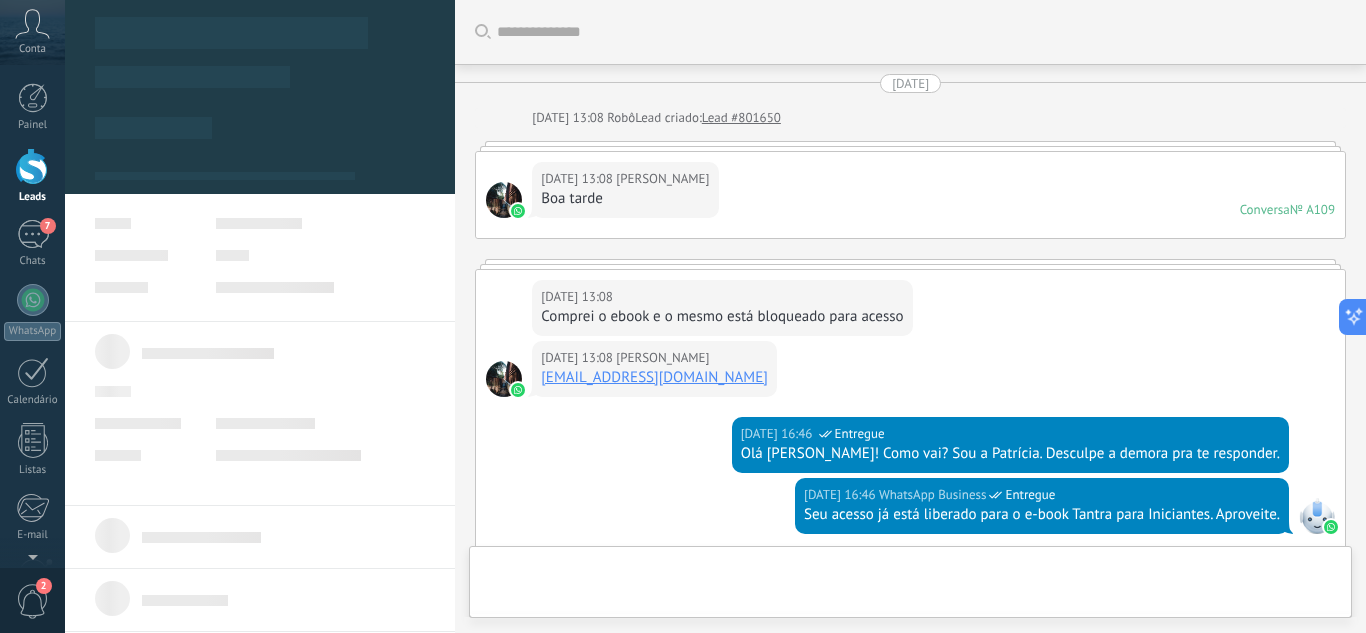 scroll, scrollTop: 30, scrollLeft: 0, axis: vertical 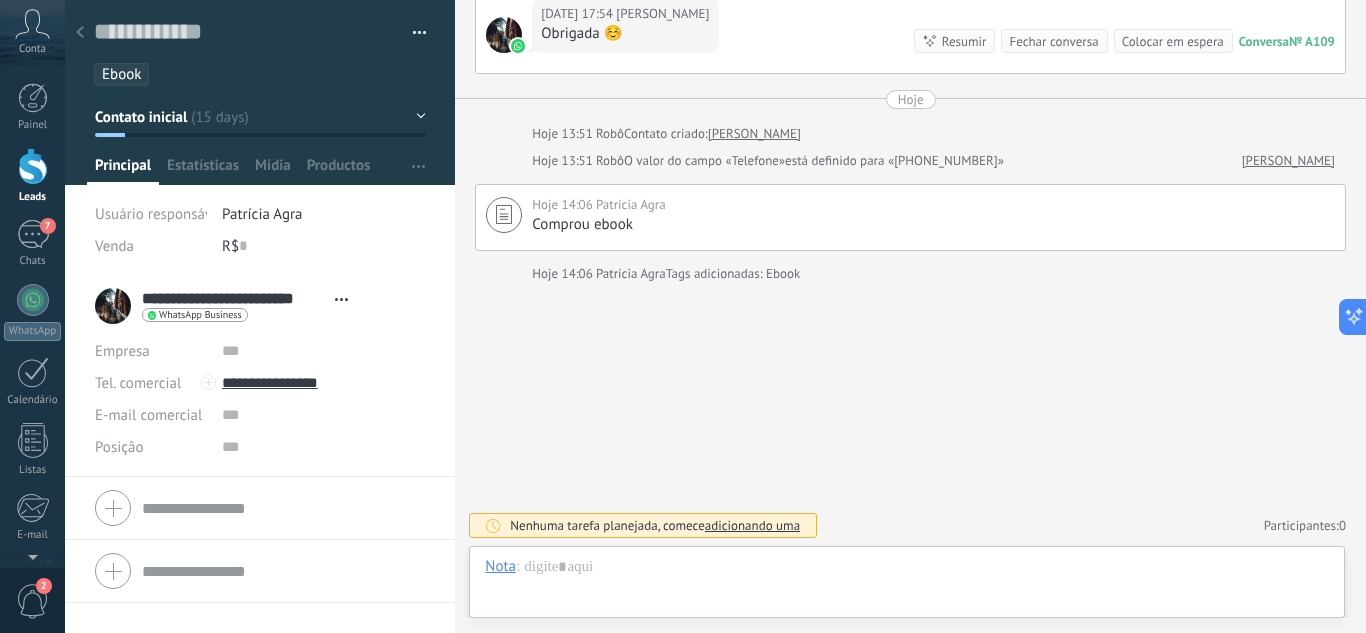 click on "Contato inicial" at bounding box center (260, 117) 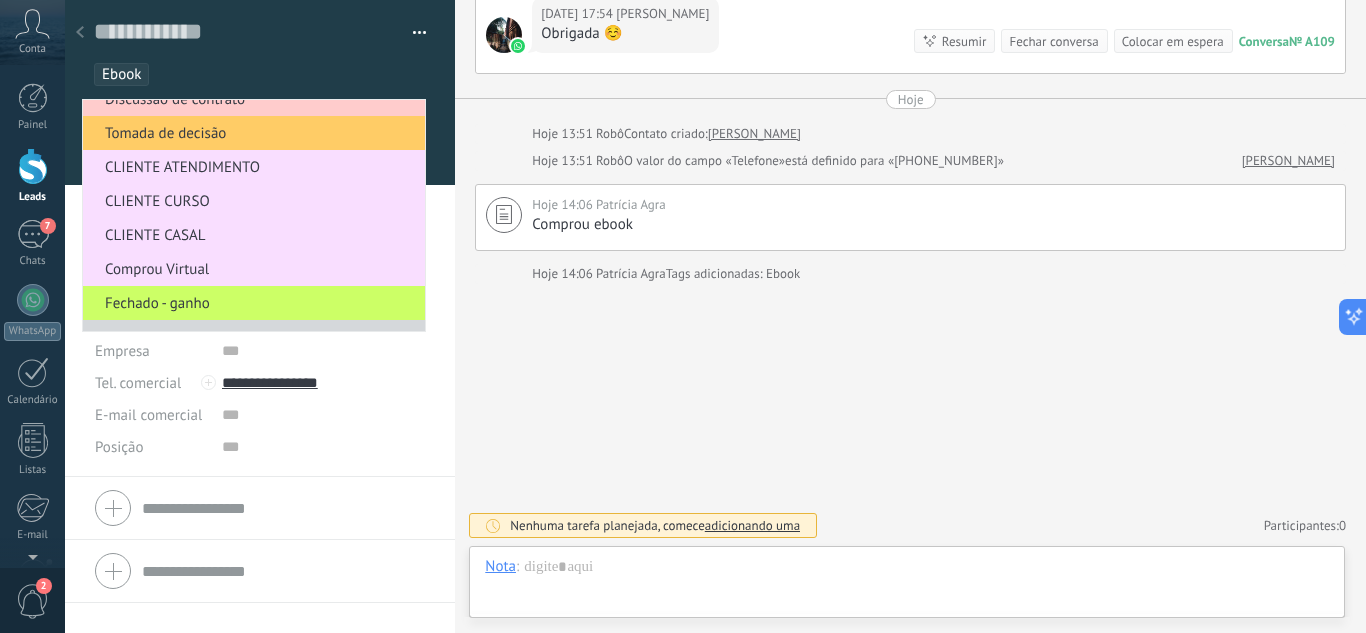 scroll, scrollTop: 177, scrollLeft: 0, axis: vertical 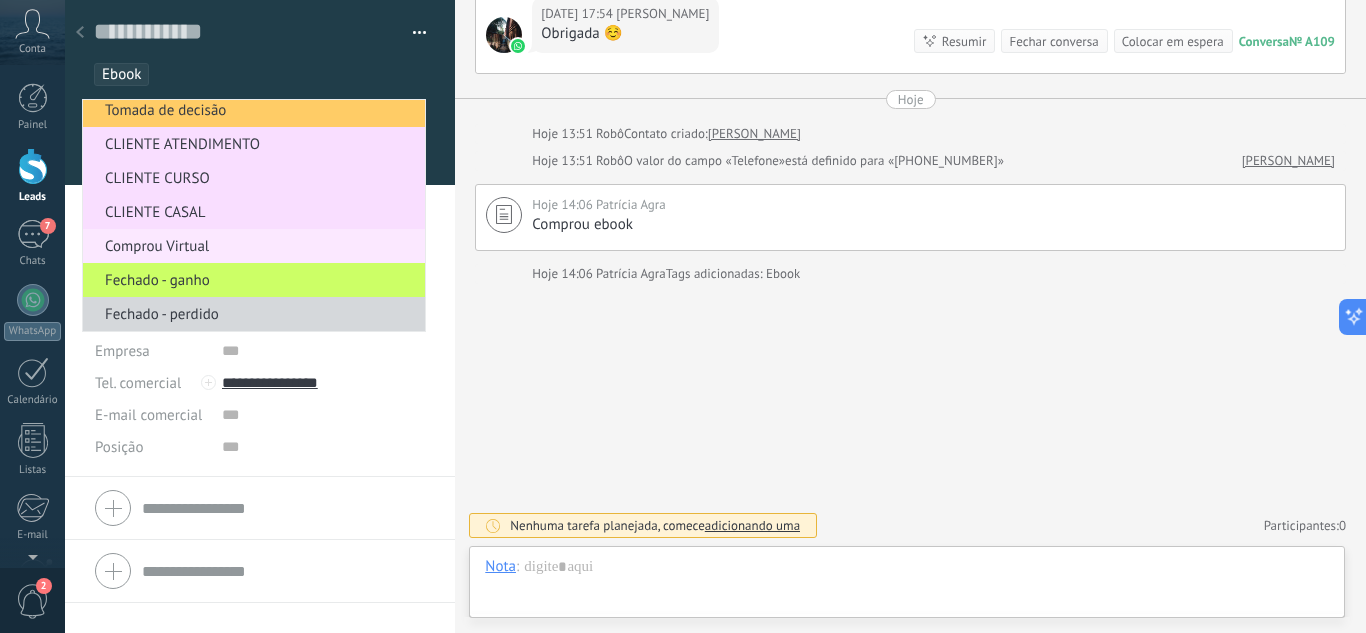 click on "Comprou Virtual" at bounding box center (251, 246) 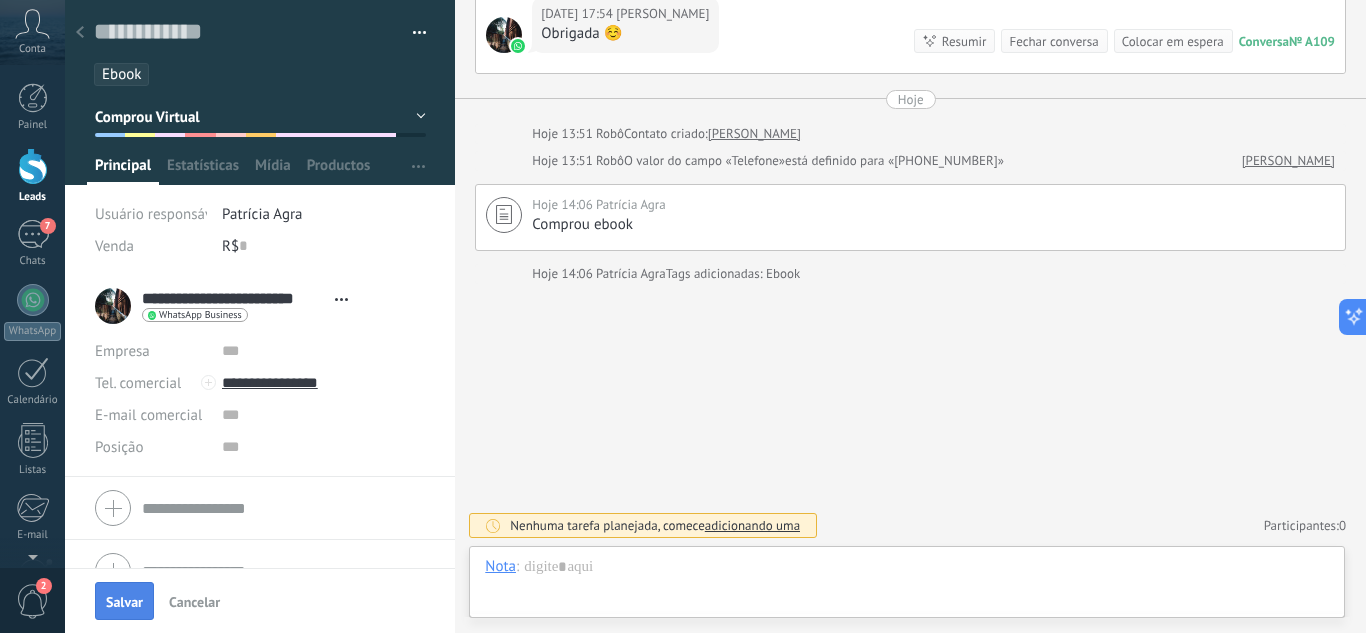 click on "Salvar" at bounding box center [124, 602] 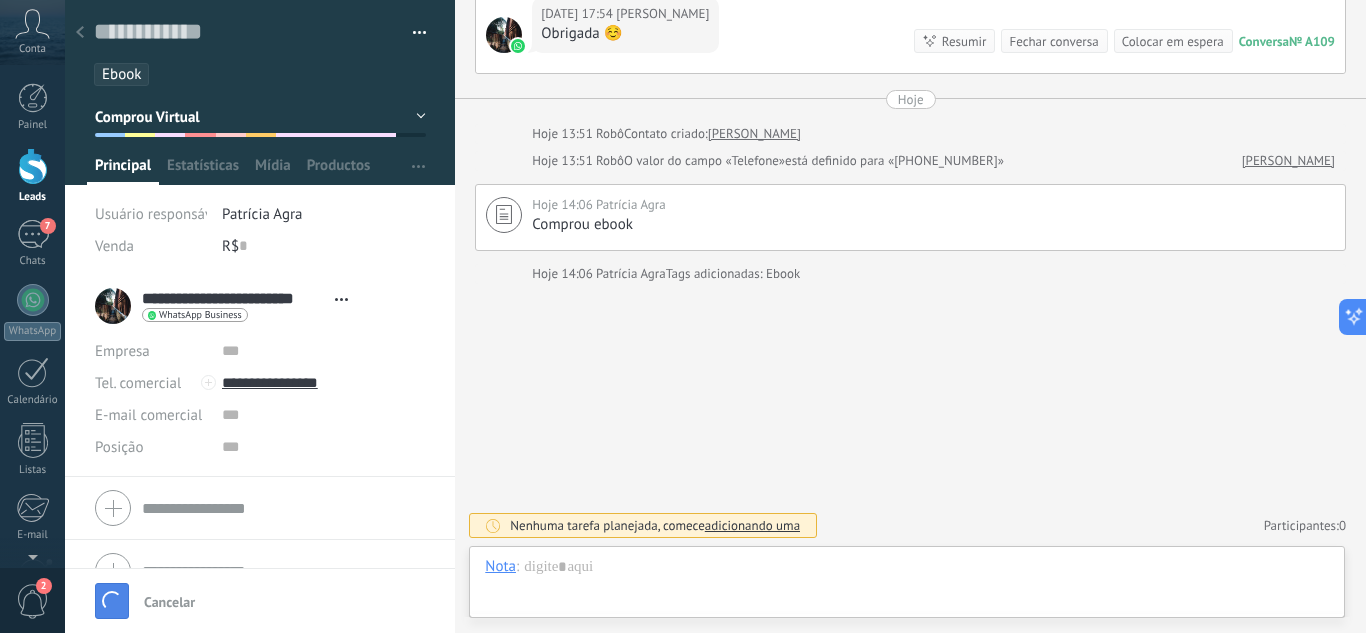 scroll, scrollTop: 797, scrollLeft: 0, axis: vertical 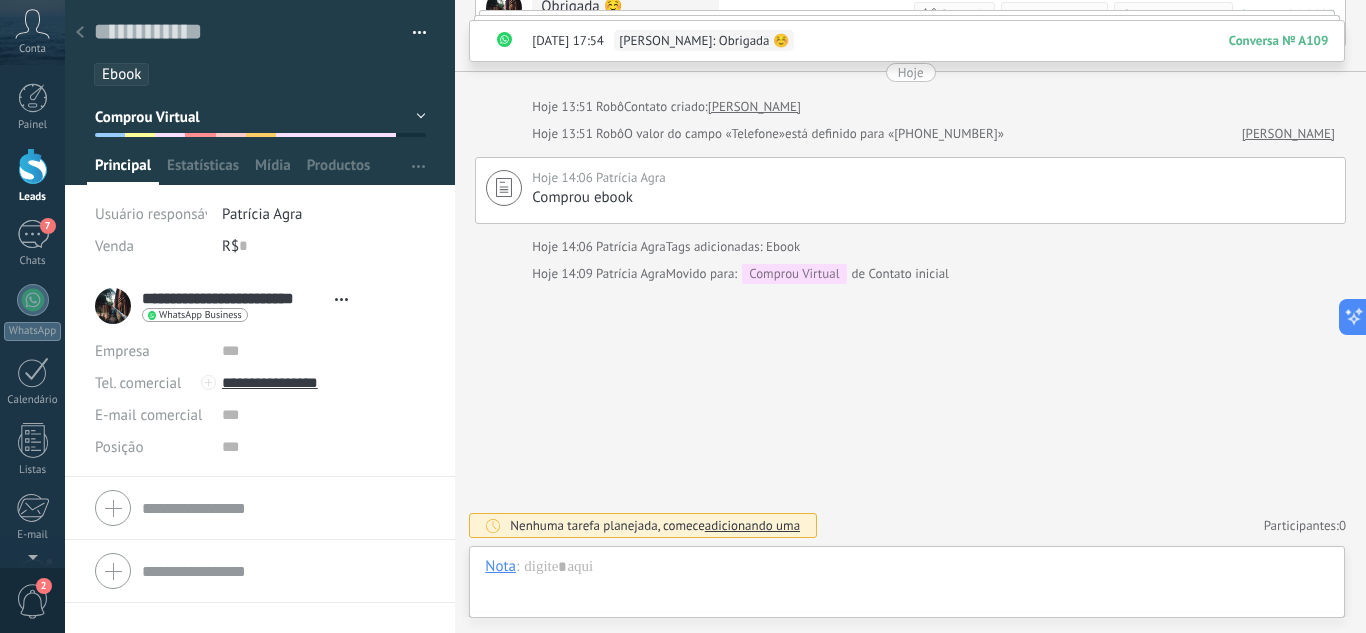 click 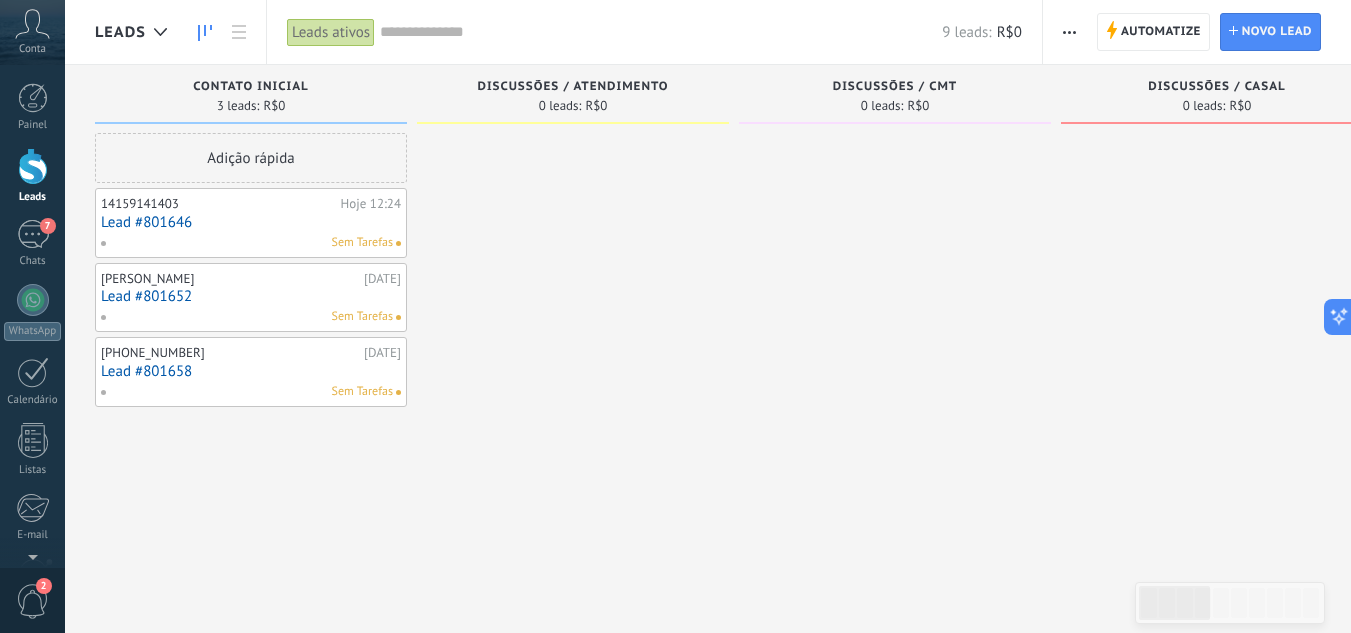 click on "Lead #801658" at bounding box center (251, 371) 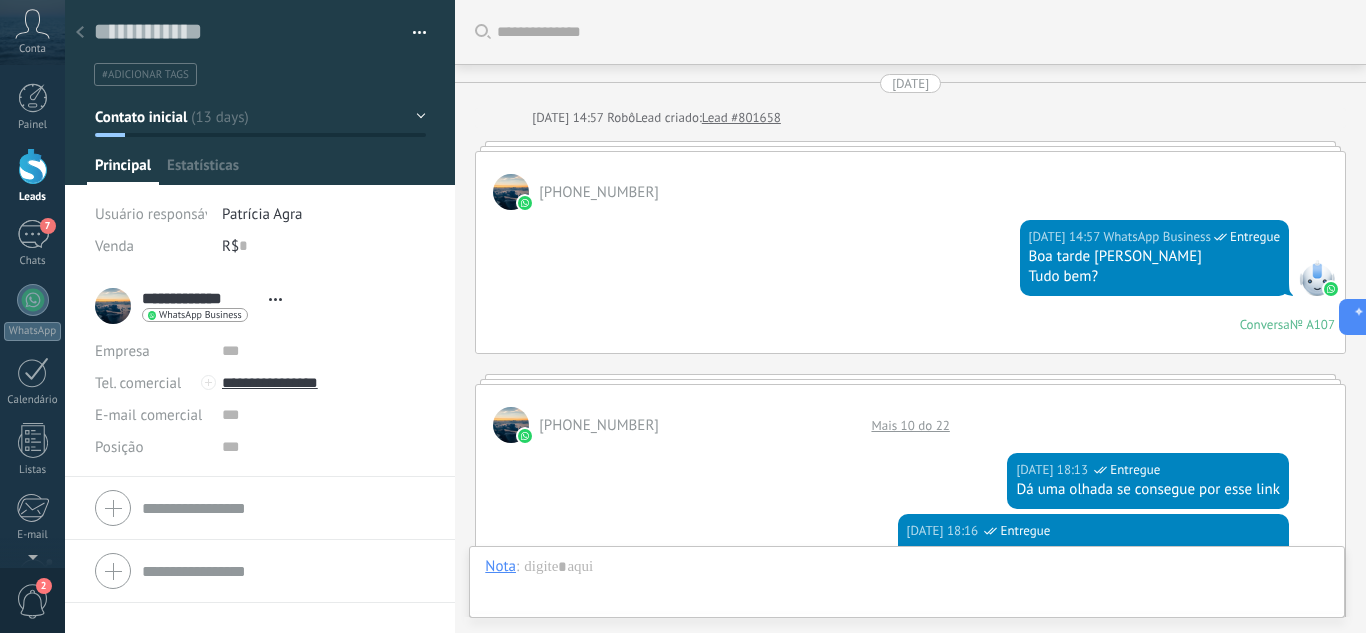 scroll, scrollTop: 1332, scrollLeft: 0, axis: vertical 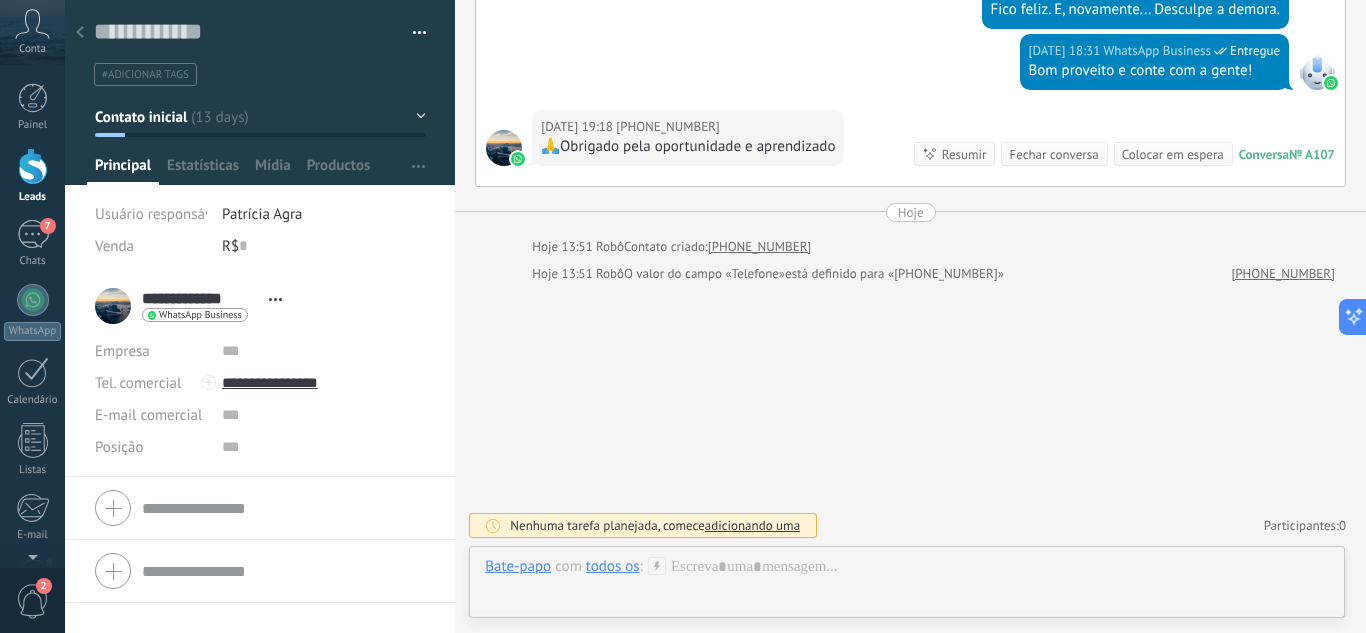 click on "#adicionar tags" at bounding box center [145, 75] 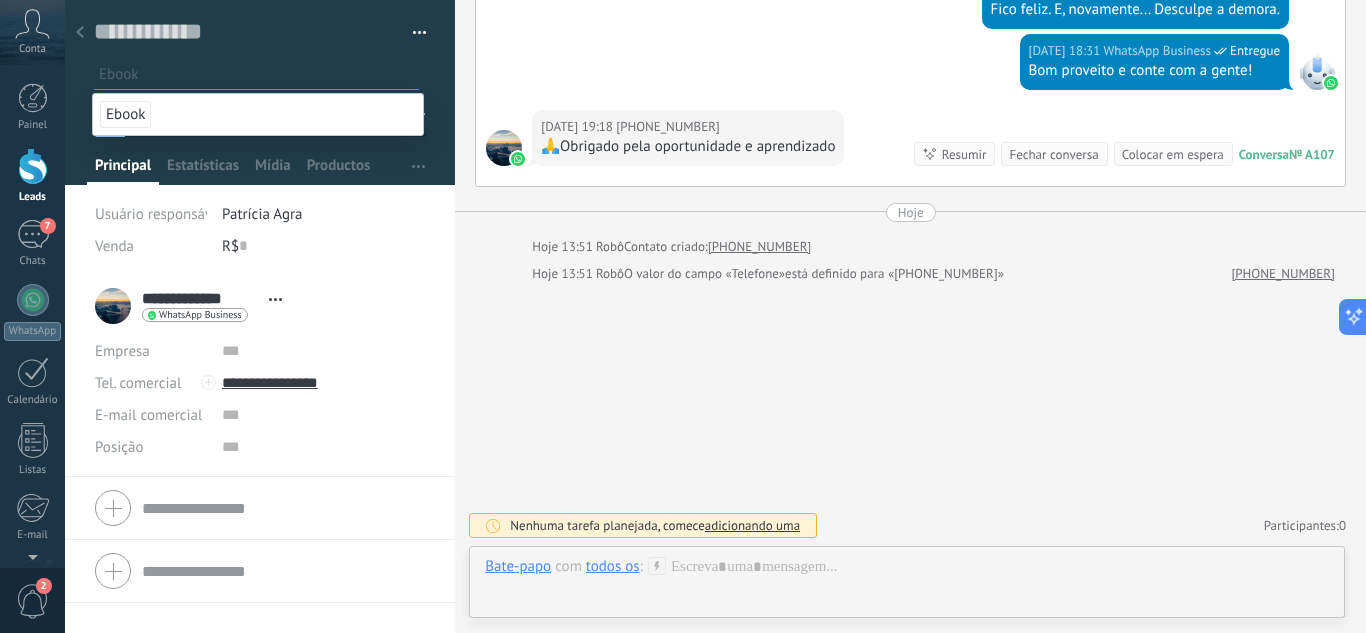 click on "Ebook" at bounding box center [125, 114] 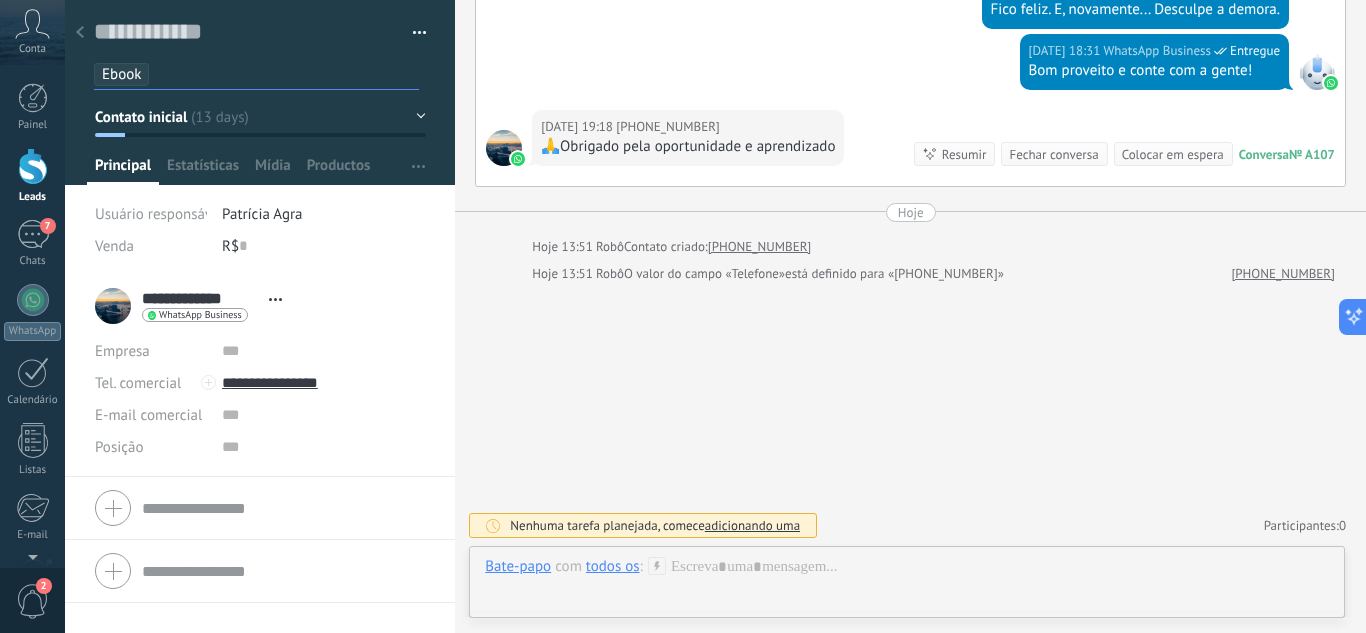 click on "Contato inicial" at bounding box center (260, 117) 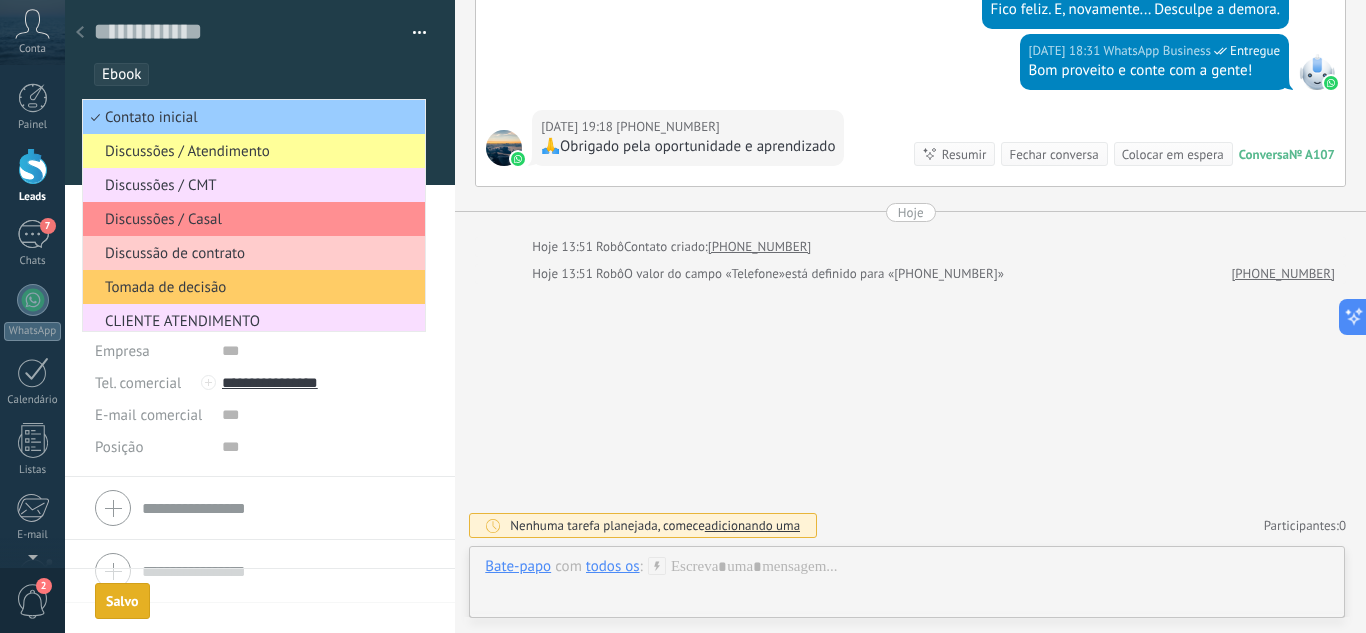 scroll, scrollTop: 177, scrollLeft: 0, axis: vertical 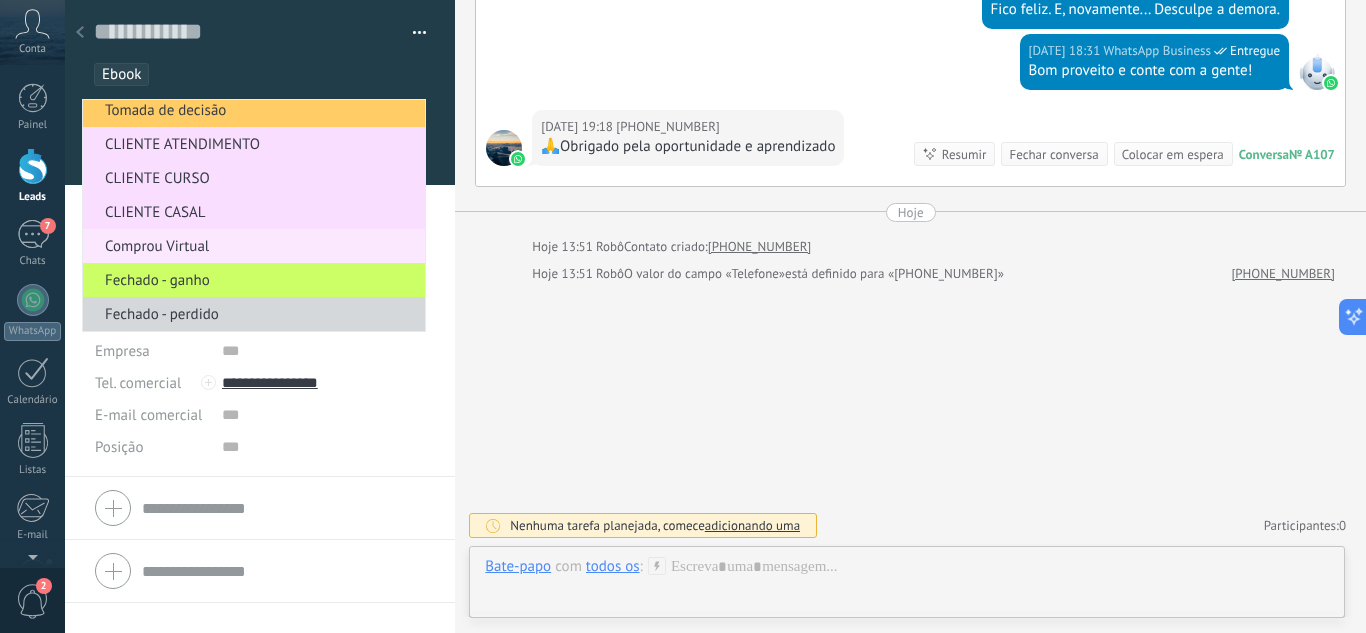 click on "Comprou Virtual" at bounding box center (251, 246) 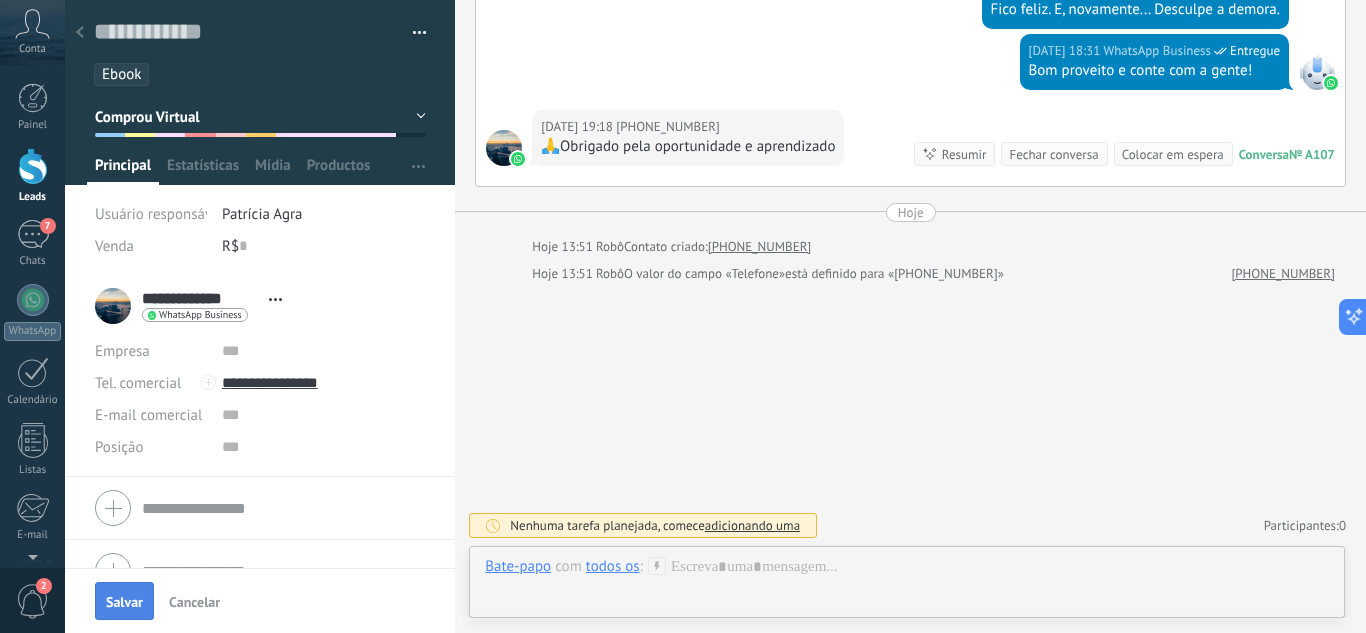 click on "Salvar" at bounding box center (124, 602) 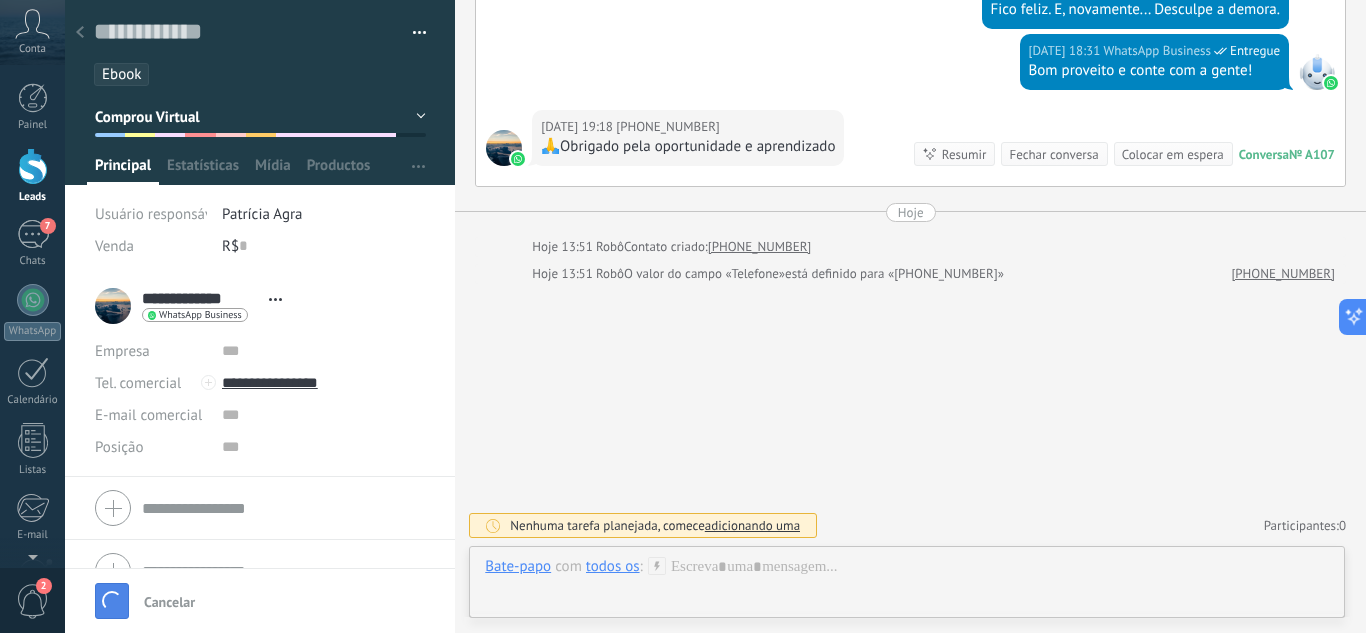 scroll, scrollTop: 1359, scrollLeft: 0, axis: vertical 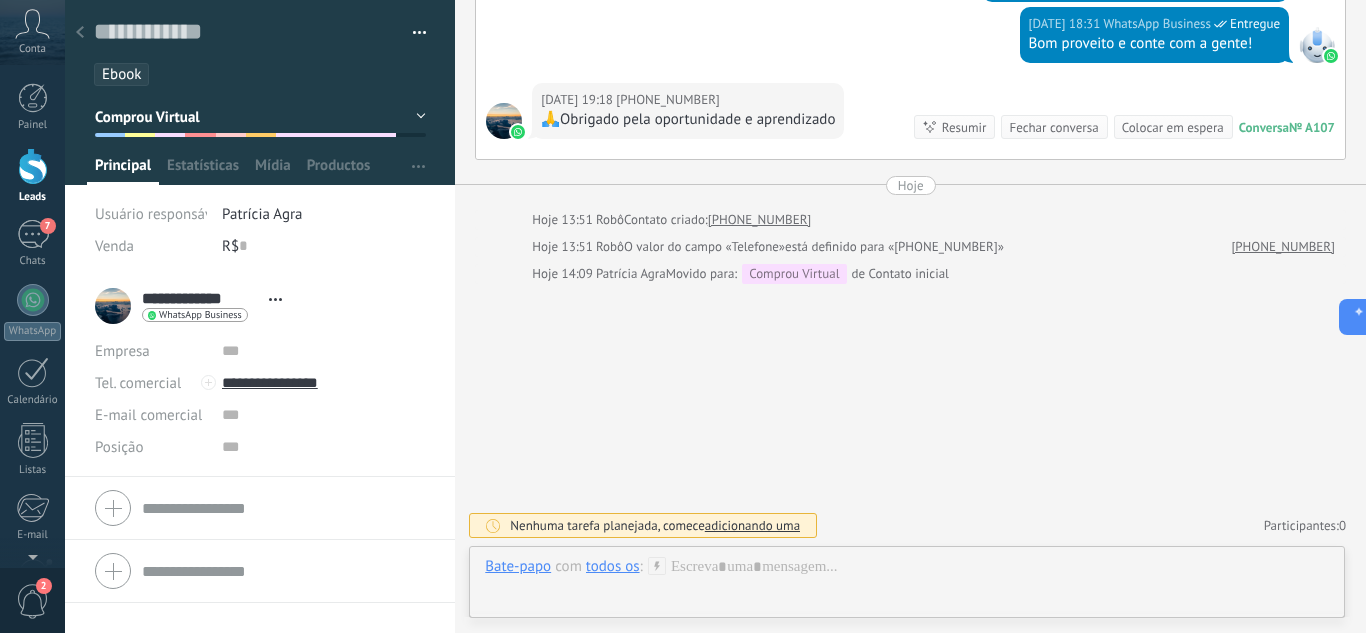 click 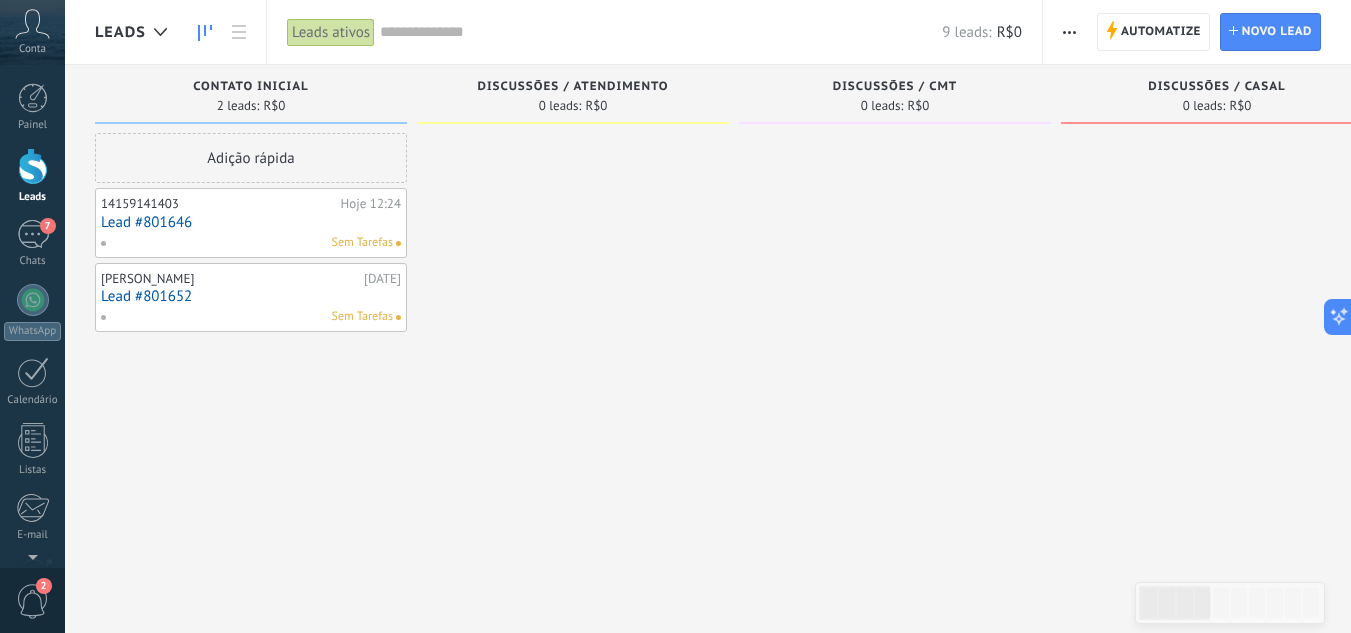 click on "Lead #801646" at bounding box center [251, 222] 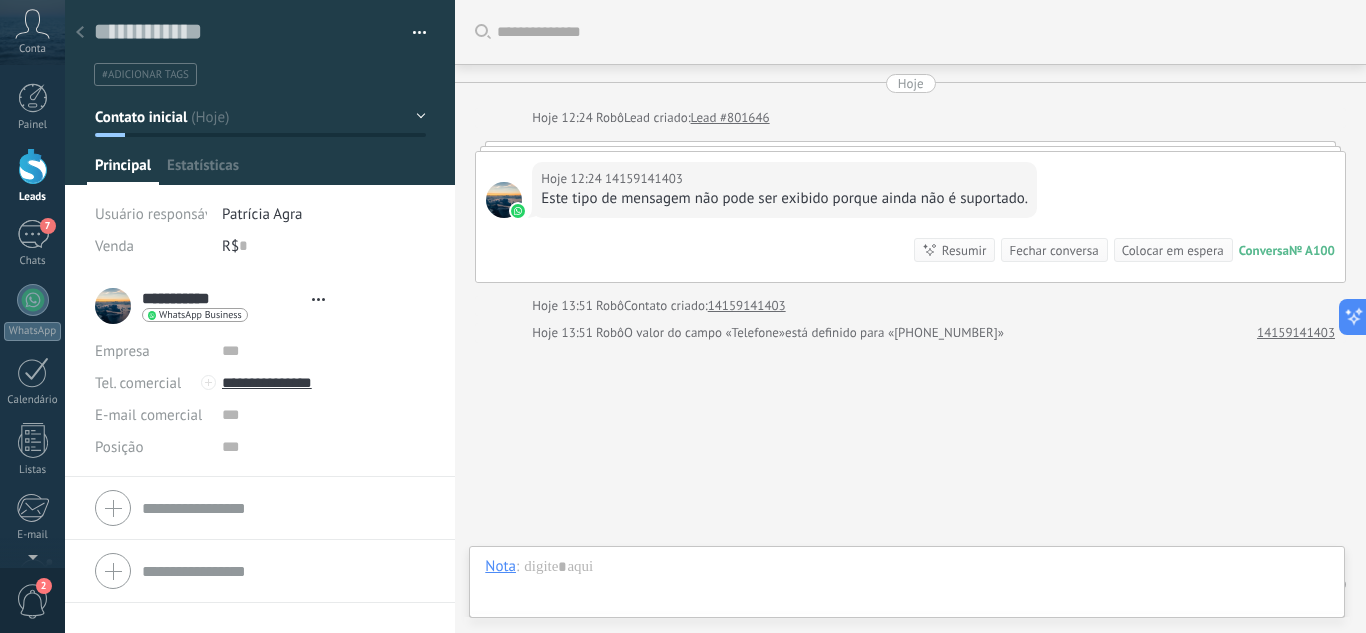 scroll, scrollTop: 59, scrollLeft: 0, axis: vertical 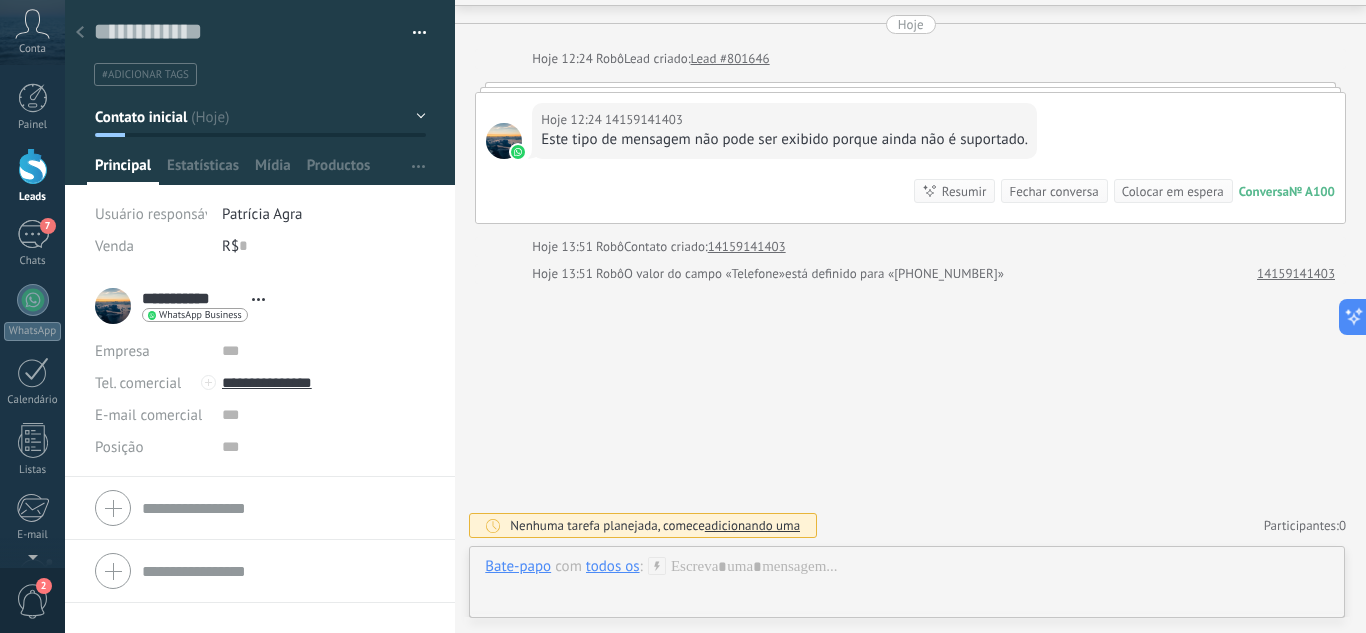 click at bounding box center (412, 33) 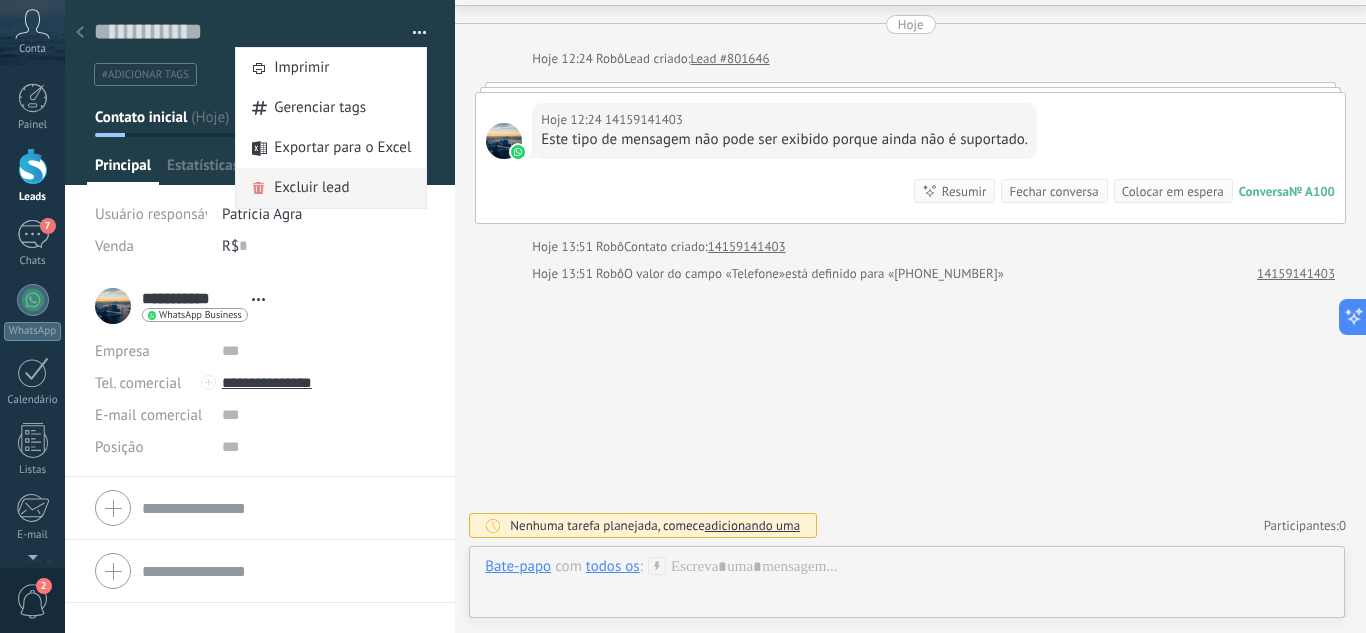 click on "Excluir lead" at bounding box center (311, 188) 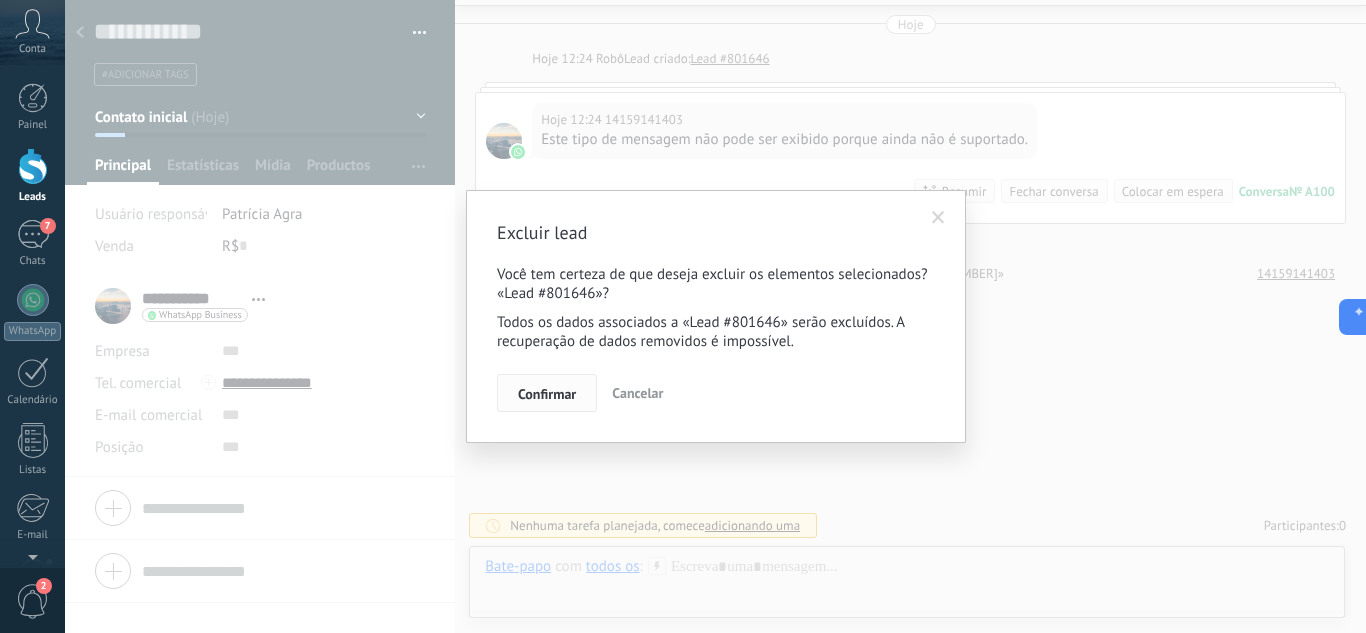 click on "Confirmar" at bounding box center (547, 394) 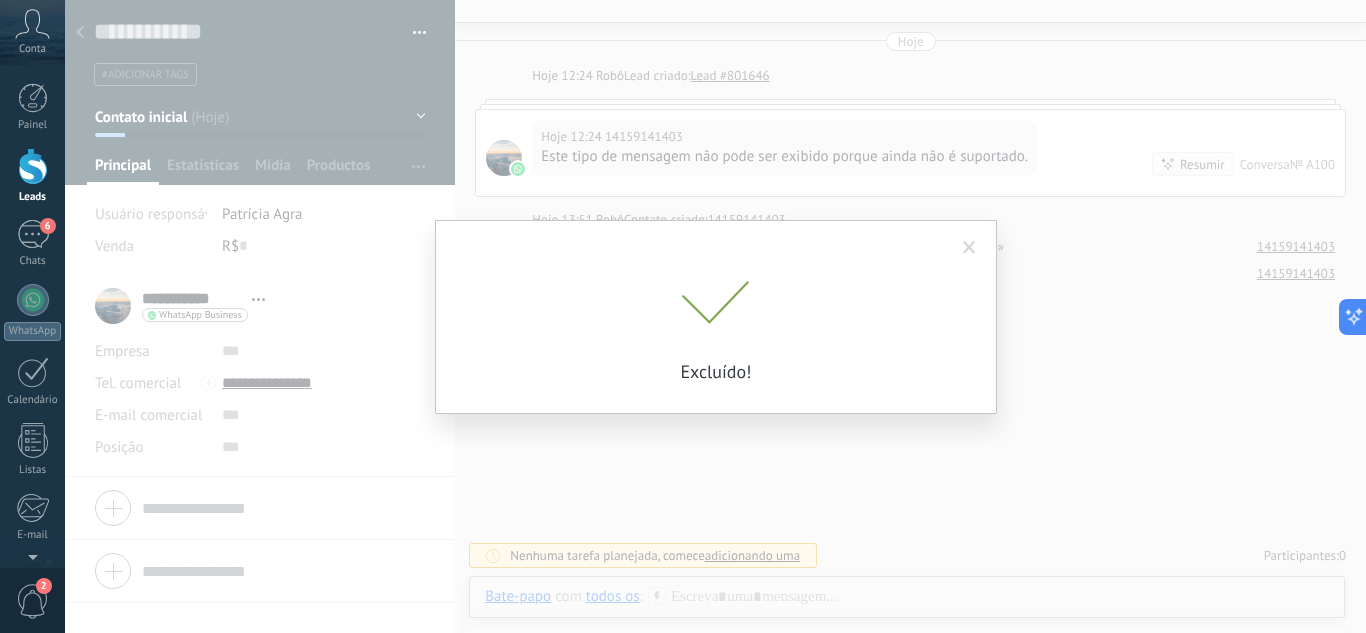 scroll, scrollTop: 42, scrollLeft: 0, axis: vertical 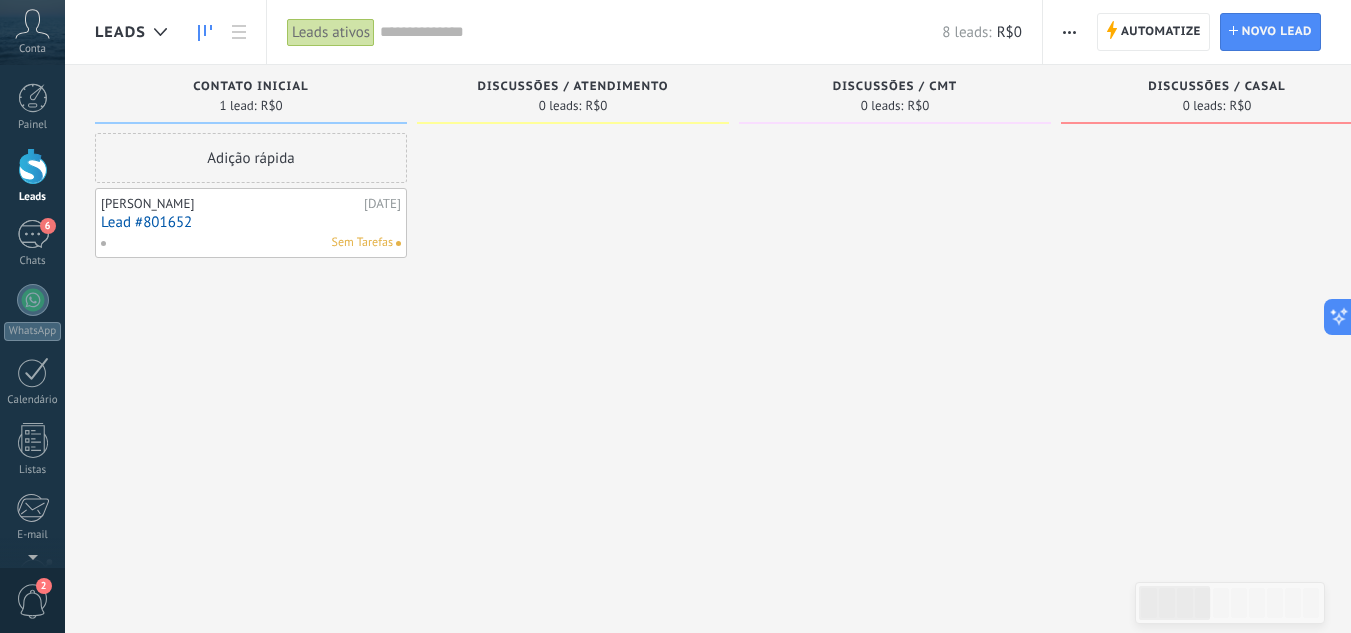 click on "[DATE]" at bounding box center (382, 204) 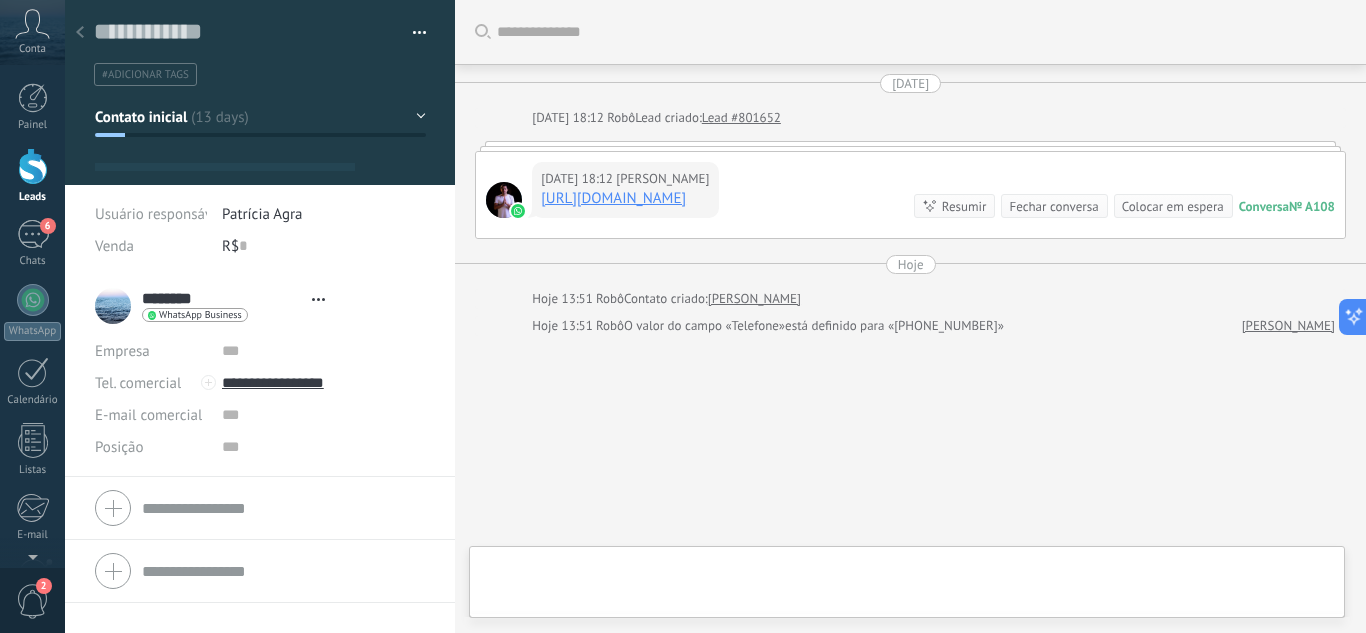 type on "**********" 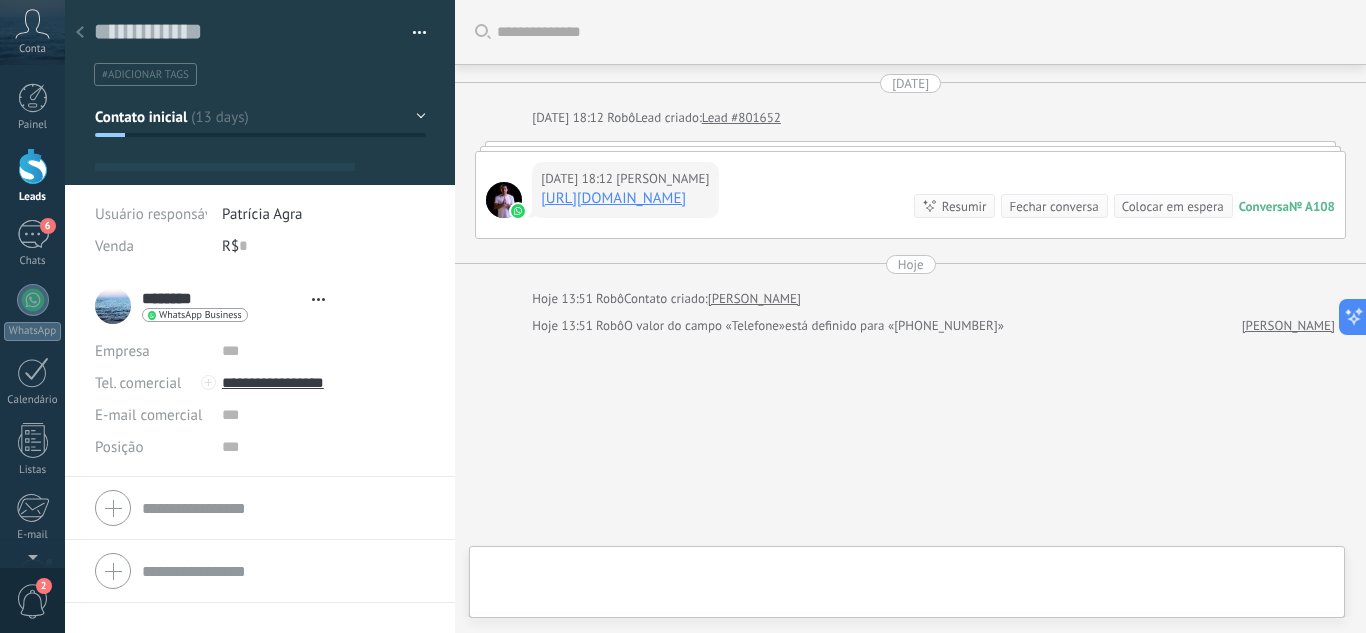 scroll, scrollTop: 136, scrollLeft: 0, axis: vertical 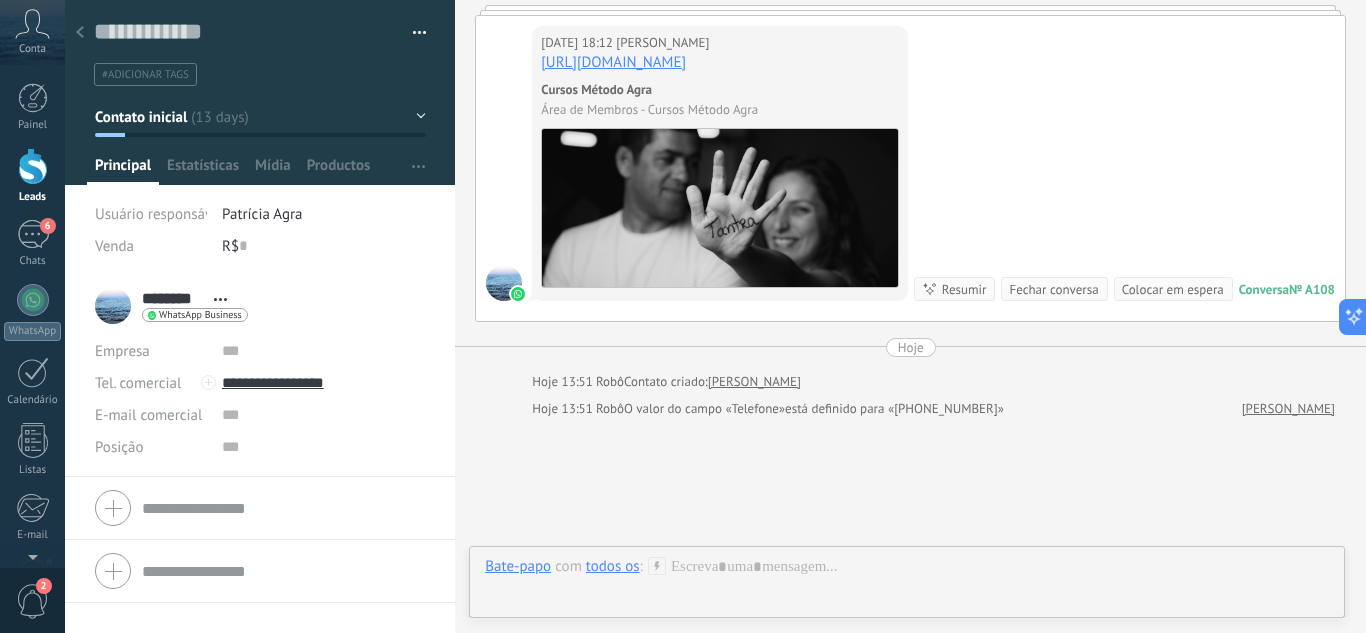 click at bounding box center [412, 33] 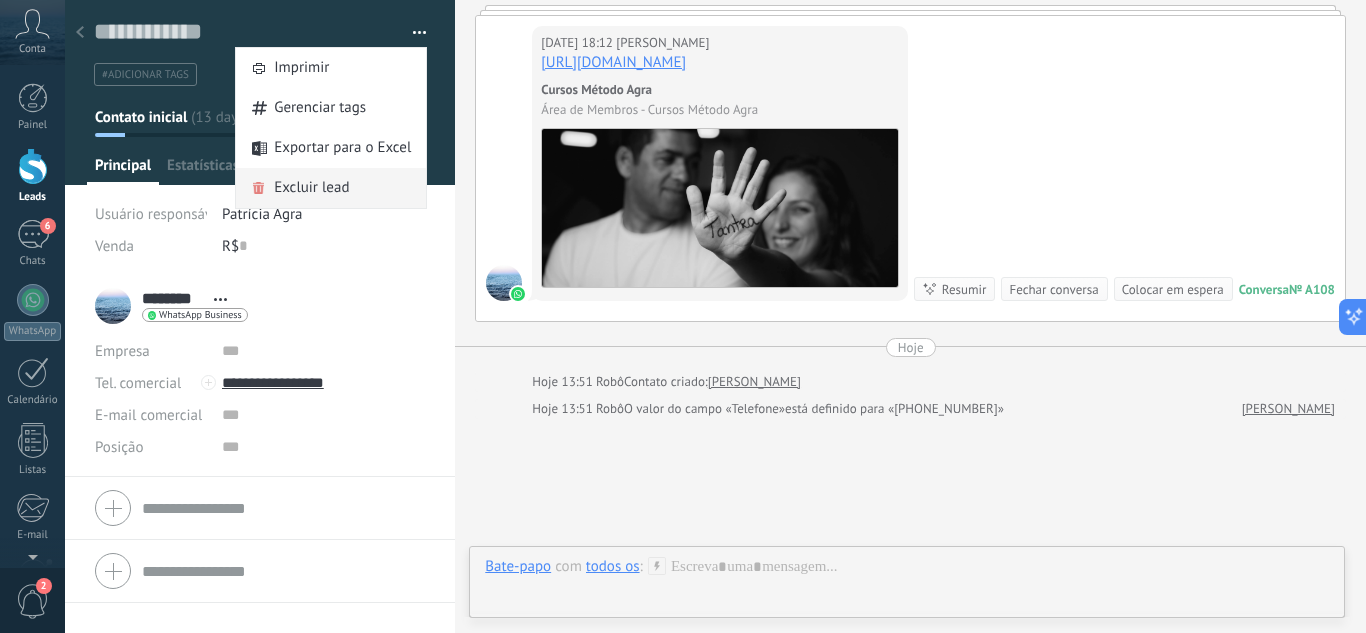 click on "Excluir lead" at bounding box center (311, 188) 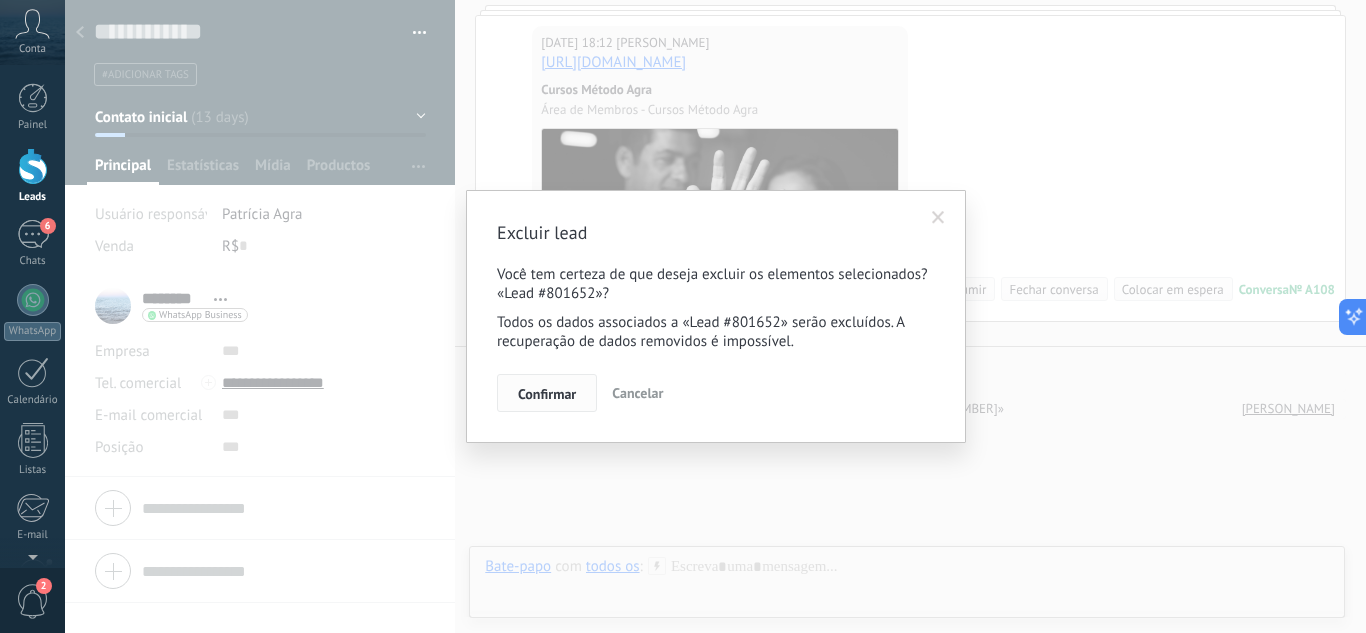 click on "Confirmar" at bounding box center [547, 394] 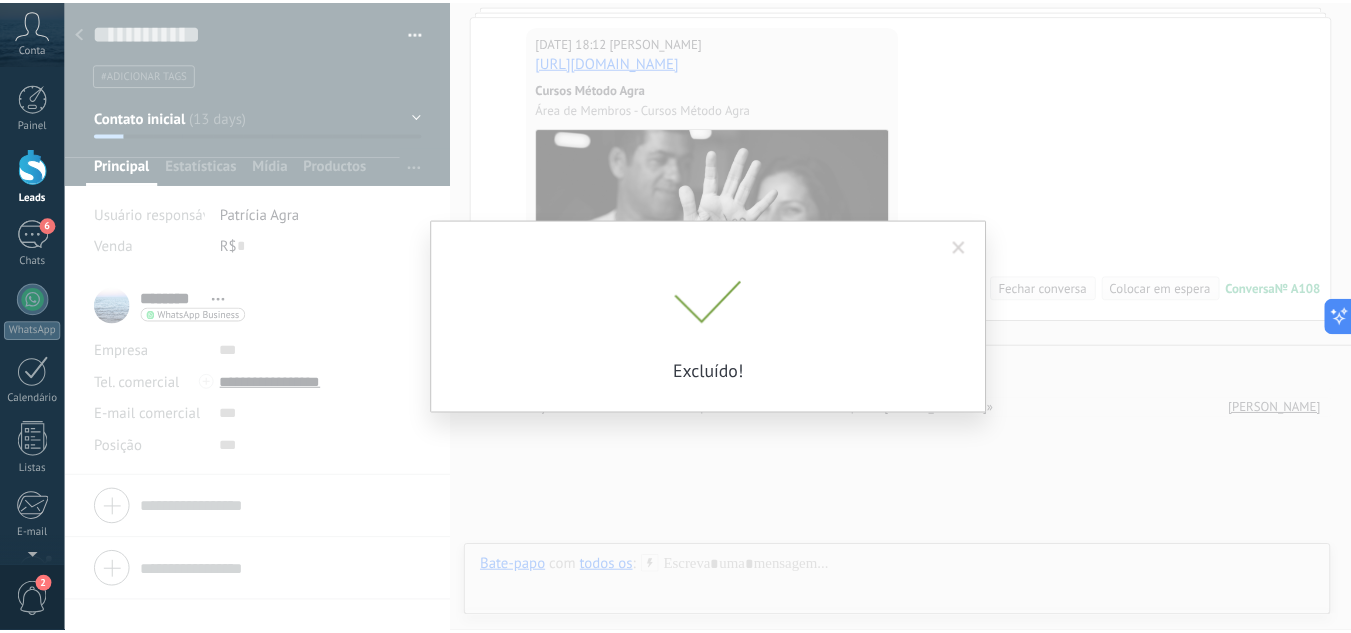 scroll, scrollTop: 163, scrollLeft: 0, axis: vertical 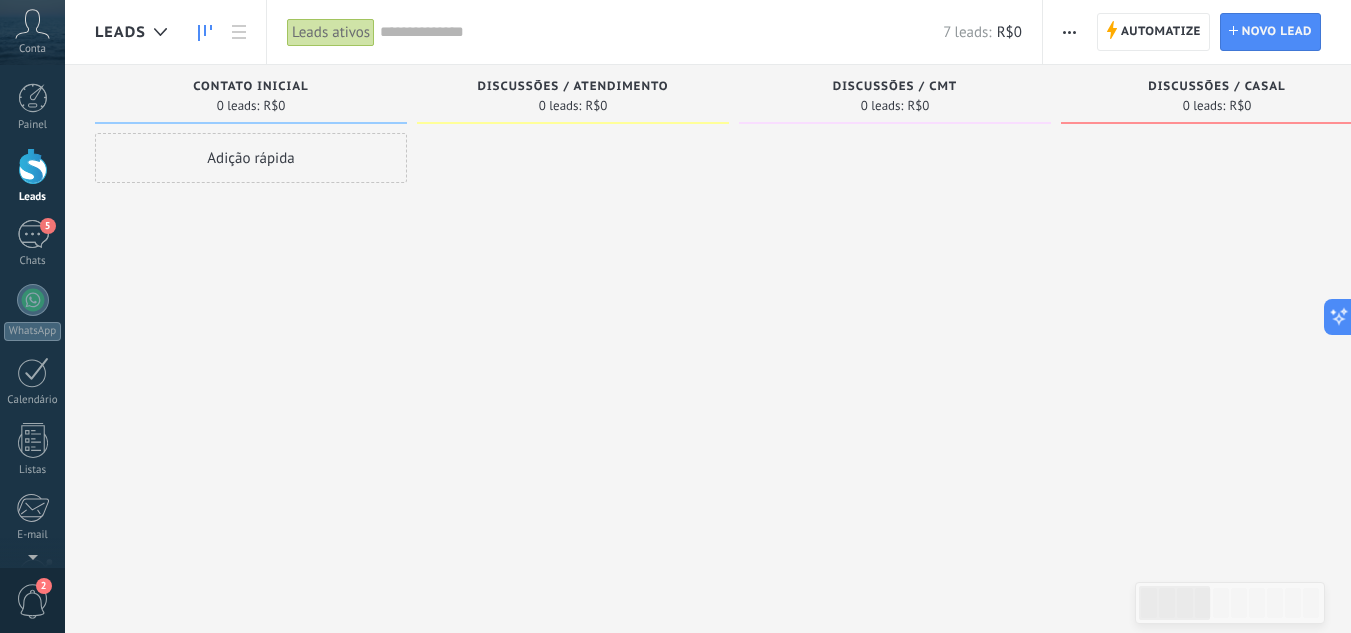 click on "Adição rápida" at bounding box center (251, 399) 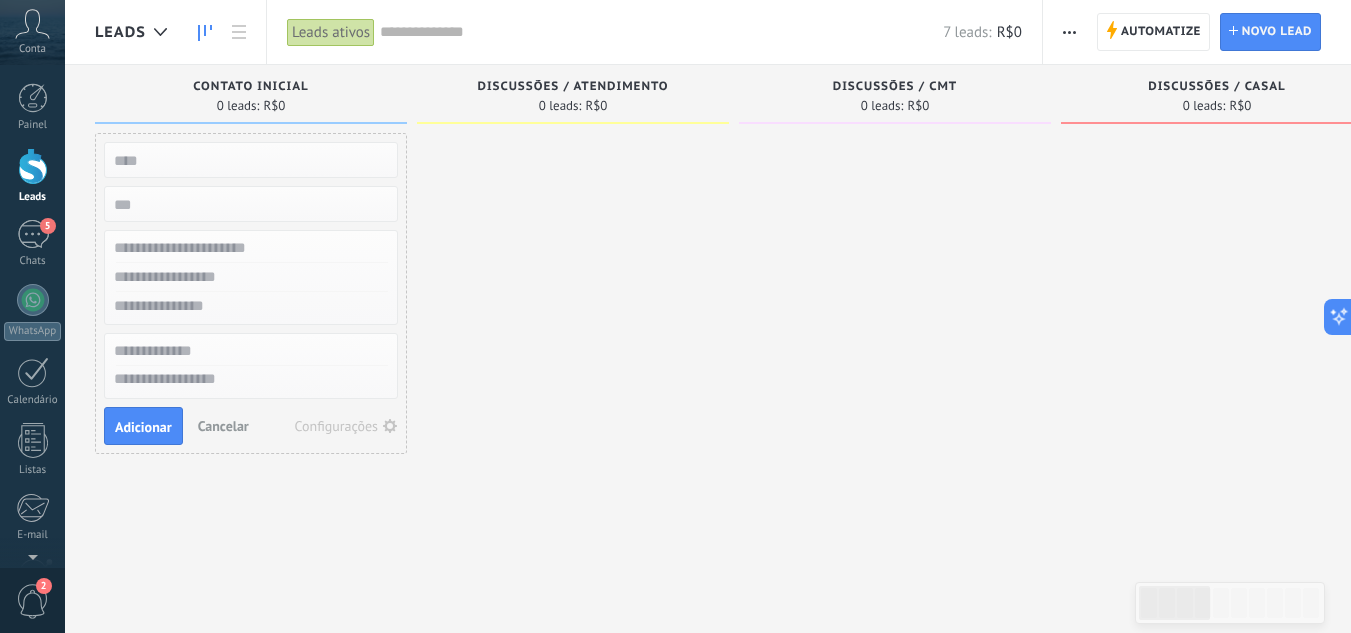 click at bounding box center [573, 399] 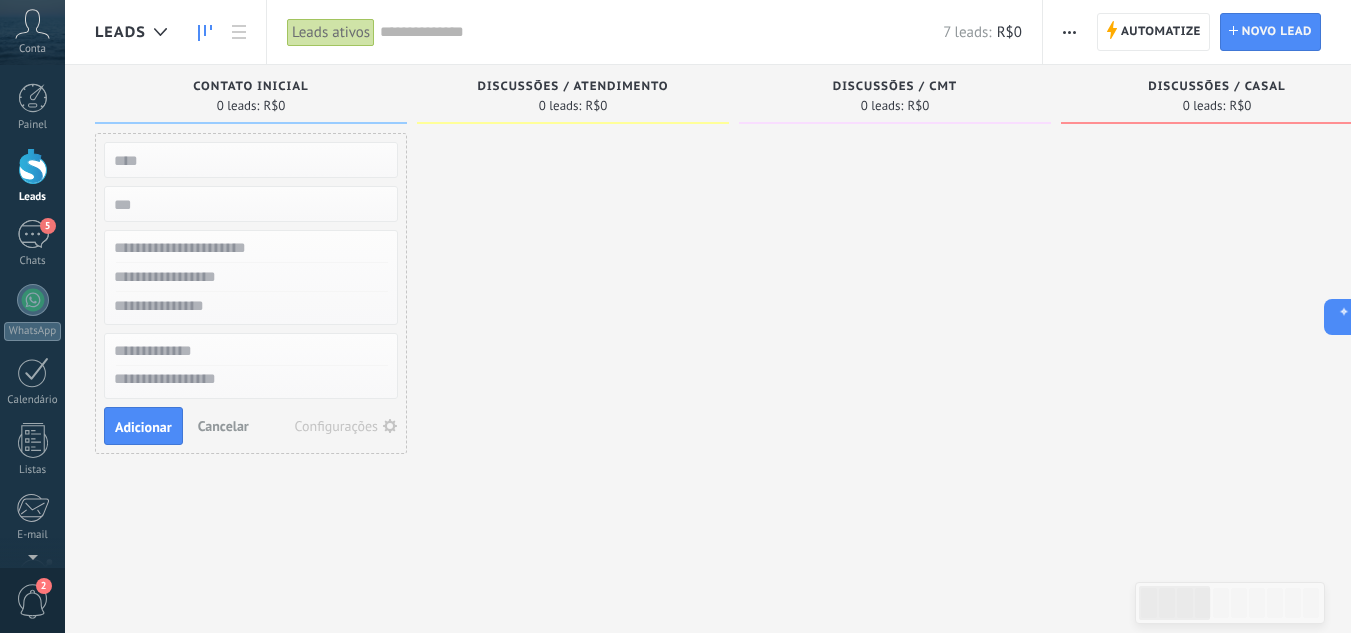 click on "Cancelar" at bounding box center [223, 426] 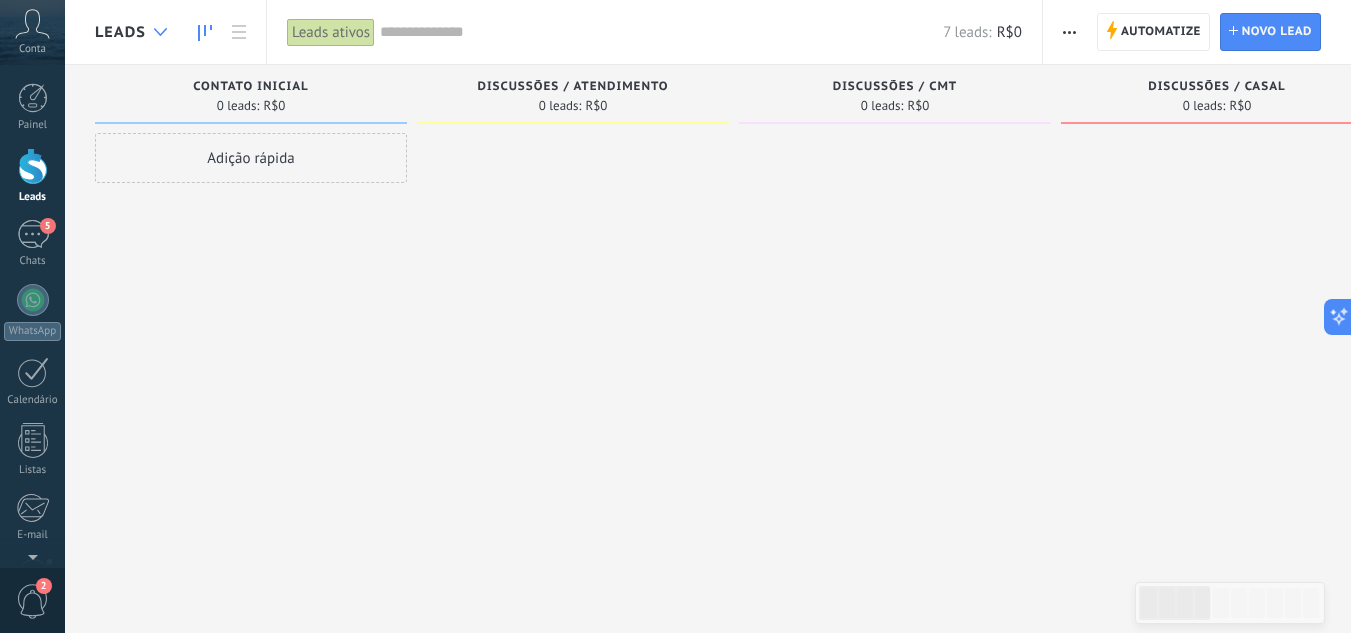 click at bounding box center (160, 32) 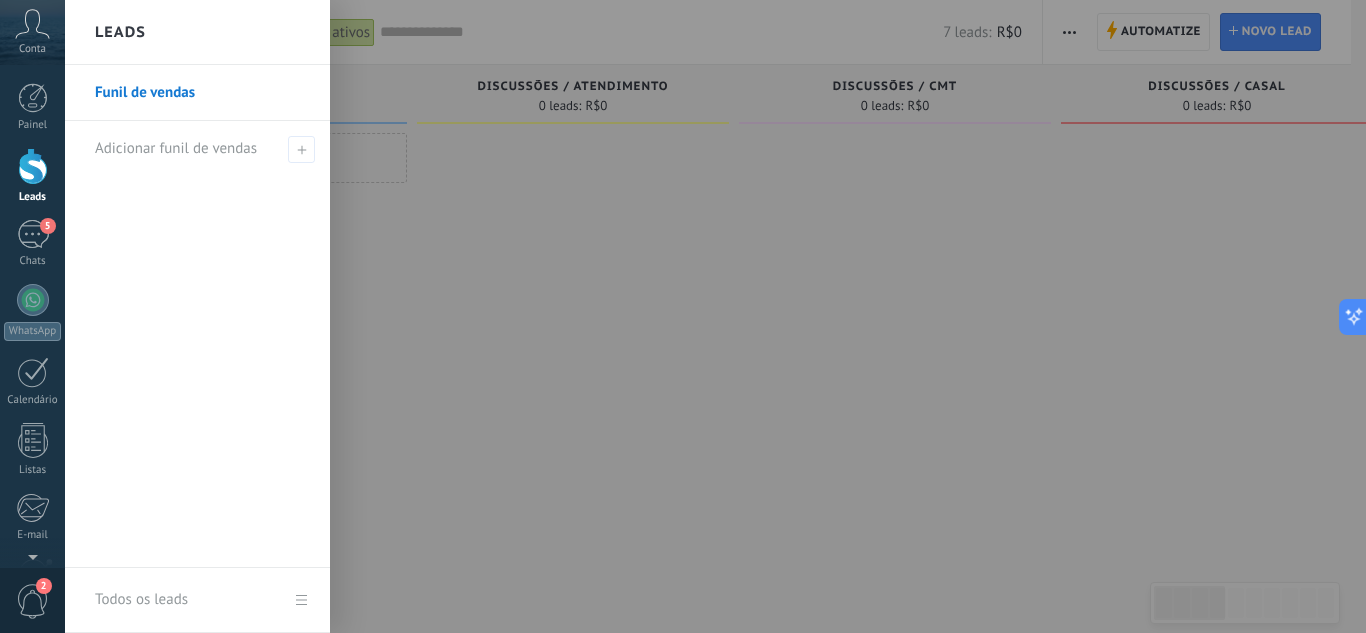 click on "Todos os leads" at bounding box center [197, 600] 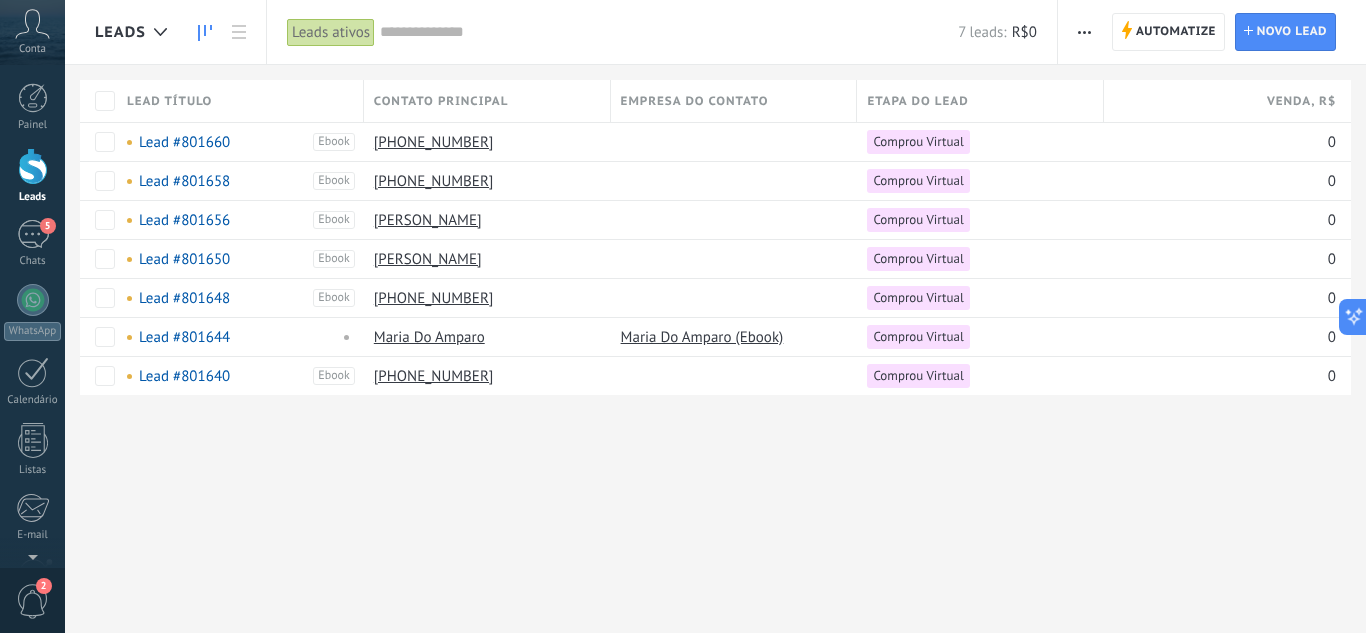 click 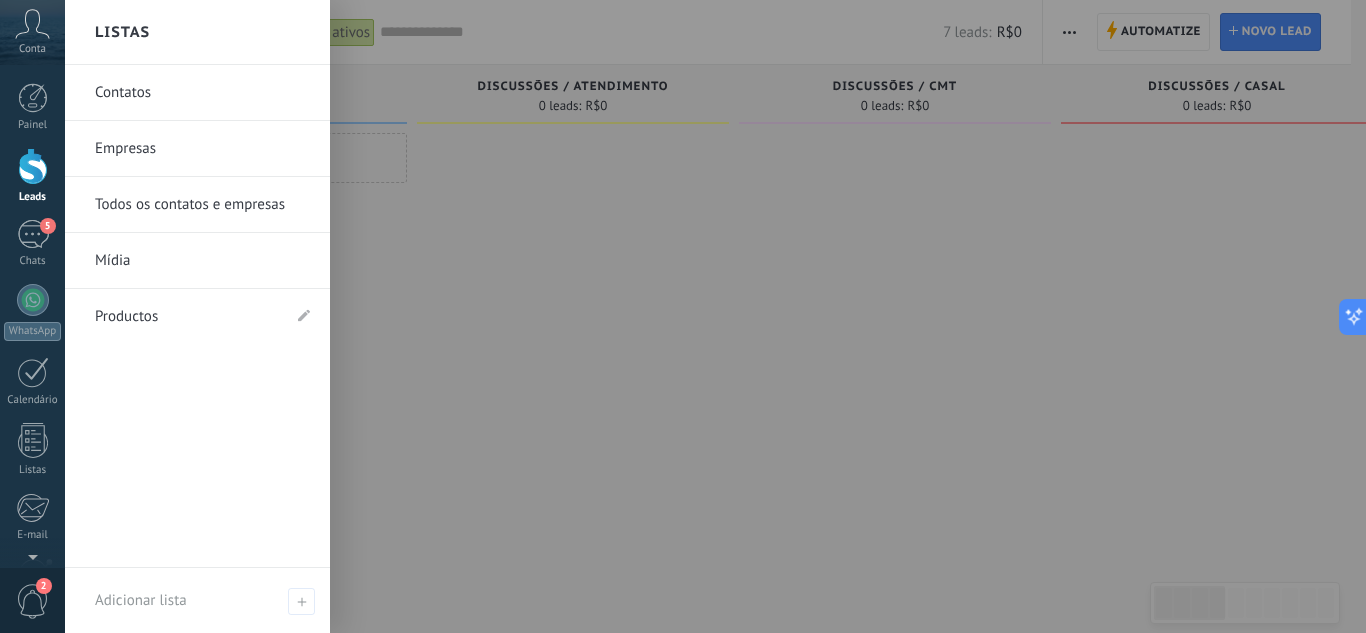 click on "Contatos" at bounding box center [202, 93] 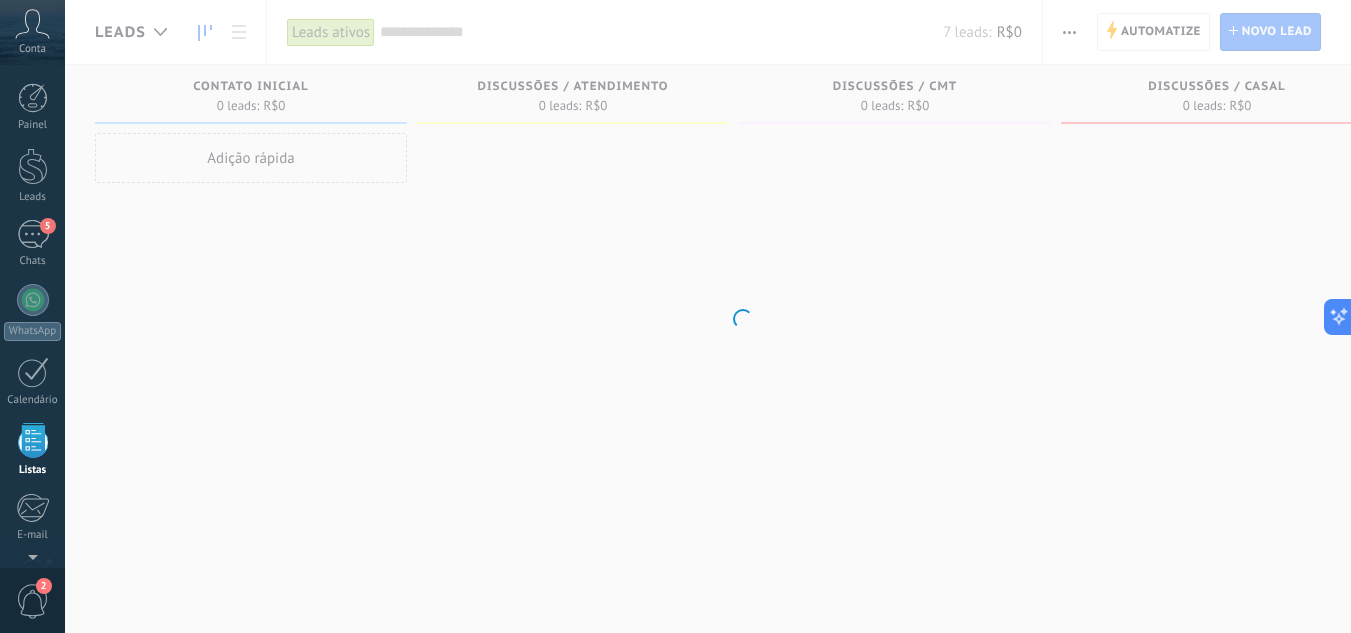 scroll, scrollTop: 124, scrollLeft: 0, axis: vertical 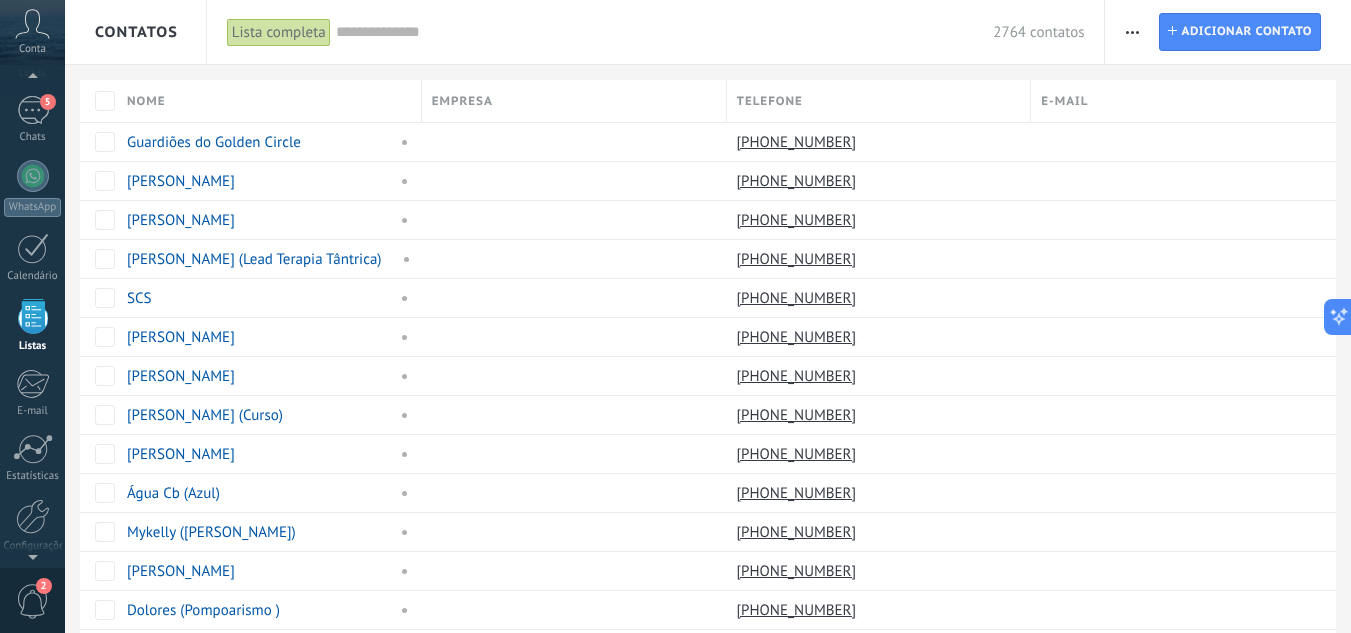 click at bounding box center [665, 32] 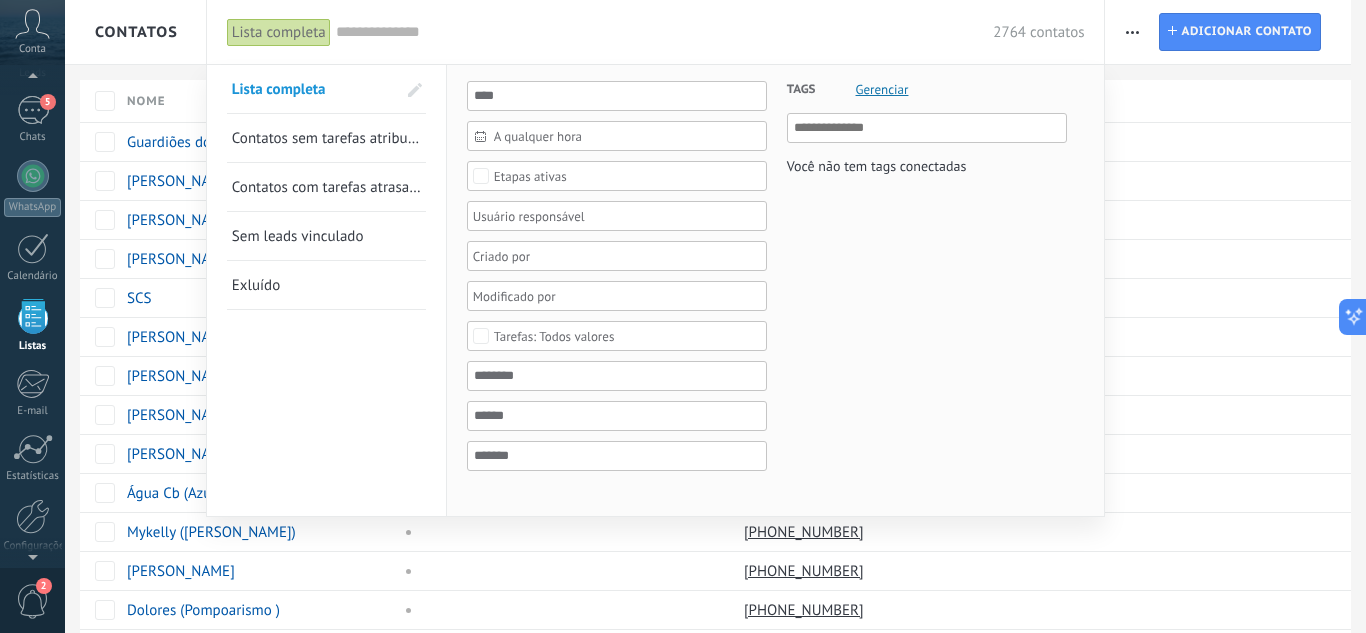 click at bounding box center [683, 316] 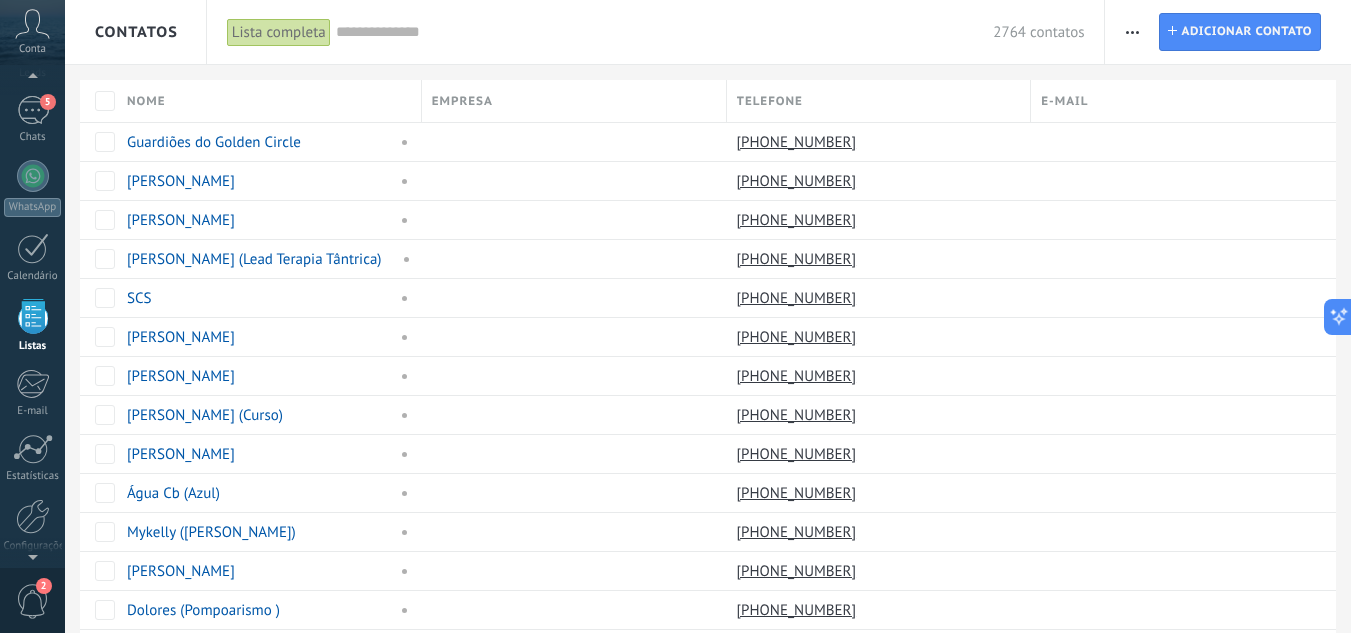 click on "Contatos" at bounding box center (136, 32) 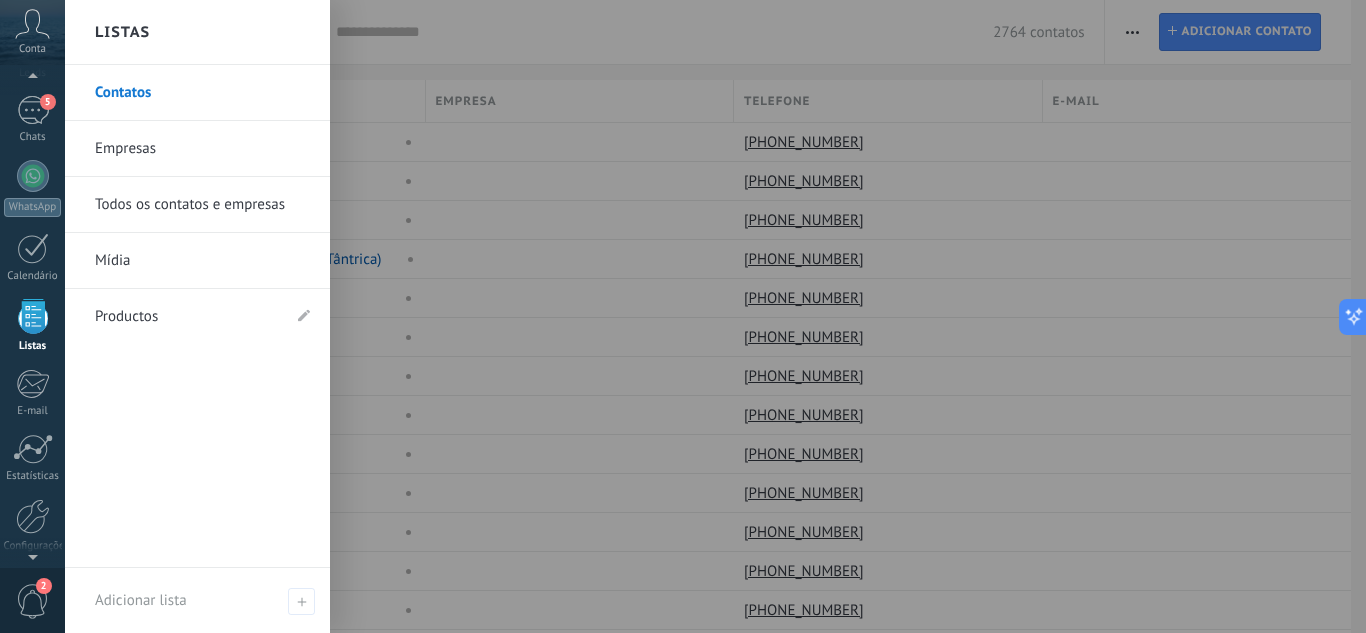 click on "Empresas" at bounding box center [202, 149] 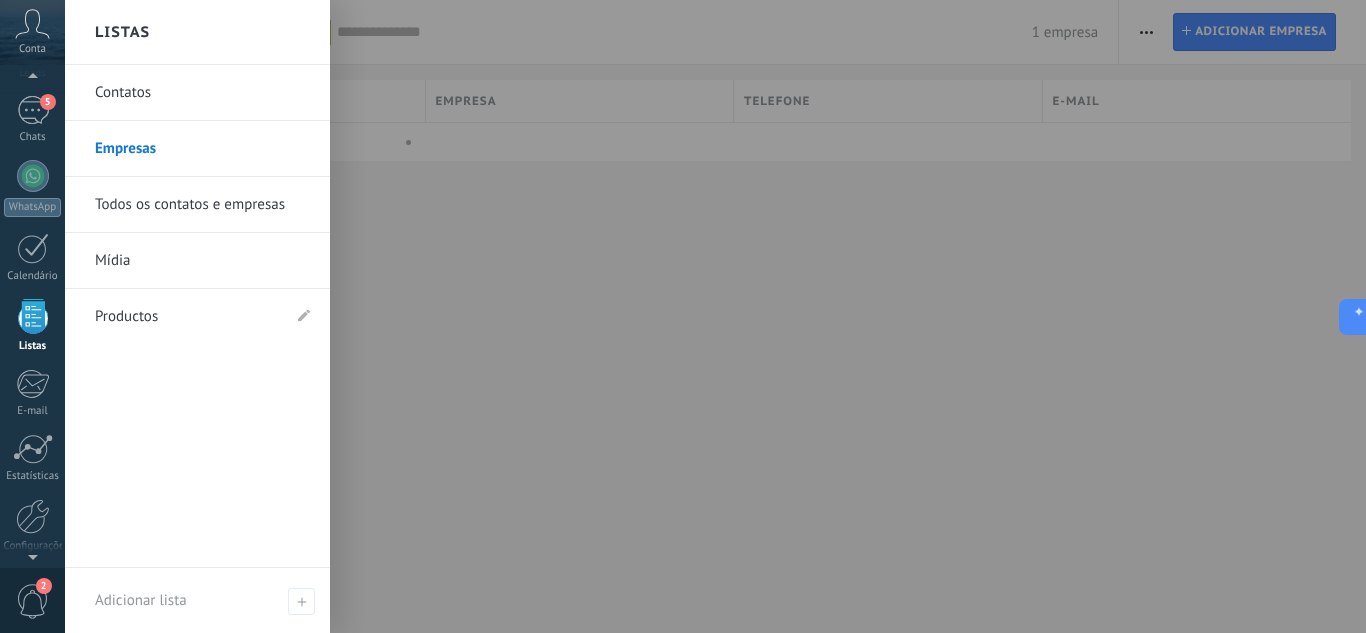 click on "Todos os contatos e empresas" at bounding box center (202, 205) 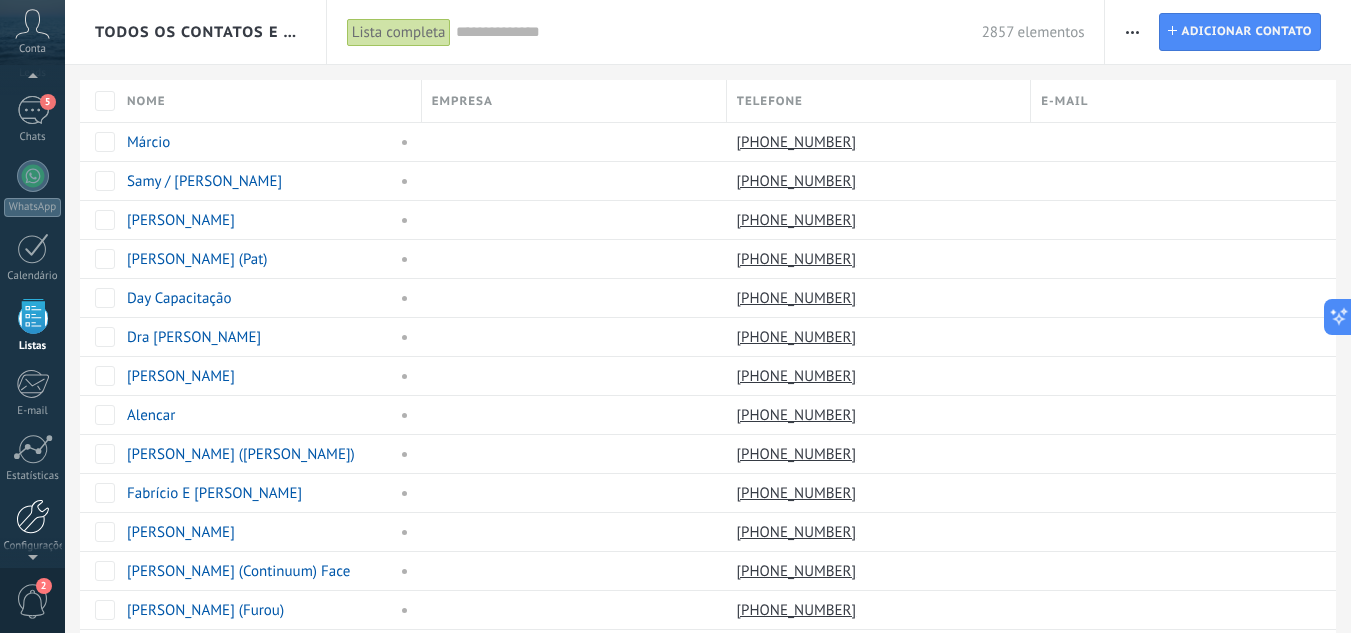 click at bounding box center (33, 516) 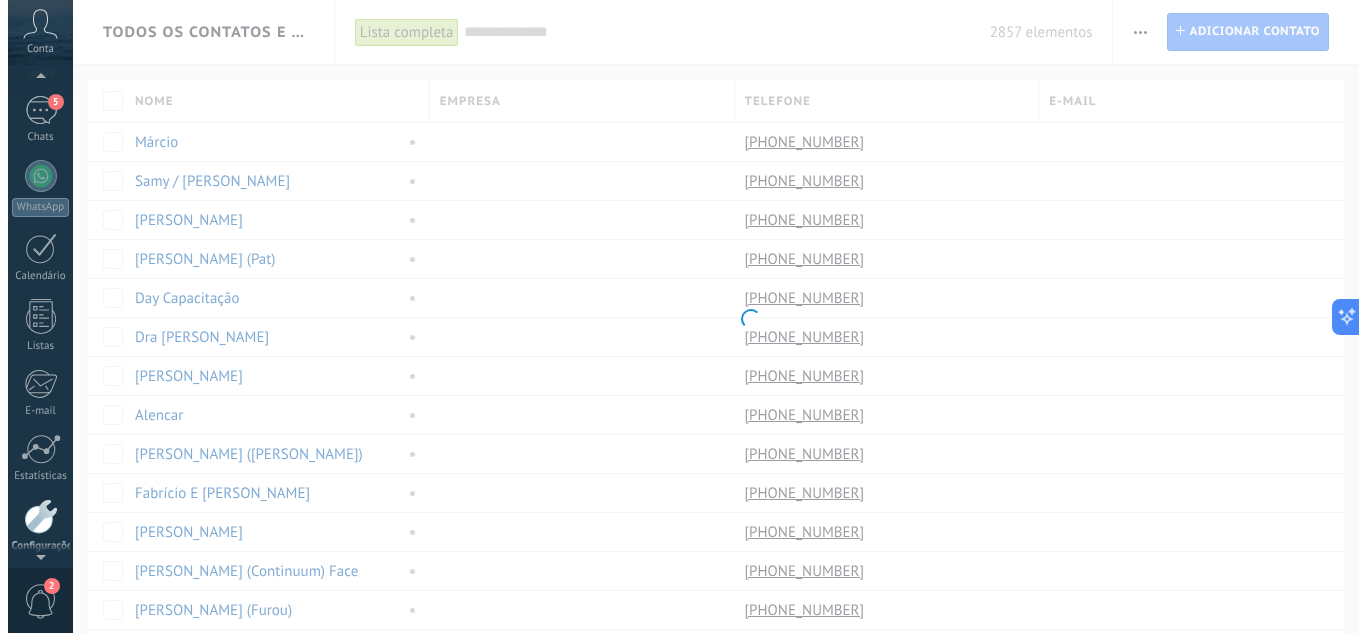 scroll, scrollTop: 199, scrollLeft: 0, axis: vertical 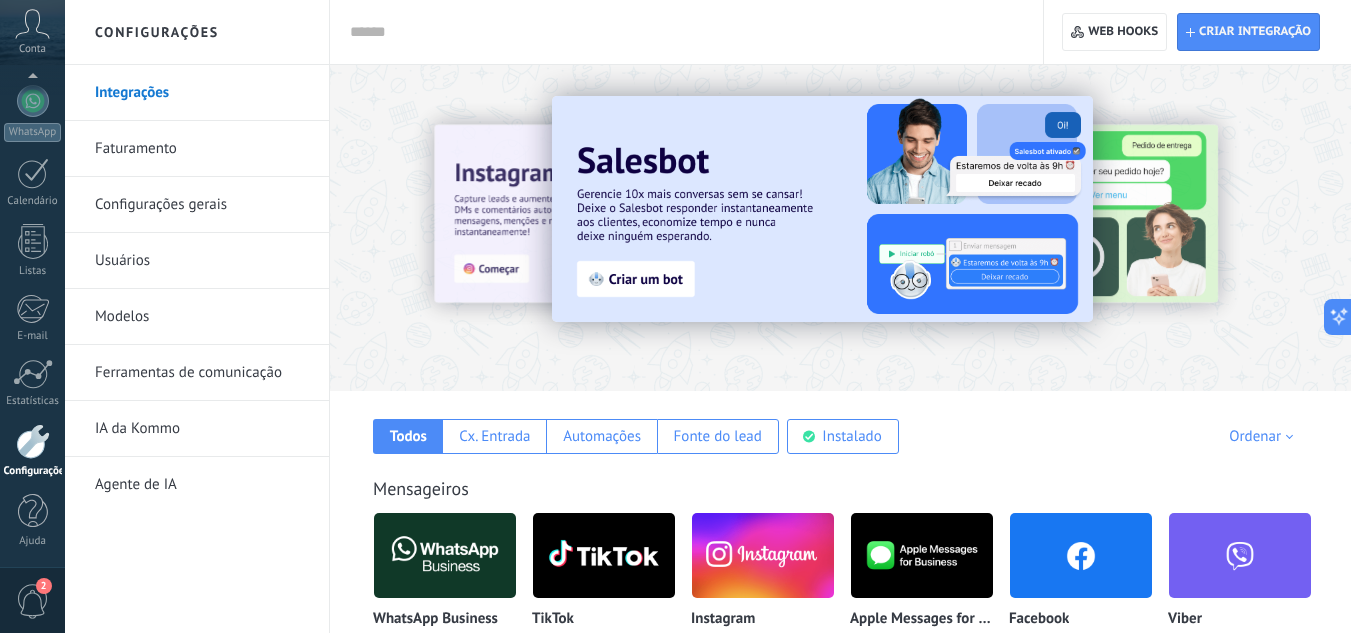 click on "2" at bounding box center (33, 601) 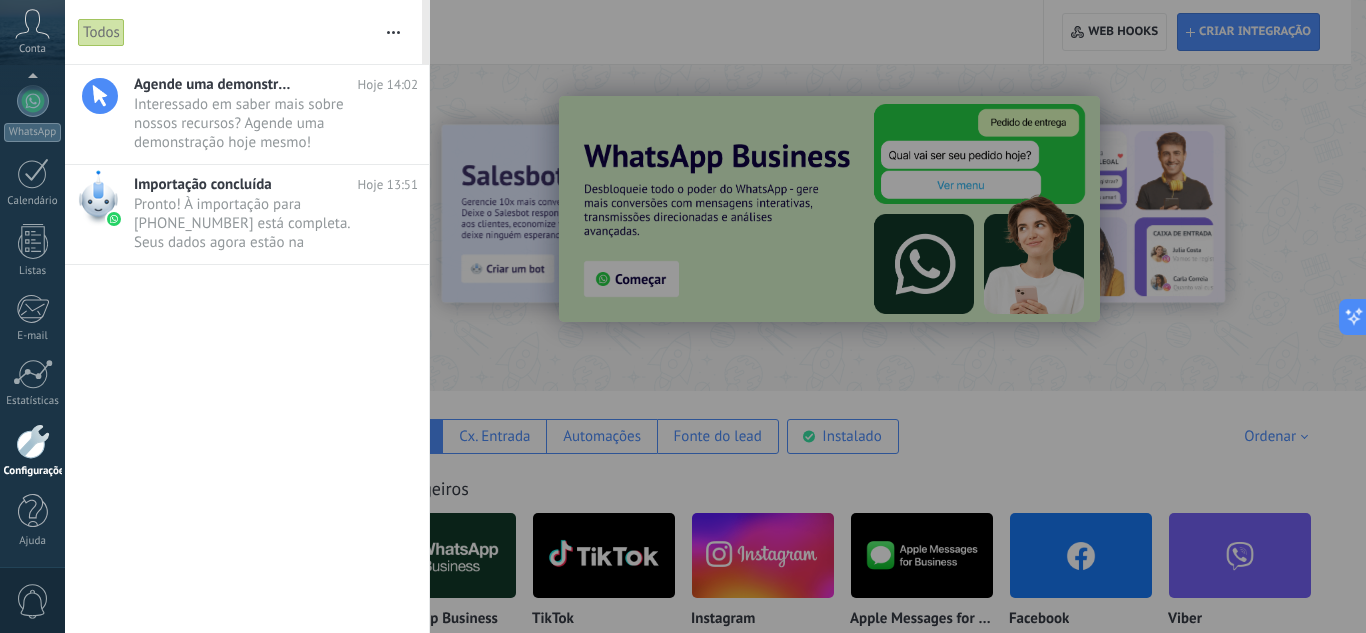 click at bounding box center [393, 32] 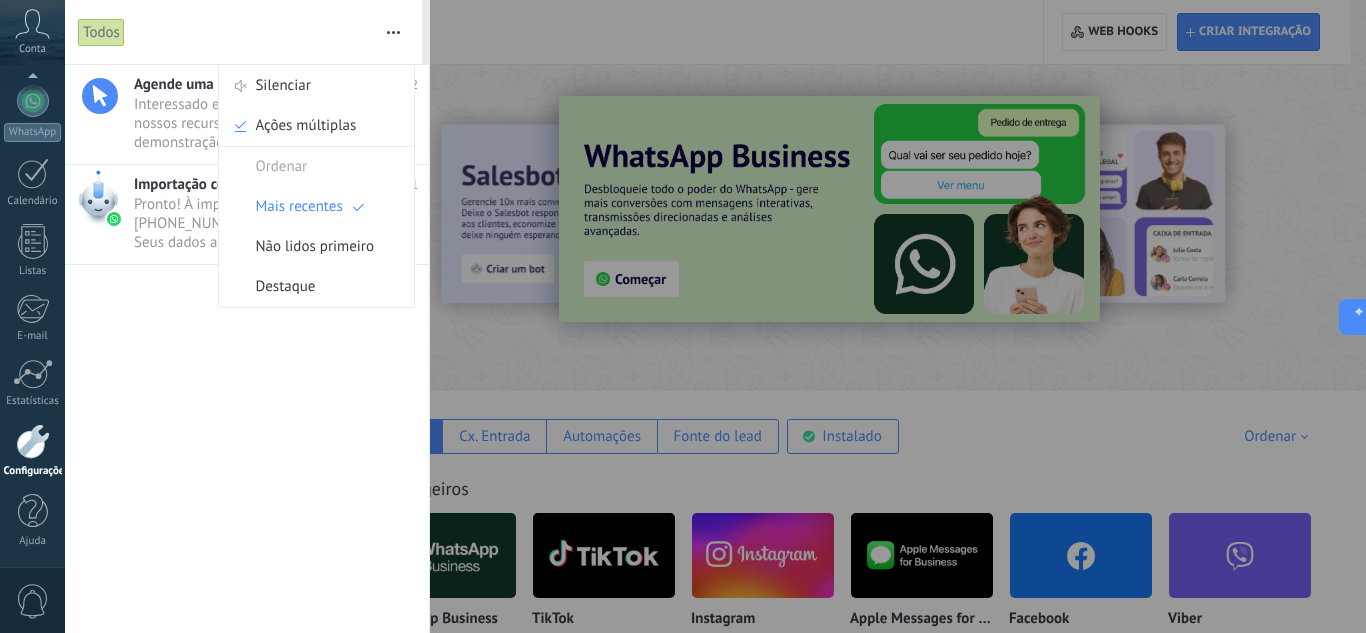 click on "Agende uma demonstração com um especialista!
Hoje 14:02
Interessado em saber mais sobre nossos recursos? Agende uma demonstração hoje mesmo!
•••
Importação concluída
Hoje 13:51" at bounding box center (247, 349) 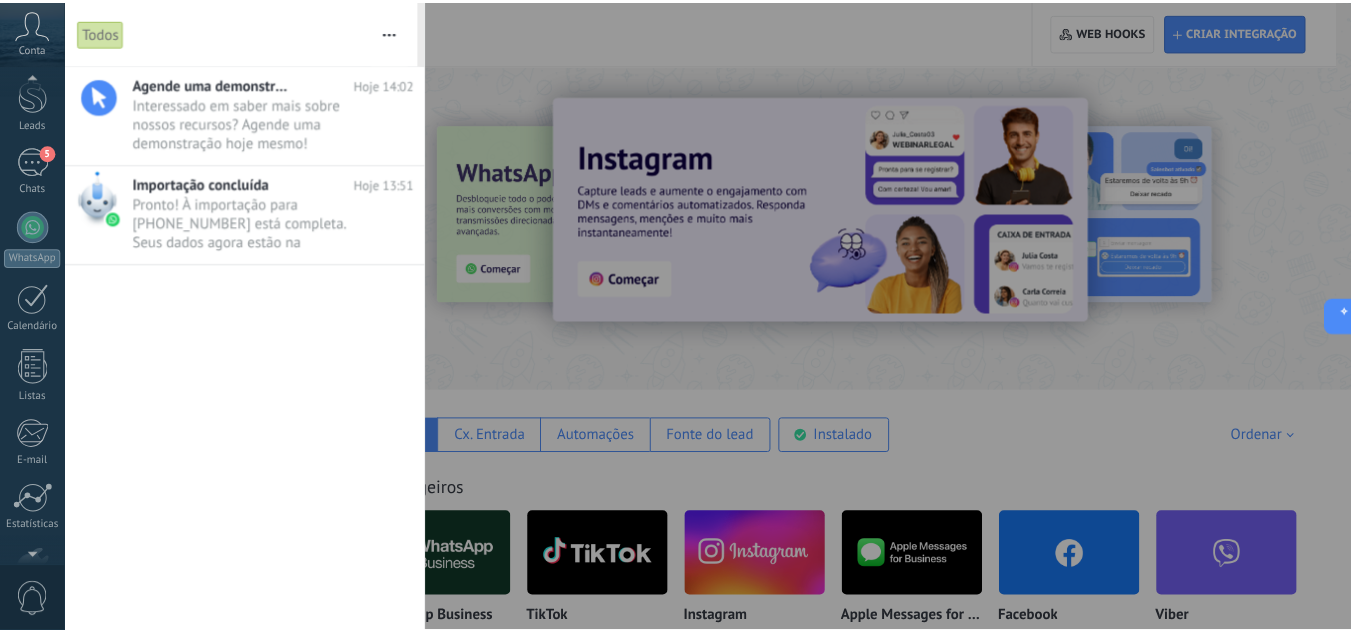 scroll, scrollTop: 0, scrollLeft: 0, axis: both 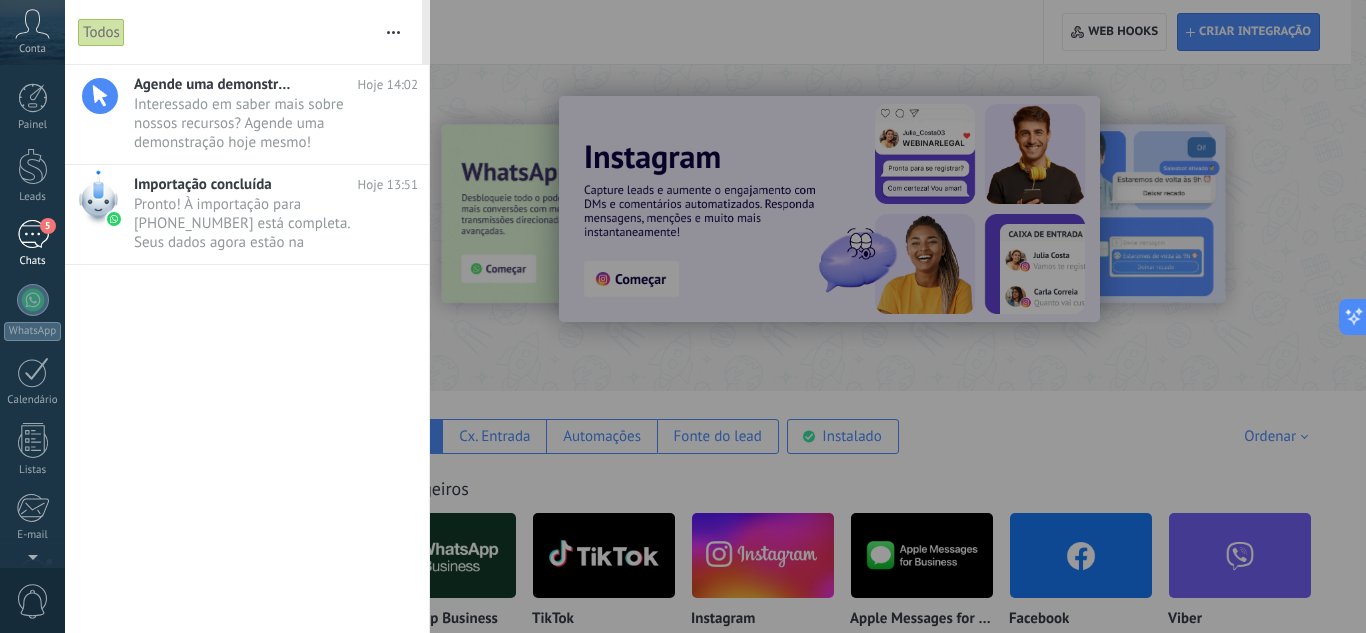 click on "5" at bounding box center (33, 234) 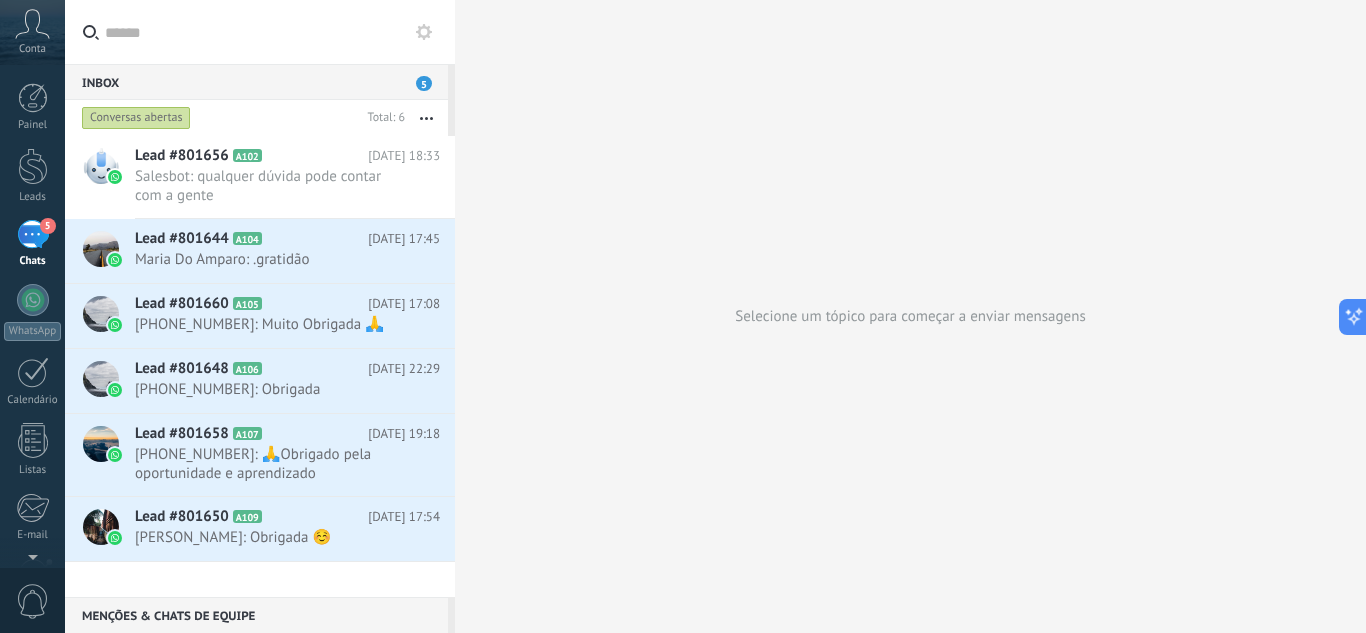 click 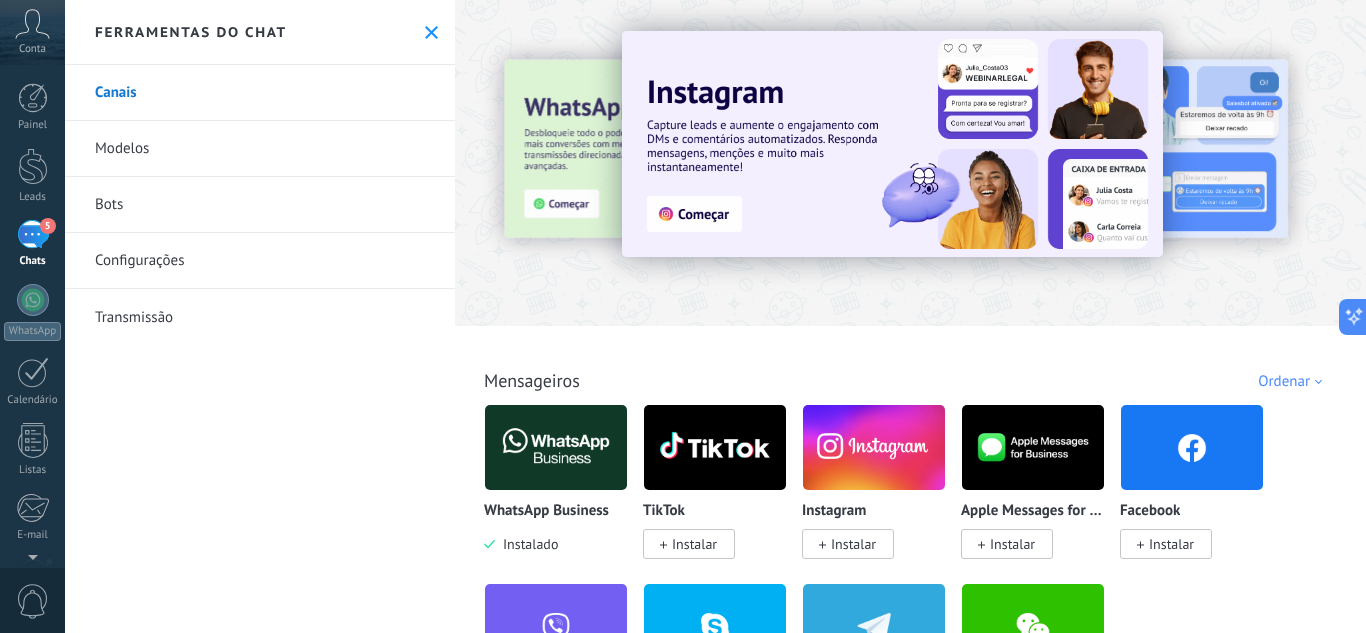 click 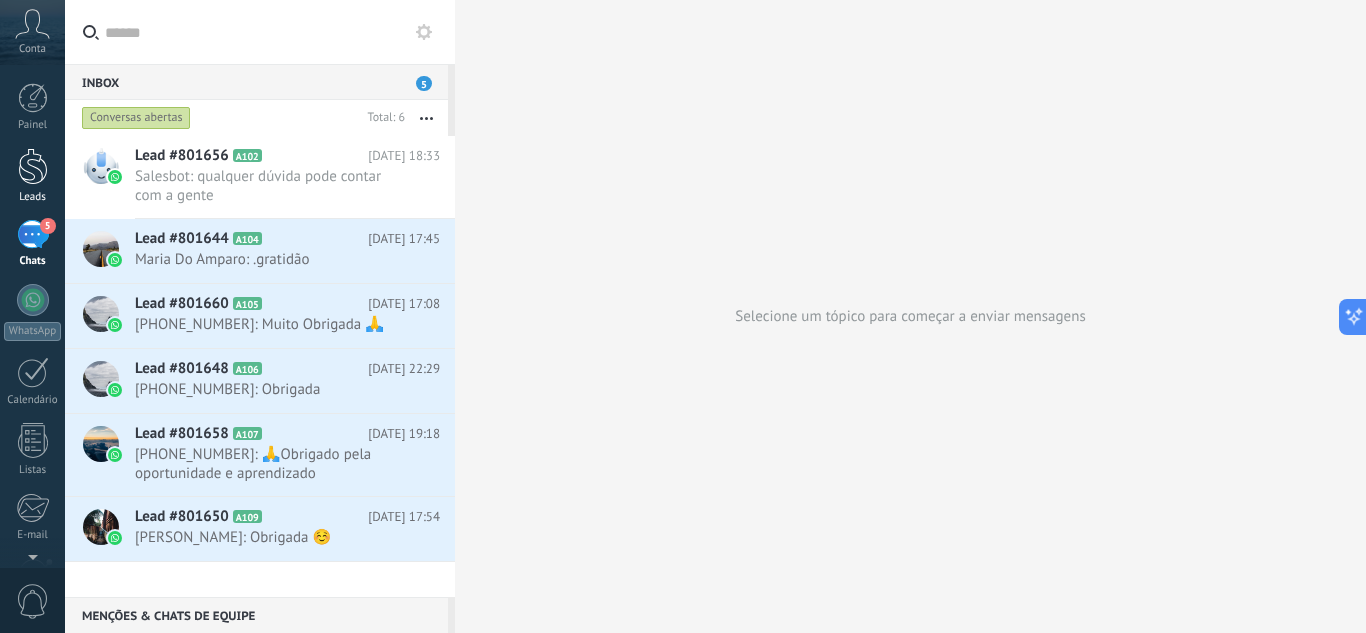 click on "Leads" at bounding box center [32, 176] 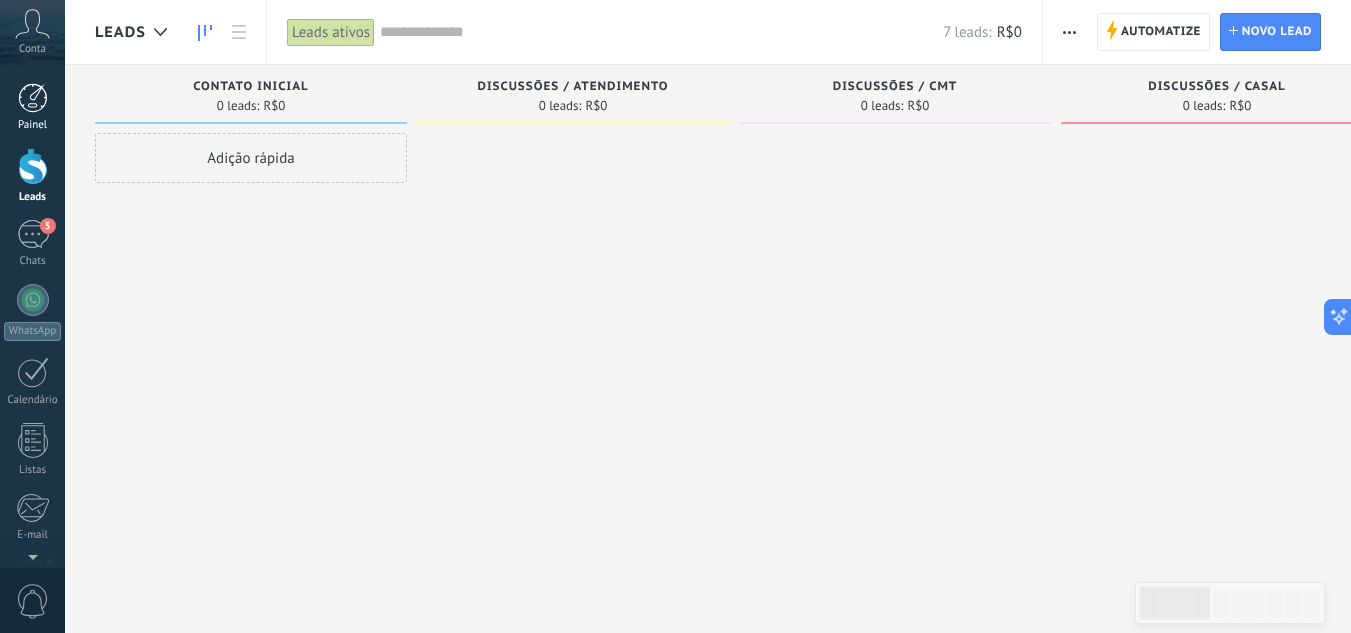 click at bounding box center [33, 98] 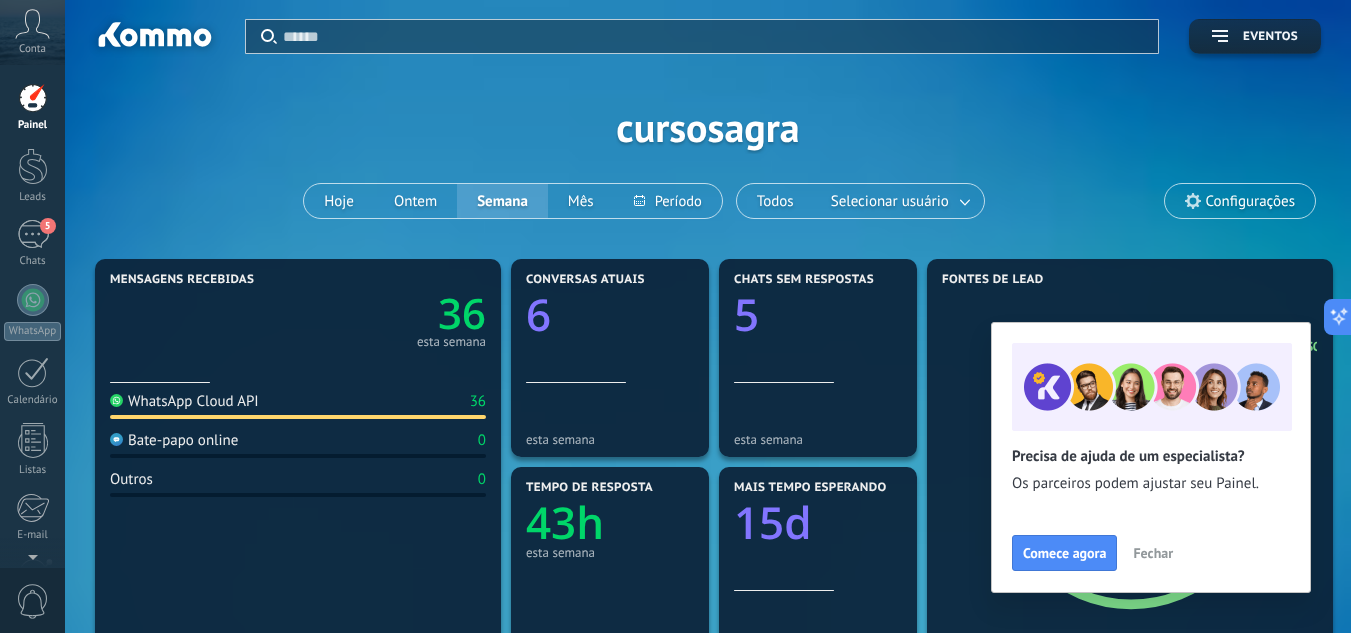 click 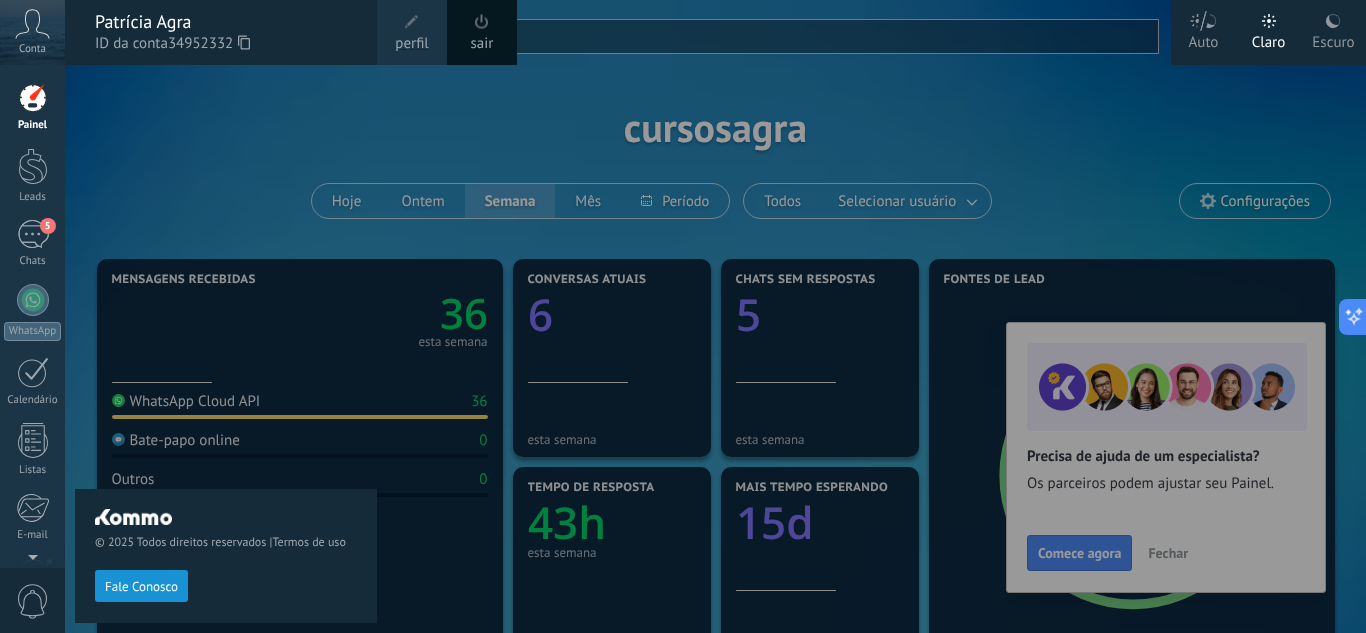 click on "Painel" at bounding box center (33, 125) 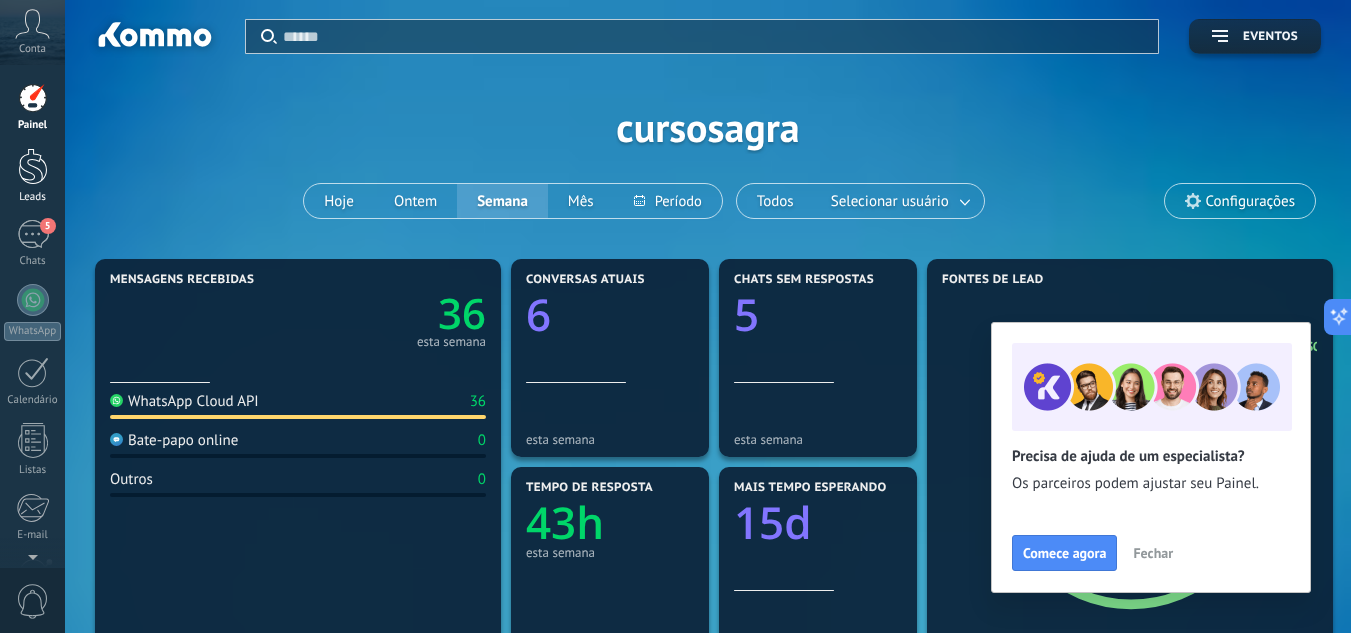 click at bounding box center [33, 166] 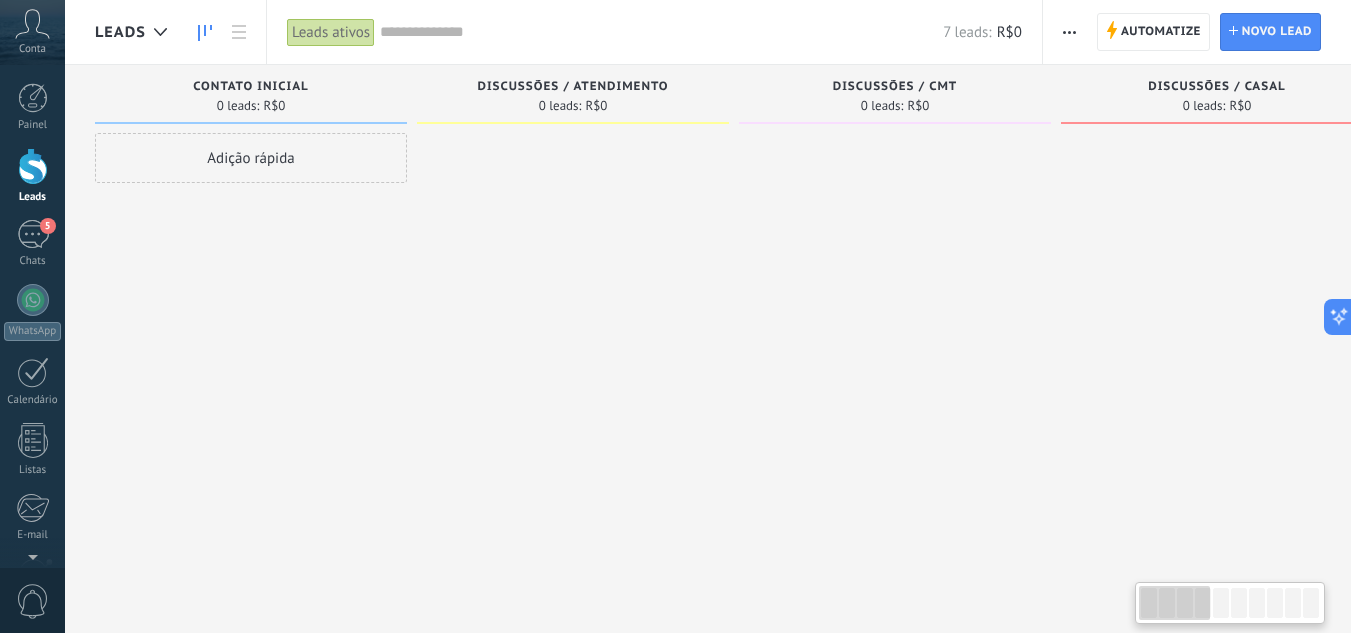click at bounding box center [895, 399] 